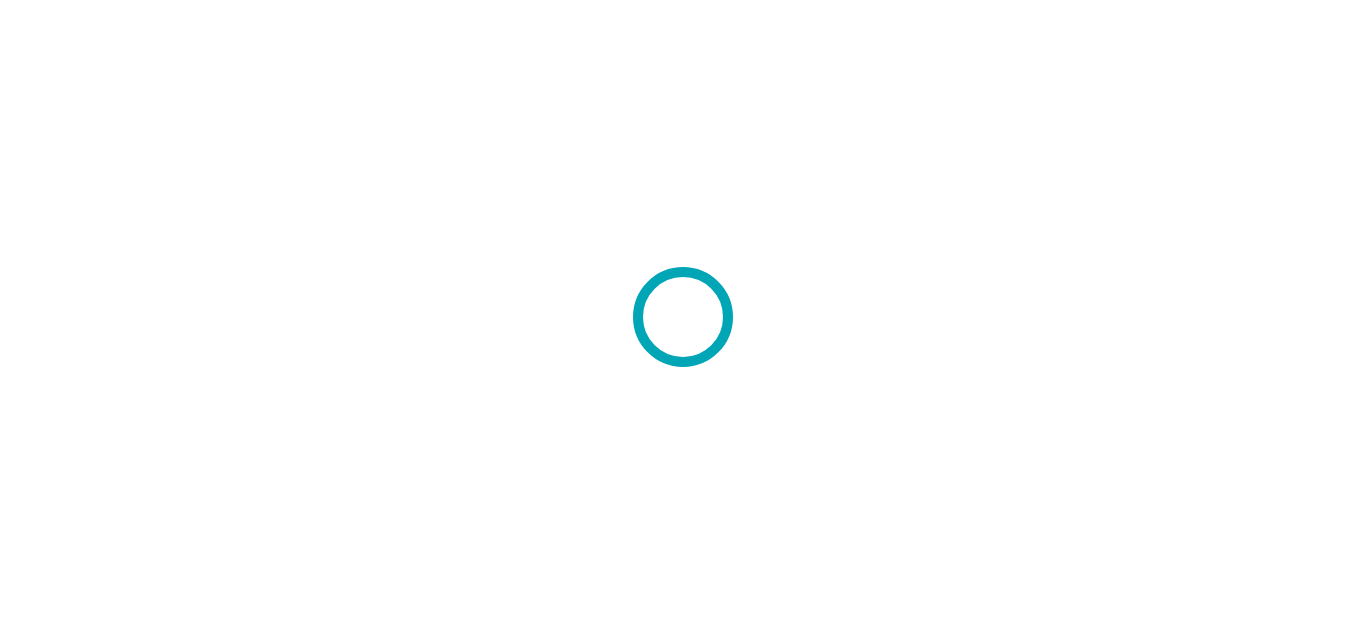 scroll, scrollTop: 0, scrollLeft: 0, axis: both 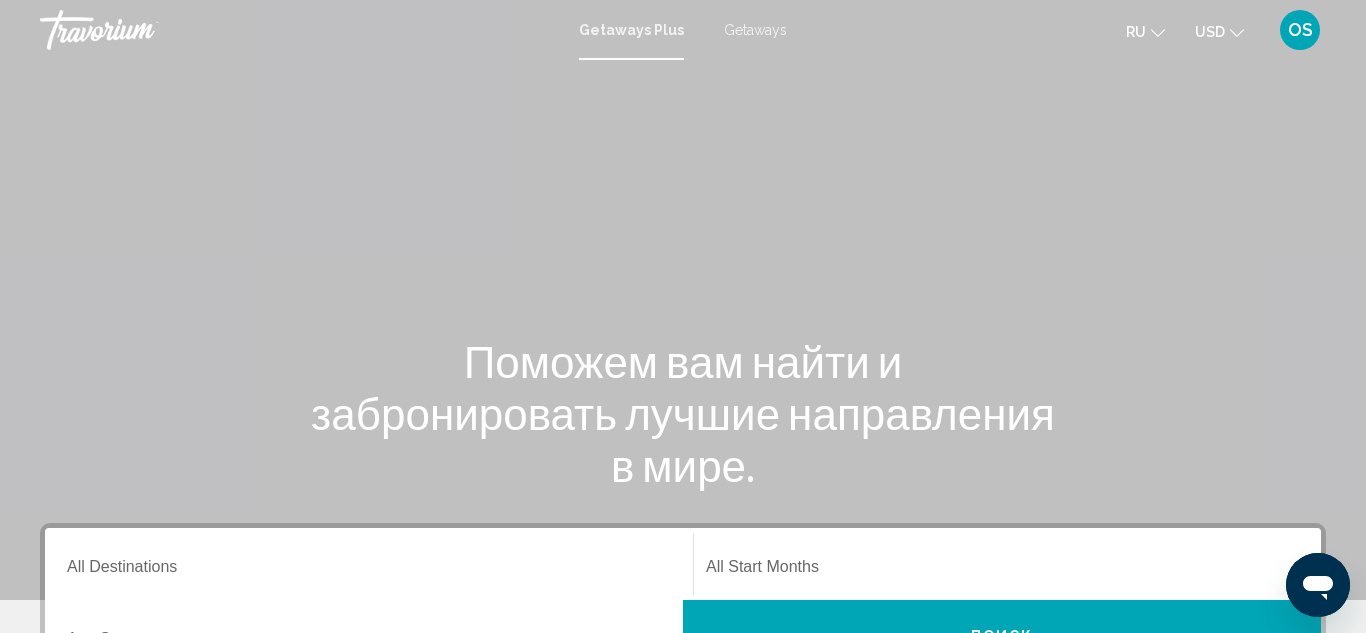 click on "Getaways" at bounding box center (755, 30) 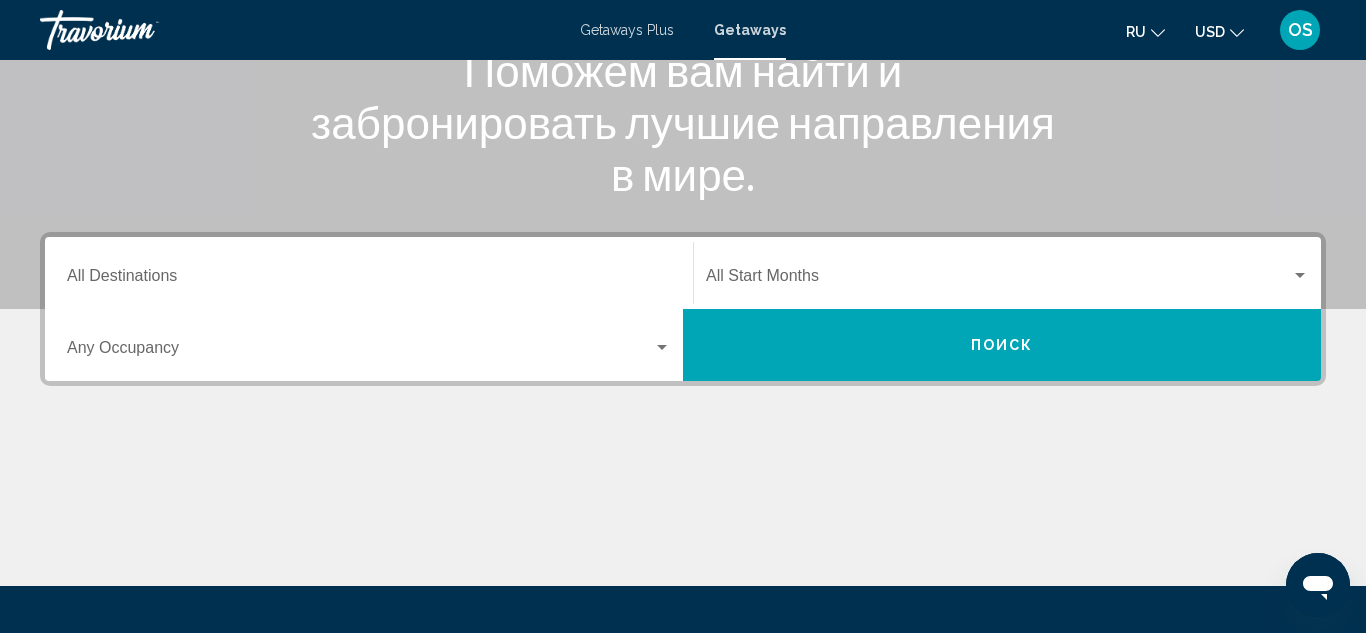 scroll, scrollTop: 292, scrollLeft: 0, axis: vertical 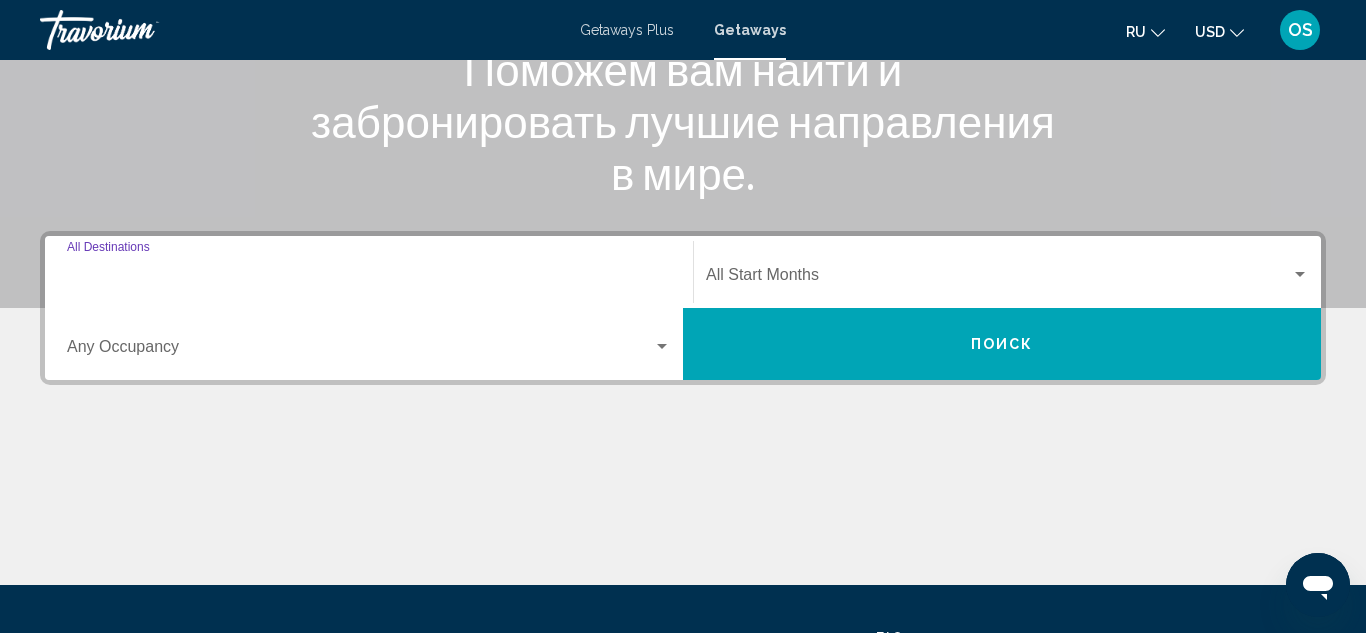 click on "Destination All Destinations" at bounding box center [369, 279] 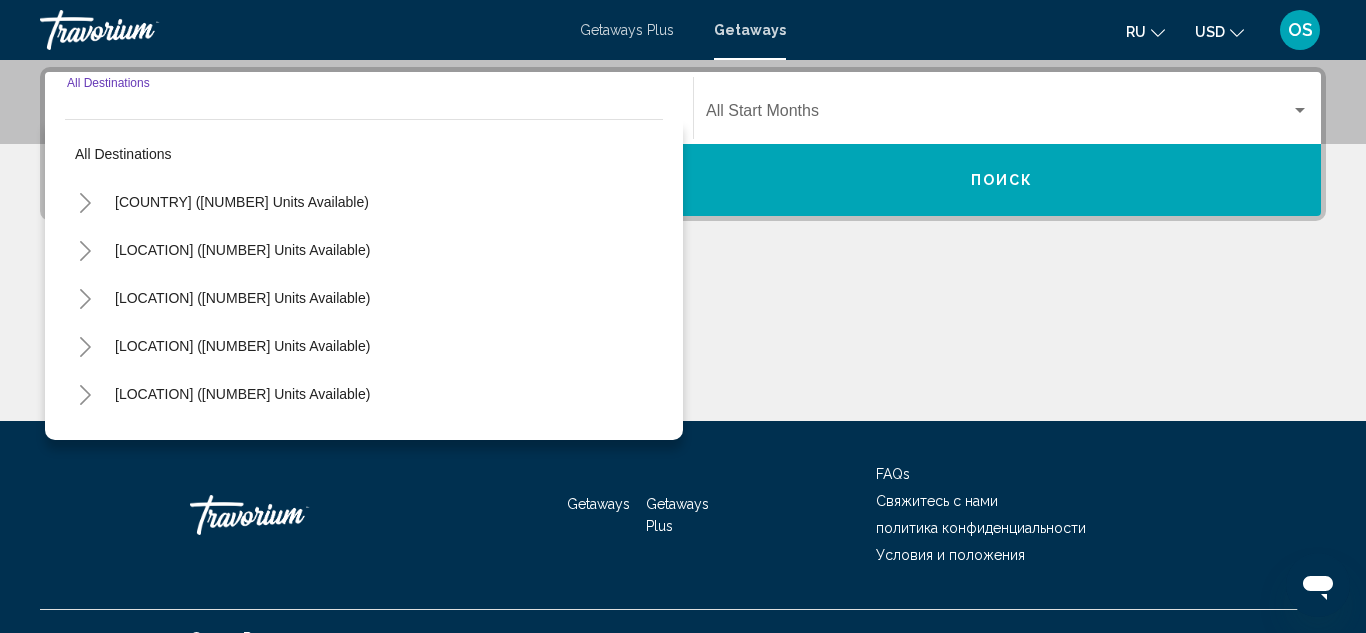 scroll, scrollTop: 458, scrollLeft: 0, axis: vertical 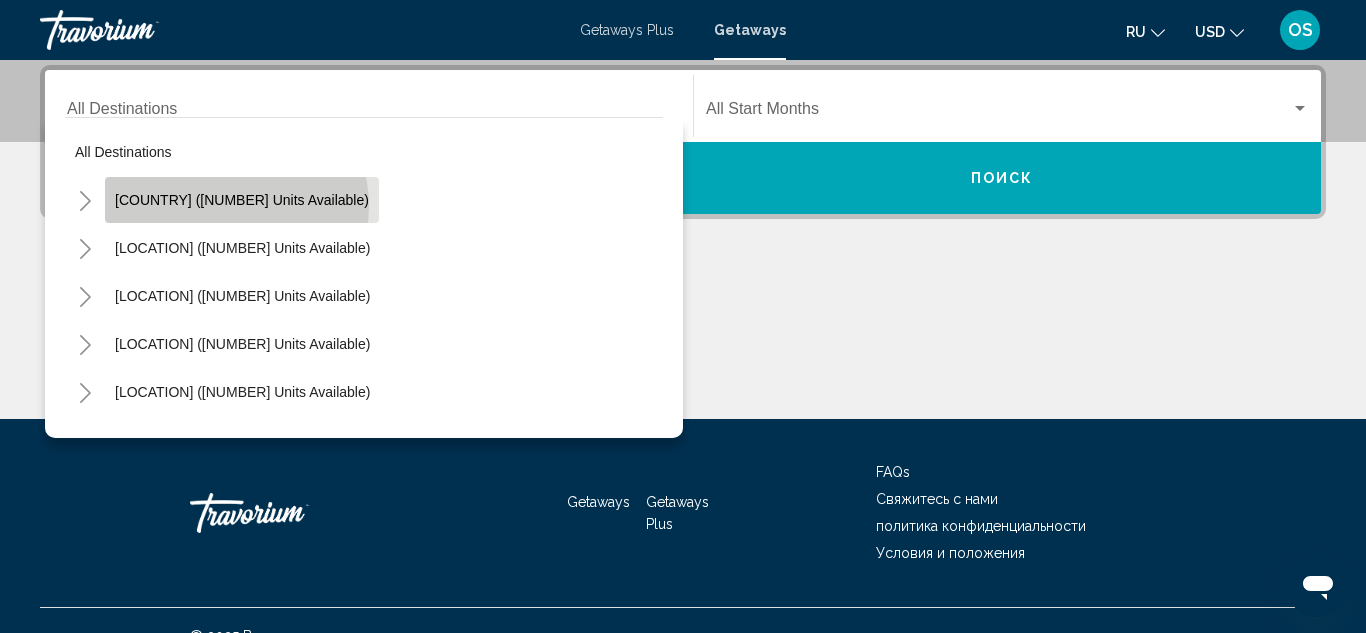 click on "[COUNTRY] ([NUMBER] units available)" 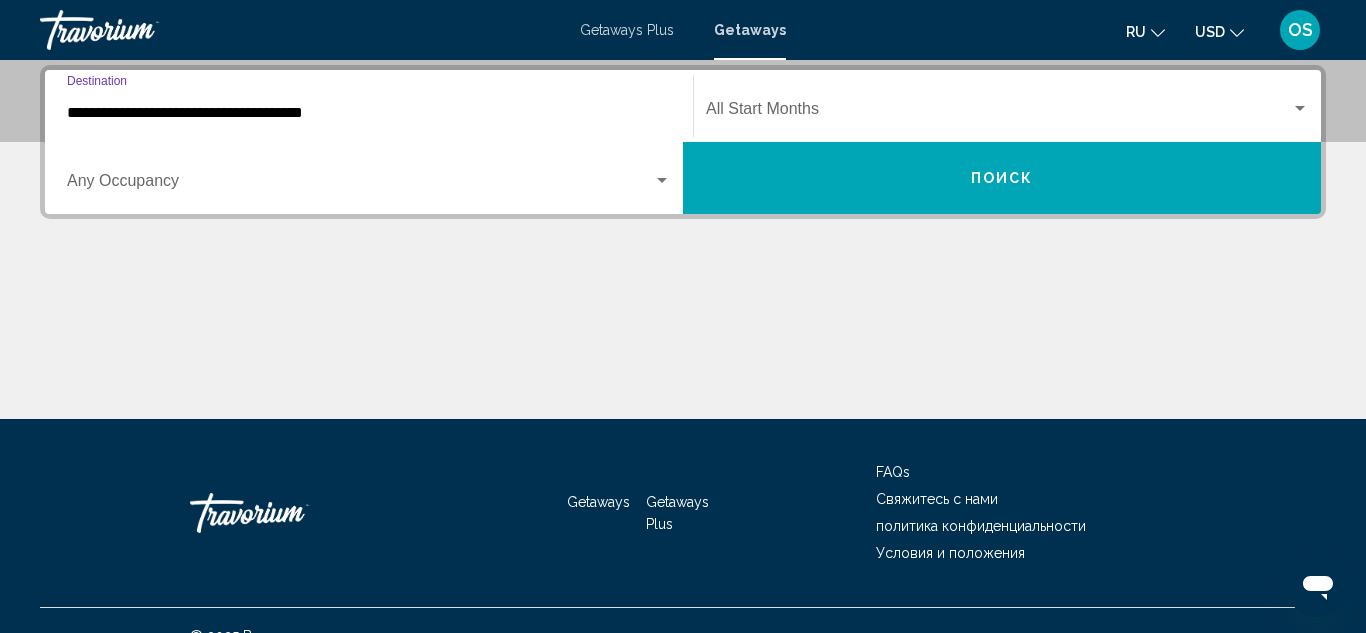click on "**********" at bounding box center [369, 113] 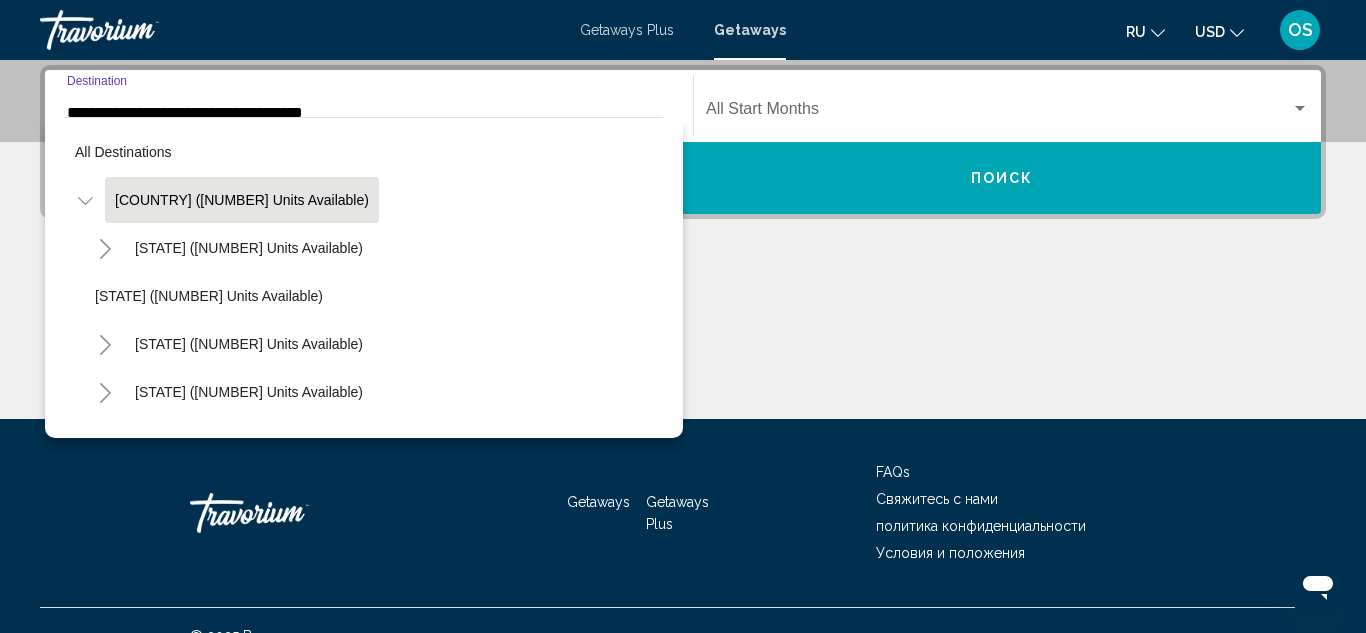 scroll, scrollTop: 342, scrollLeft: 0, axis: vertical 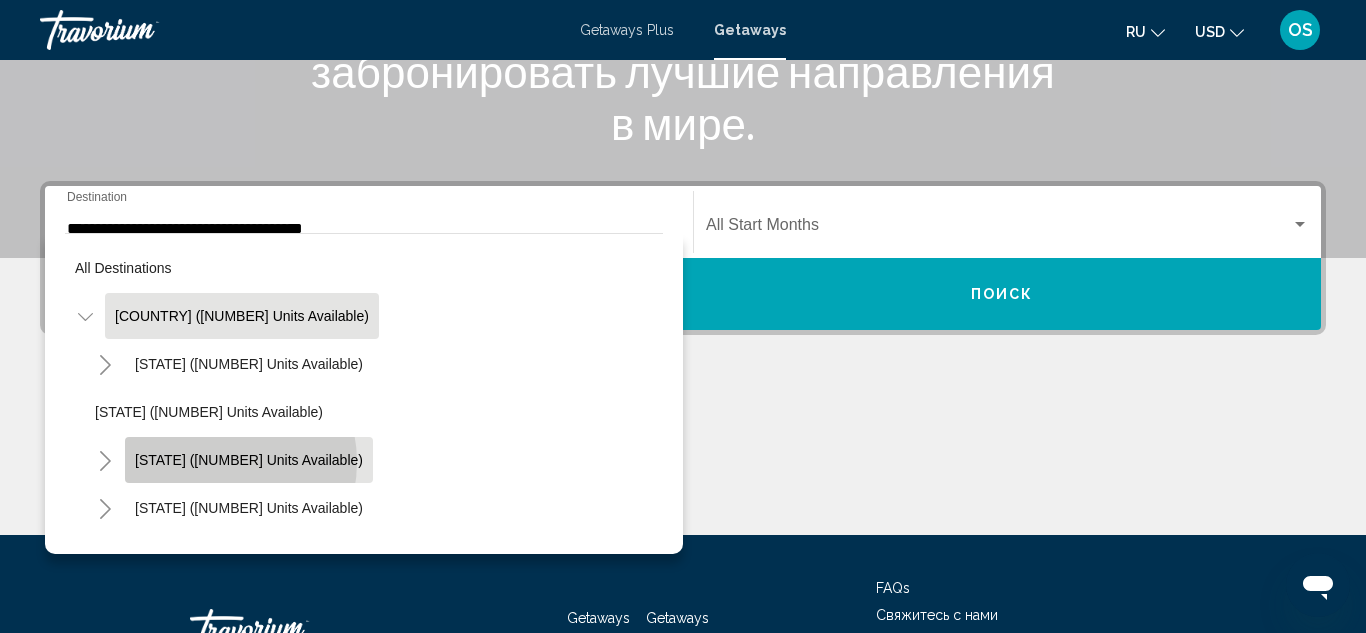 click on "[STATE] ([NUMBER] units available)" 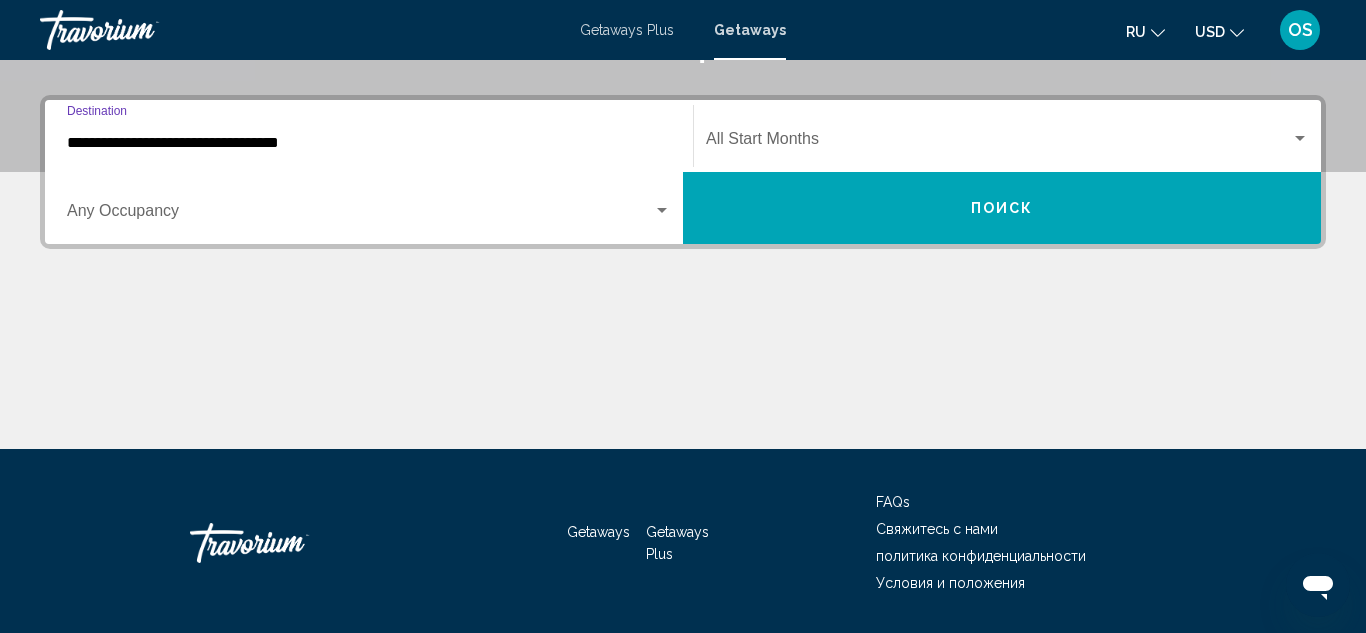 scroll, scrollTop: 458, scrollLeft: 0, axis: vertical 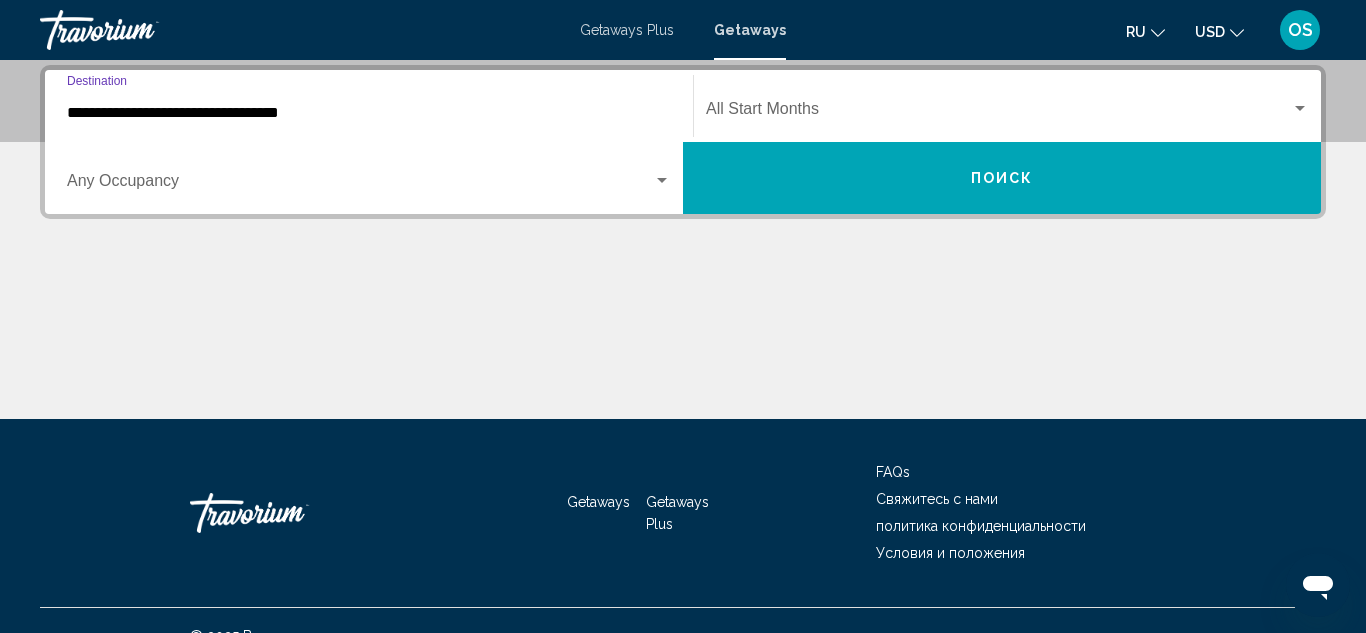 click on "**********" at bounding box center (369, 113) 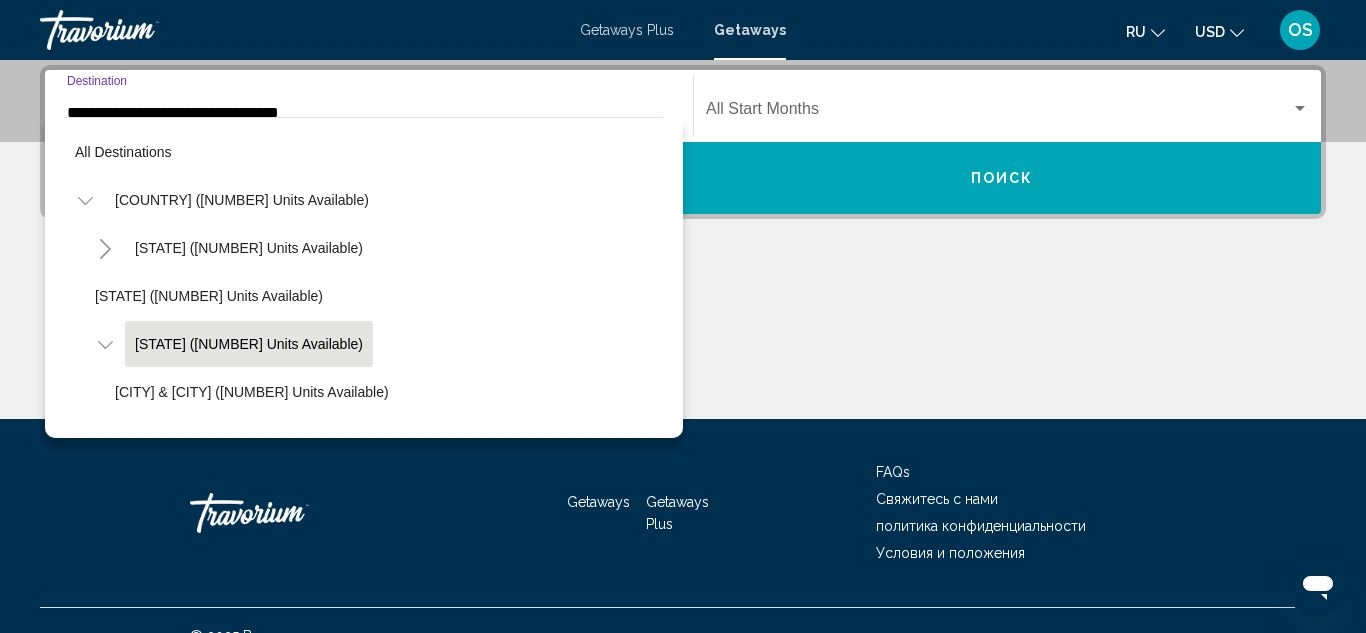 scroll, scrollTop: 415, scrollLeft: 0, axis: vertical 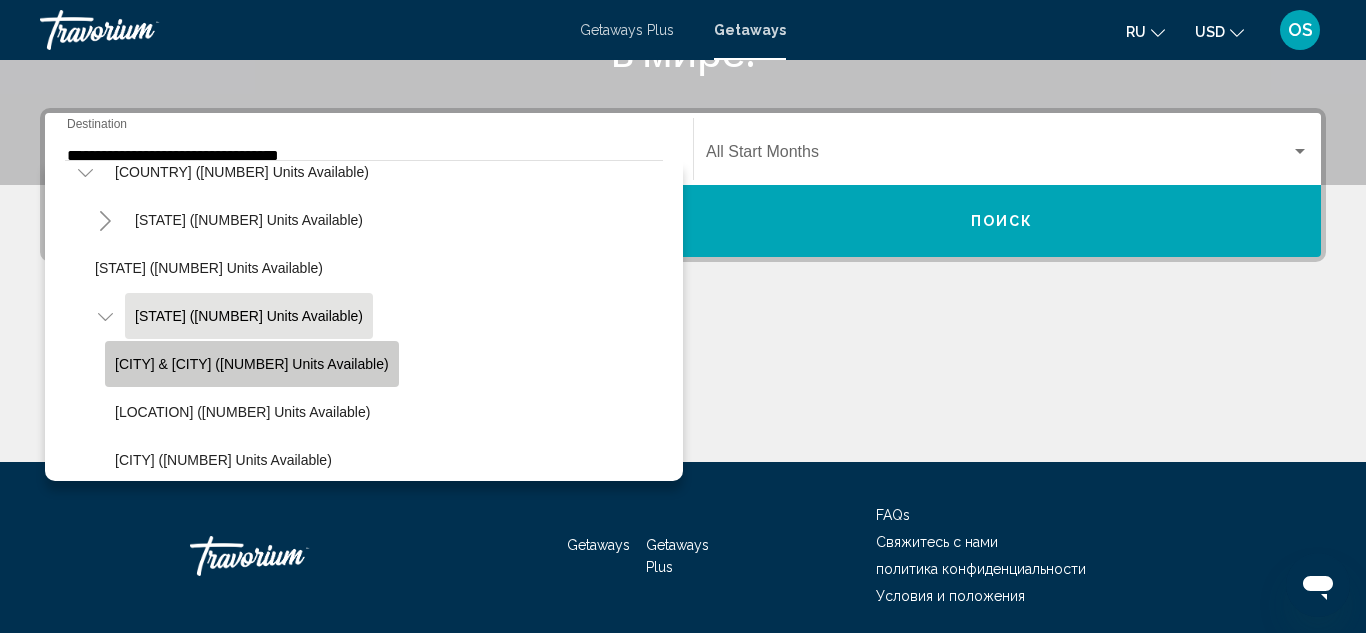 click on "[CITY] & [CITY] ([NUMBER] units available)" 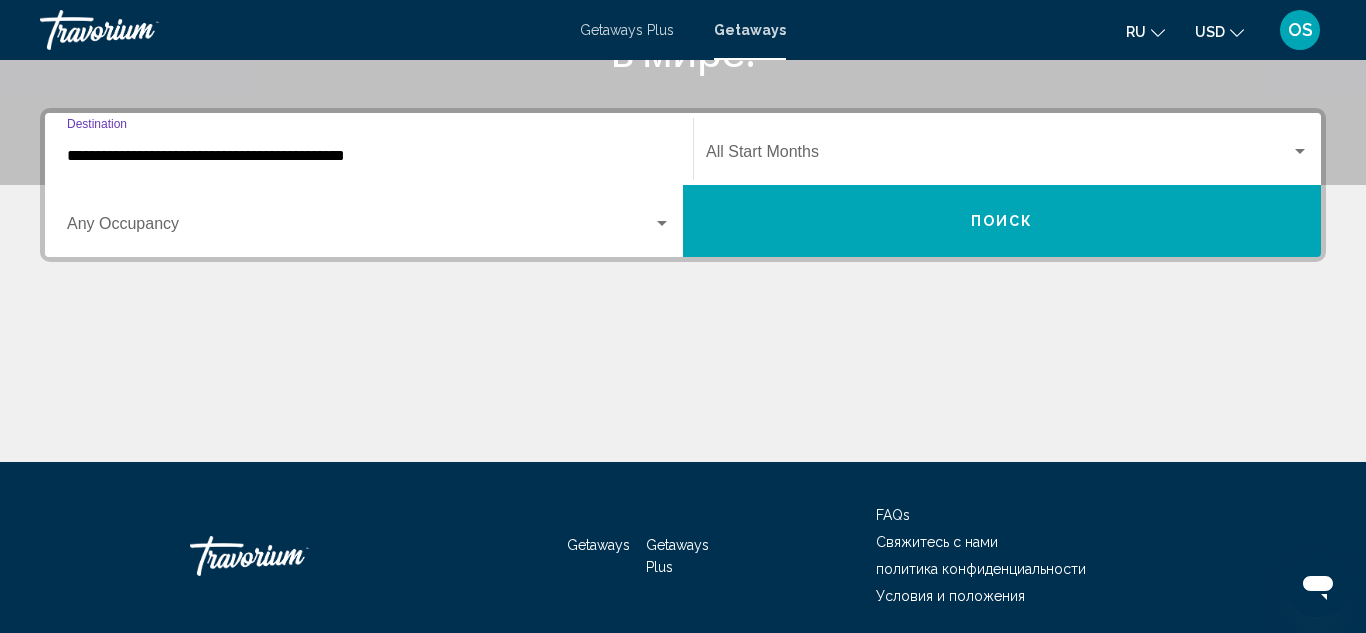 scroll, scrollTop: 458, scrollLeft: 0, axis: vertical 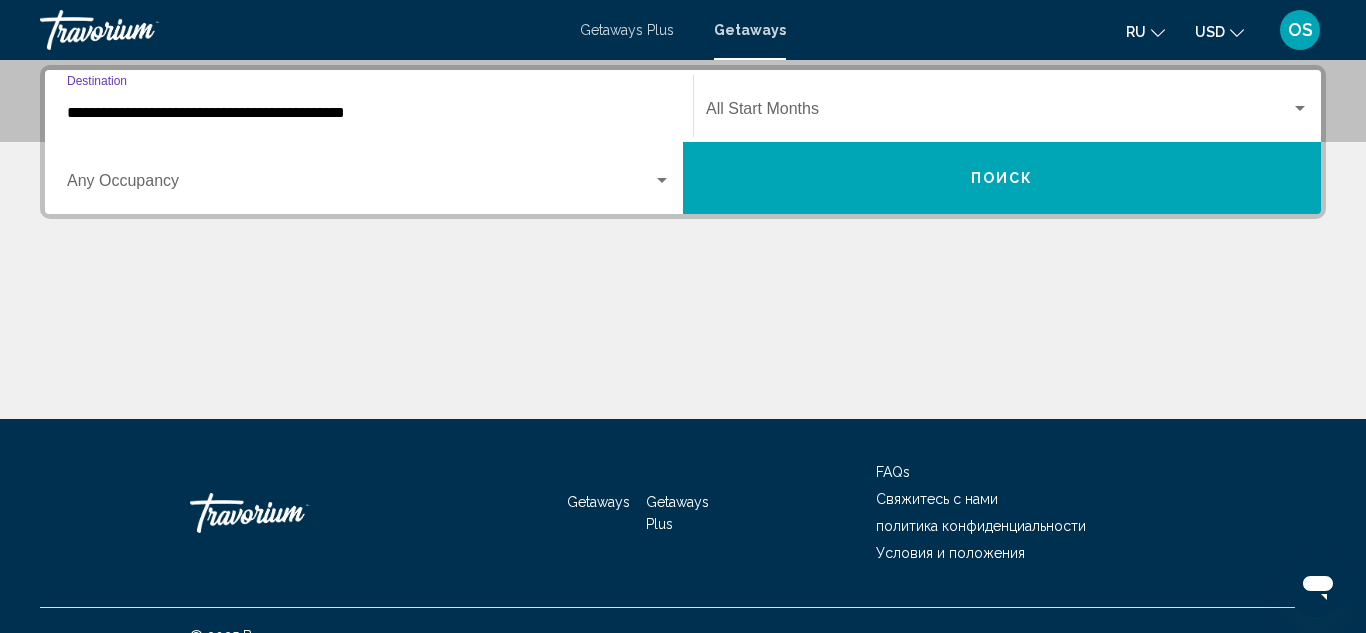 click at bounding box center (998, 113) 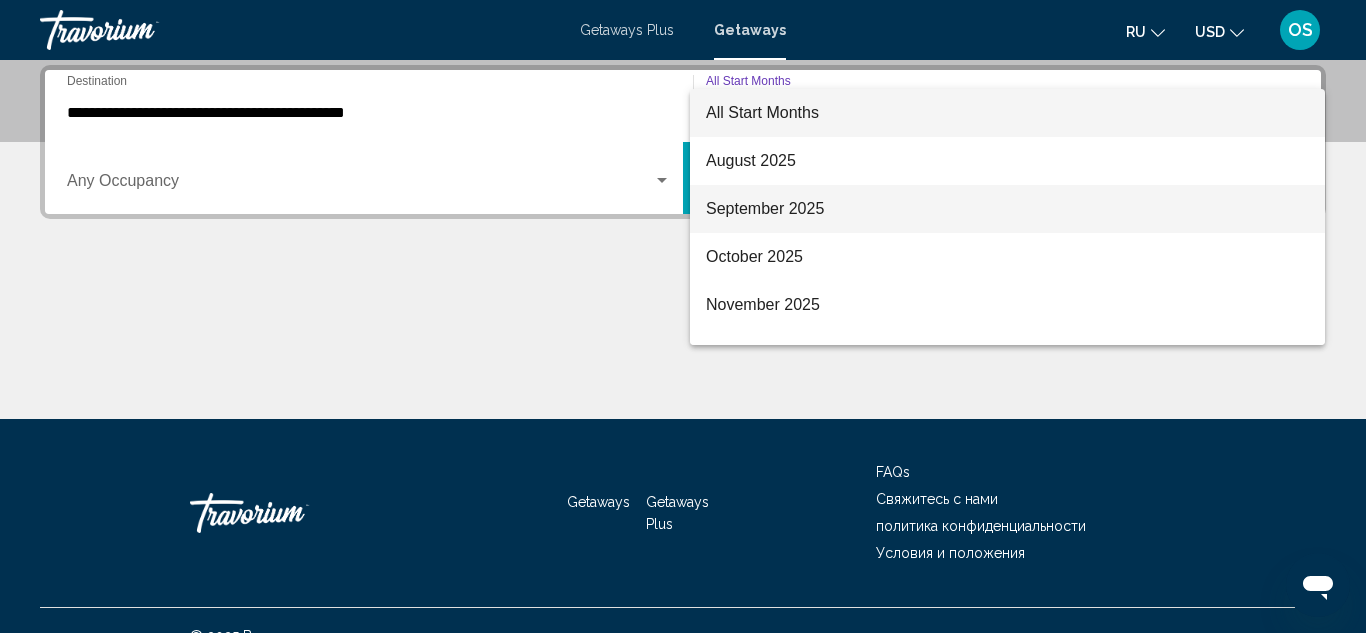 click on "September 2025" at bounding box center (1007, 209) 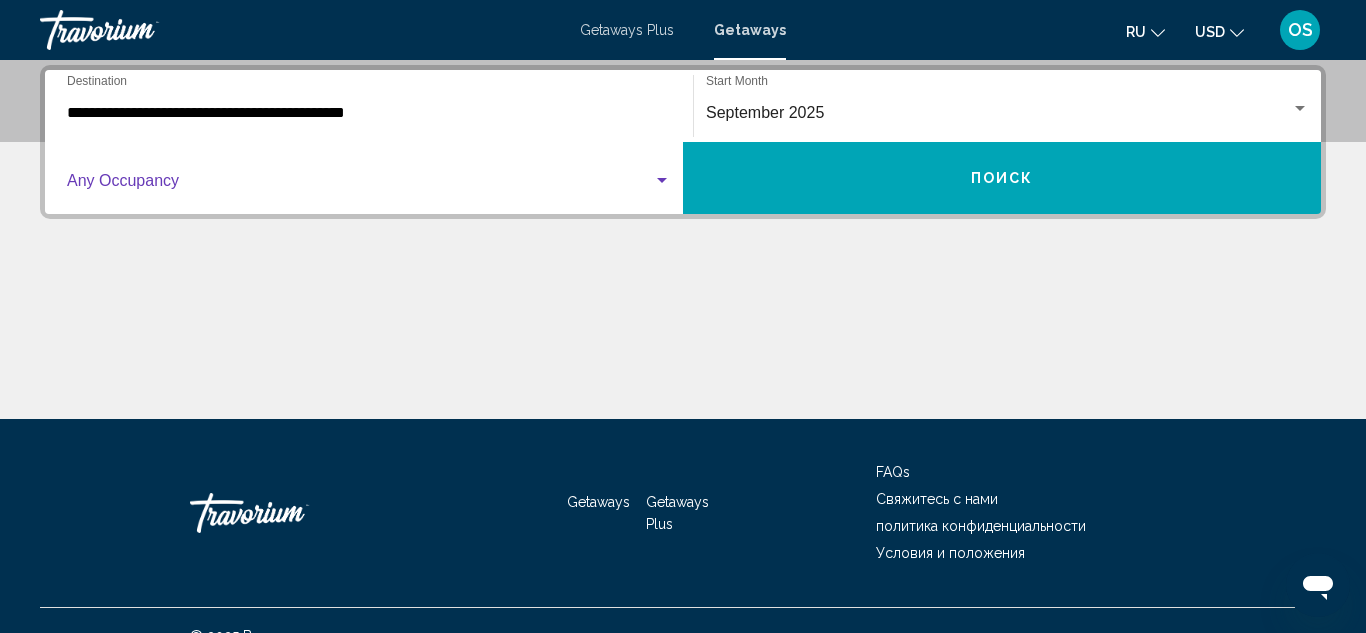 click at bounding box center [360, 185] 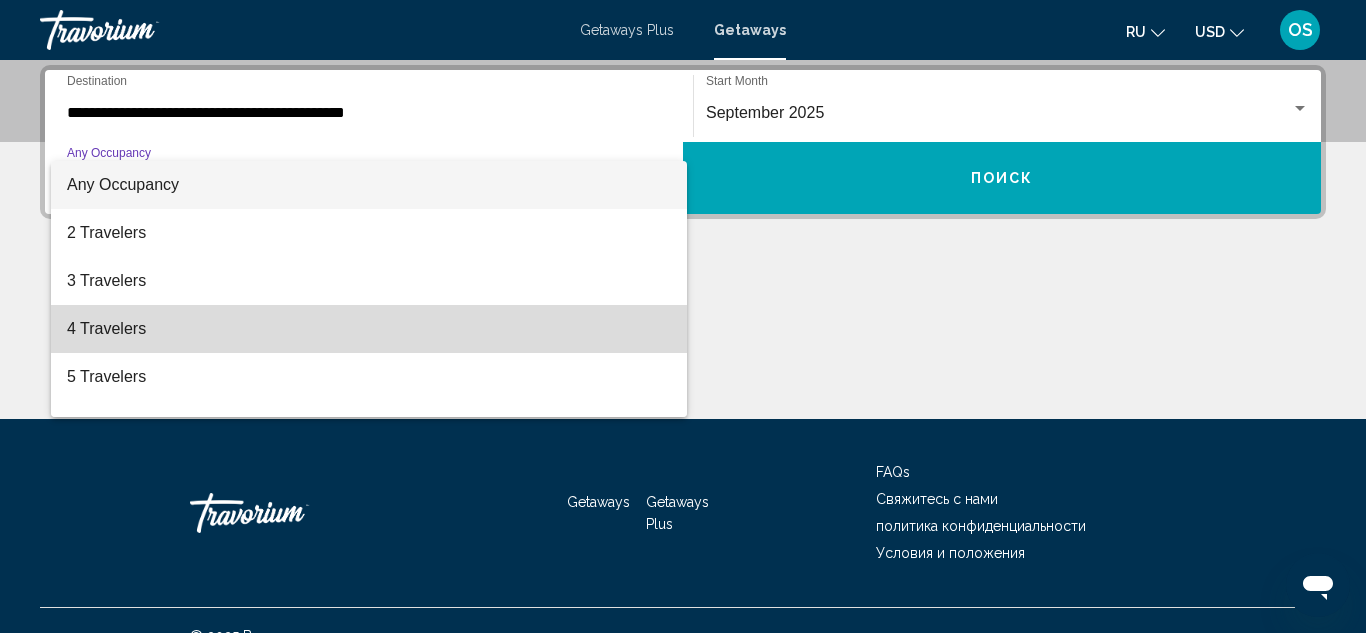 click on "4 Travelers" at bounding box center [369, 329] 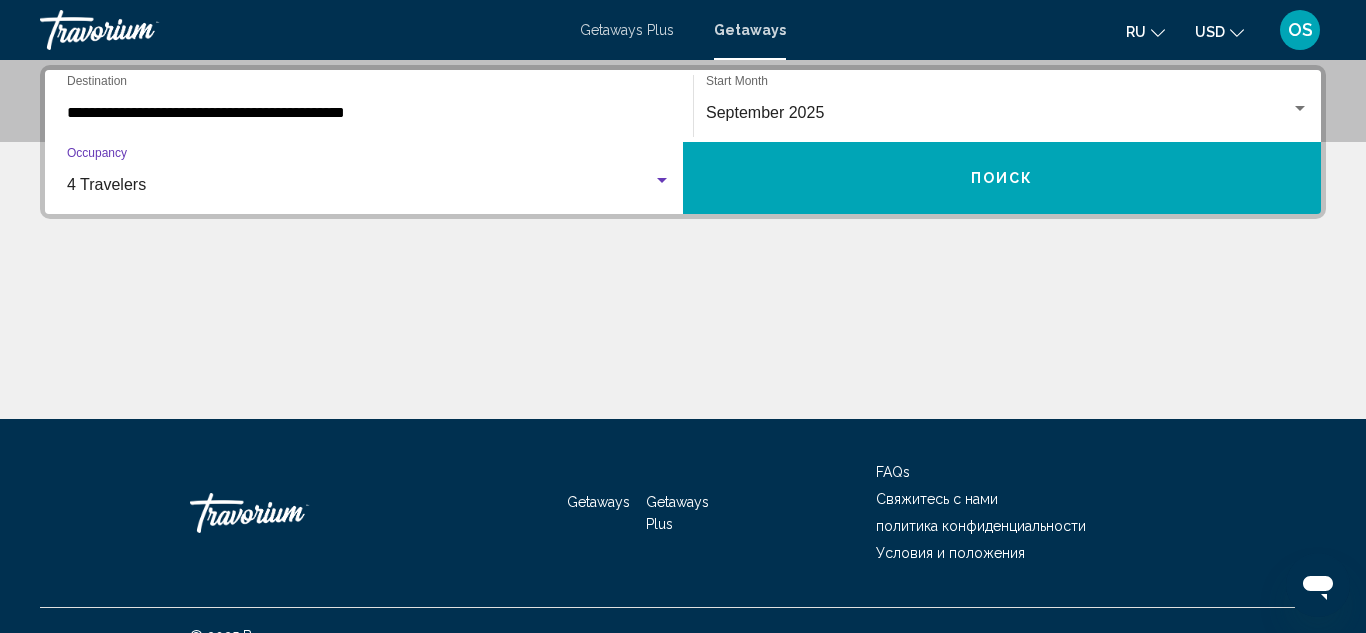 click on "Поиск" at bounding box center [1002, 178] 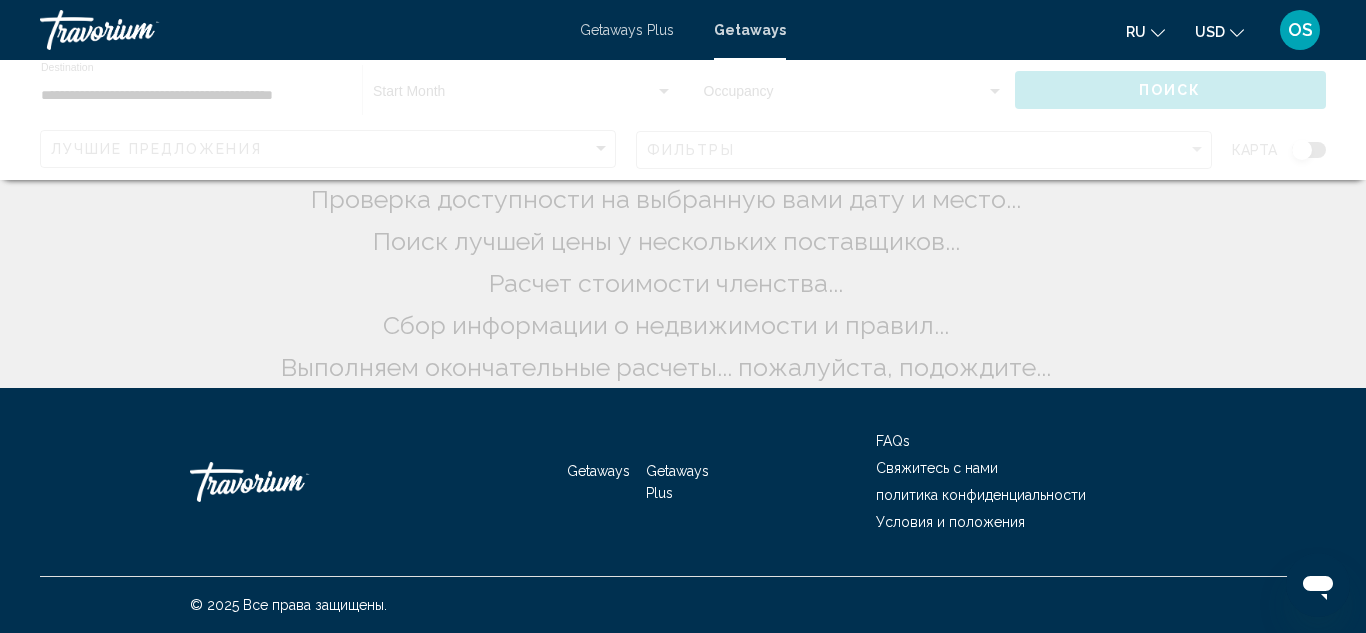 scroll, scrollTop: 0, scrollLeft: 0, axis: both 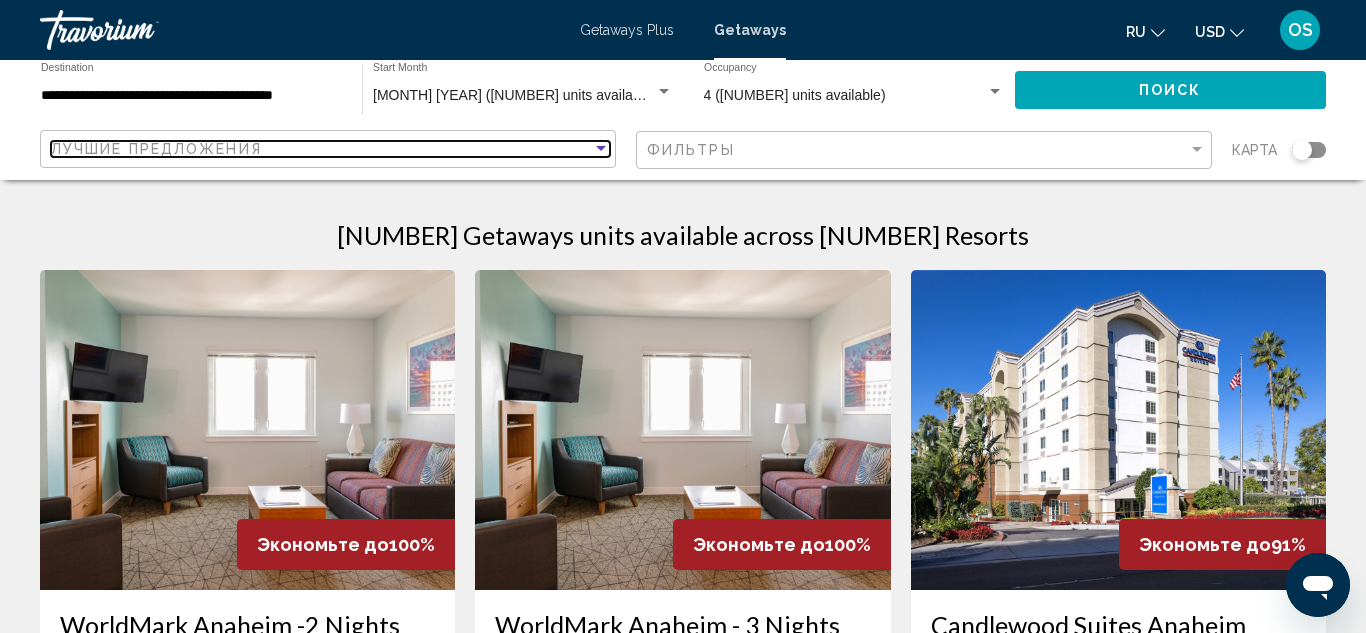 click at bounding box center (601, 149) 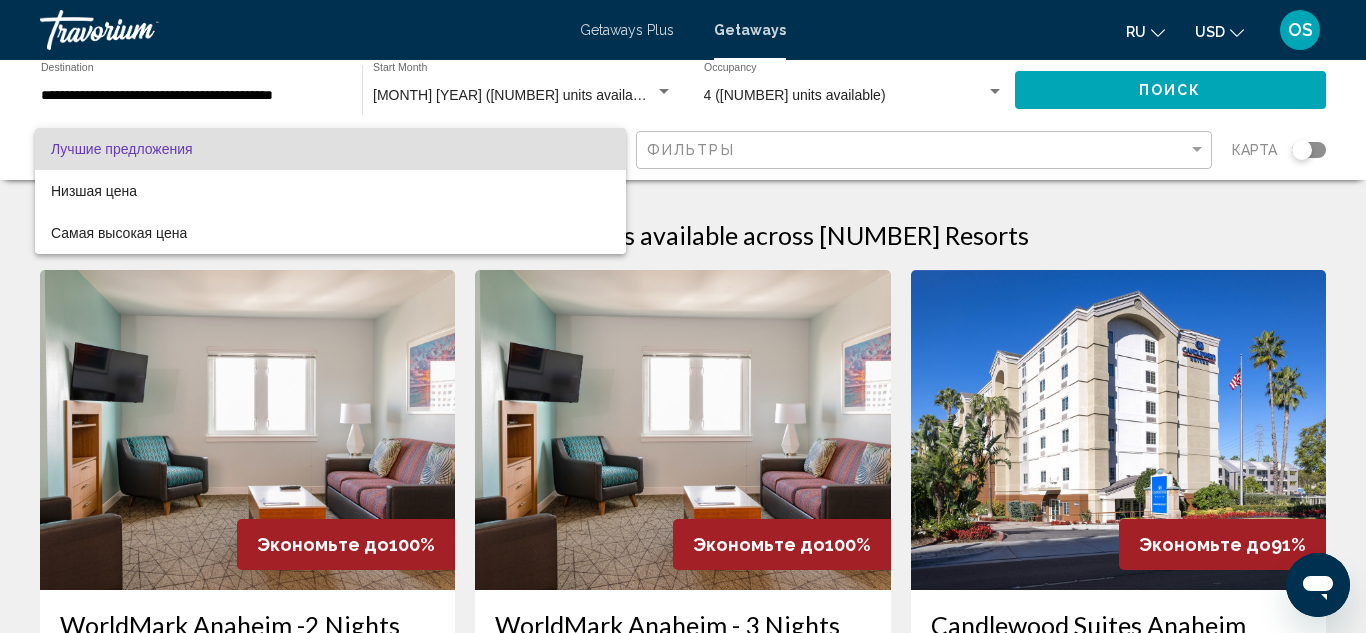 click at bounding box center [683, 316] 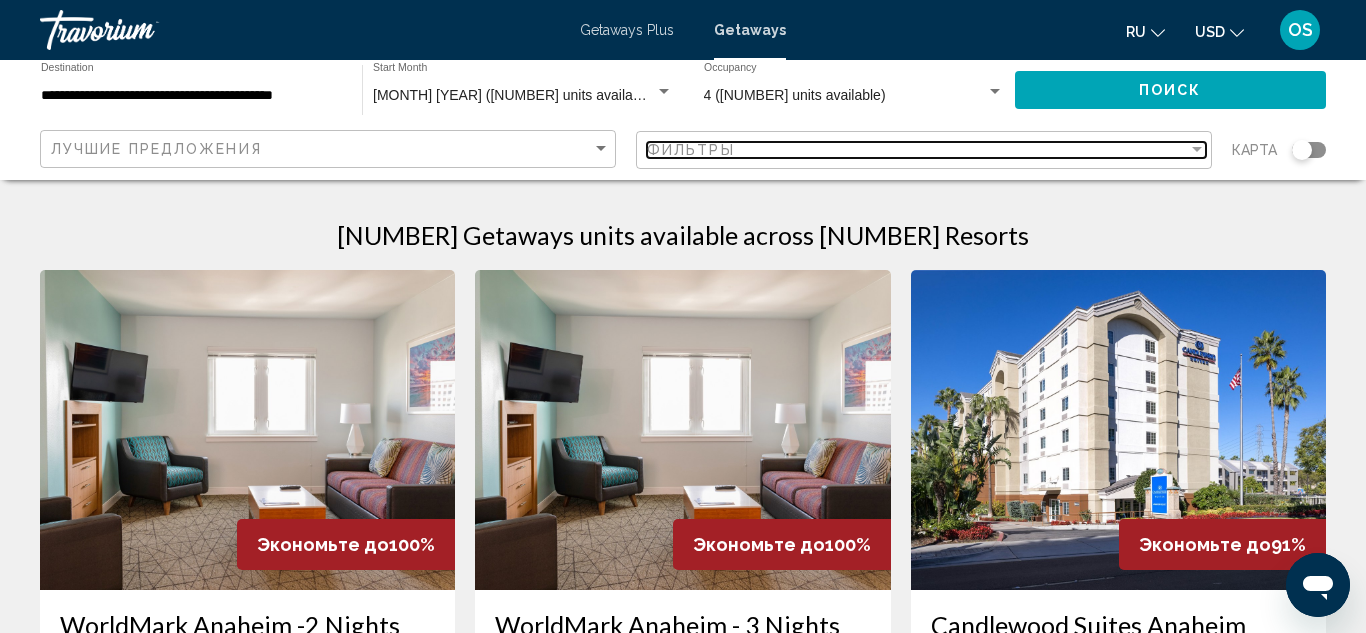 click on "Фильтры" at bounding box center [691, 150] 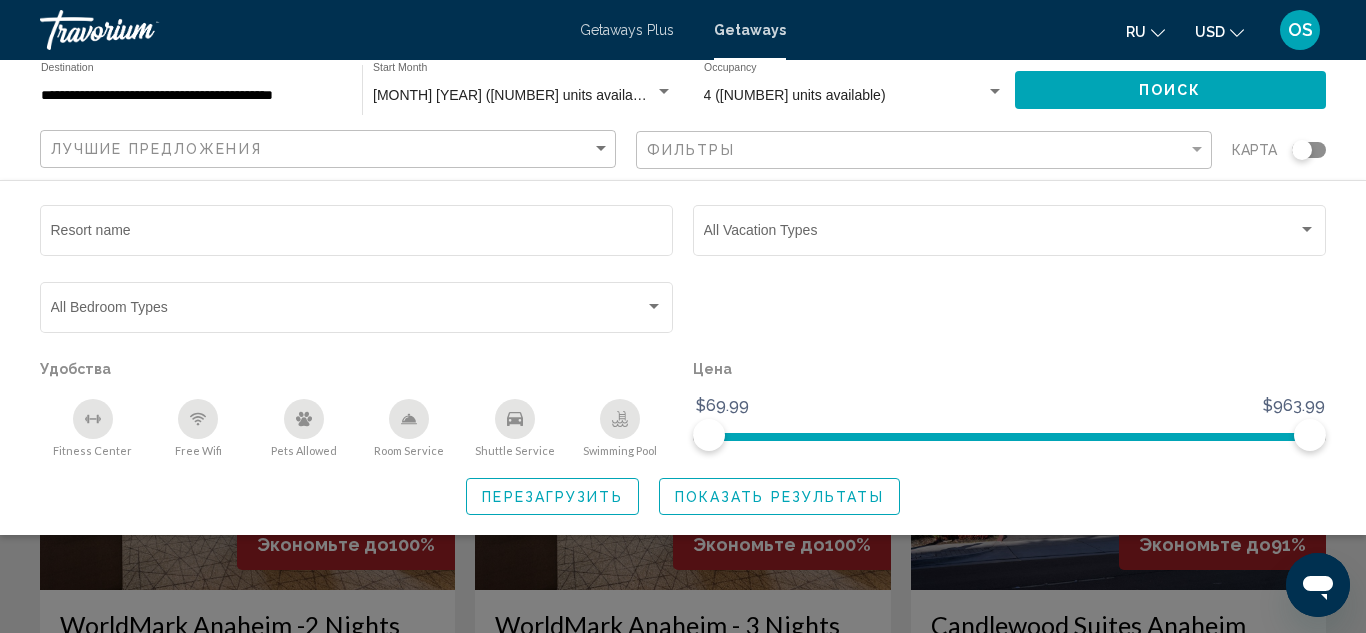 click 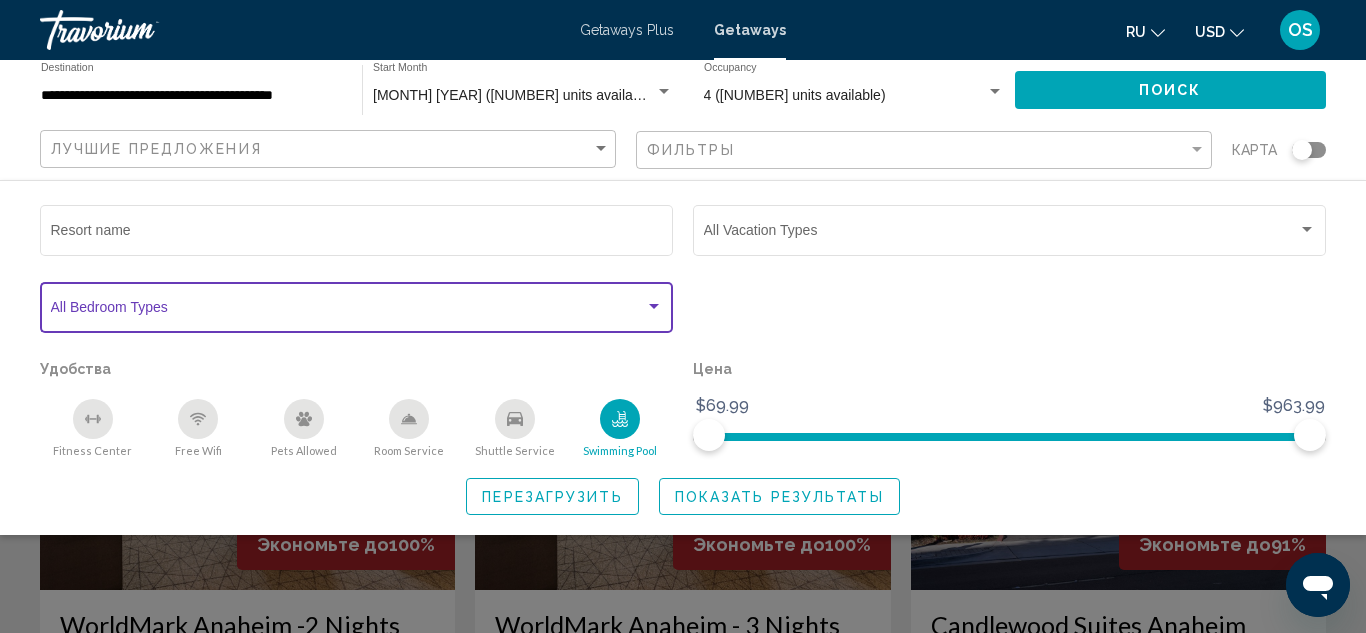 click at bounding box center [348, 311] 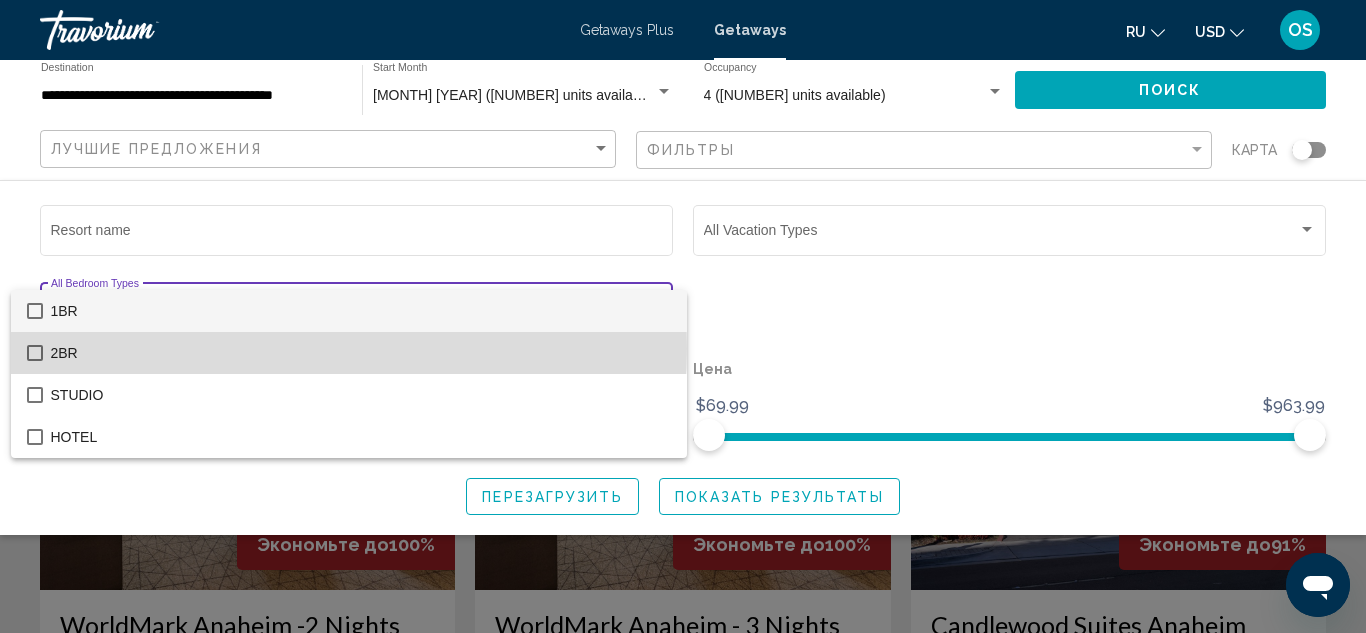 click on "2BR" at bounding box center (361, 353) 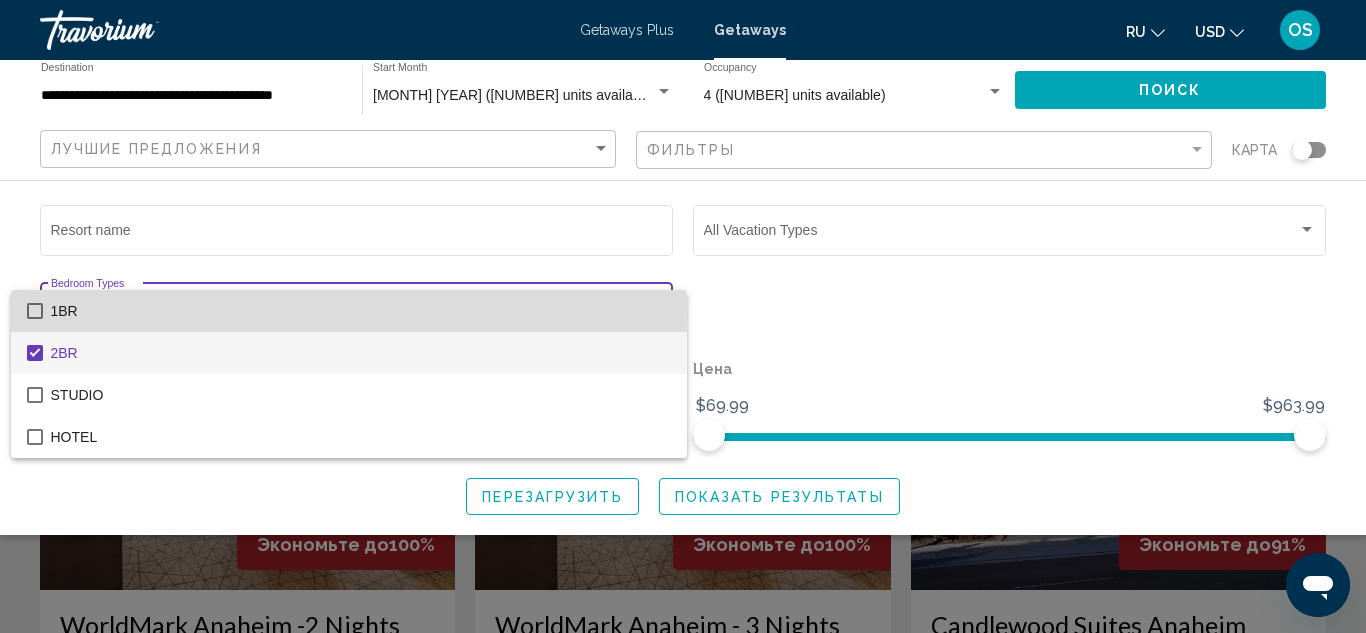 click on "1BR" at bounding box center [361, 311] 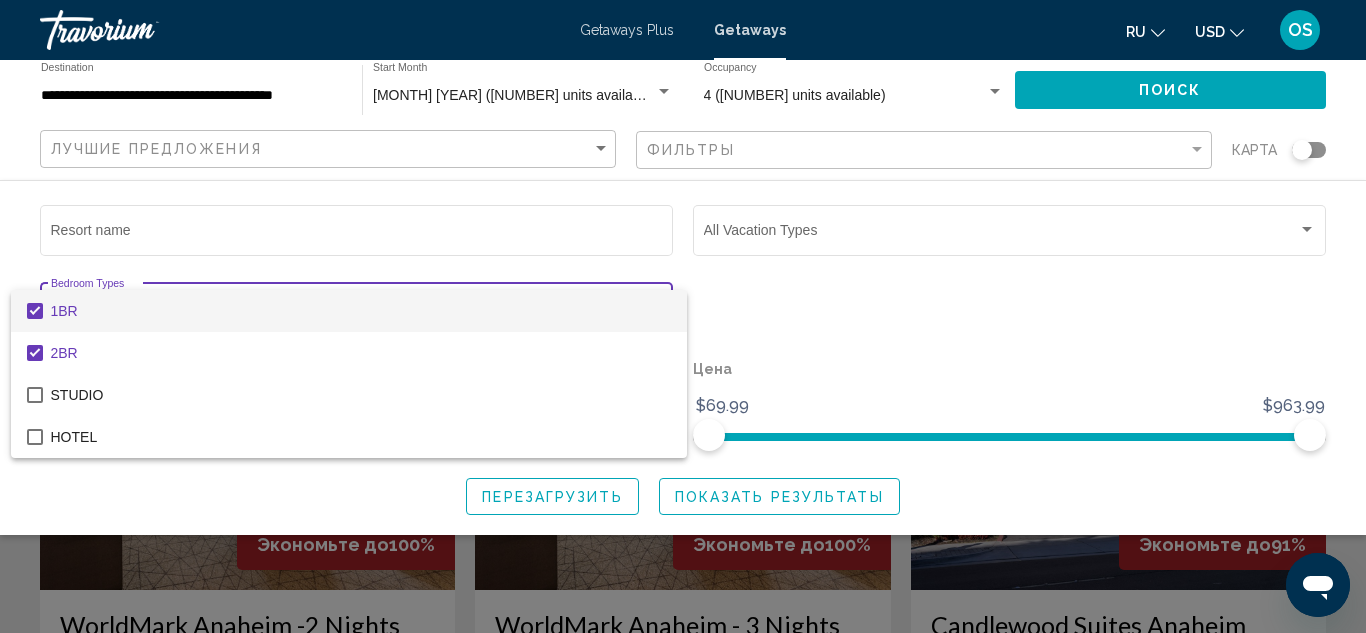 click at bounding box center [683, 316] 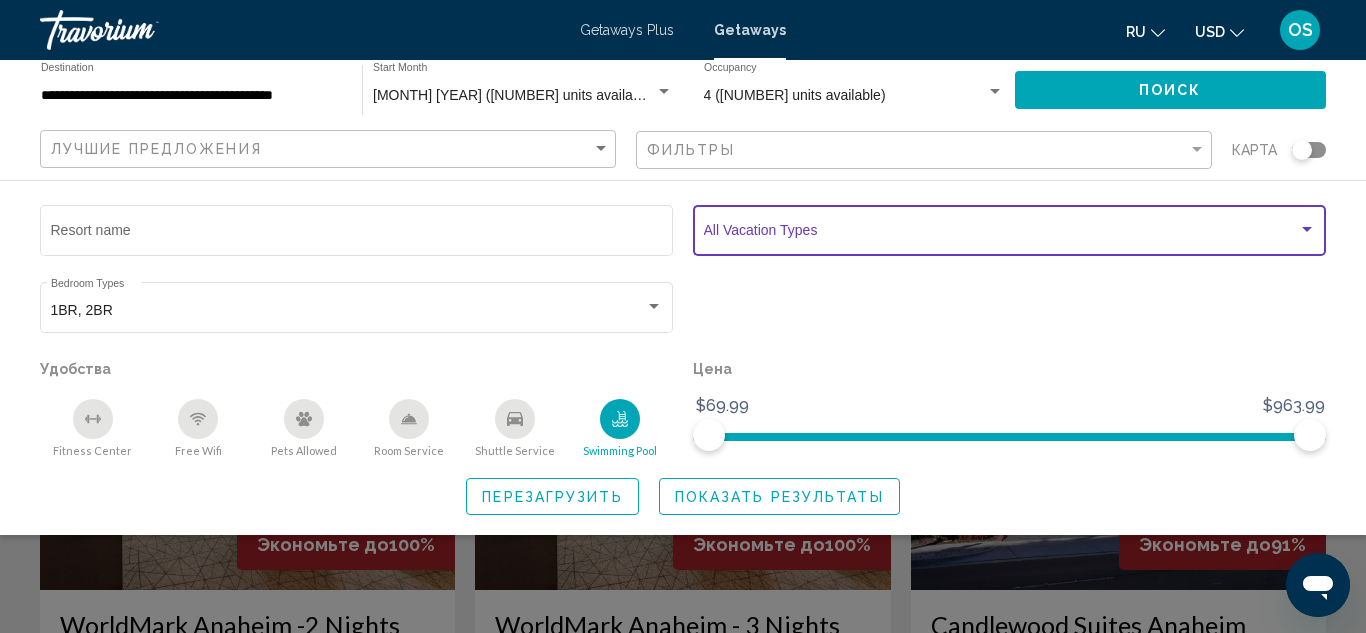 click at bounding box center [1001, 234] 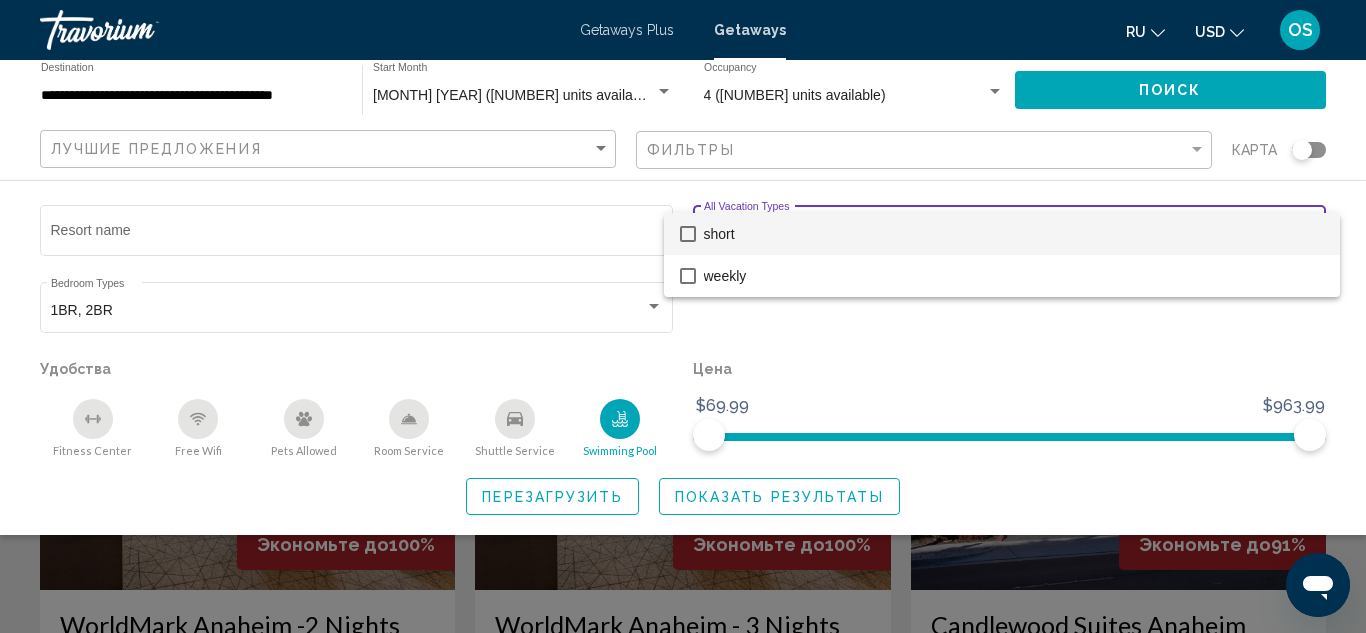 click at bounding box center [683, 316] 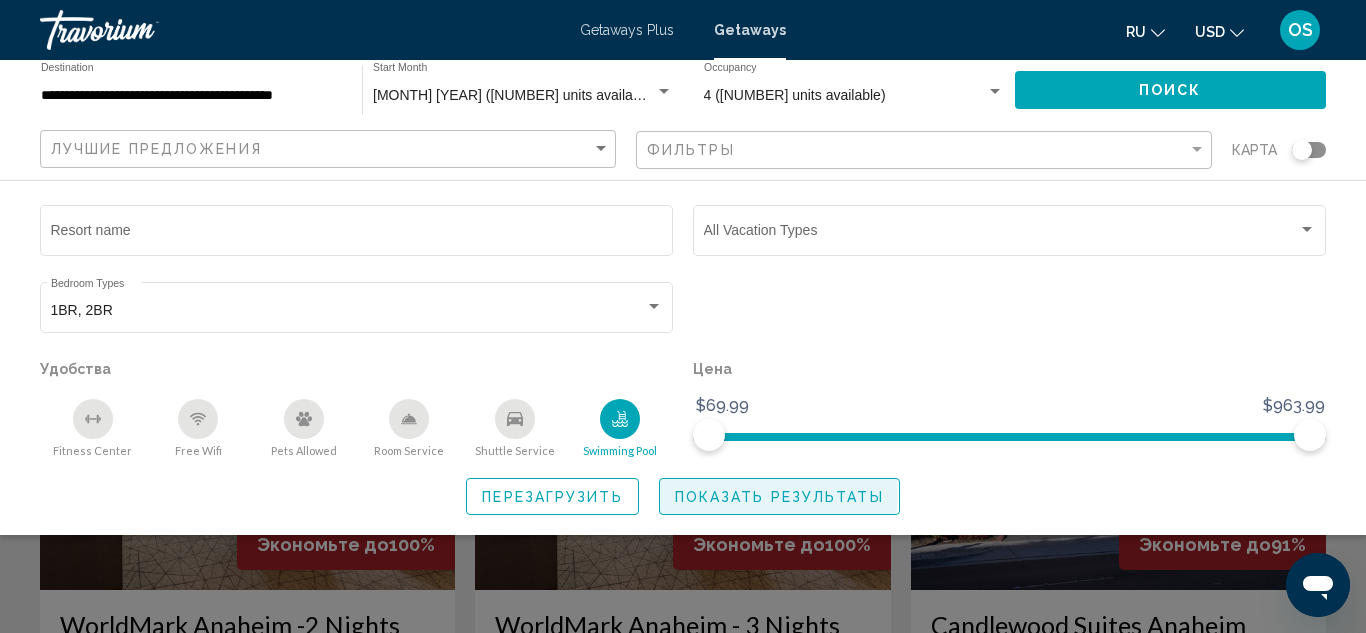 click on "Показать результаты" 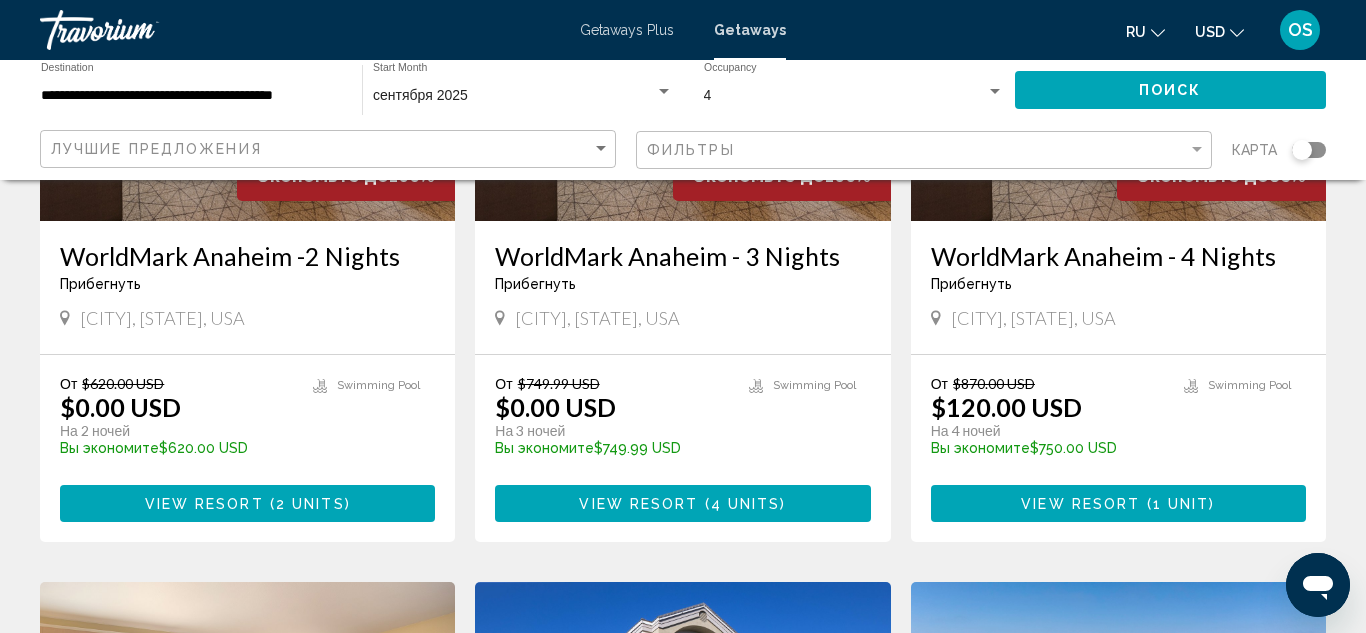 scroll, scrollTop: 374, scrollLeft: 0, axis: vertical 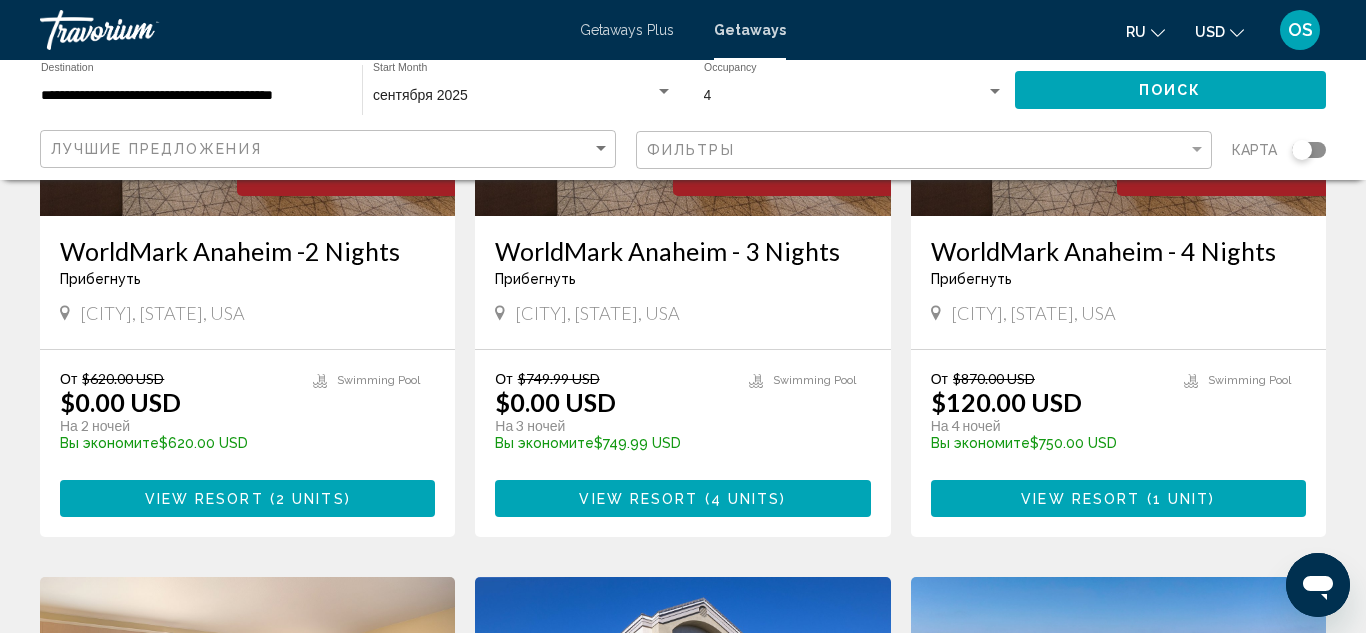 click on "View Resort" at bounding box center [1080, 499] 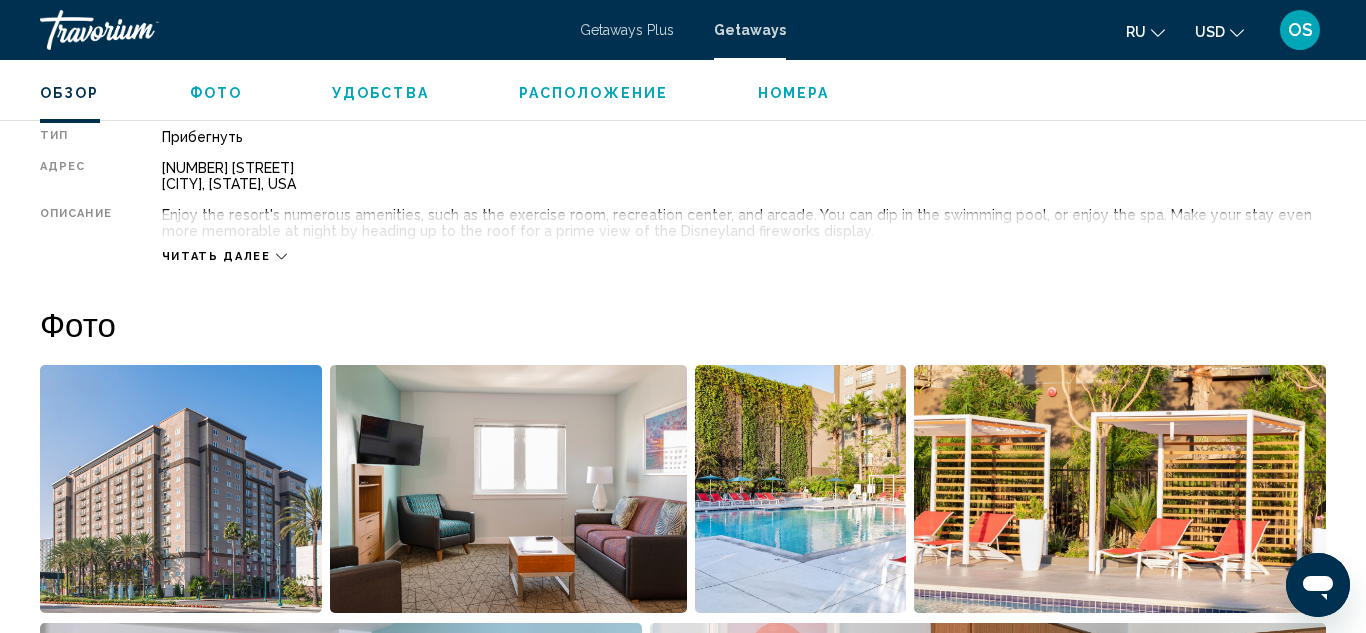 scroll, scrollTop: 1052, scrollLeft: 0, axis: vertical 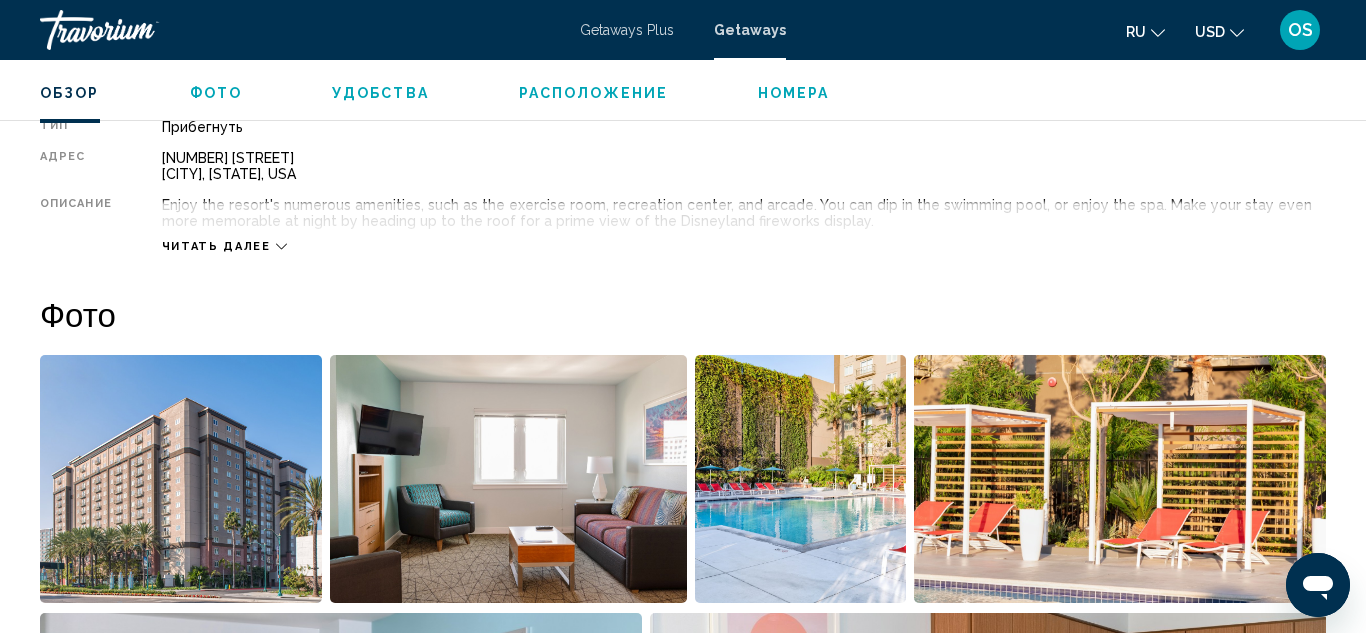 click on "Расположение" at bounding box center (593, 93) 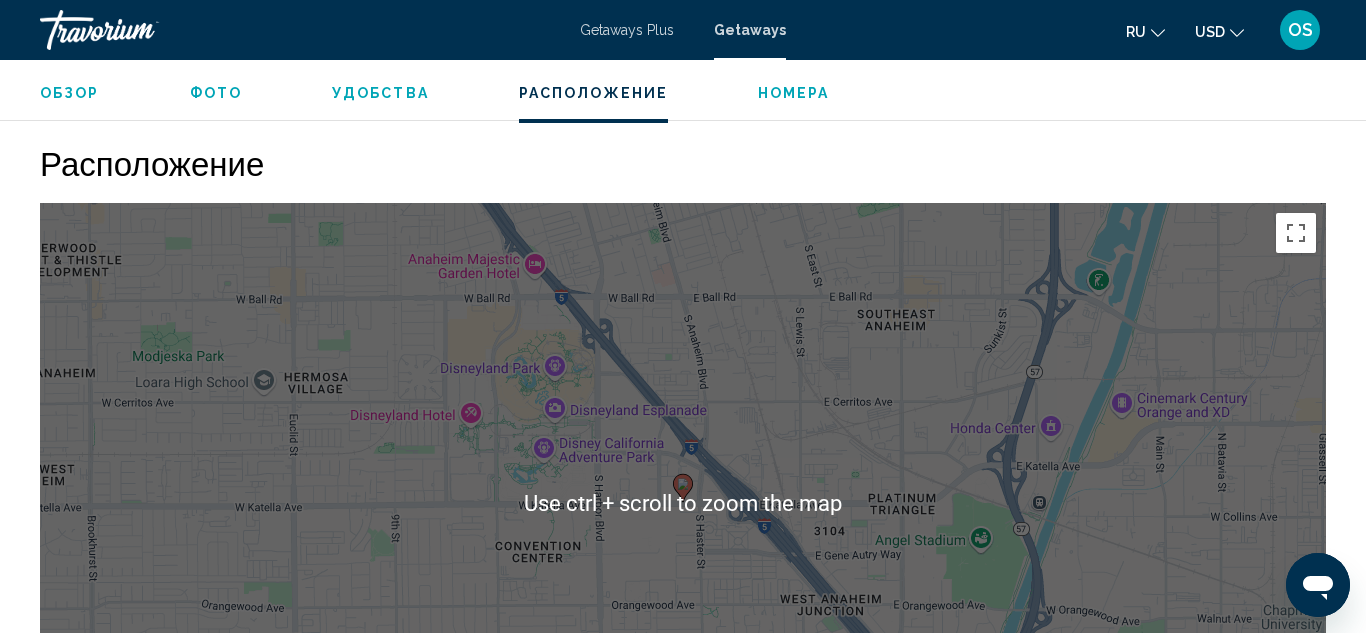 scroll, scrollTop: 3245, scrollLeft: 0, axis: vertical 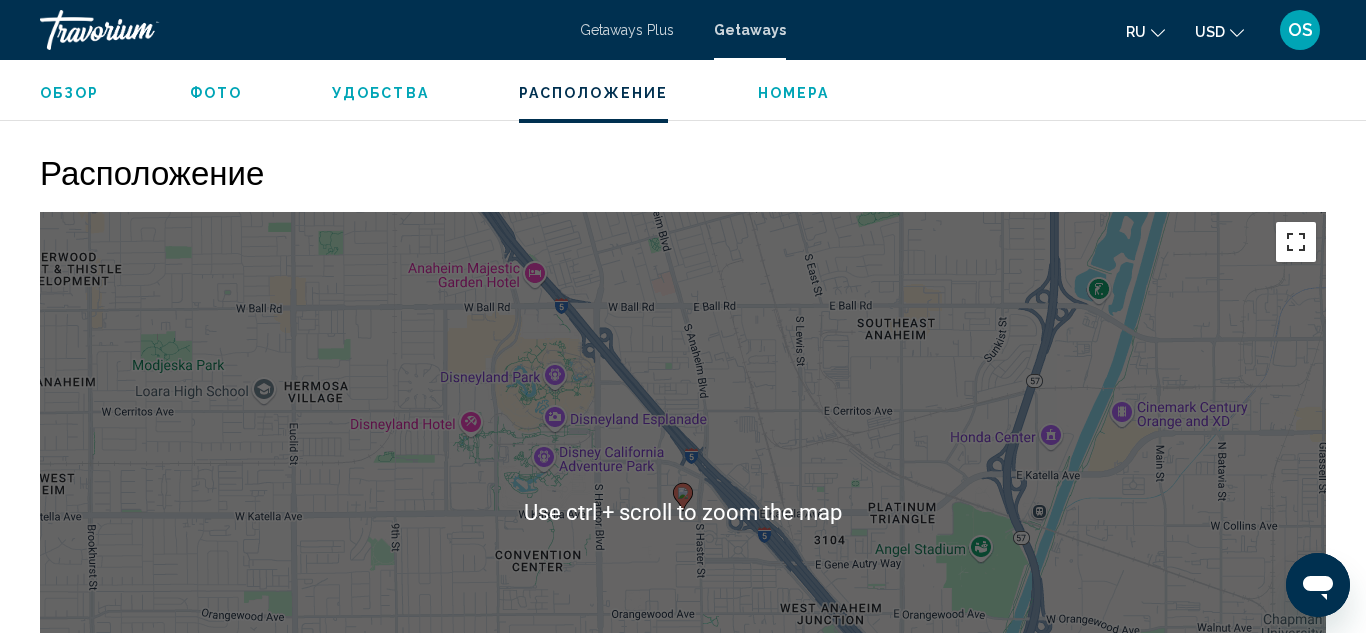 click at bounding box center [1296, 242] 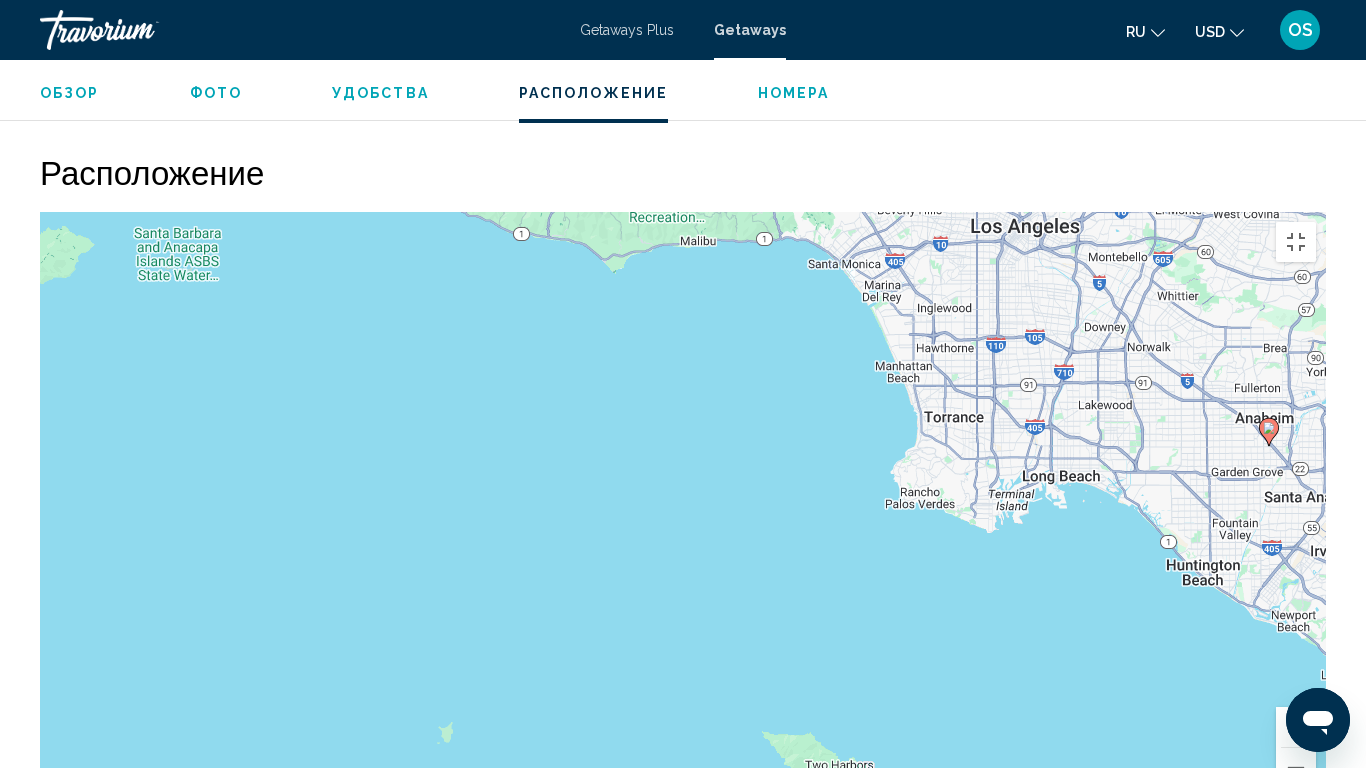 click 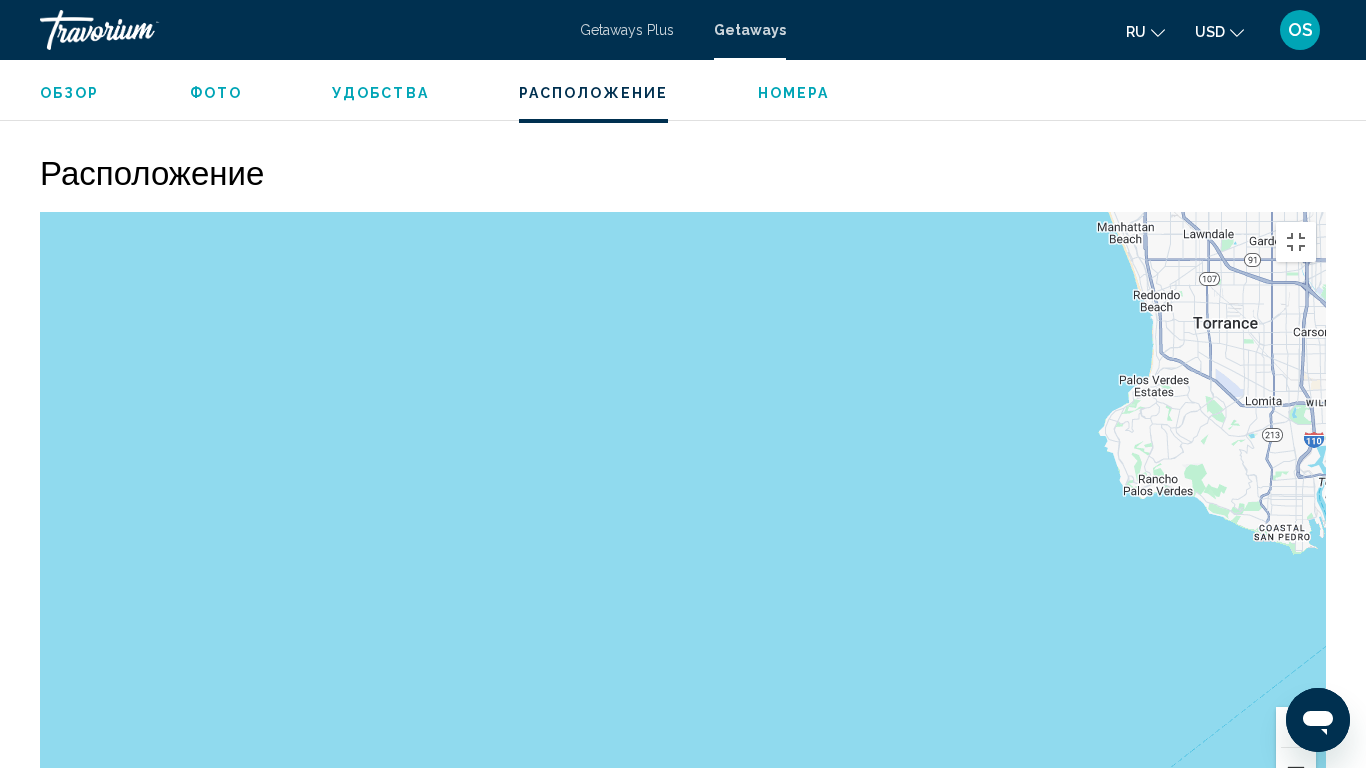 click at bounding box center [1296, 768] 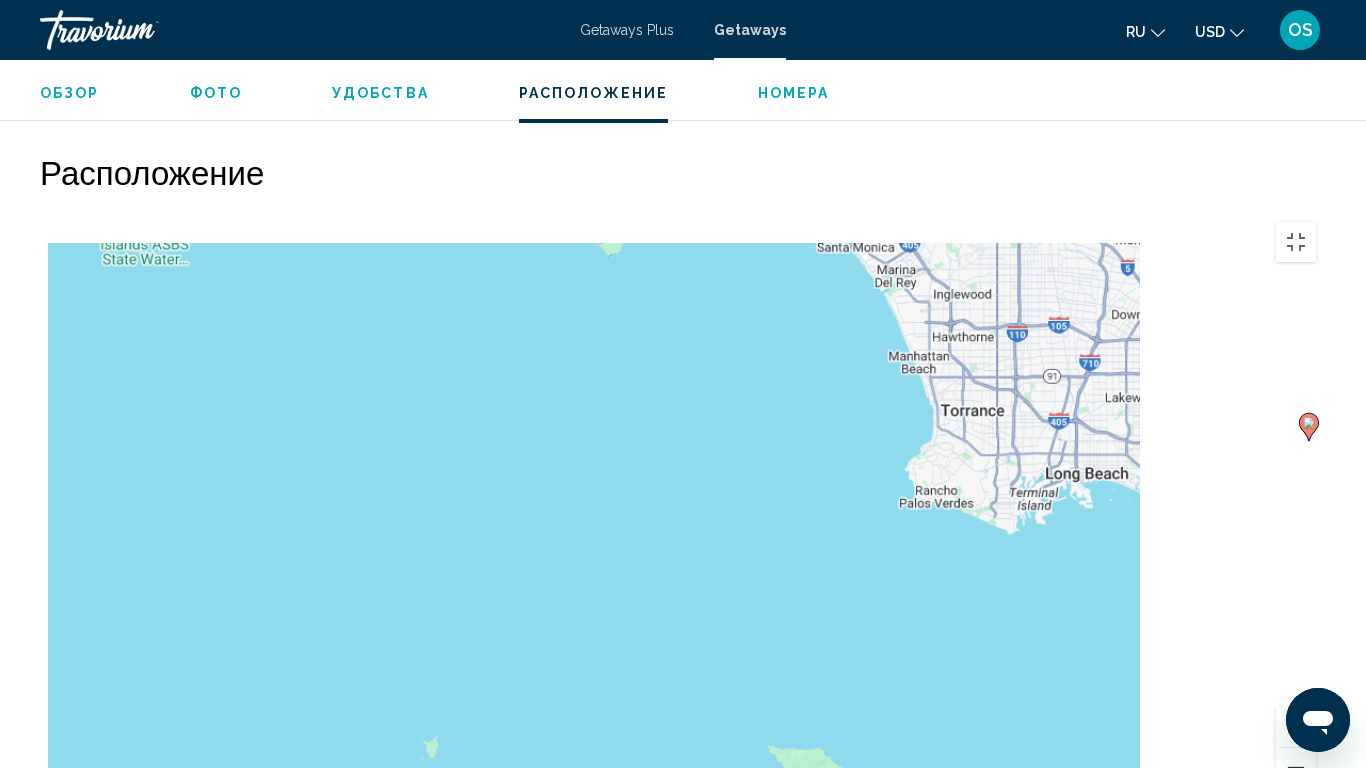click at bounding box center (1296, 768) 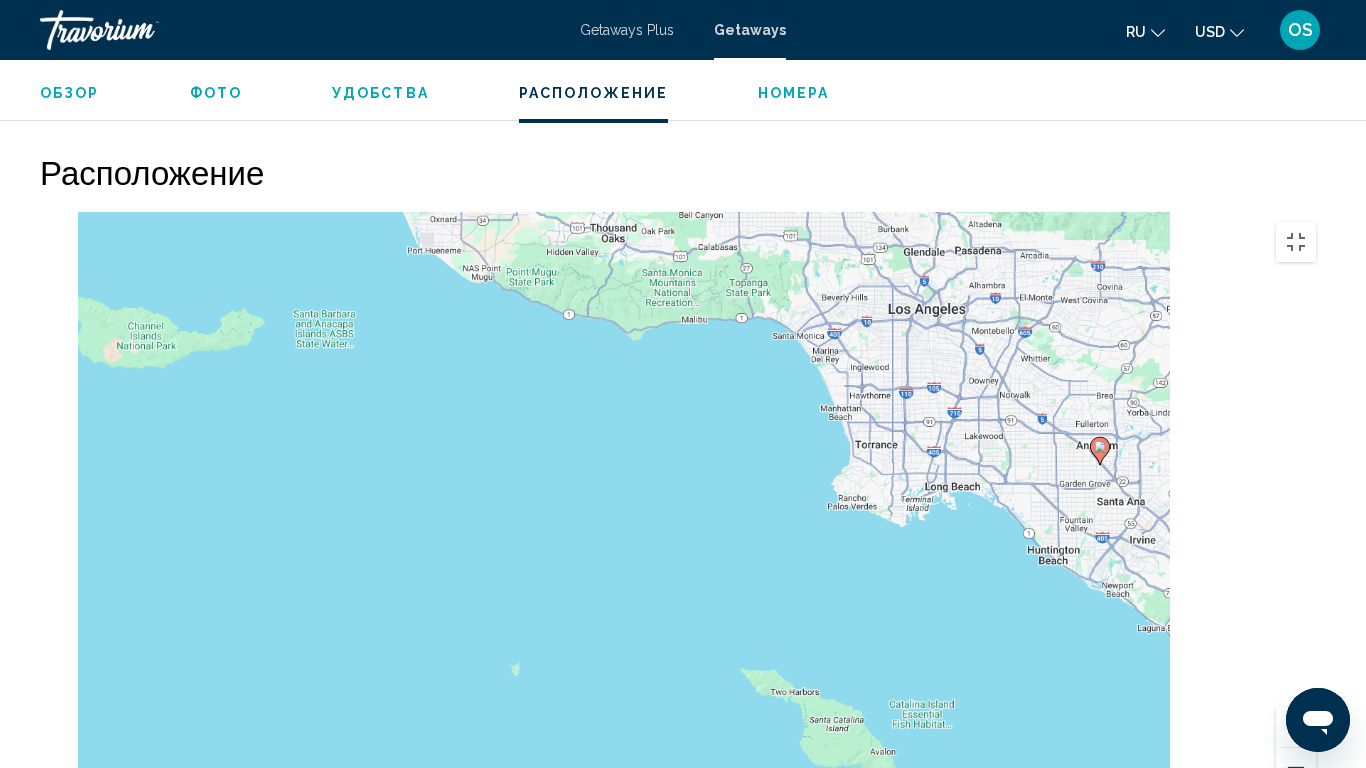 click at bounding box center (1296, 768) 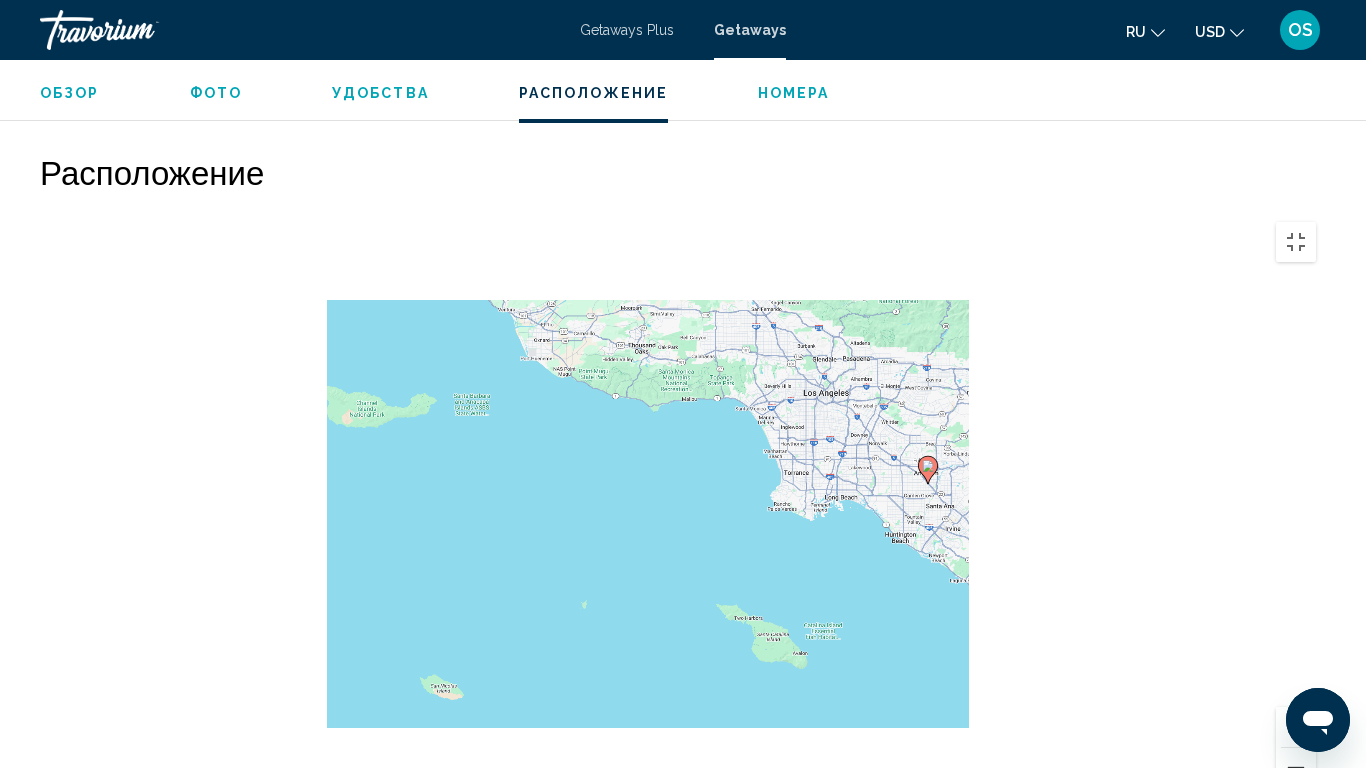 click at bounding box center (1296, 768) 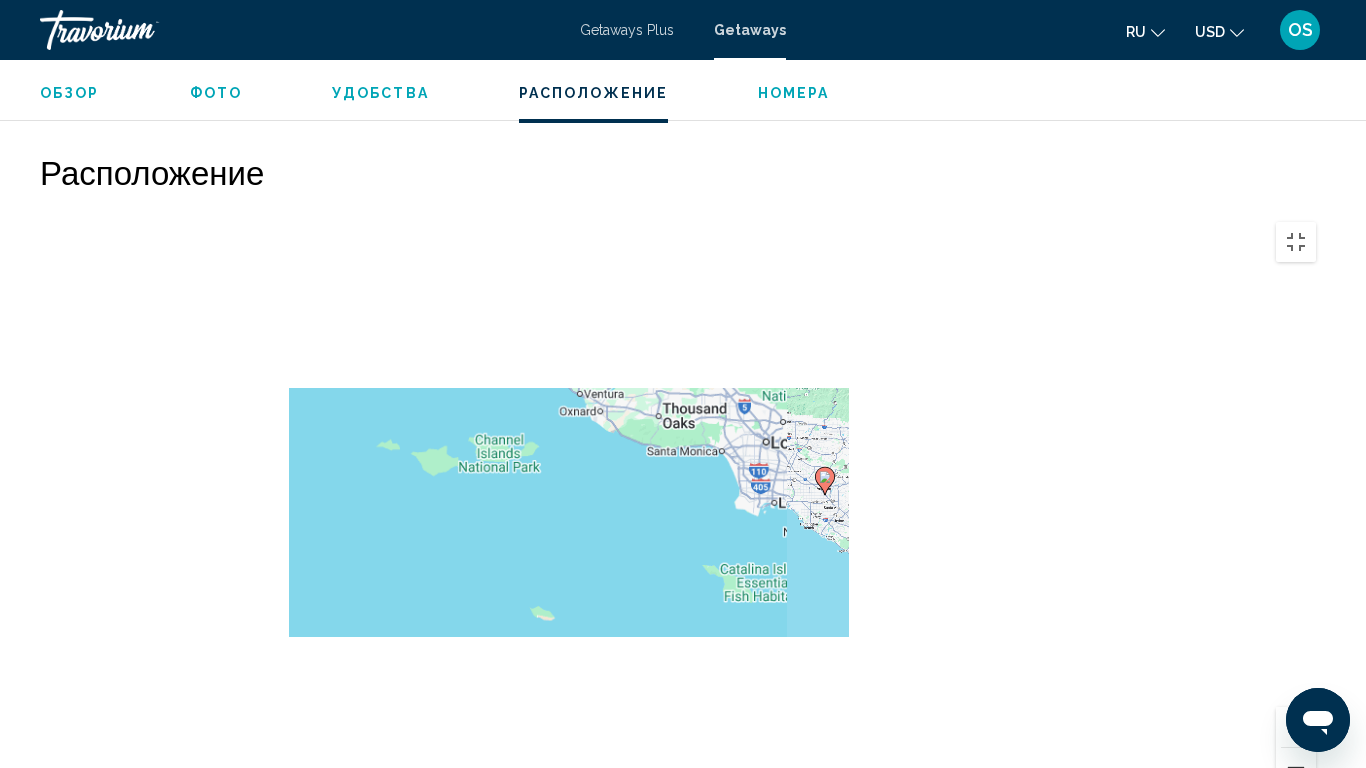 click at bounding box center [1296, 768] 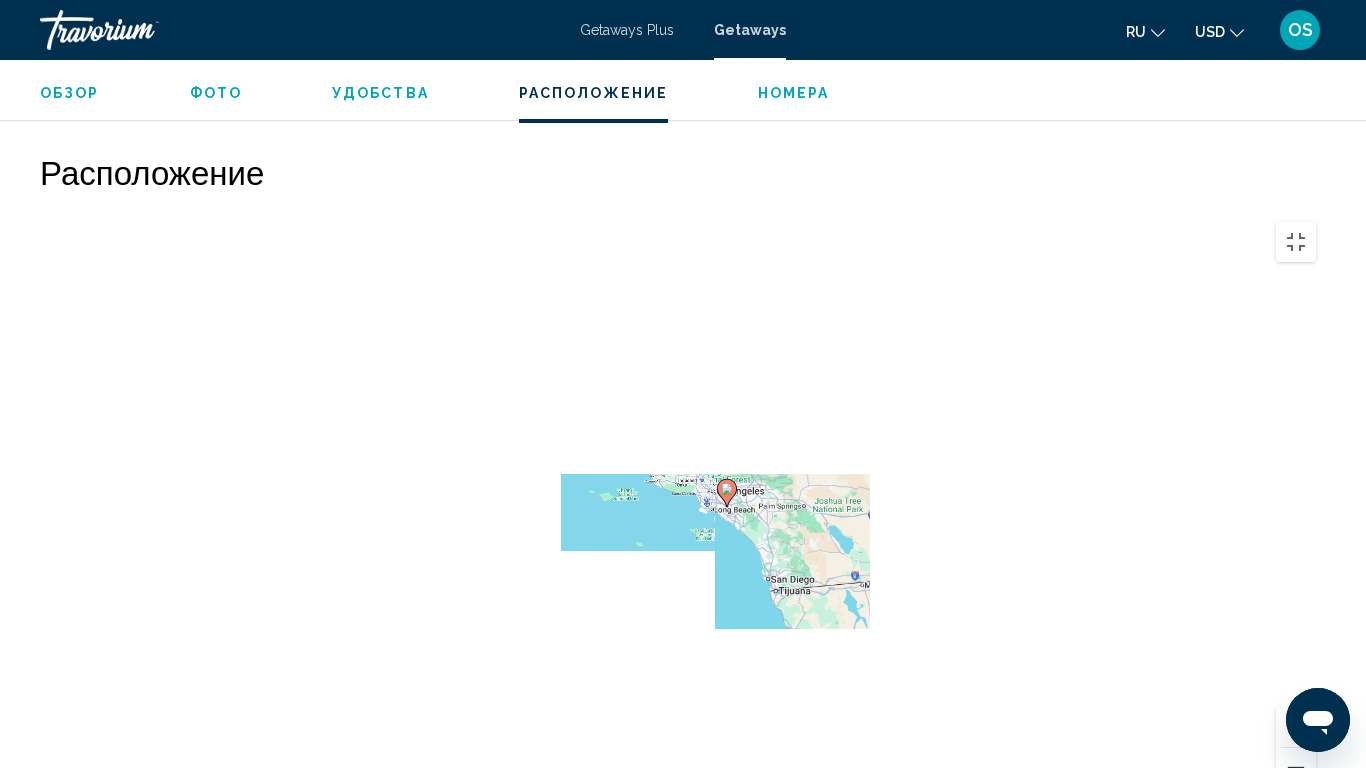 click at bounding box center (1296, 768) 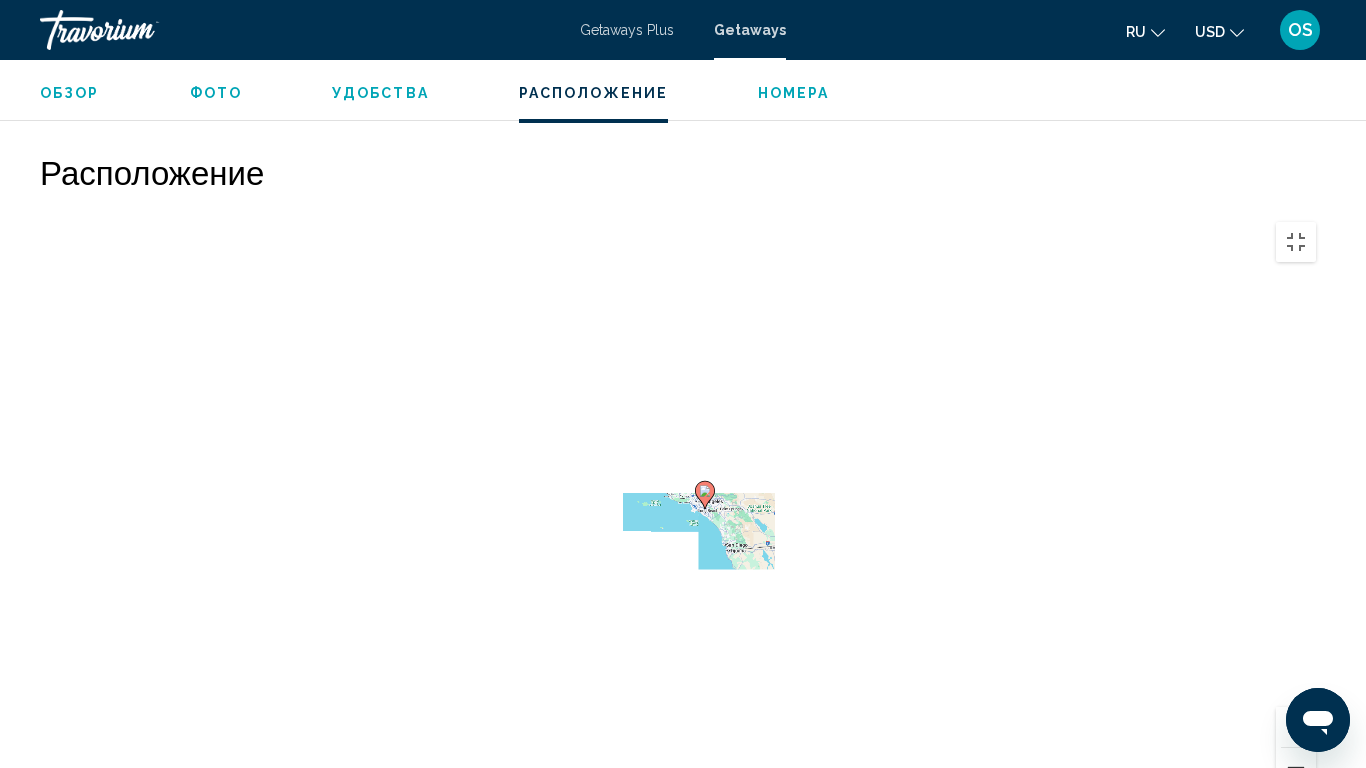 click at bounding box center (1296, 768) 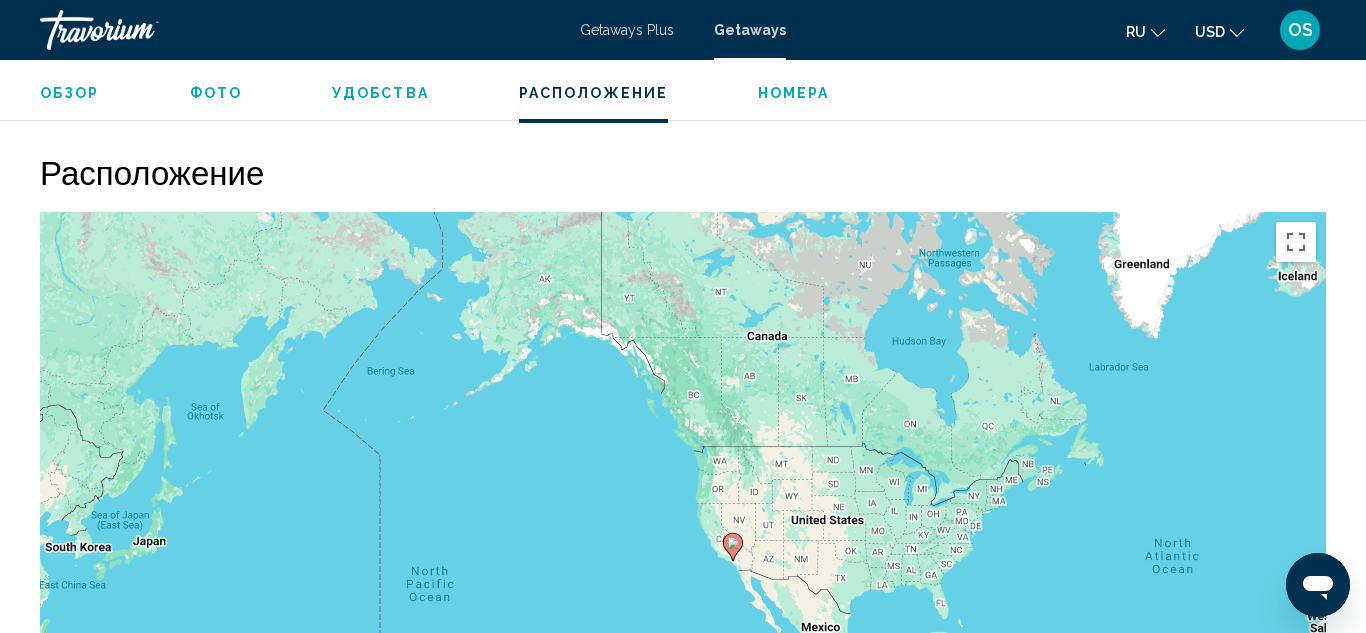 click on "Удобства" at bounding box center [380, 93] 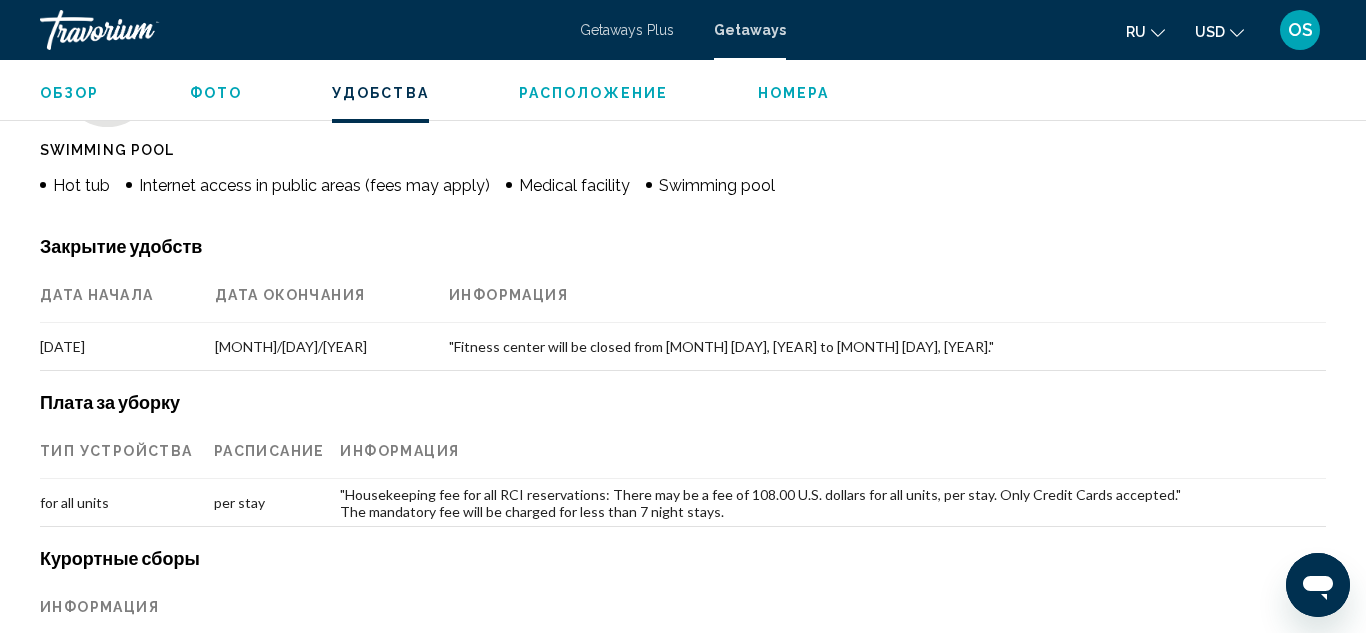 scroll, scrollTop: 1842, scrollLeft: 0, axis: vertical 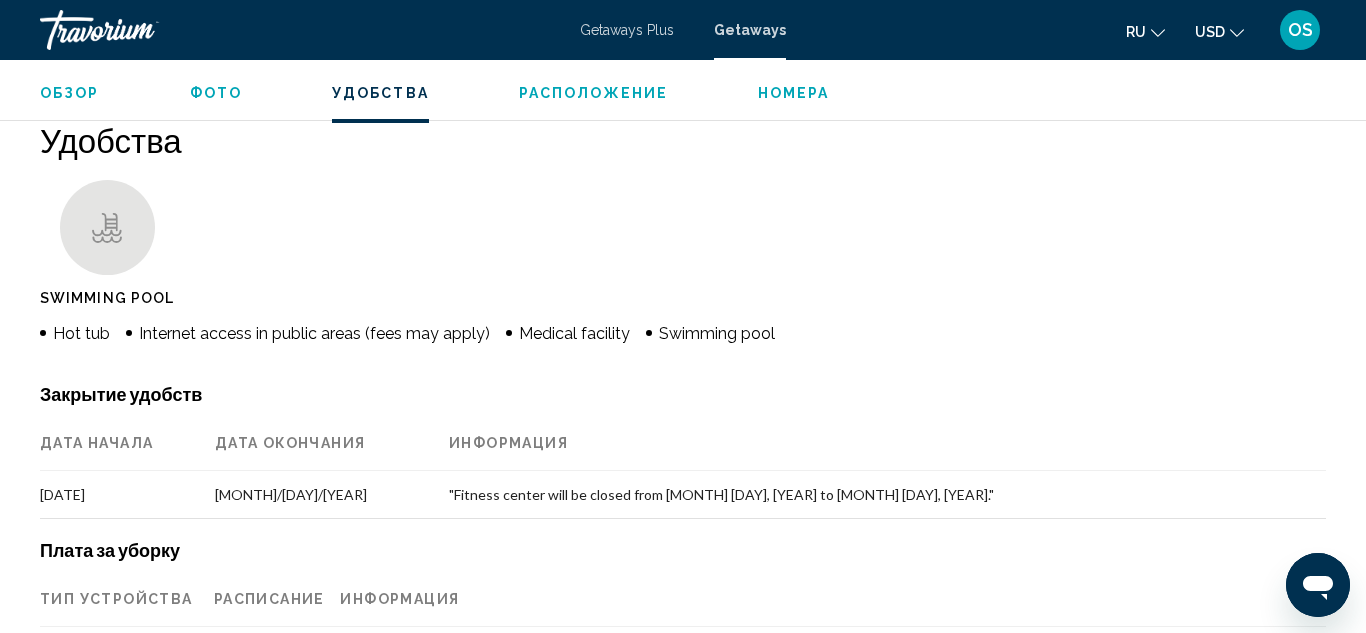 click on "Обзор" at bounding box center [70, 93] 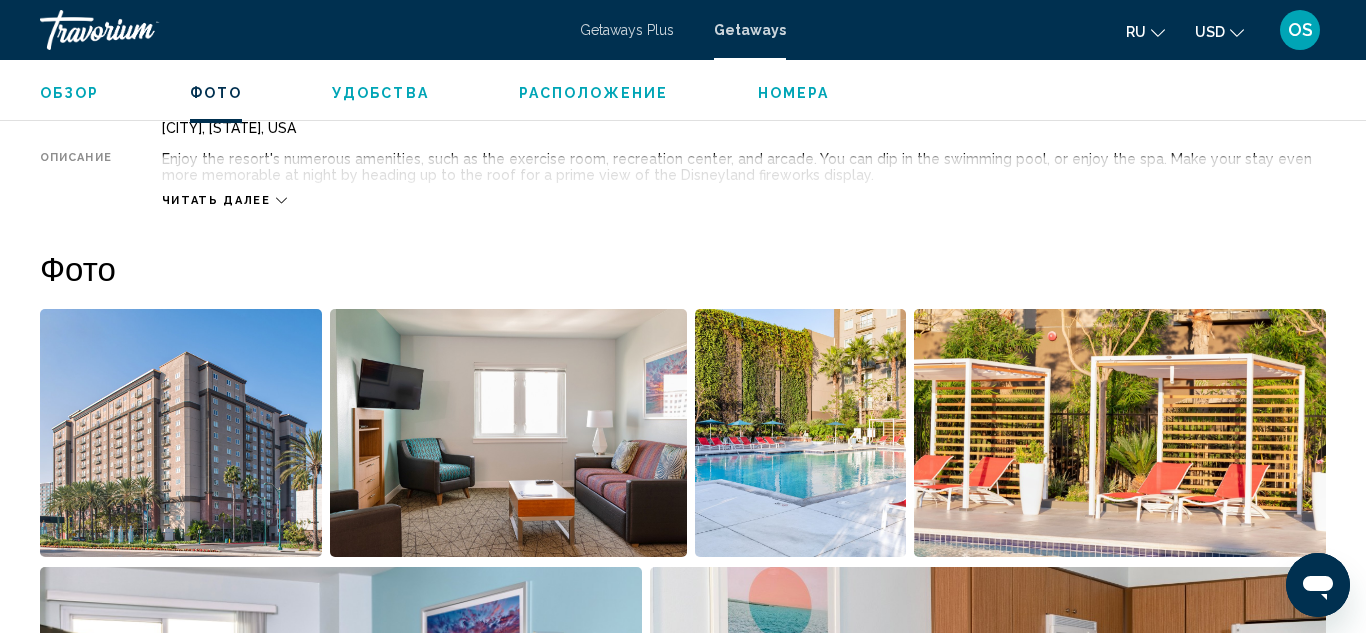 scroll, scrollTop: 991, scrollLeft: 0, axis: vertical 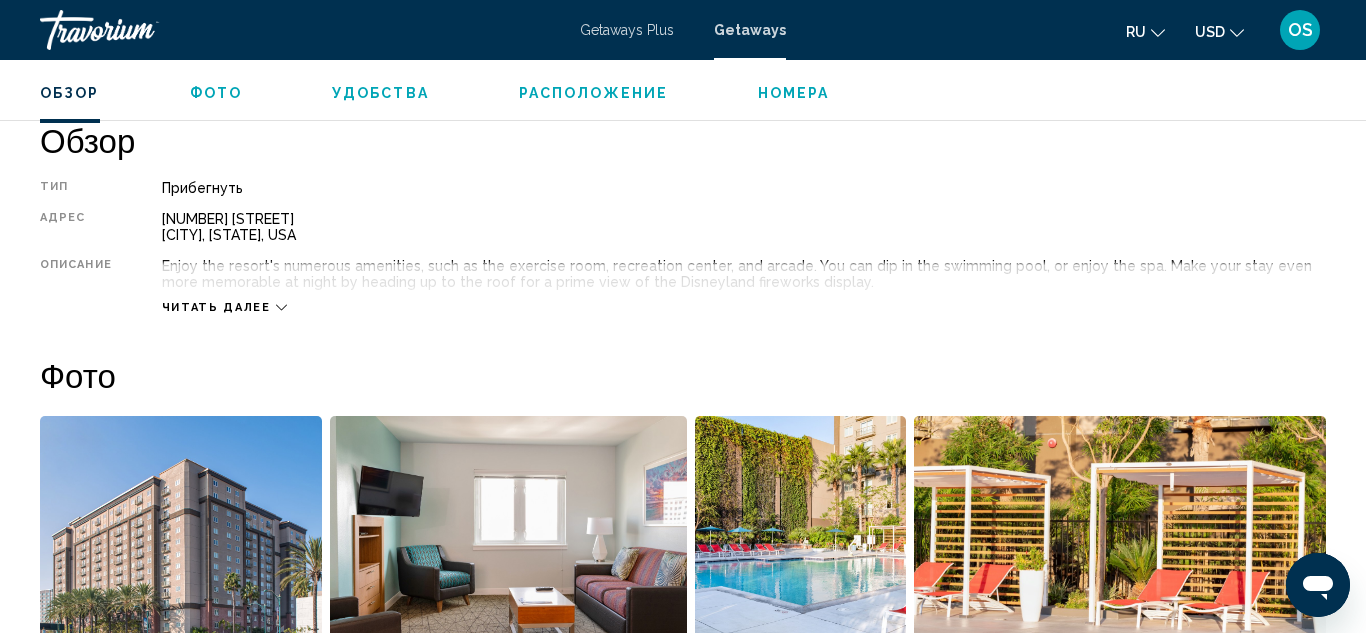 click on "Читать далее" at bounding box center [216, 307] 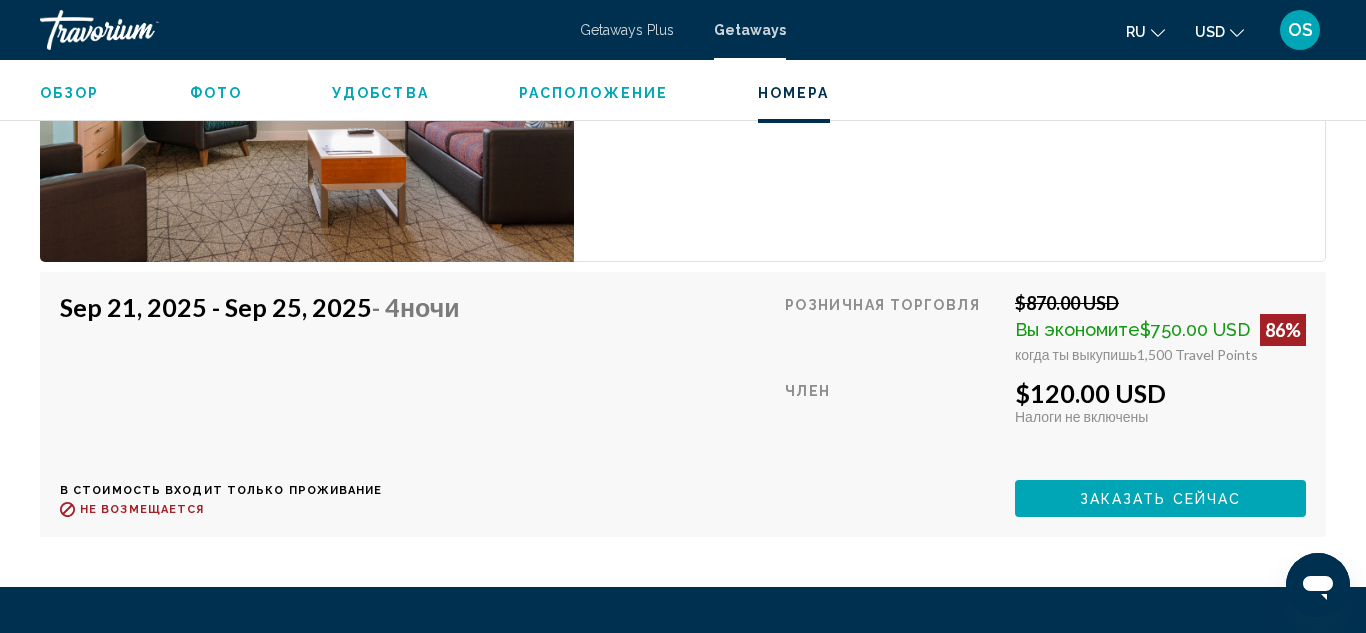 scroll, scrollTop: 4308, scrollLeft: 0, axis: vertical 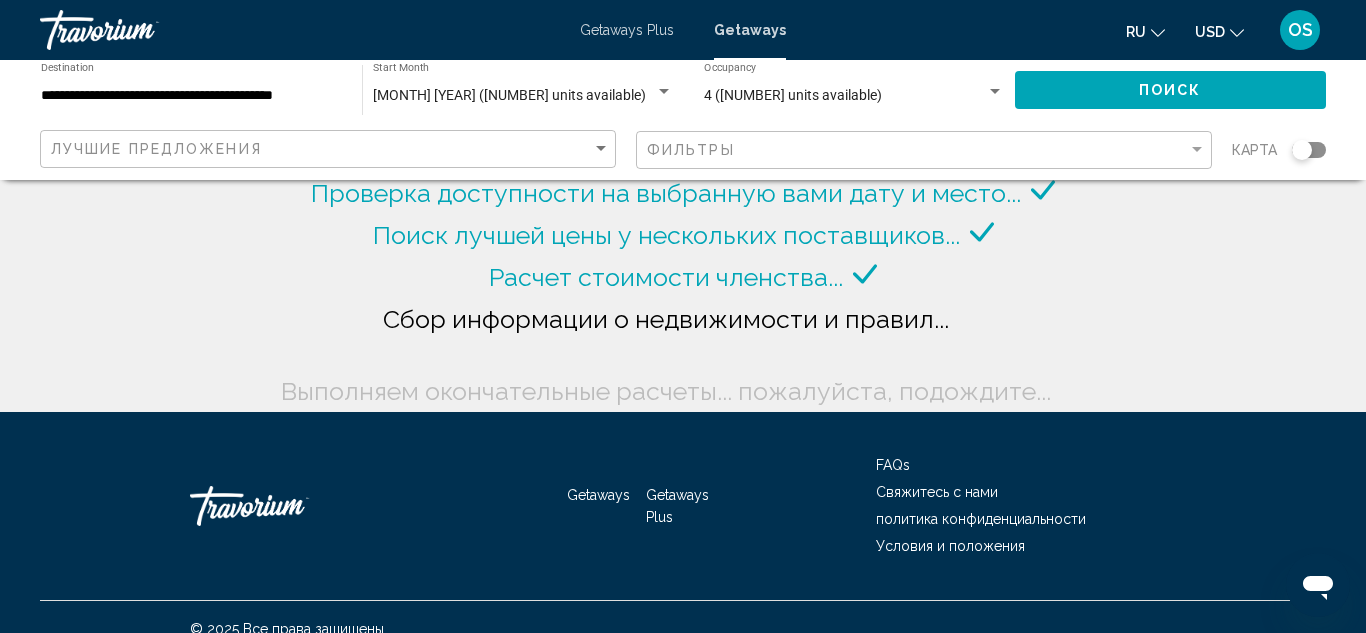 click on "Фильтры" 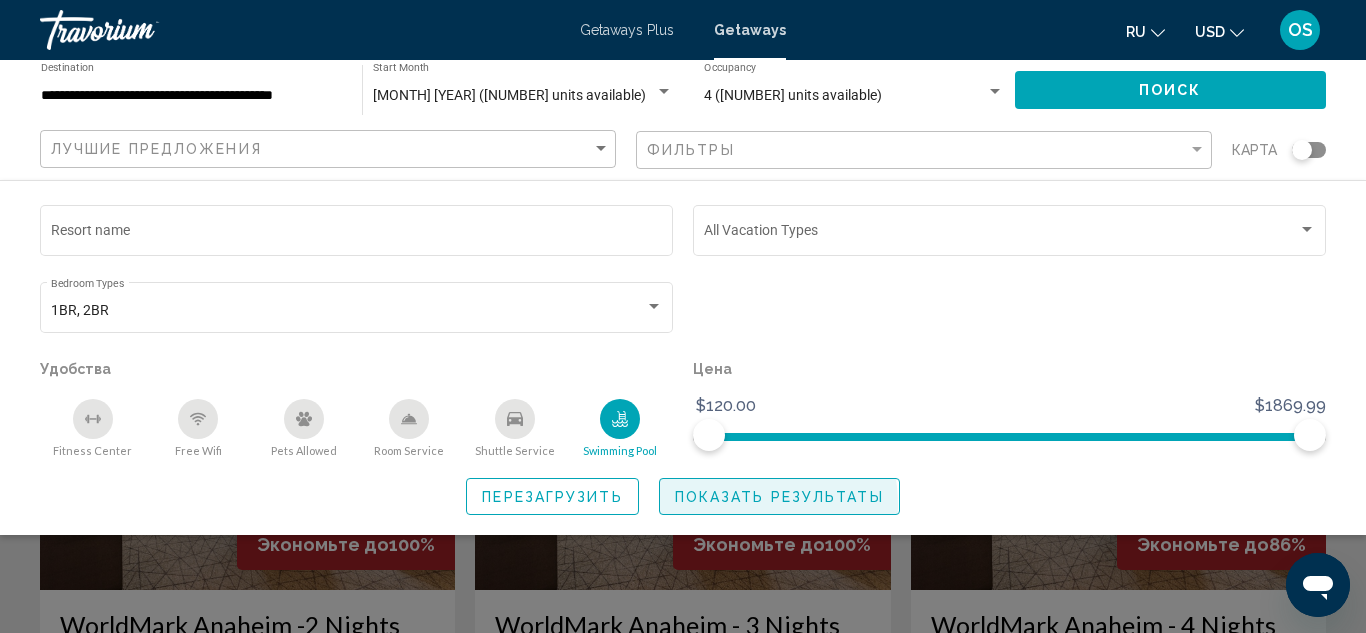 click on "Показать результаты" 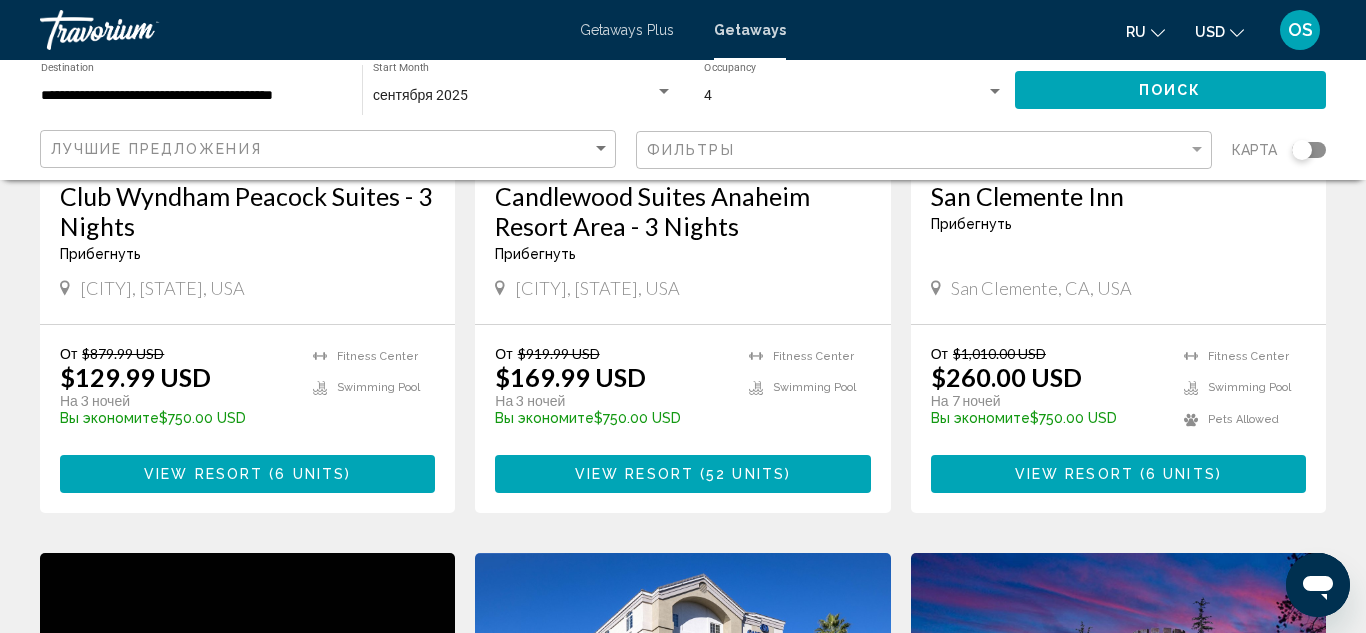 scroll, scrollTop: 1111, scrollLeft: 0, axis: vertical 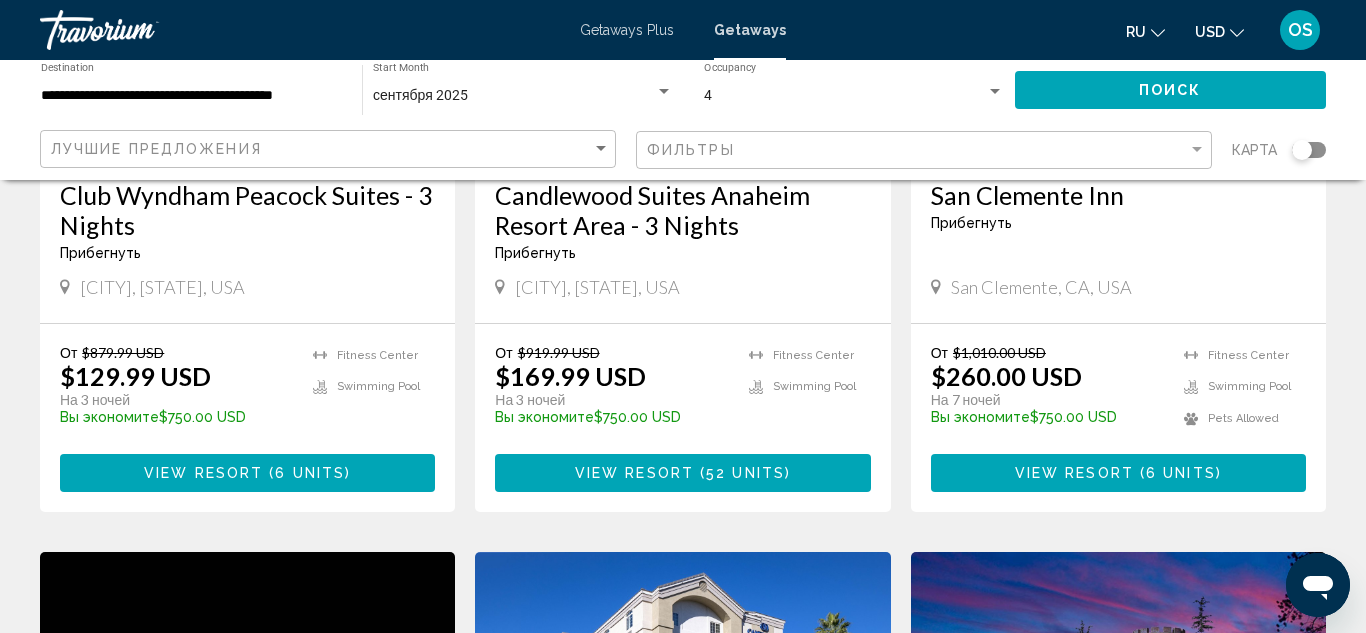 click on "View Resort    ( 6 units )" at bounding box center (1118, 472) 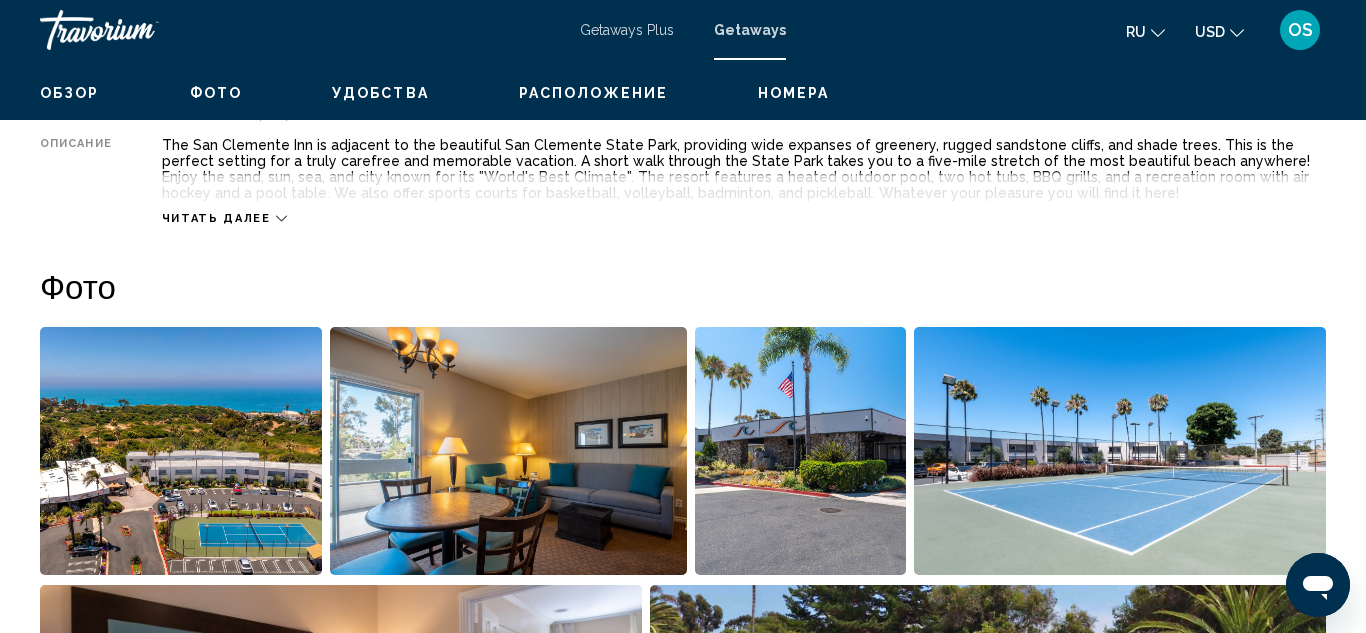 scroll, scrollTop: 219, scrollLeft: 0, axis: vertical 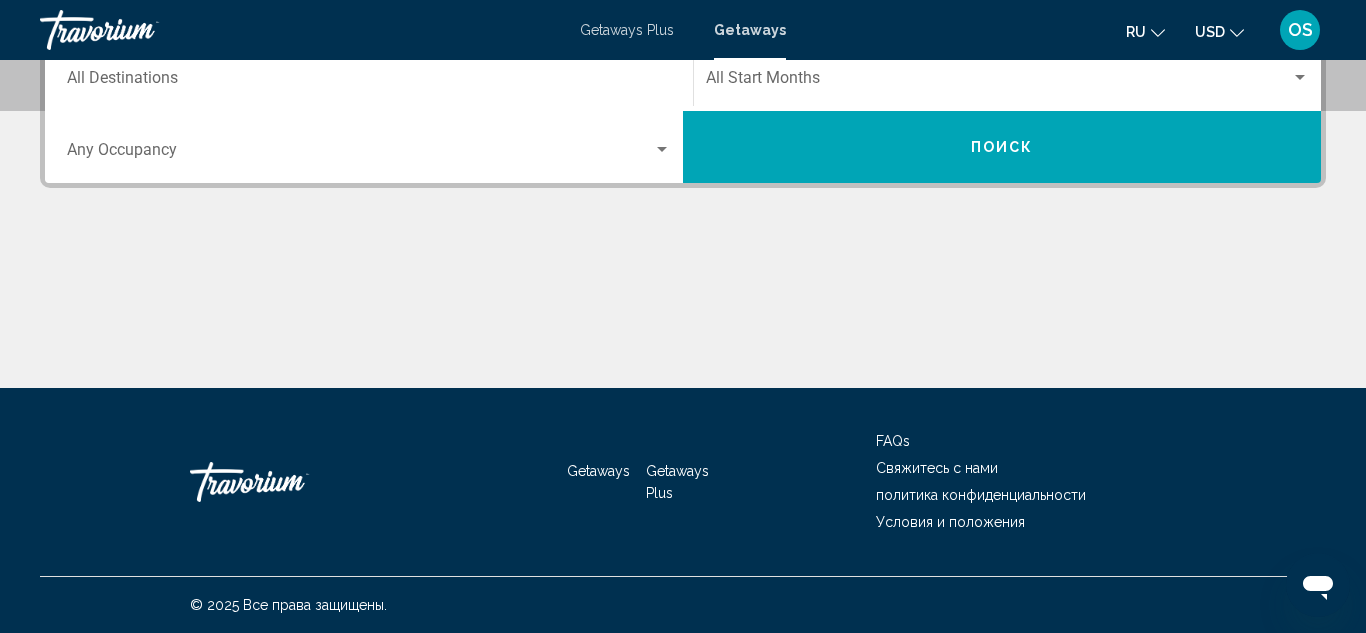 click on "Destination All Destinations" at bounding box center (369, 75) 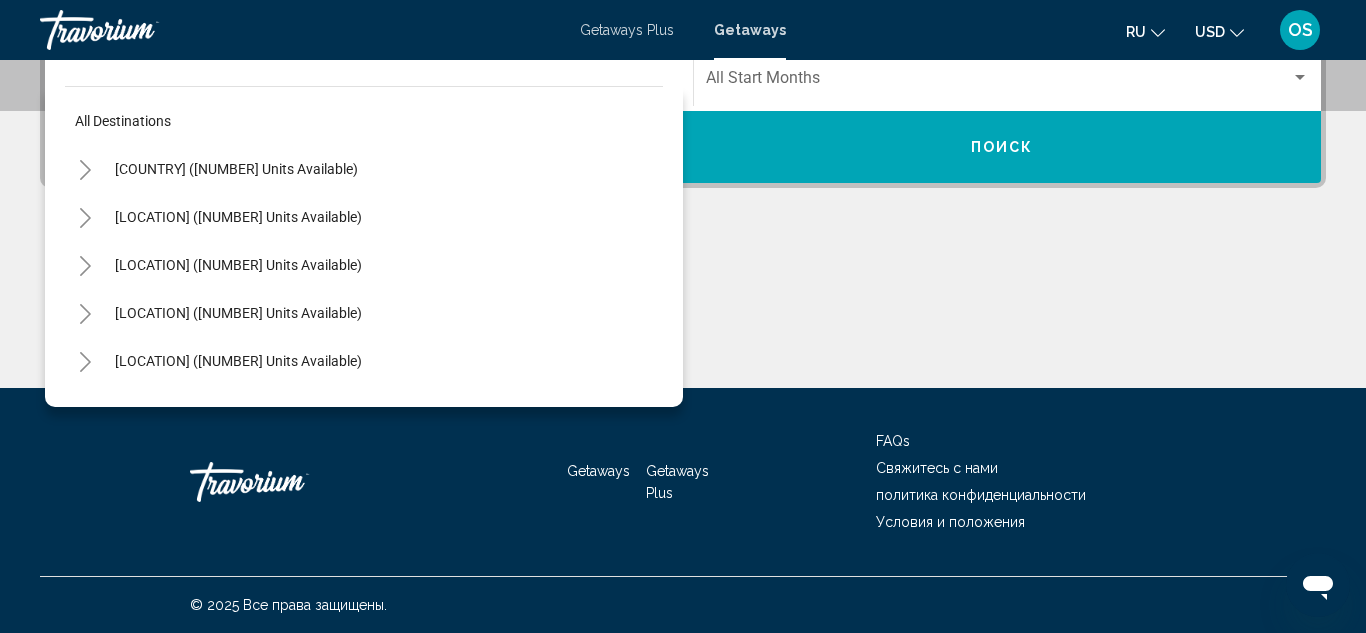 scroll, scrollTop: 458, scrollLeft: 0, axis: vertical 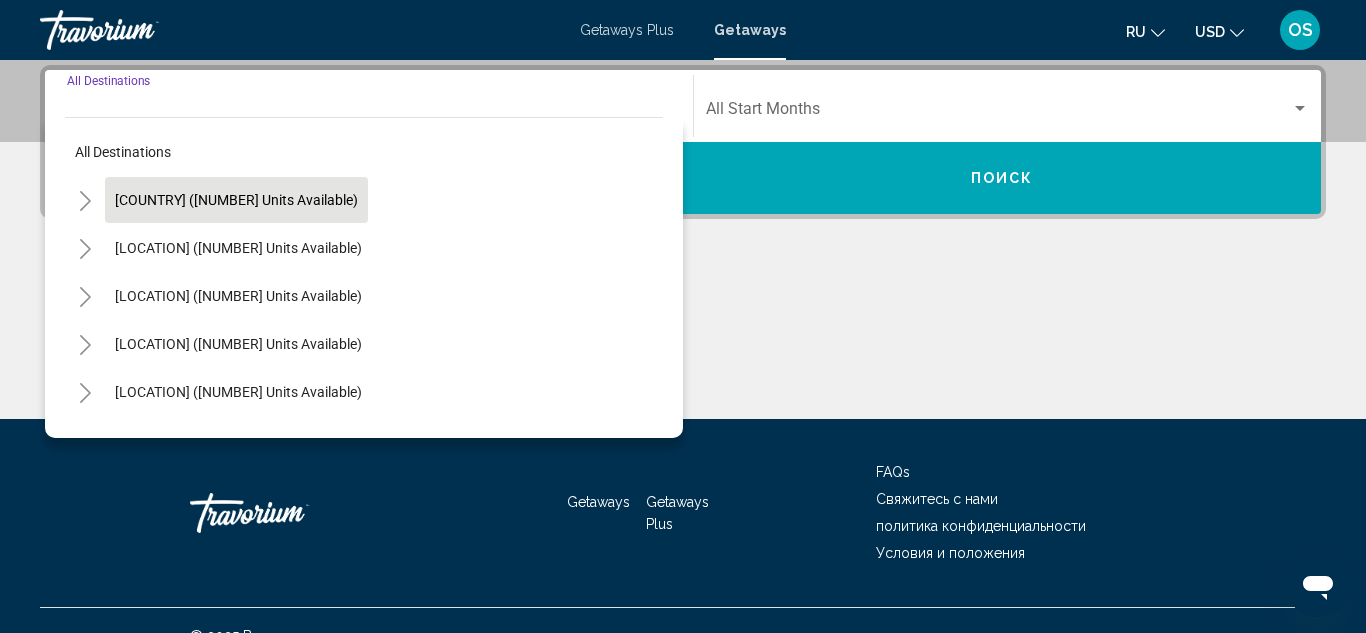 click on "[COUNTRY] ([NUMBER] units available)" at bounding box center [238, 248] 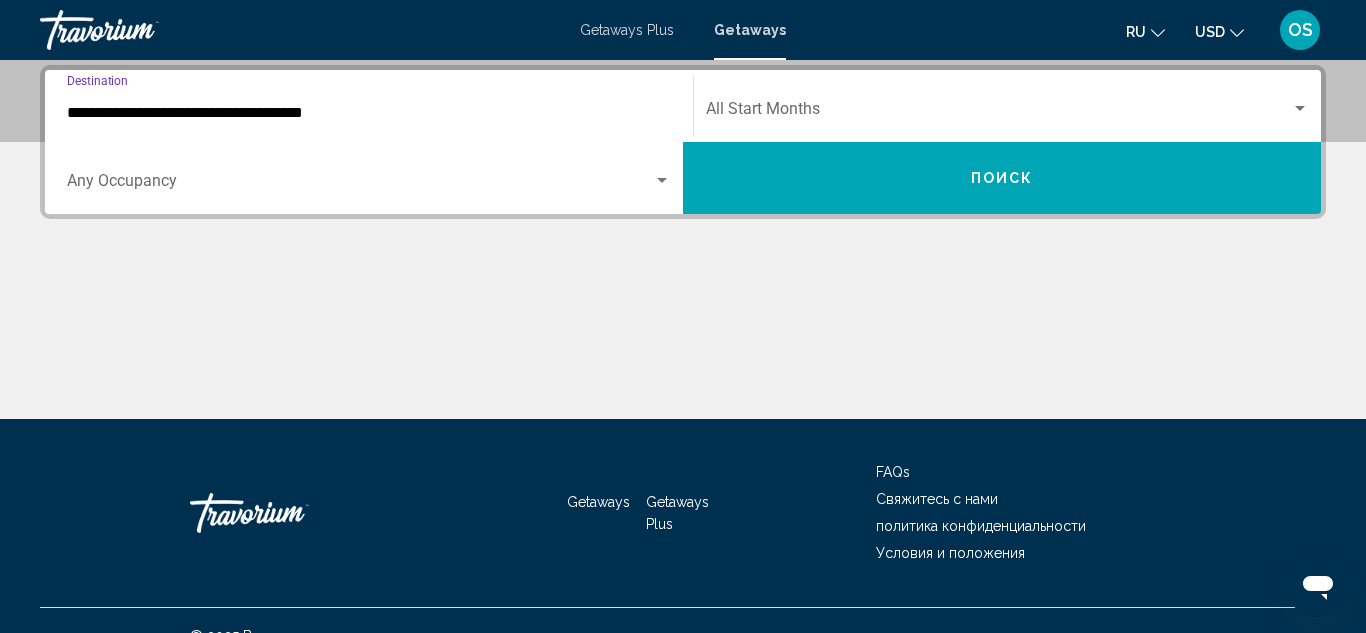 click on "**********" at bounding box center [369, 113] 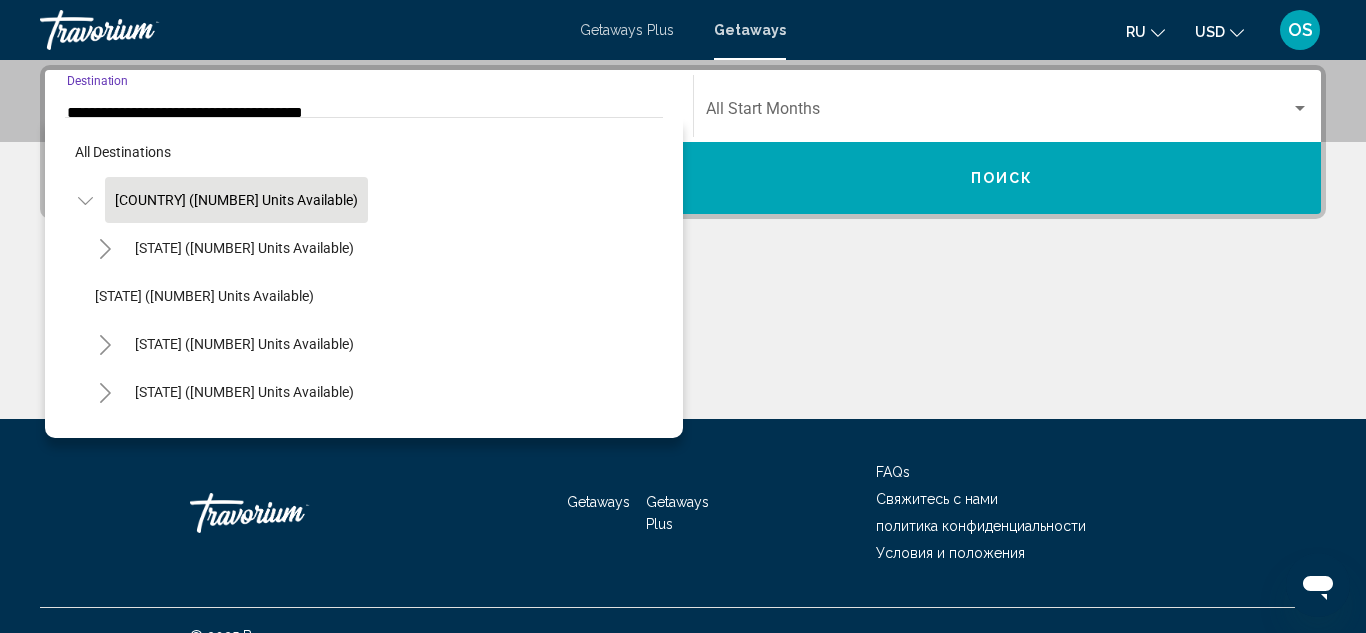 scroll, scrollTop: 342, scrollLeft: 0, axis: vertical 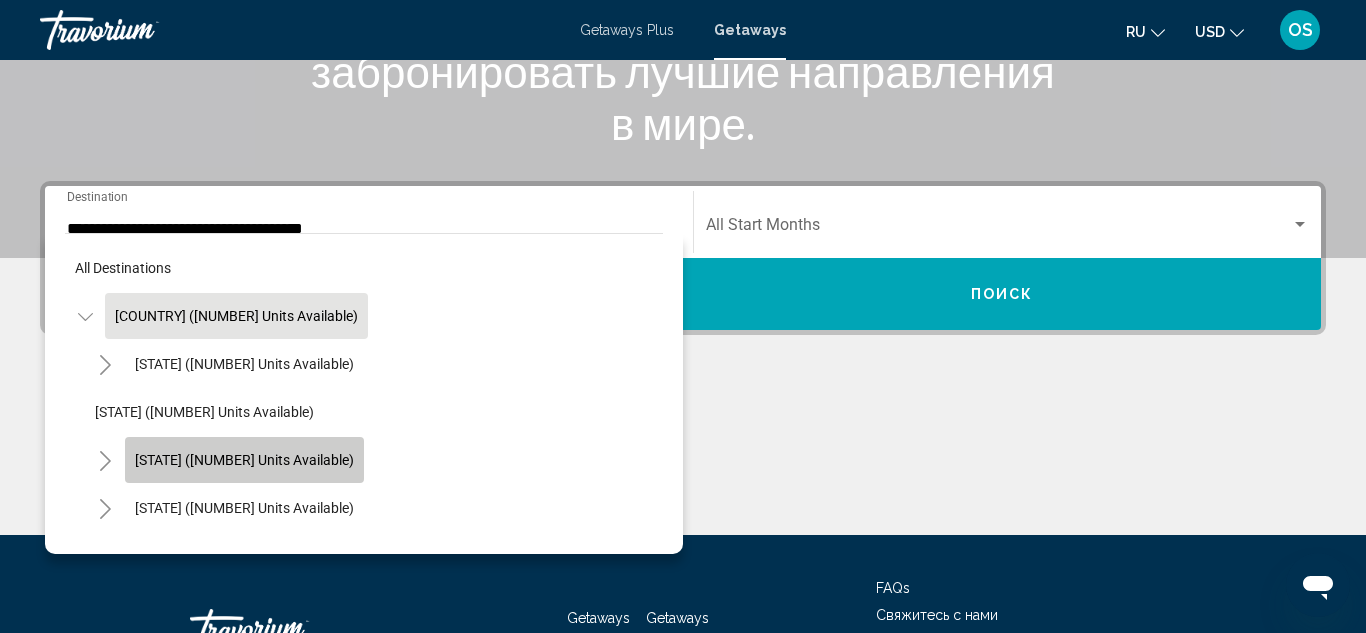 click on "[STATE] ([NUMBER] units available)" 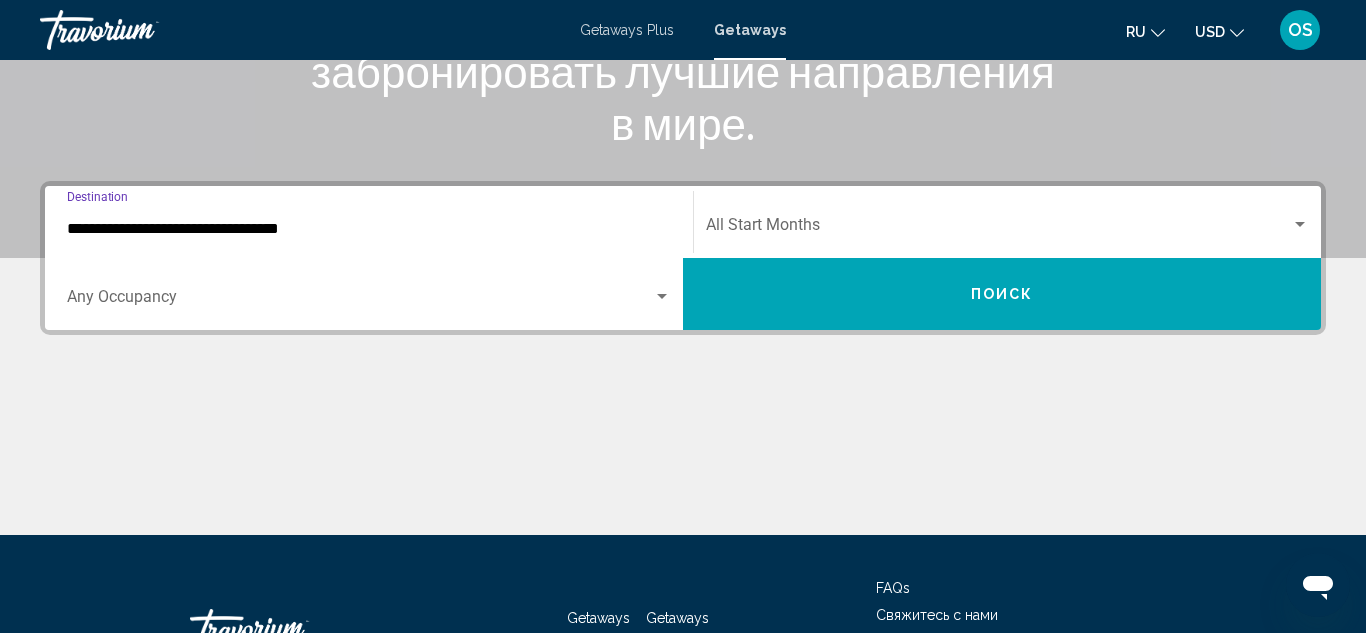scroll, scrollTop: 458, scrollLeft: 0, axis: vertical 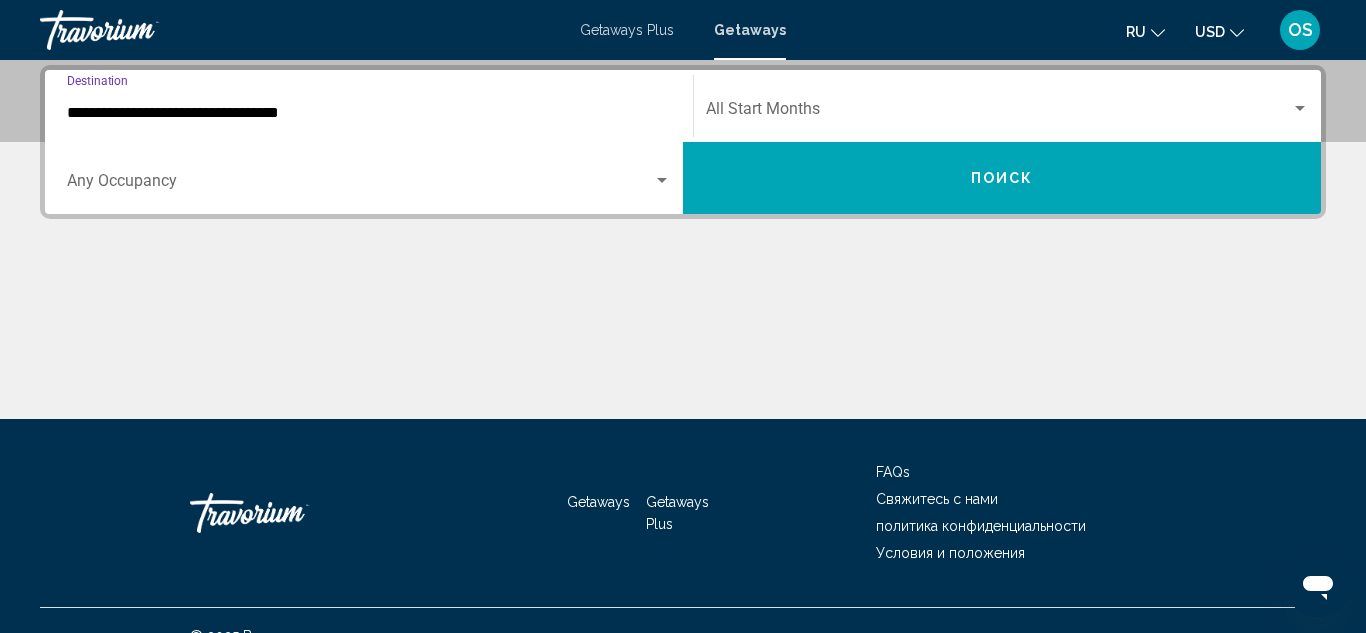 click on "**********" at bounding box center [369, 113] 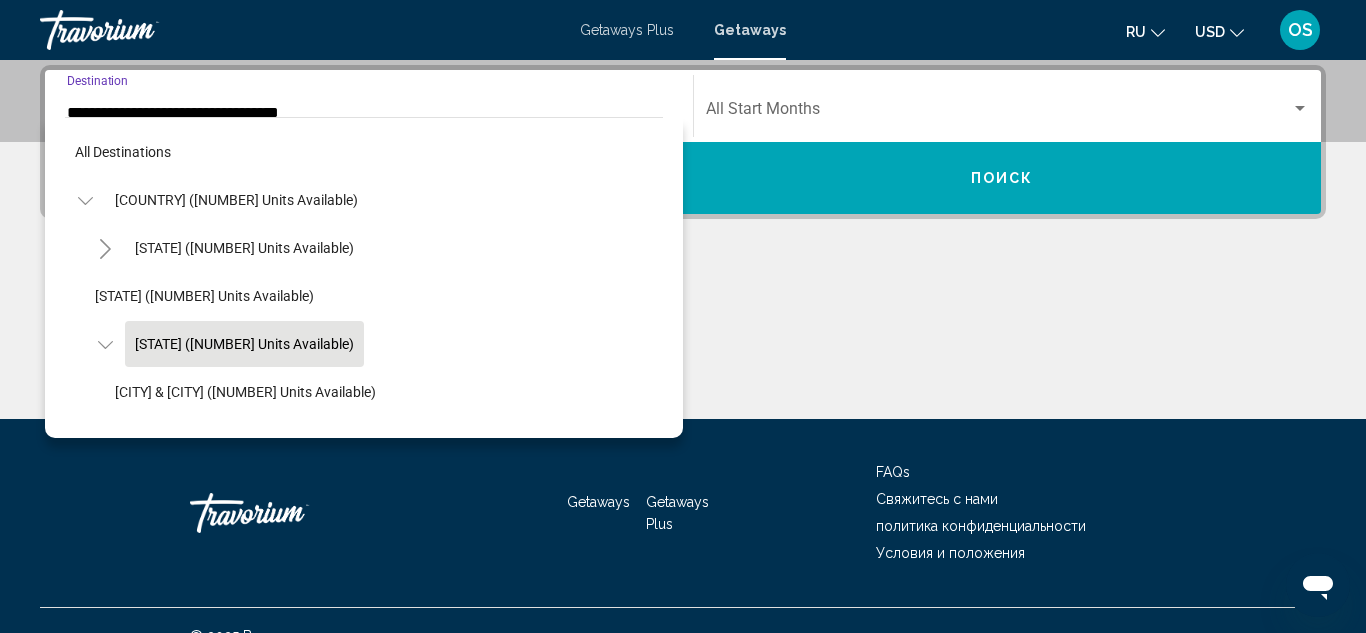 scroll, scrollTop: 415, scrollLeft: 0, axis: vertical 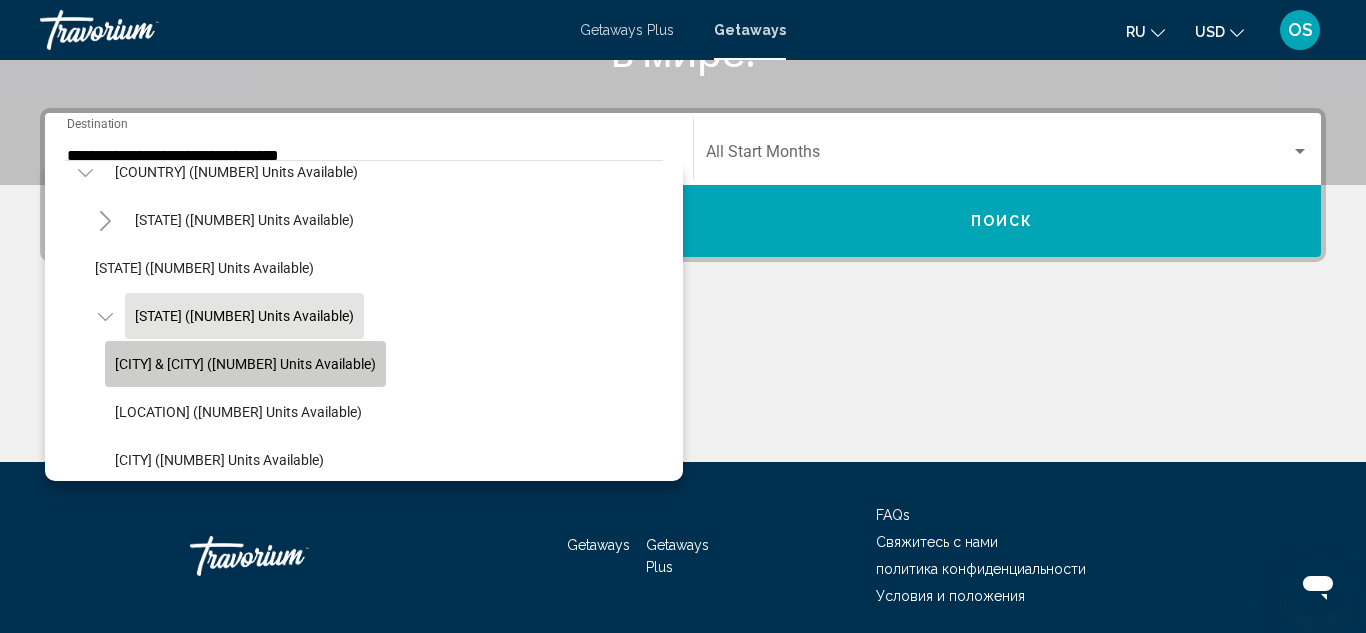click on "[CITY] & [CITY] ([NUMBER] units available)" 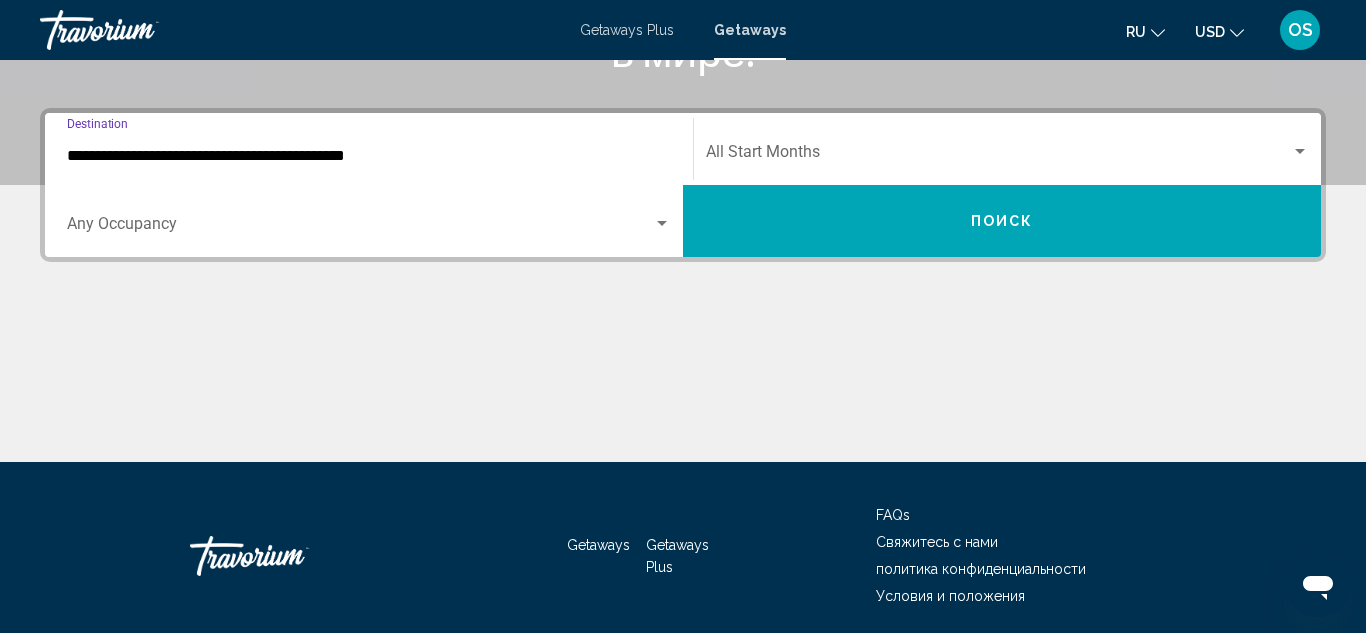 scroll, scrollTop: 458, scrollLeft: 0, axis: vertical 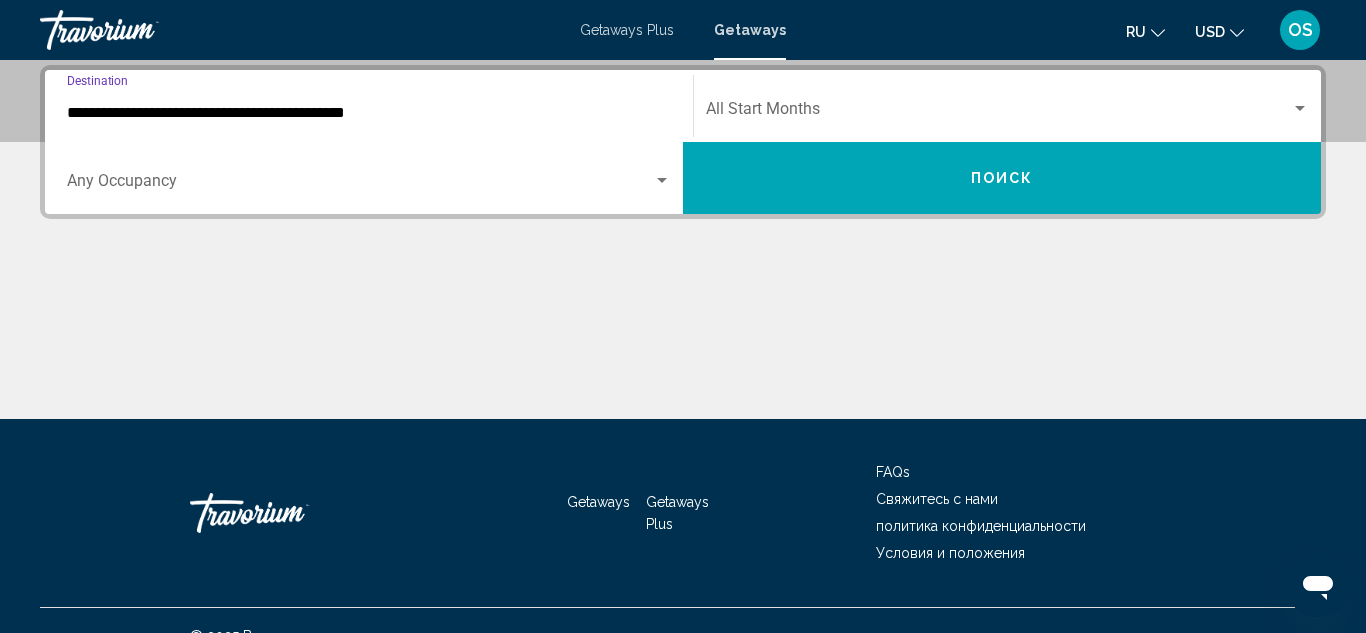 click at bounding box center (998, 113) 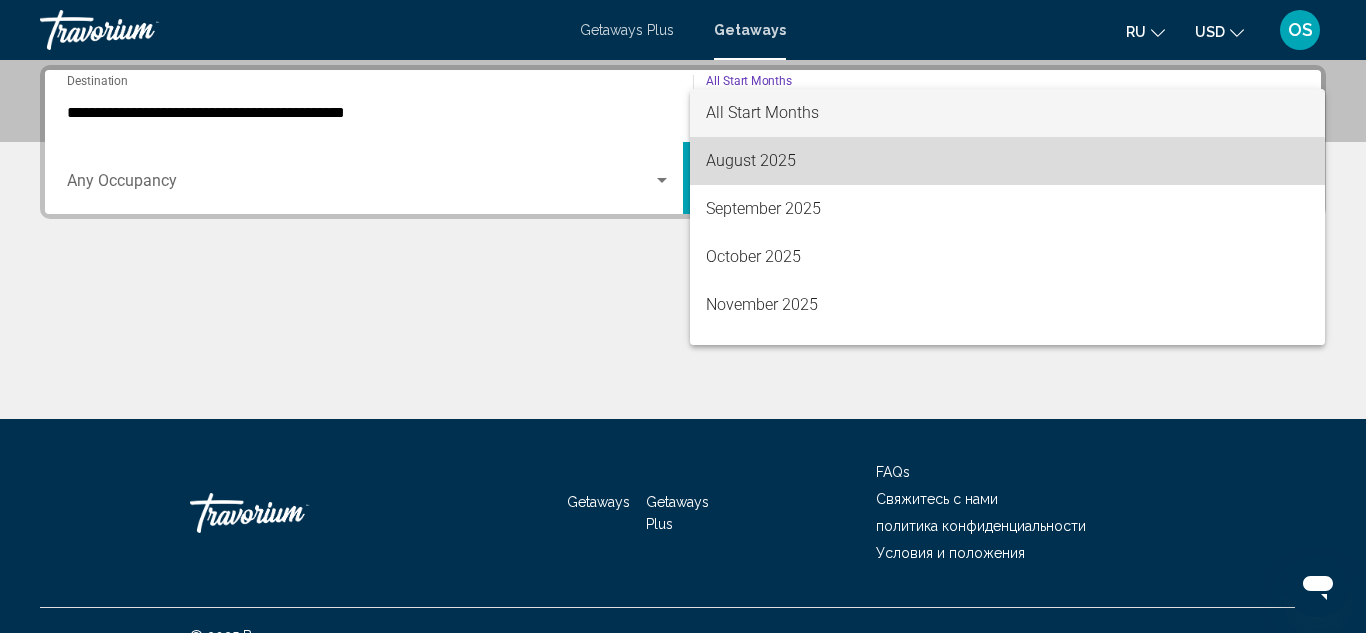 click on "August 2025" at bounding box center [1007, 161] 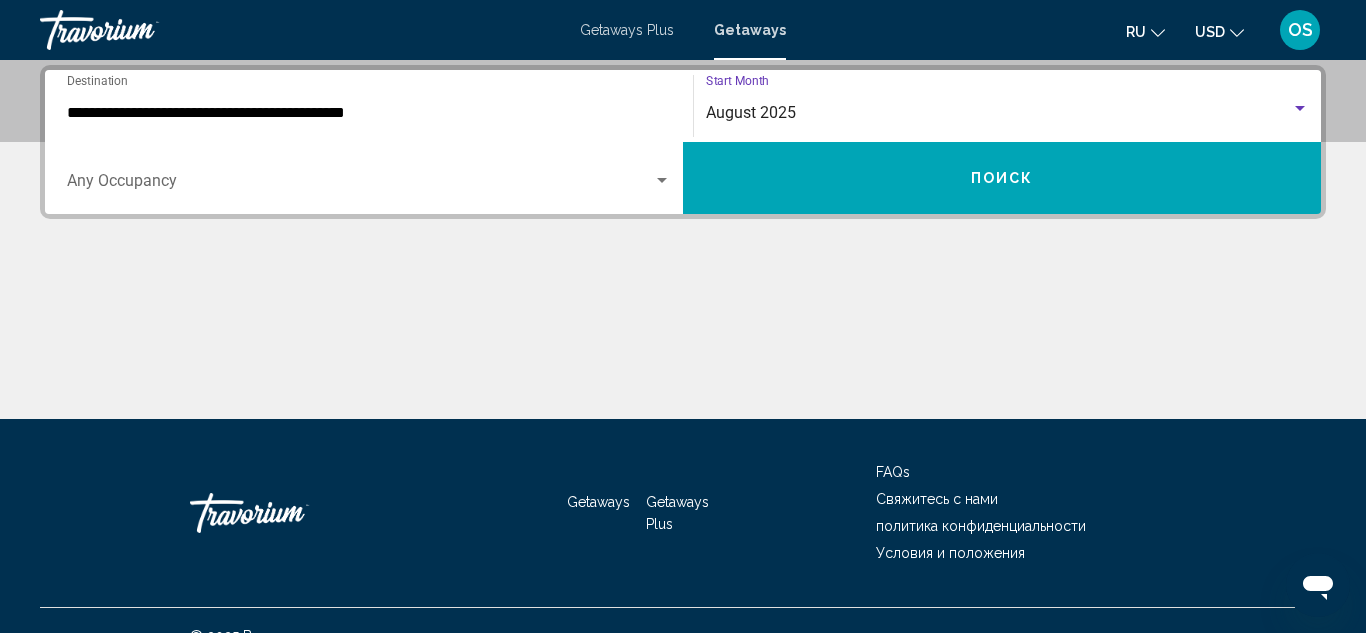 click at bounding box center (360, 185) 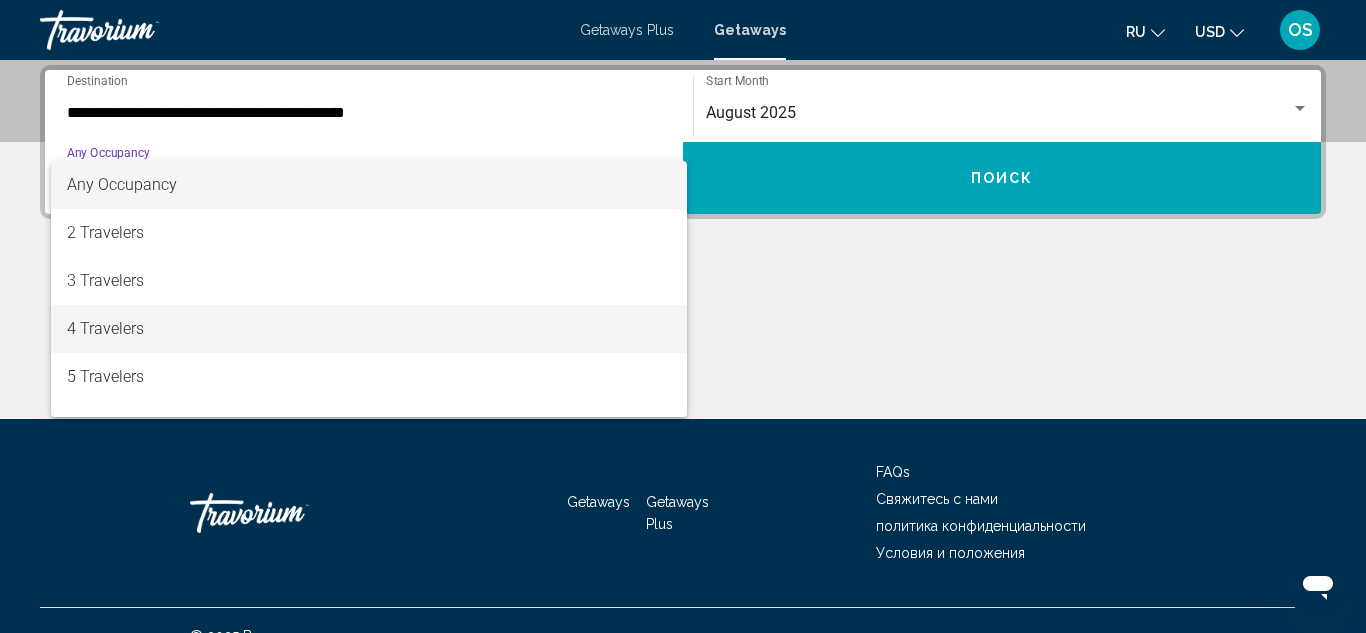 click on "4 Travelers" at bounding box center [369, 329] 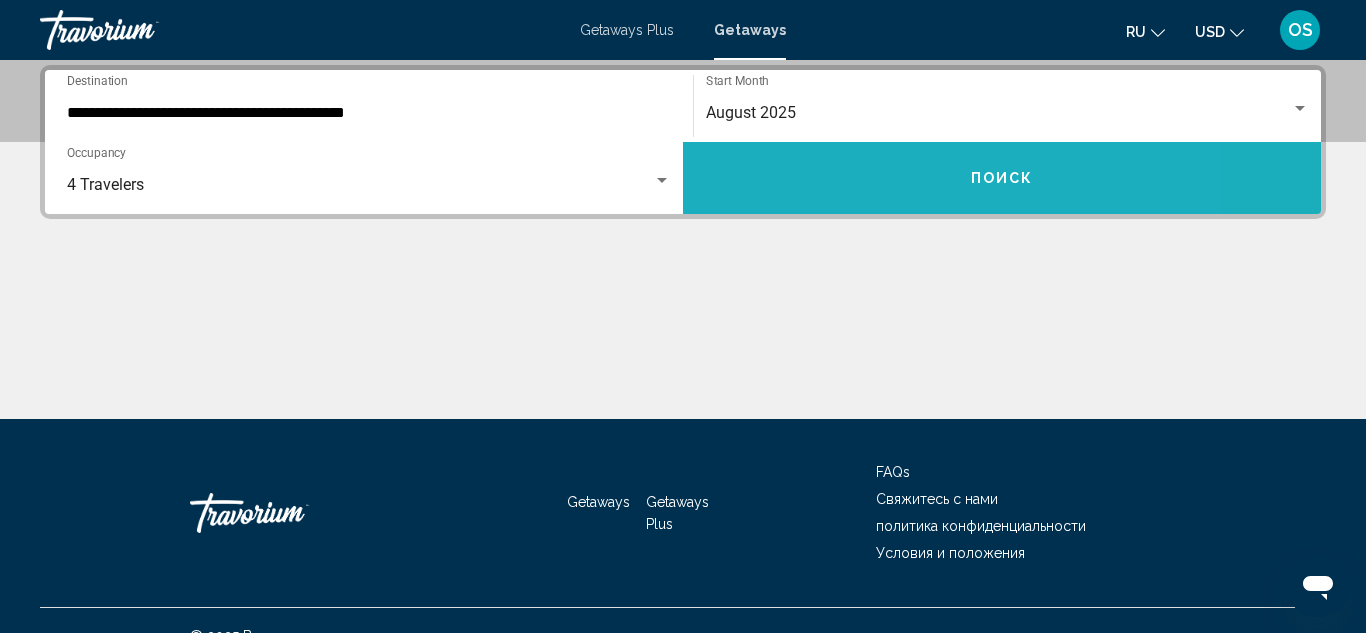 click on "Поиск" at bounding box center [1002, 178] 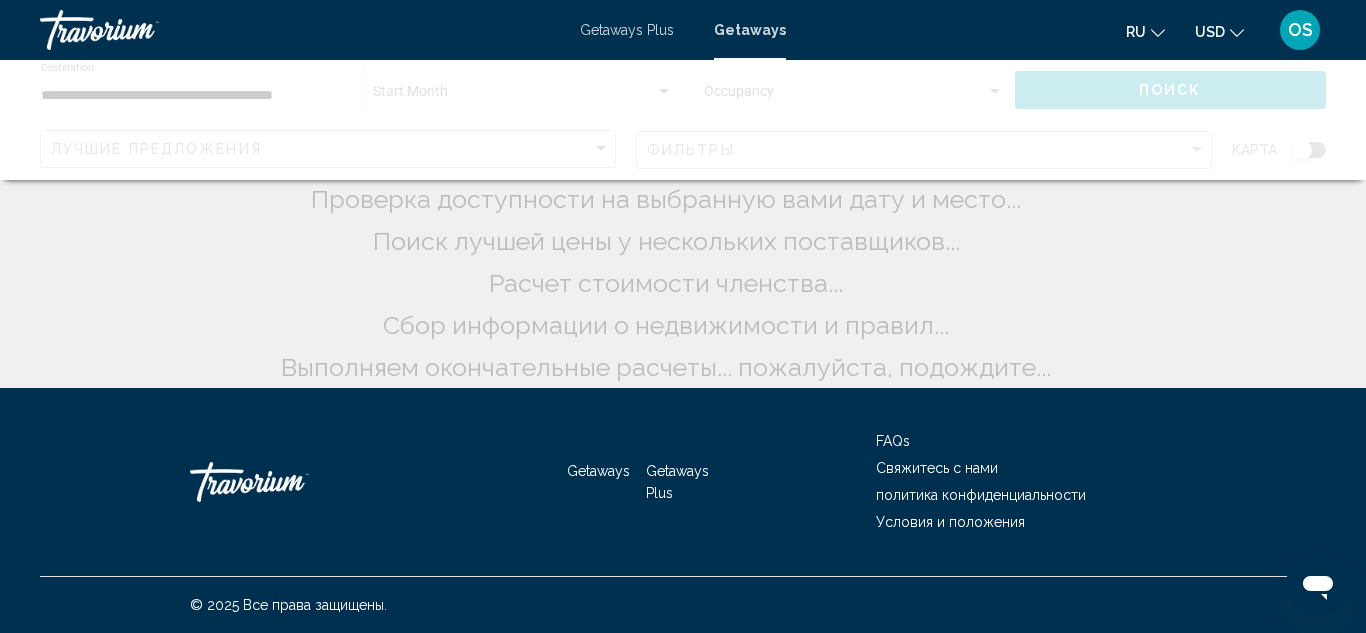 scroll, scrollTop: 0, scrollLeft: 0, axis: both 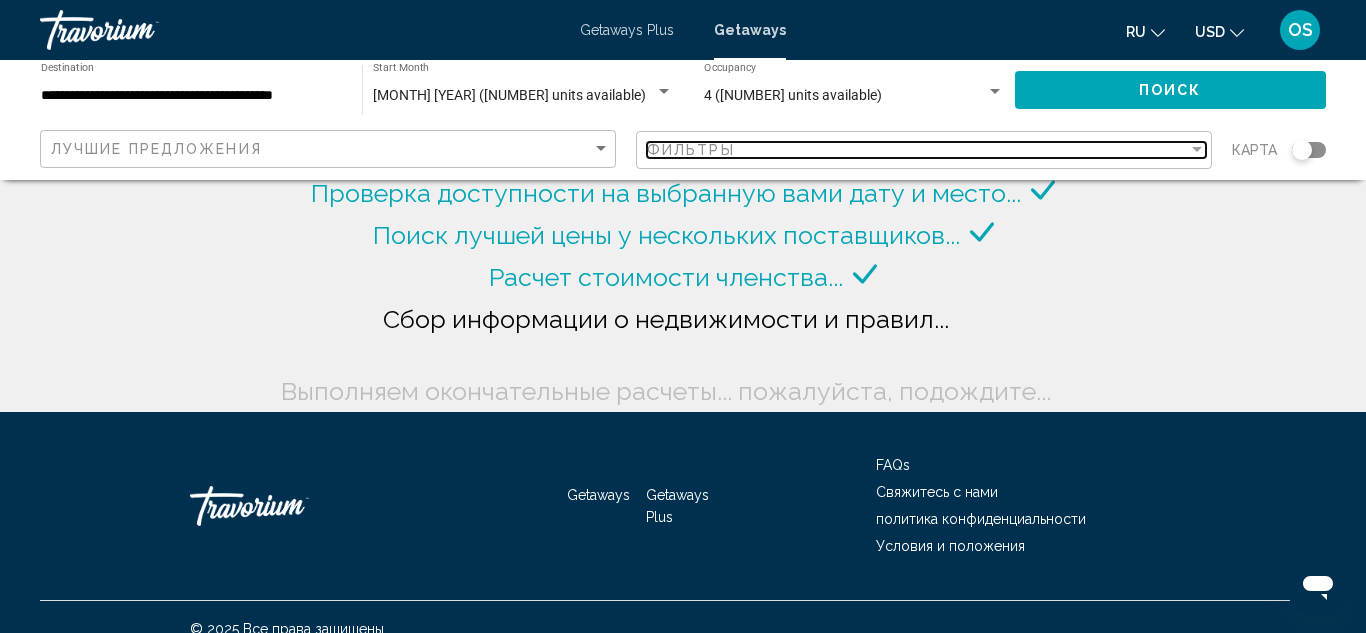 click on "Фильтры" at bounding box center [917, 150] 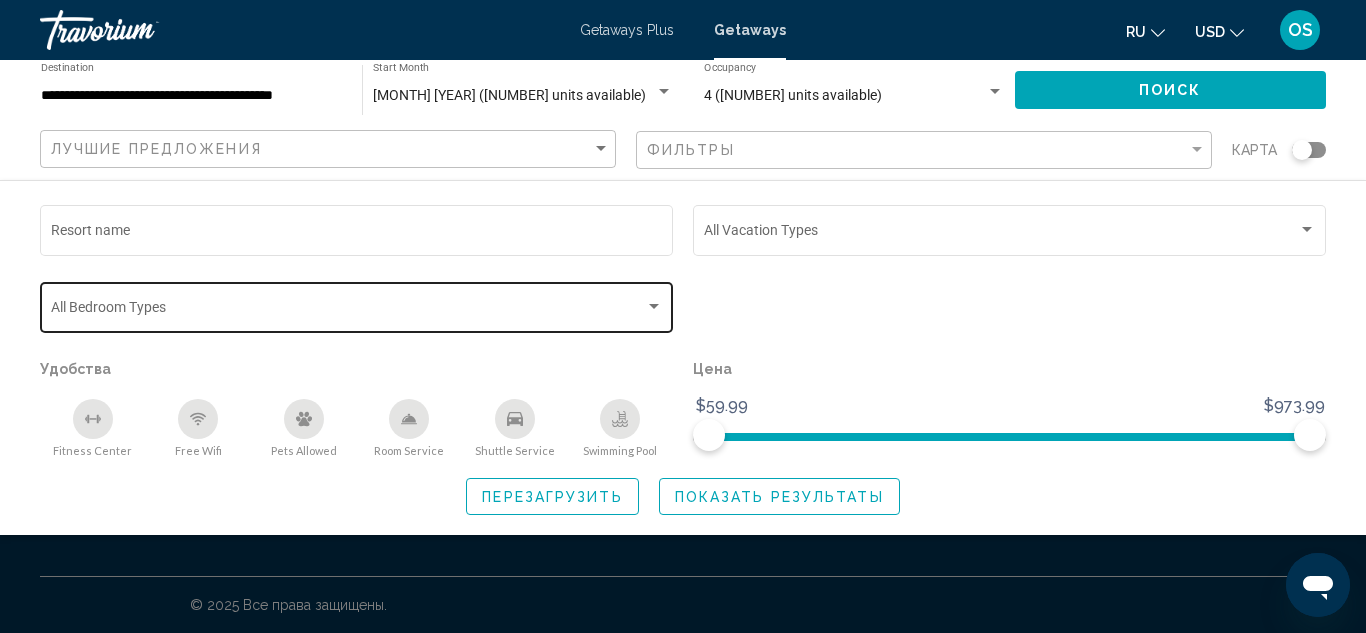 click on "Bedroom Types All Bedroom Types" 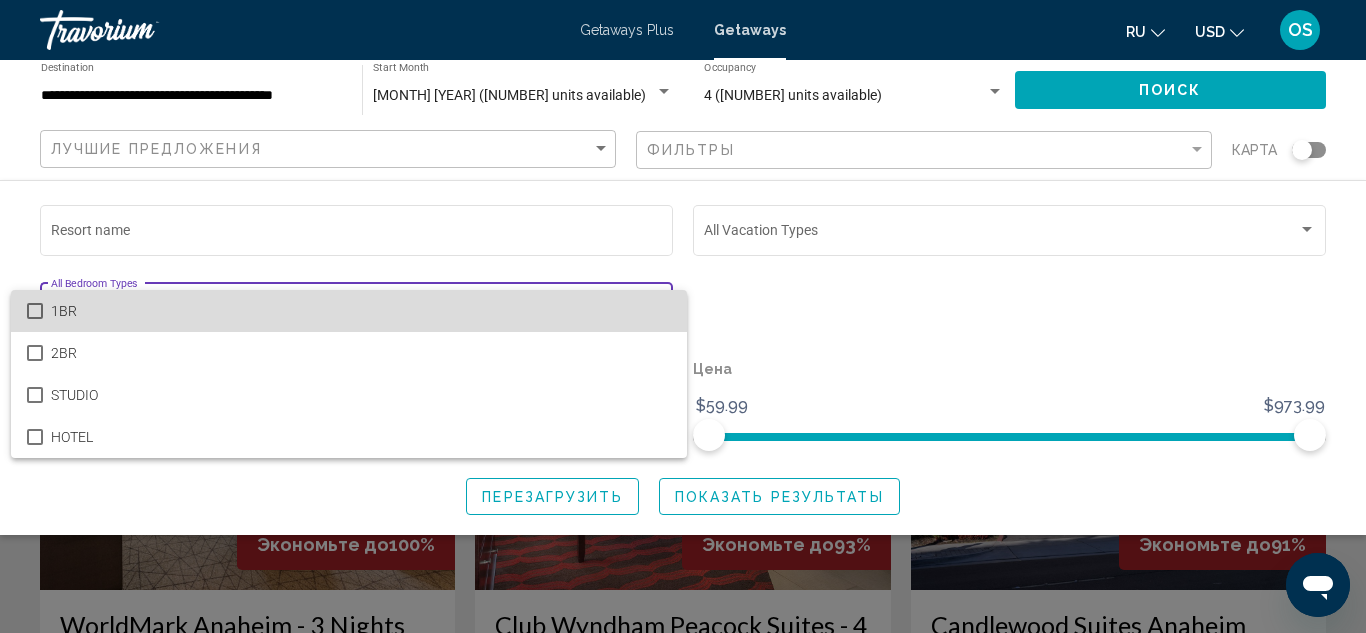 click on "1BR" at bounding box center (361, 311) 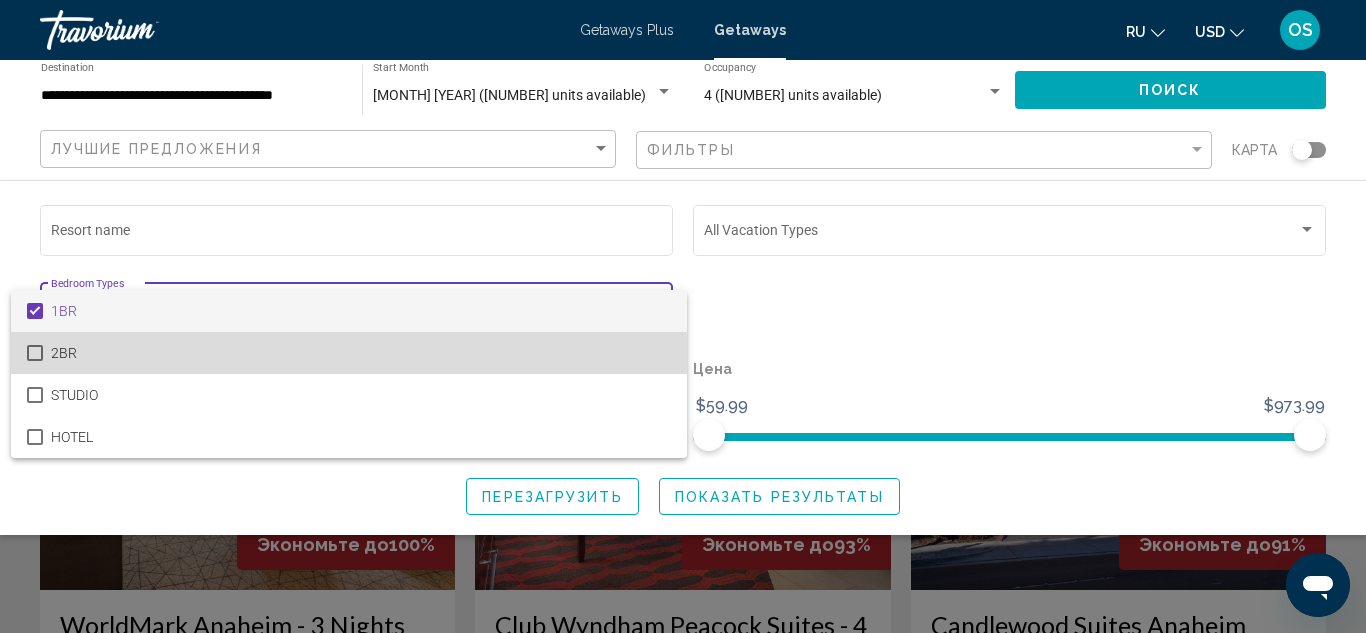 click on "2BR" at bounding box center [361, 353] 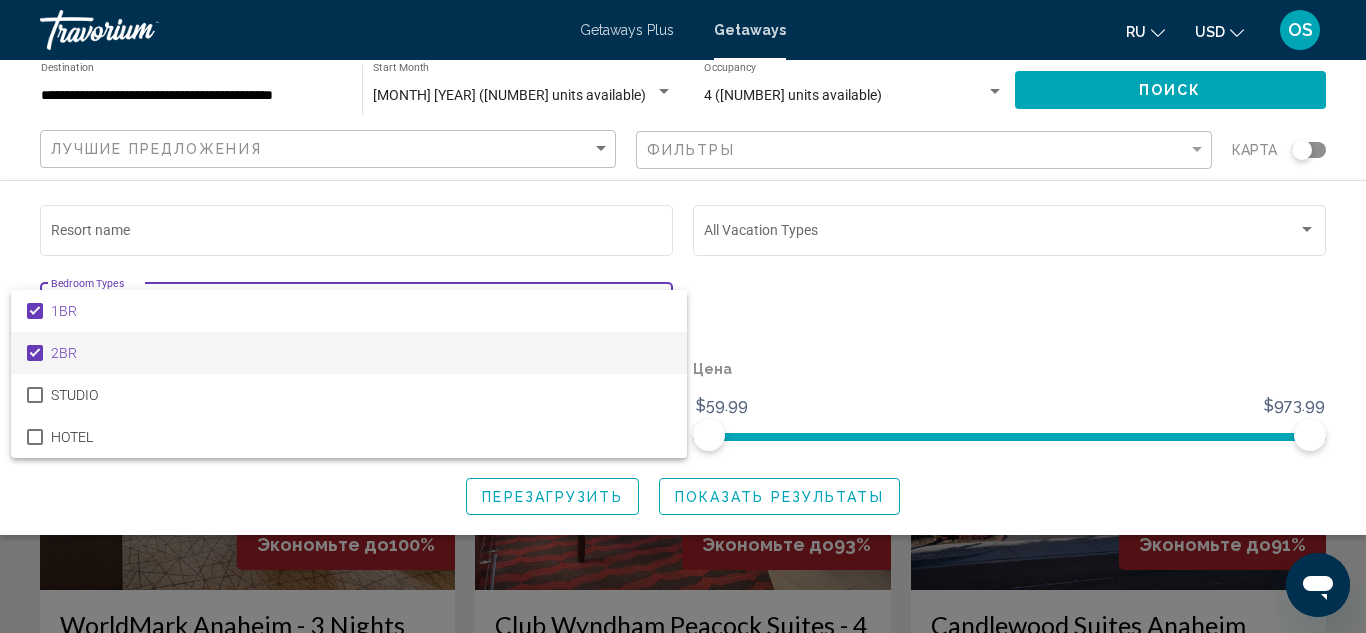 click at bounding box center (683, 316) 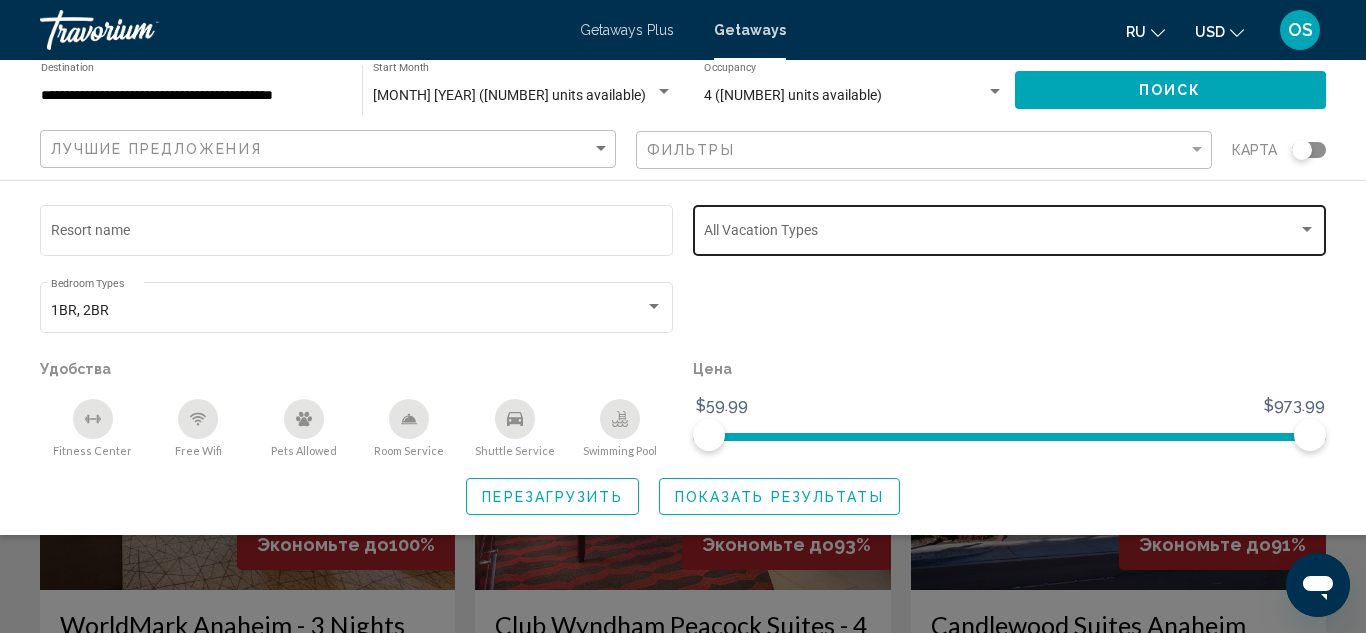 click on "Vacation Types All Vacation Types" 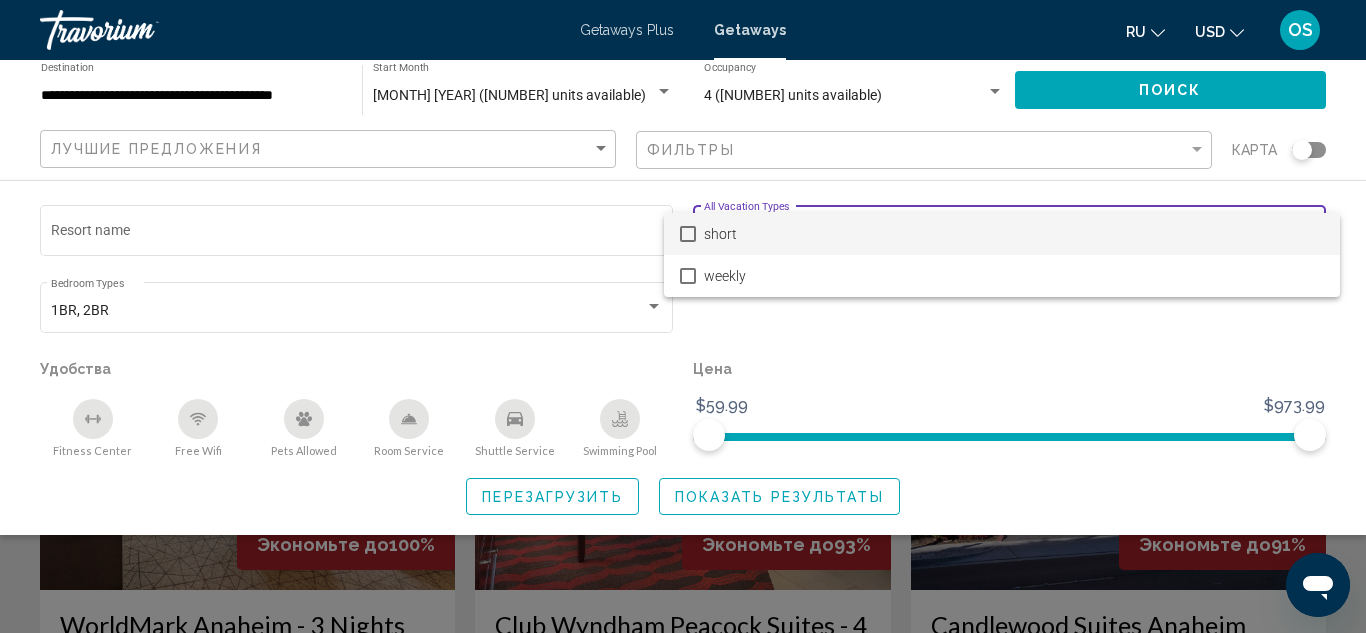 click at bounding box center (683, 316) 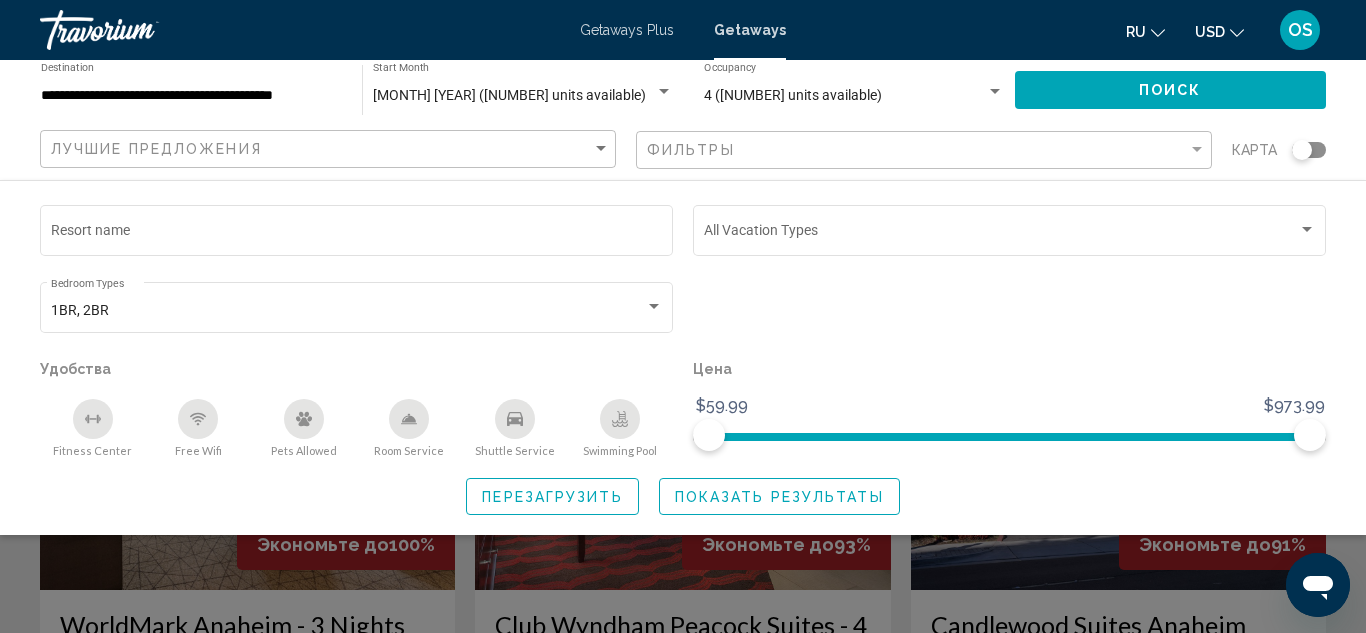 click 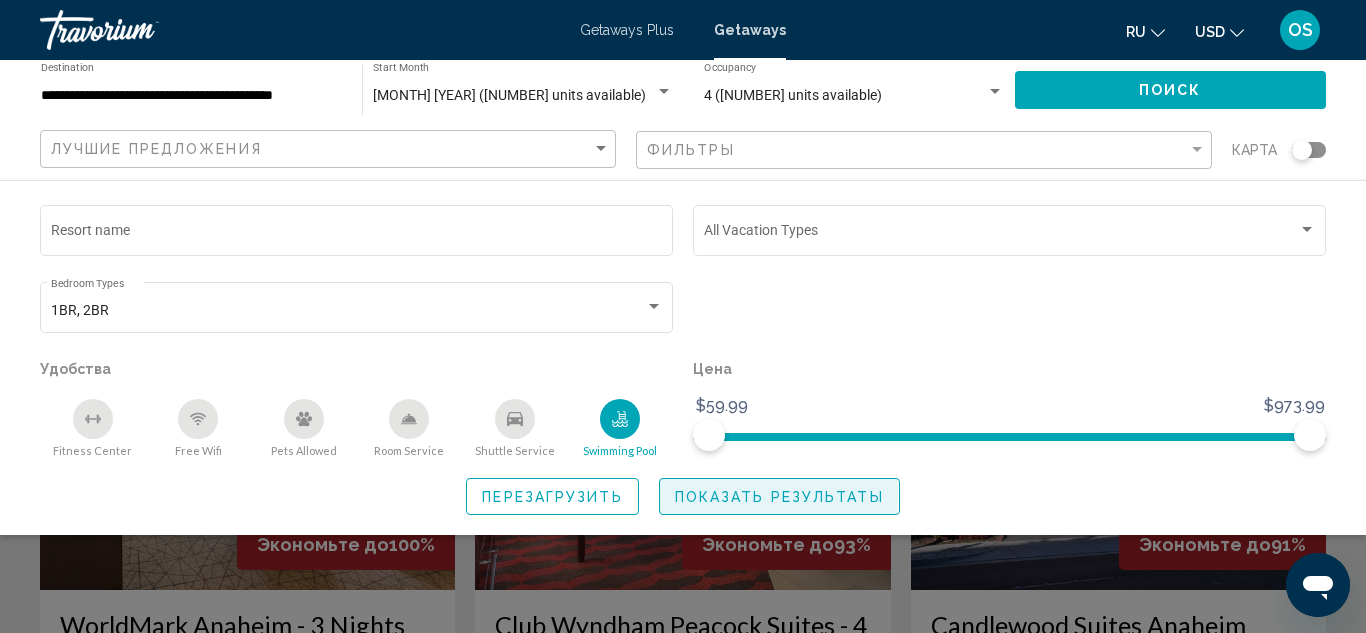 click on "Показать результаты" 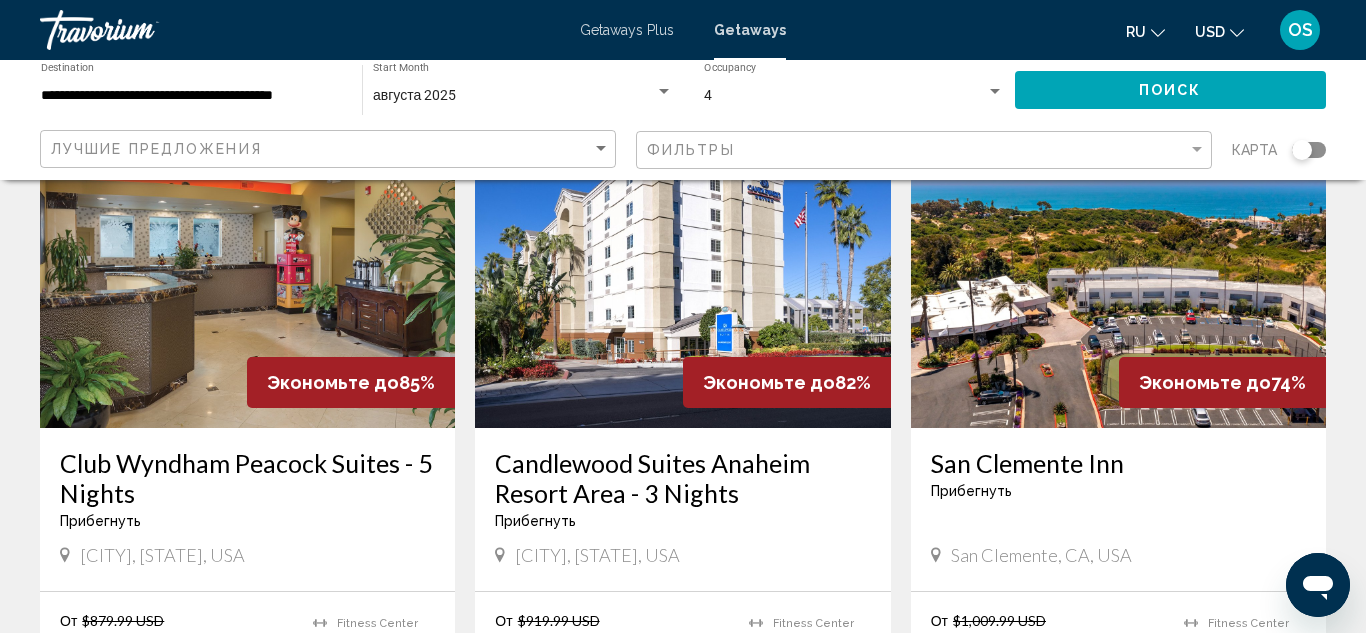 scroll, scrollTop: 851, scrollLeft: 0, axis: vertical 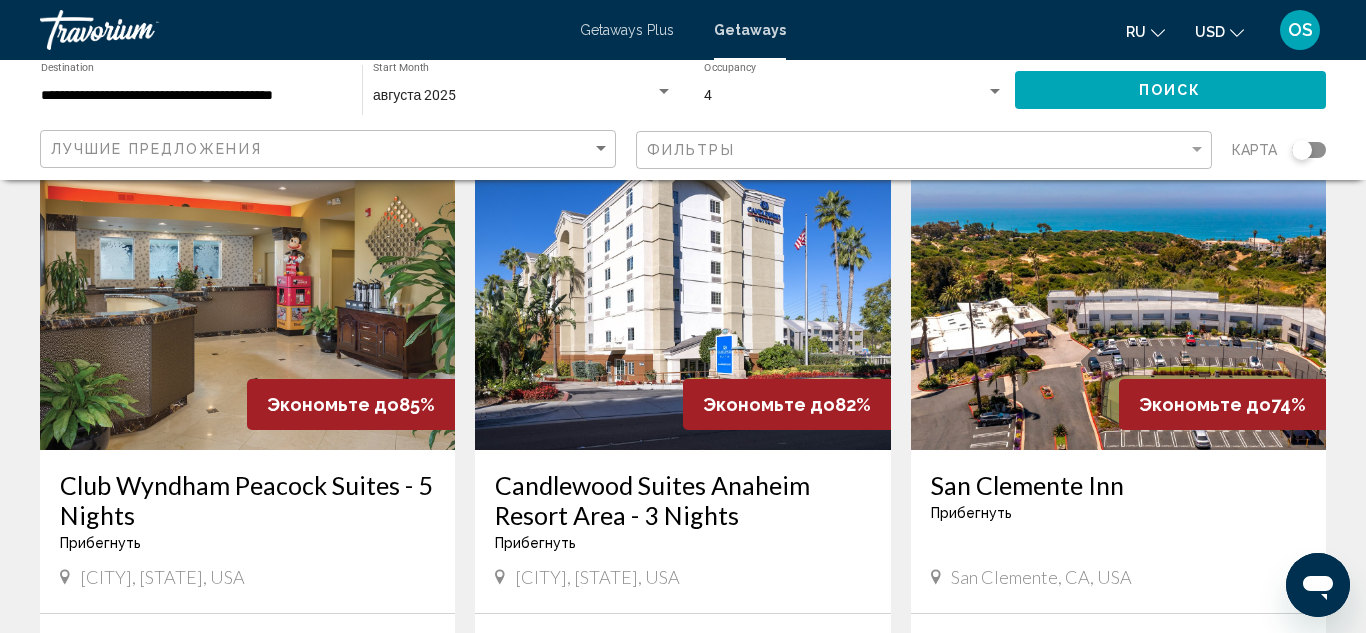 click at bounding box center (247, 290) 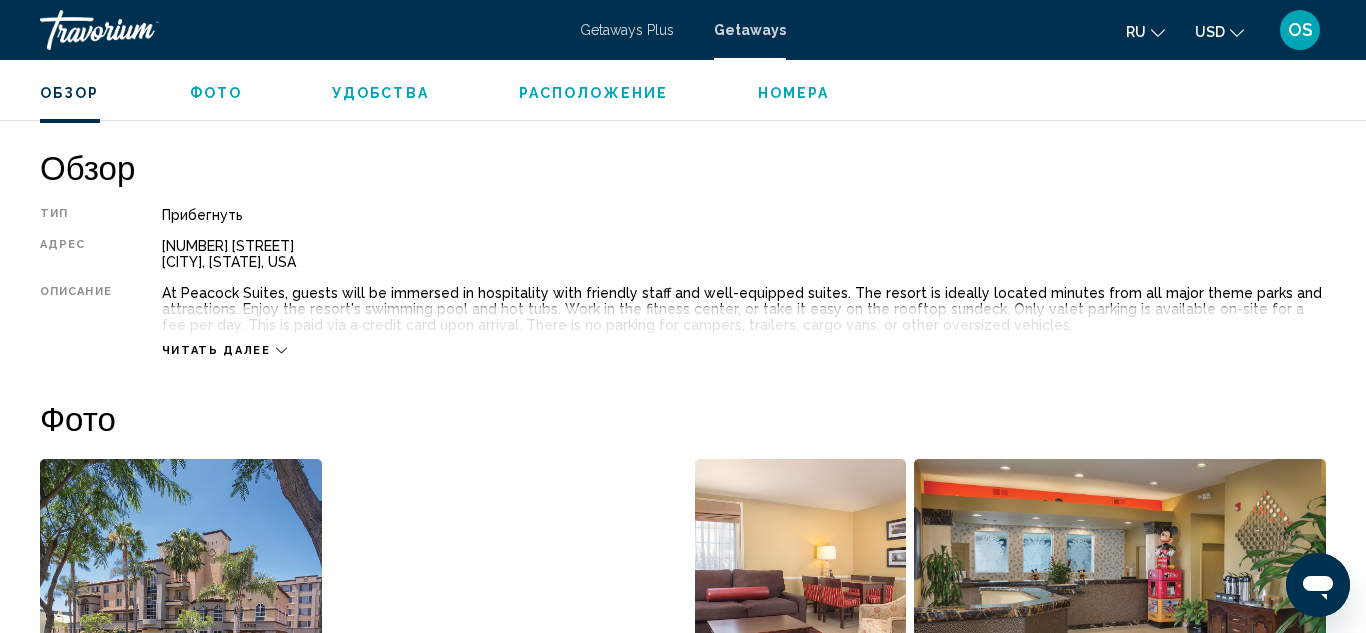 scroll, scrollTop: 969, scrollLeft: 0, axis: vertical 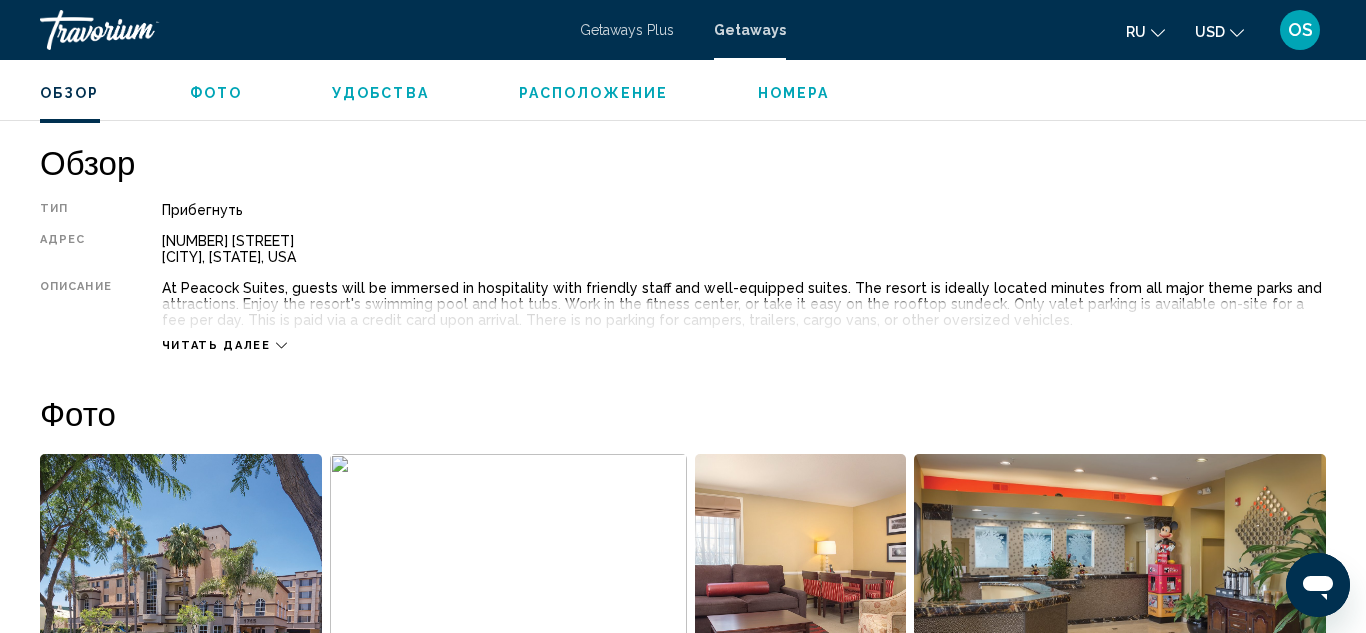 click on "Читать далее" at bounding box center [224, 345] 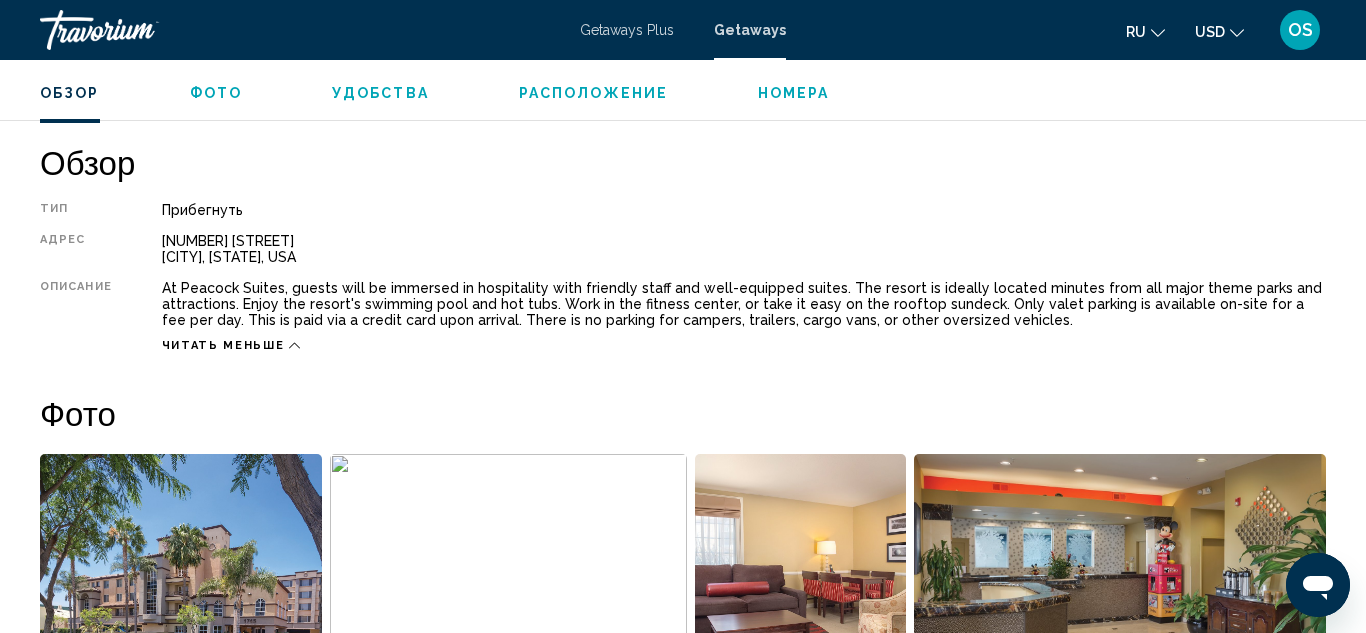 click on "Читать меньше" at bounding box center (223, 345) 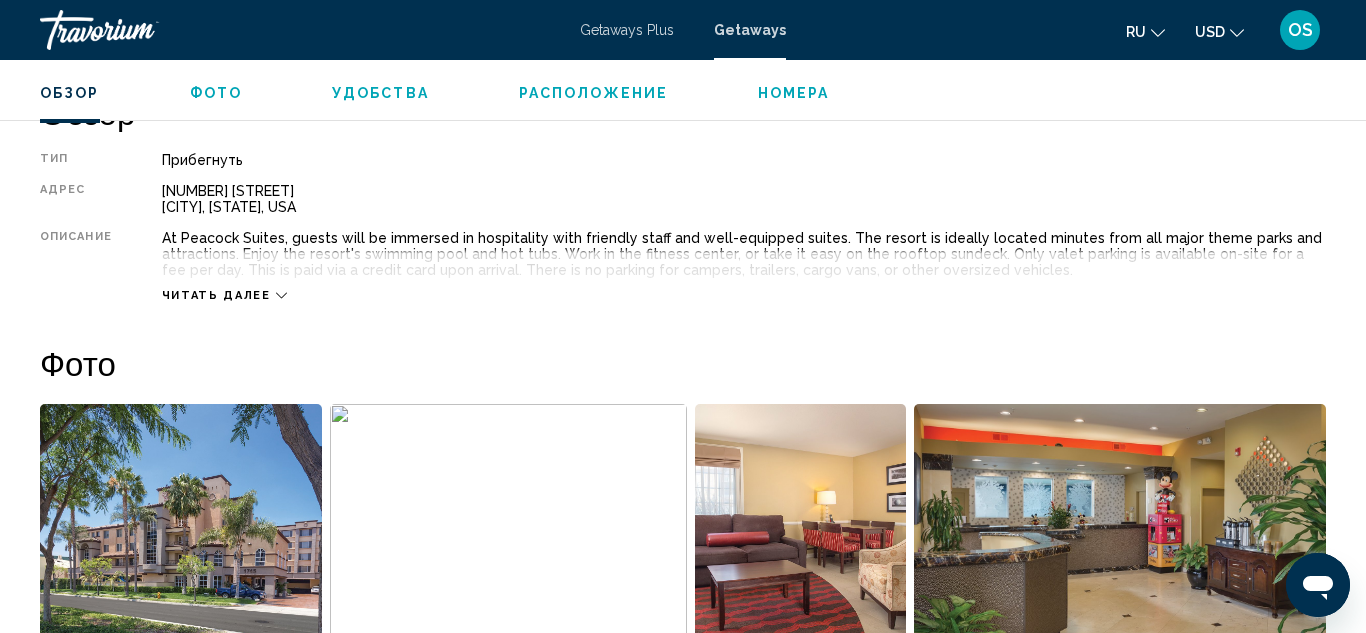 scroll, scrollTop: 1032, scrollLeft: 0, axis: vertical 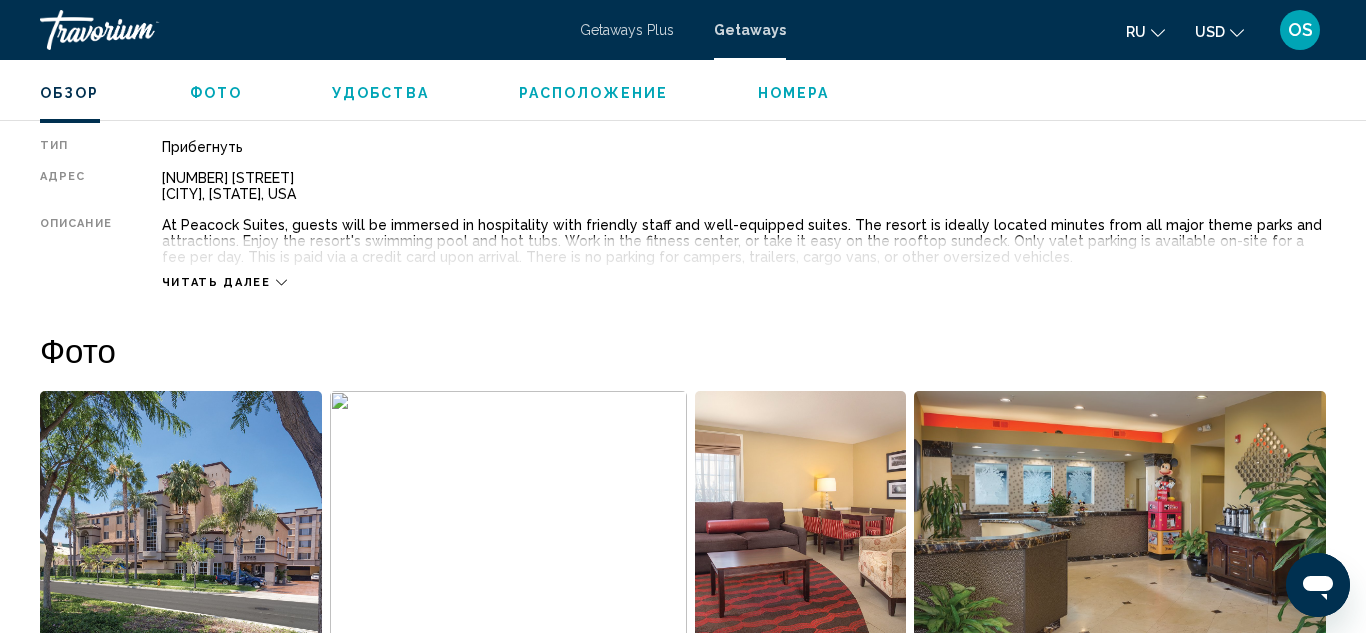 click on "Читать далее" at bounding box center [216, 282] 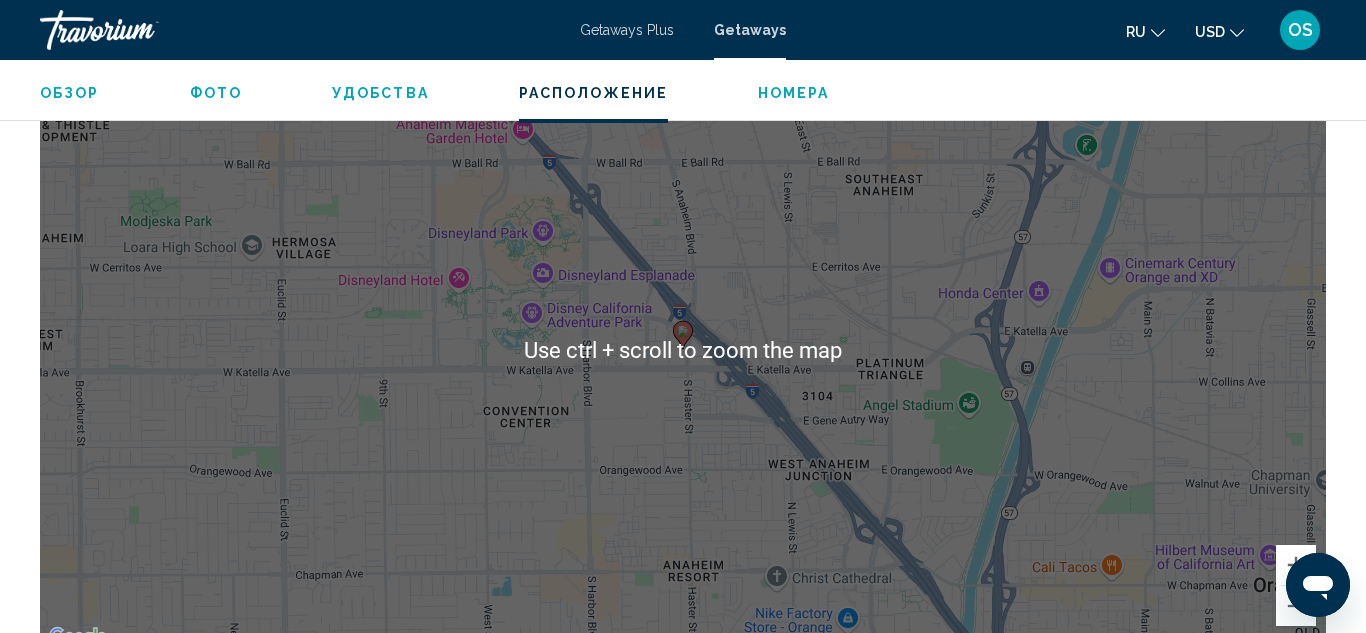 scroll, scrollTop: 3077, scrollLeft: 0, axis: vertical 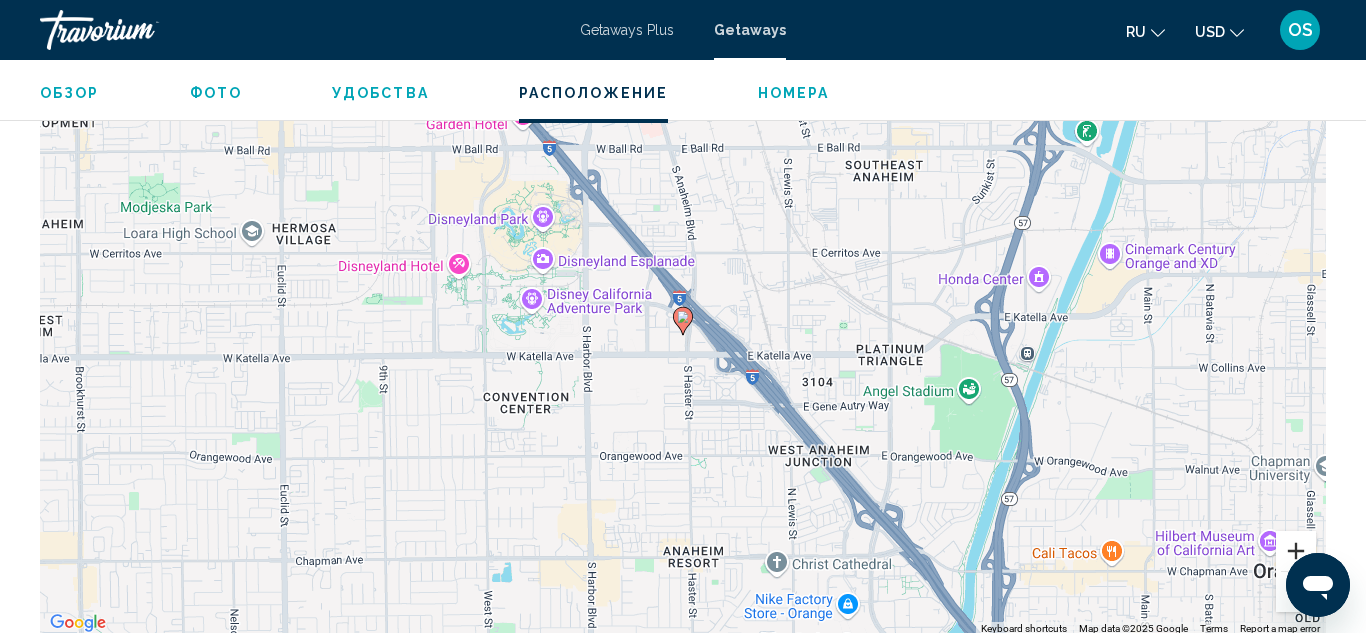click at bounding box center (1296, 551) 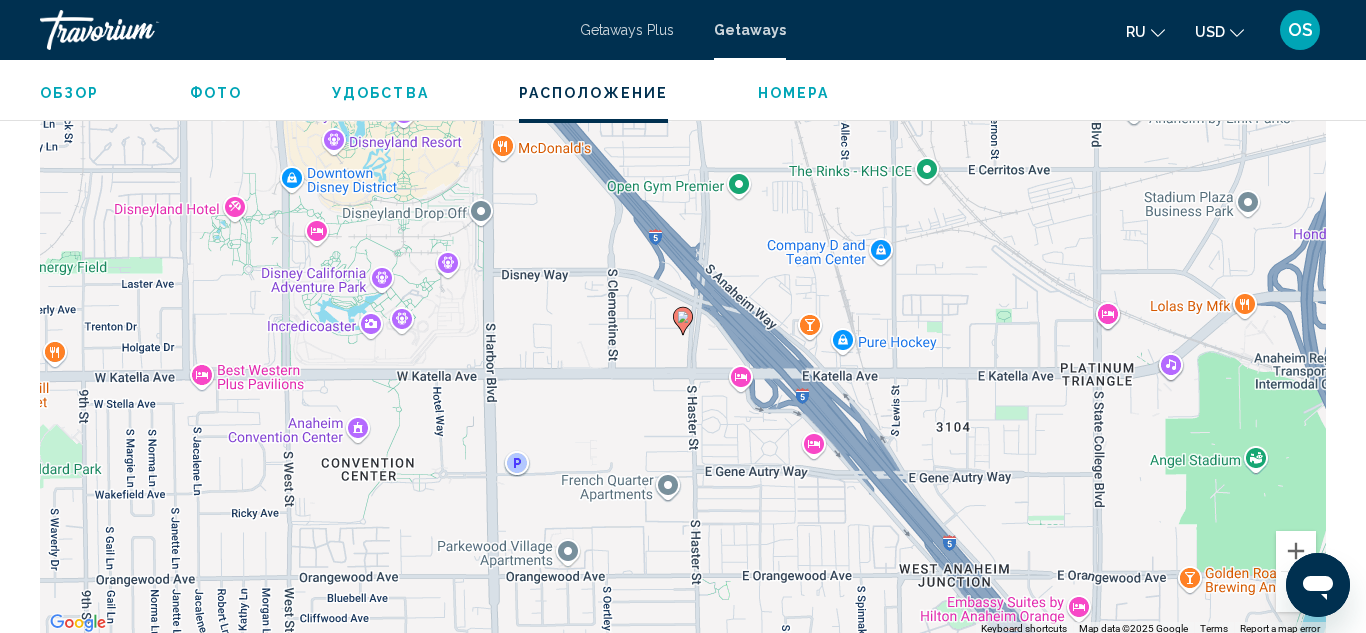 click at bounding box center (1296, 592) 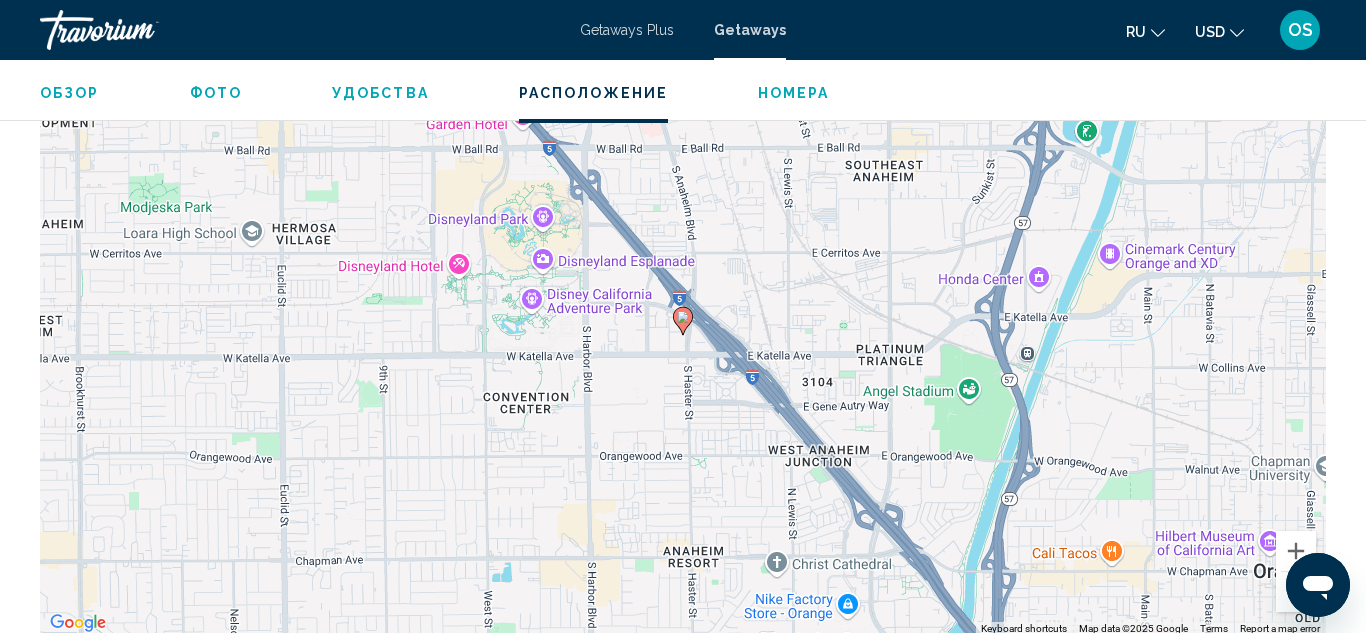 click at bounding box center (1296, 592) 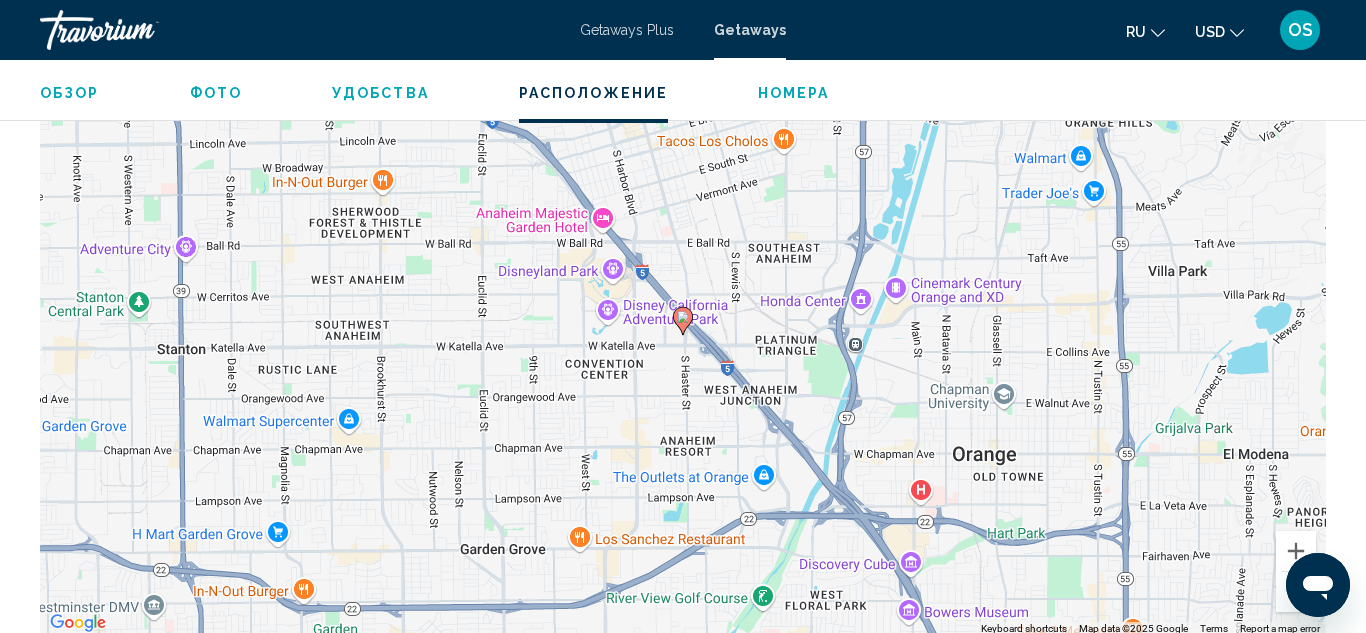 click at bounding box center (1296, 592) 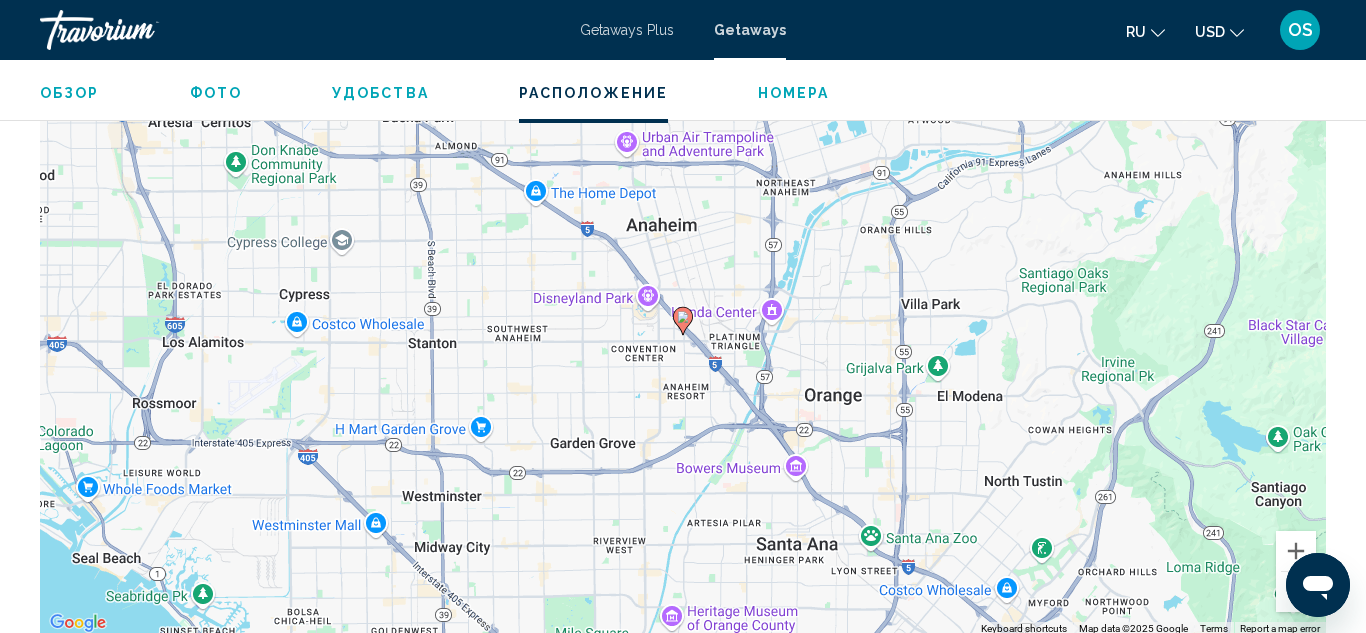 click at bounding box center [1296, 592] 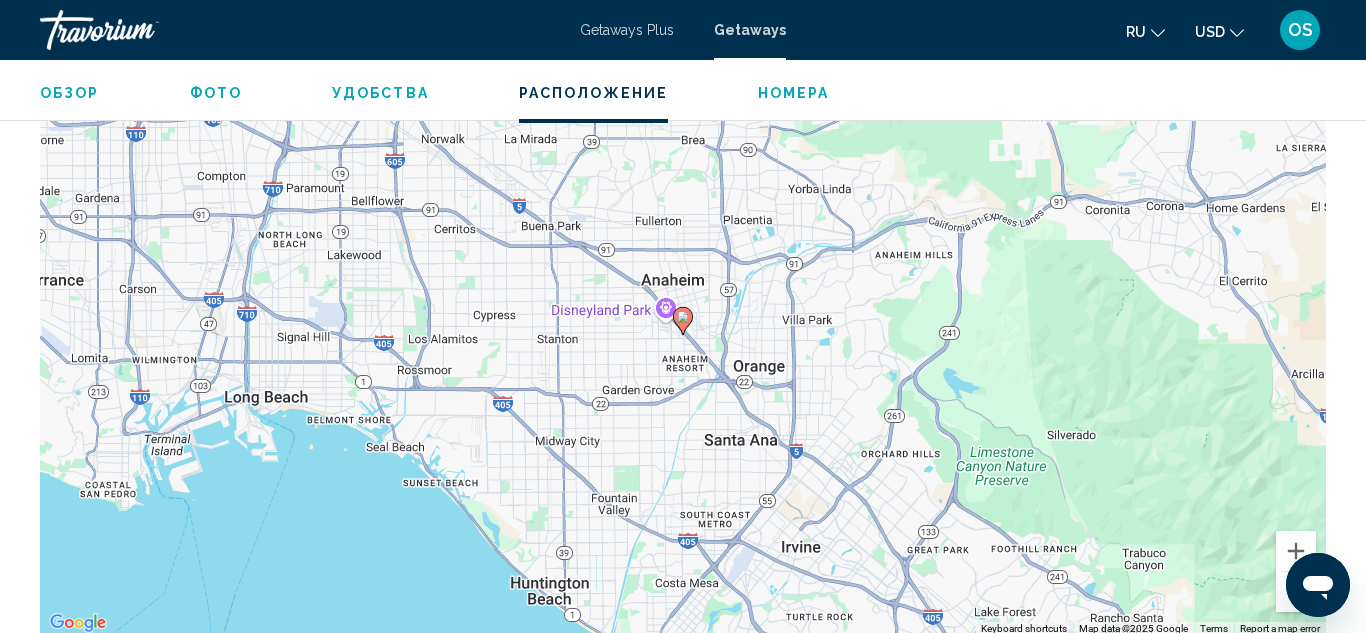 click at bounding box center [1296, 592] 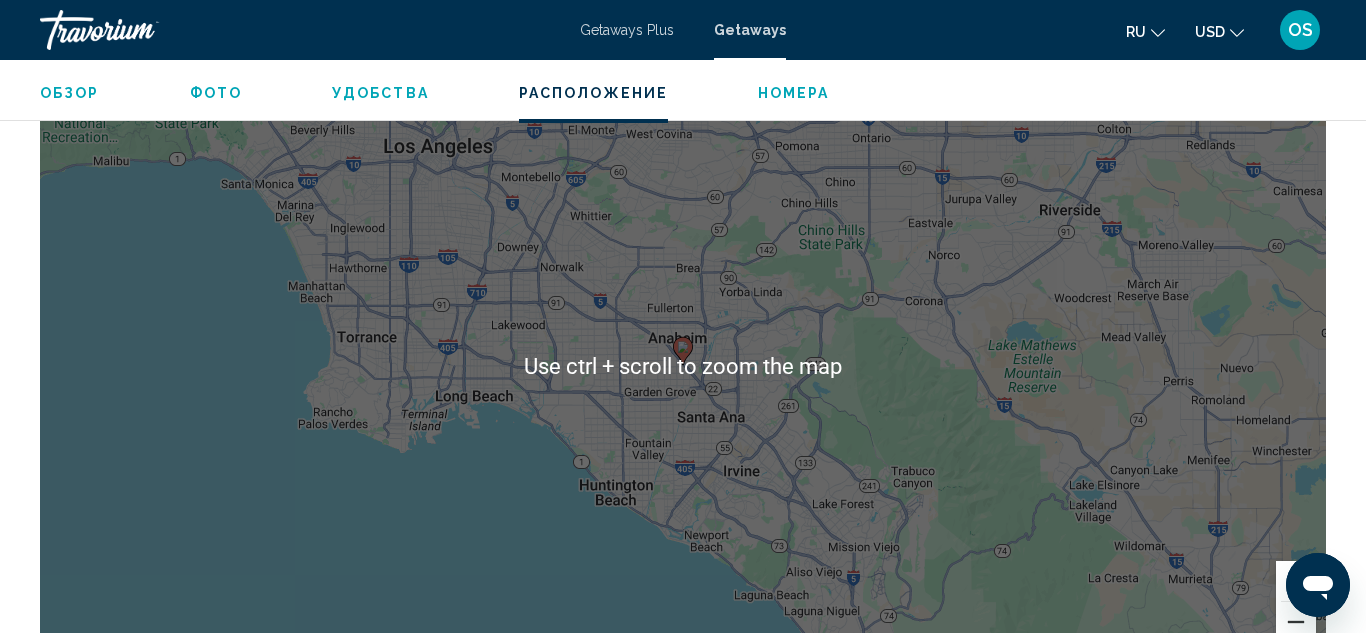 scroll, scrollTop: 3052, scrollLeft: 0, axis: vertical 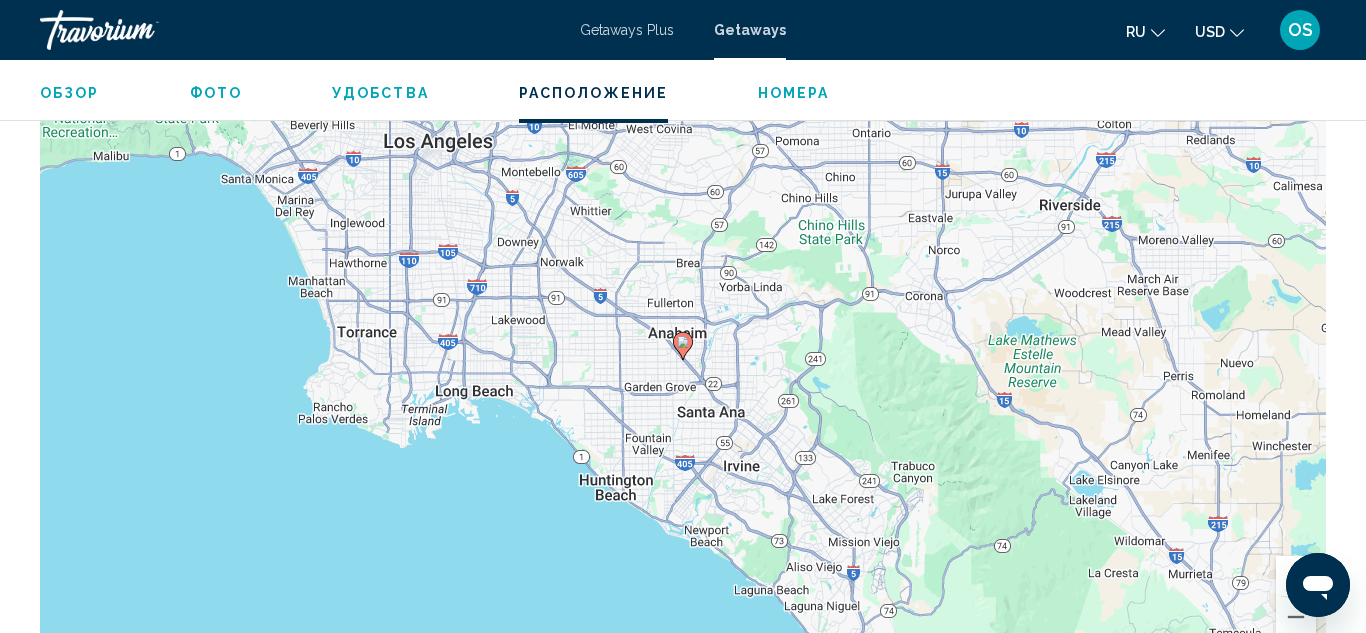 click at bounding box center (1296, 576) 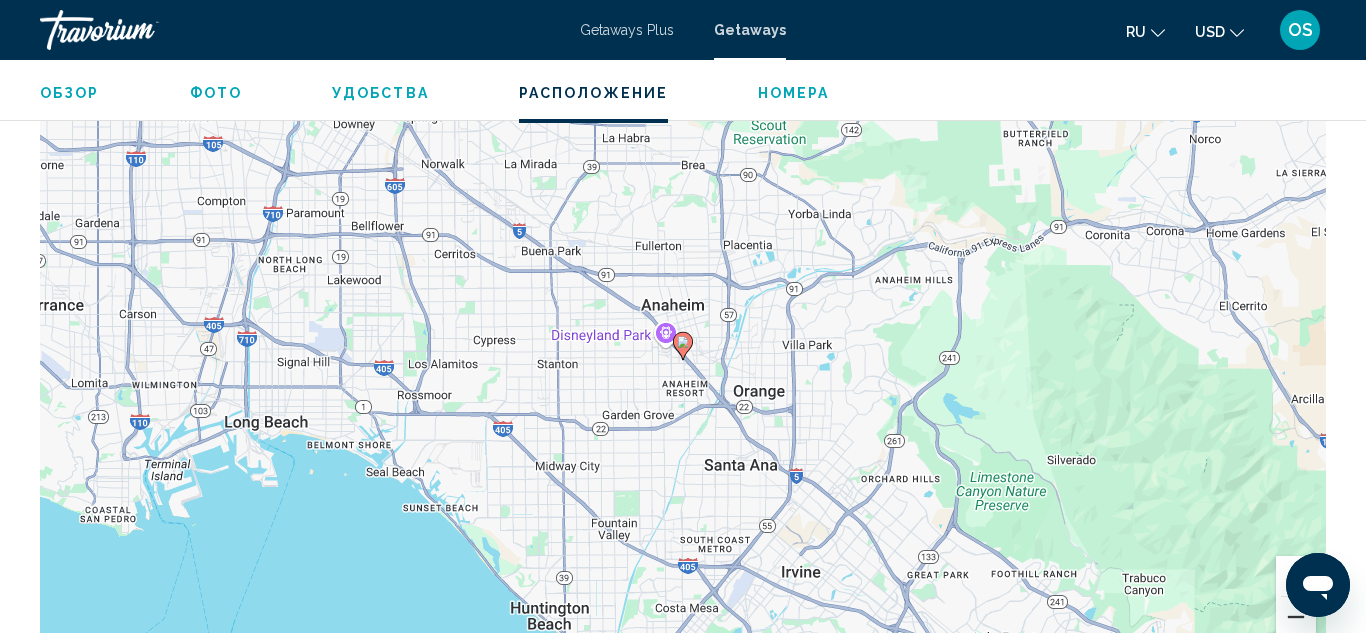 click at bounding box center (1296, 617) 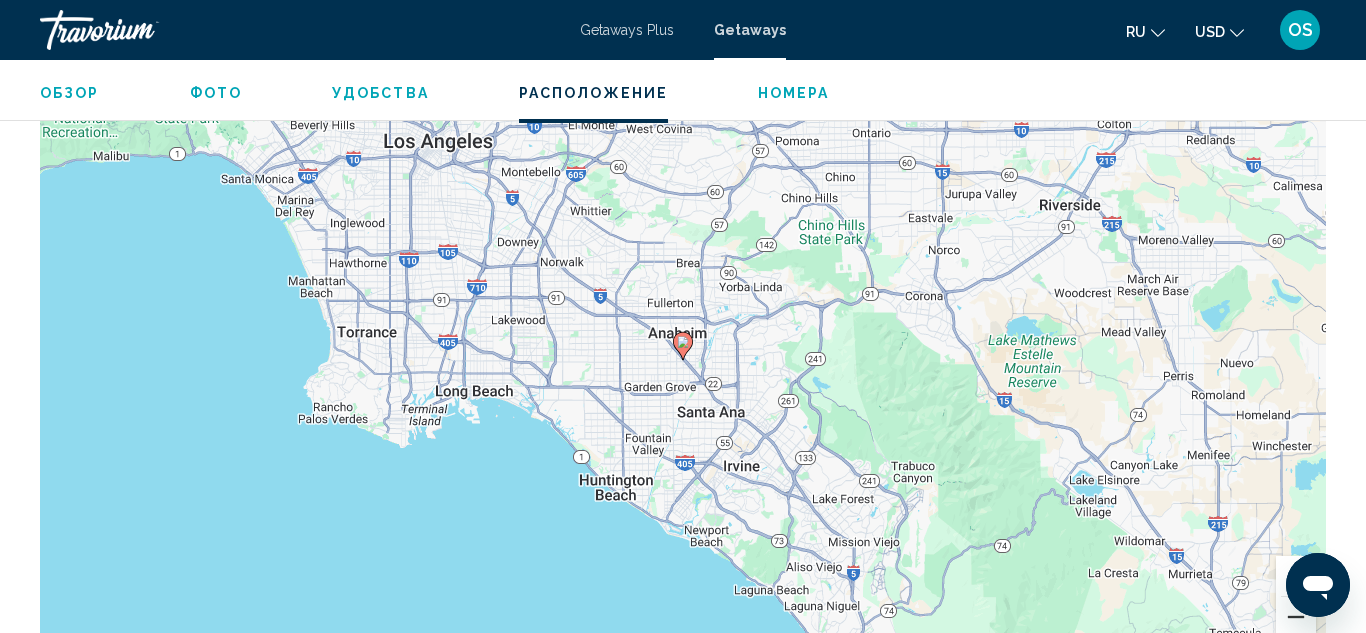 click at bounding box center [1296, 617] 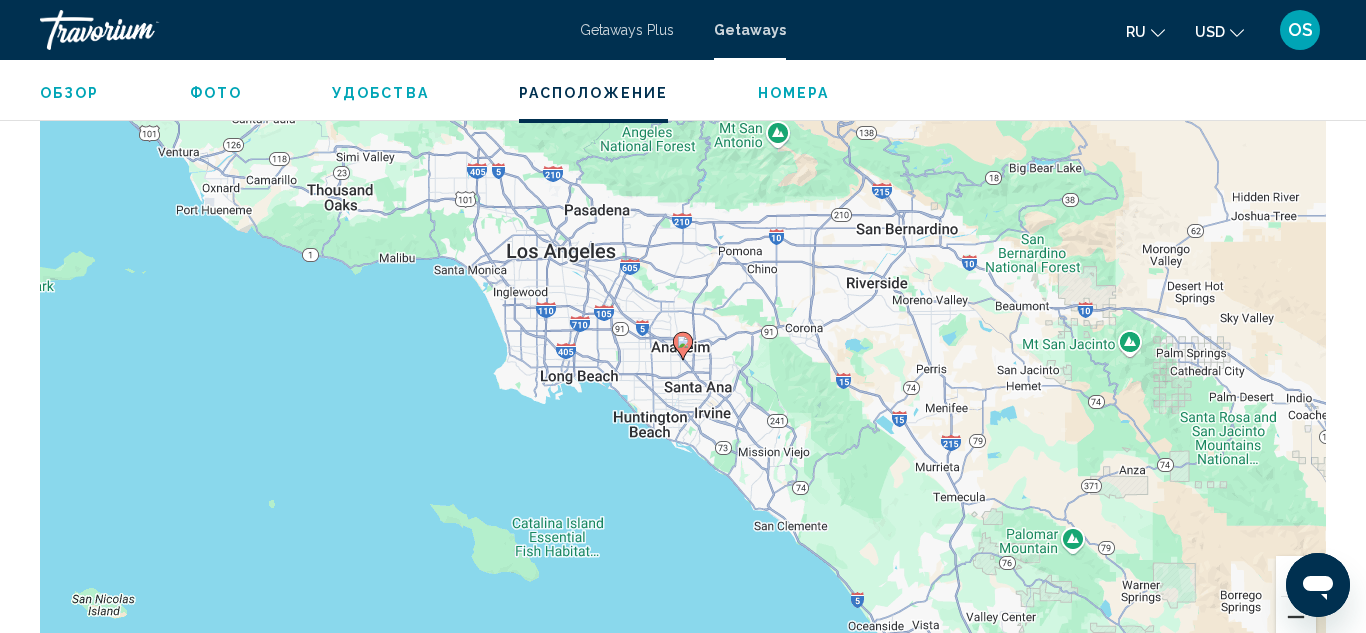 click at bounding box center [1296, 617] 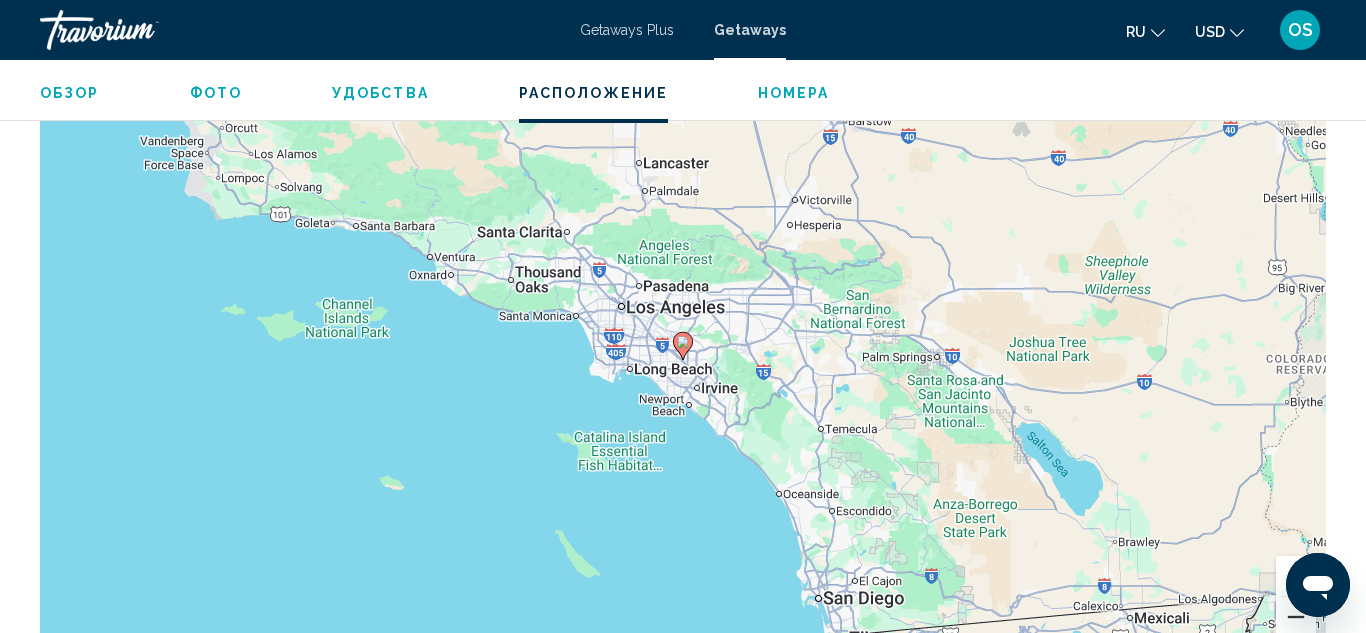 click at bounding box center (1296, 617) 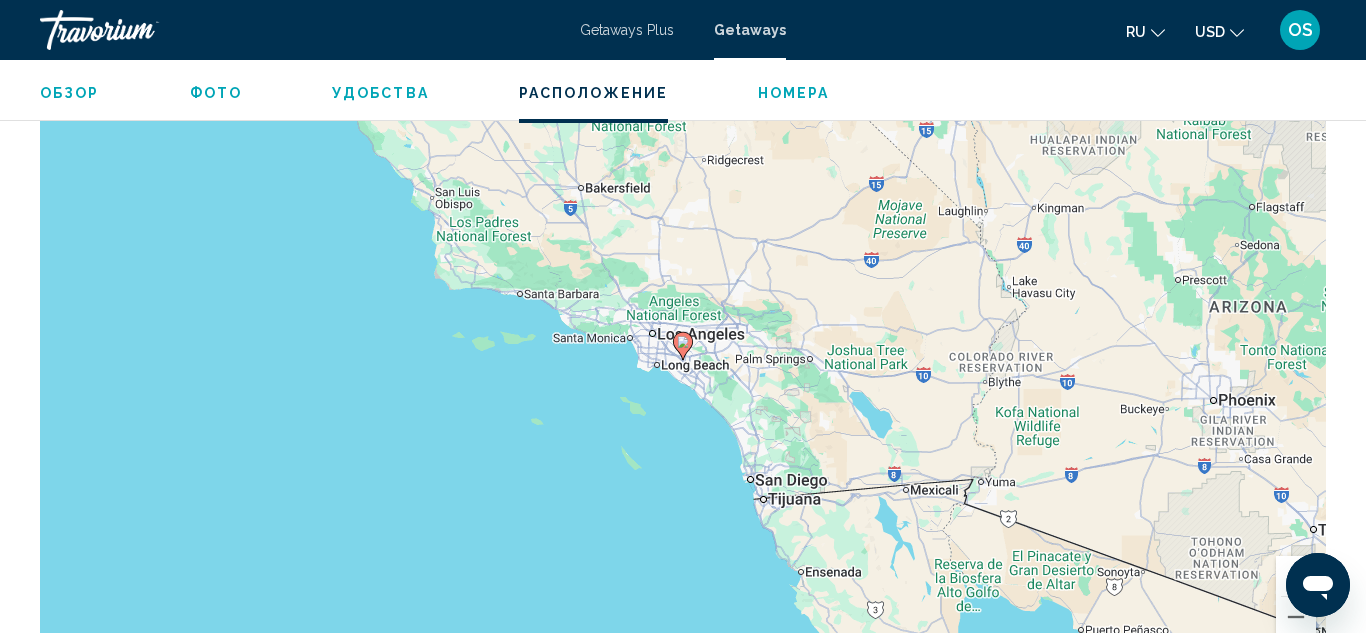 click on "Фото" at bounding box center [216, 93] 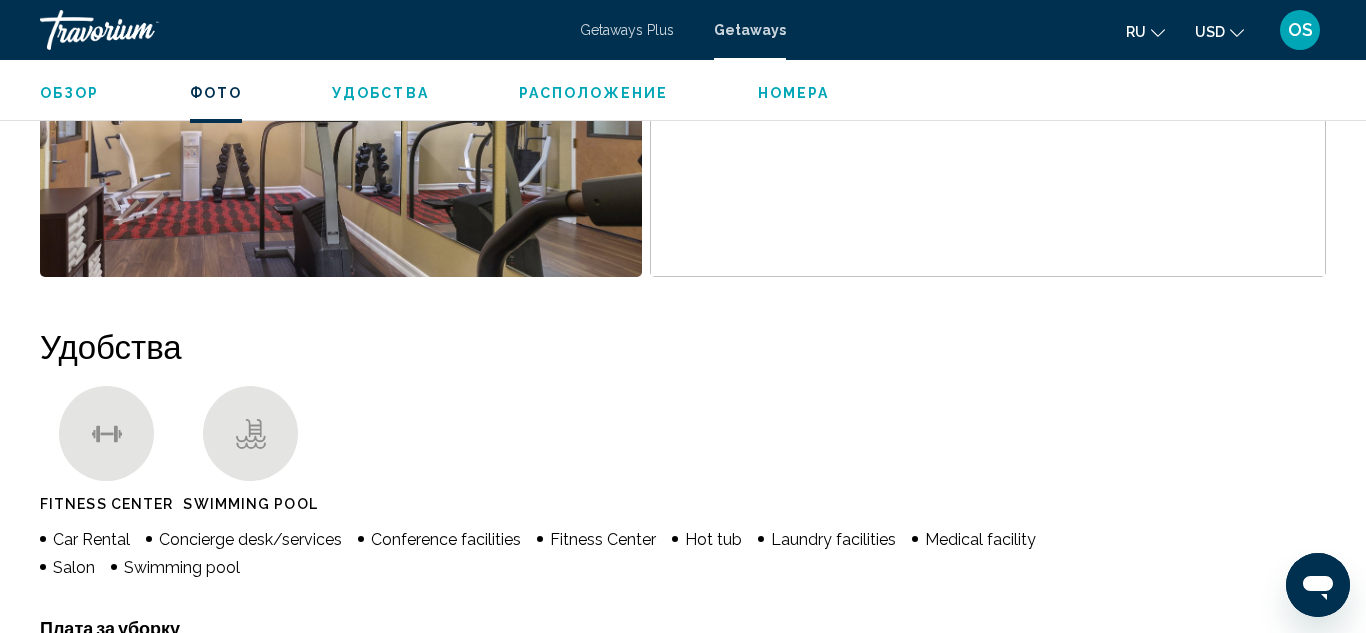 scroll, scrollTop: 1585, scrollLeft: 0, axis: vertical 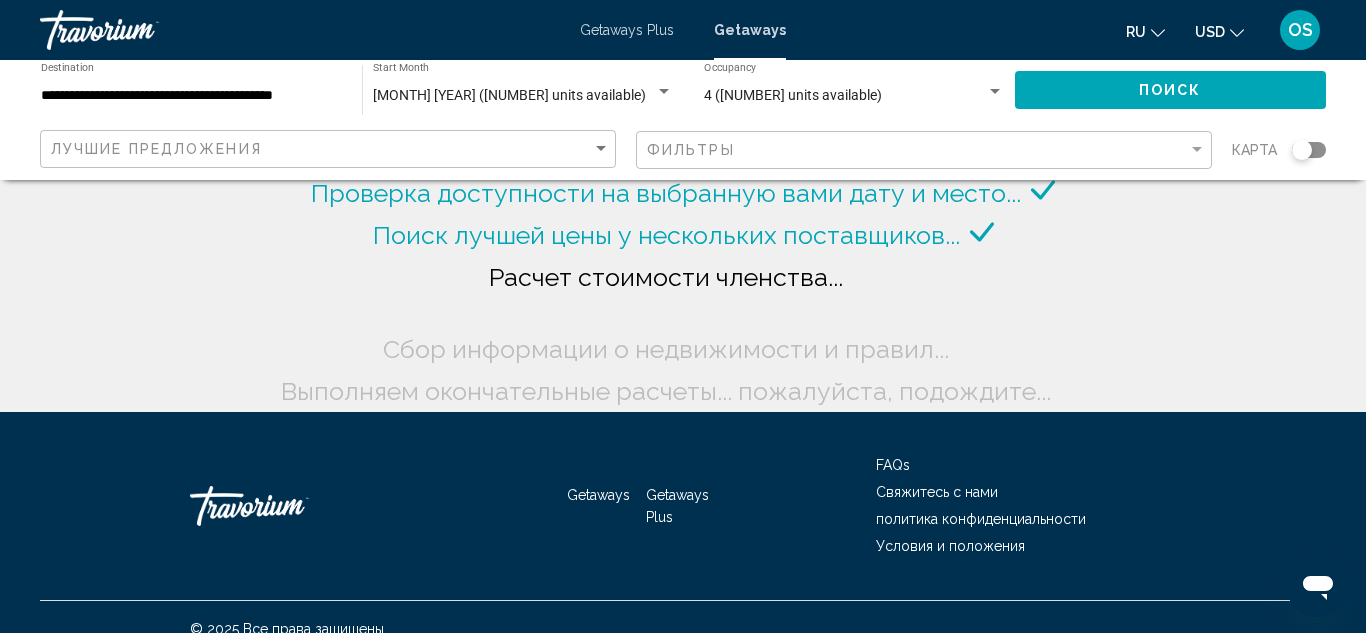 click on "Фильтры" 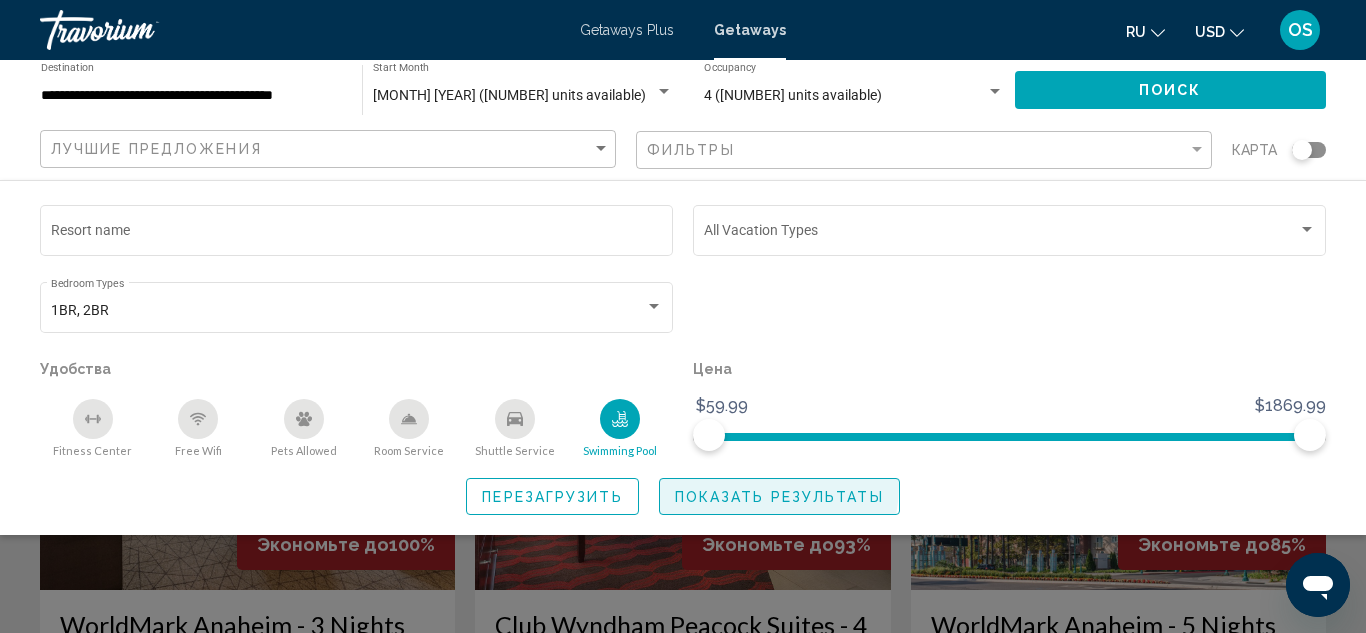 click on "Показать результаты" 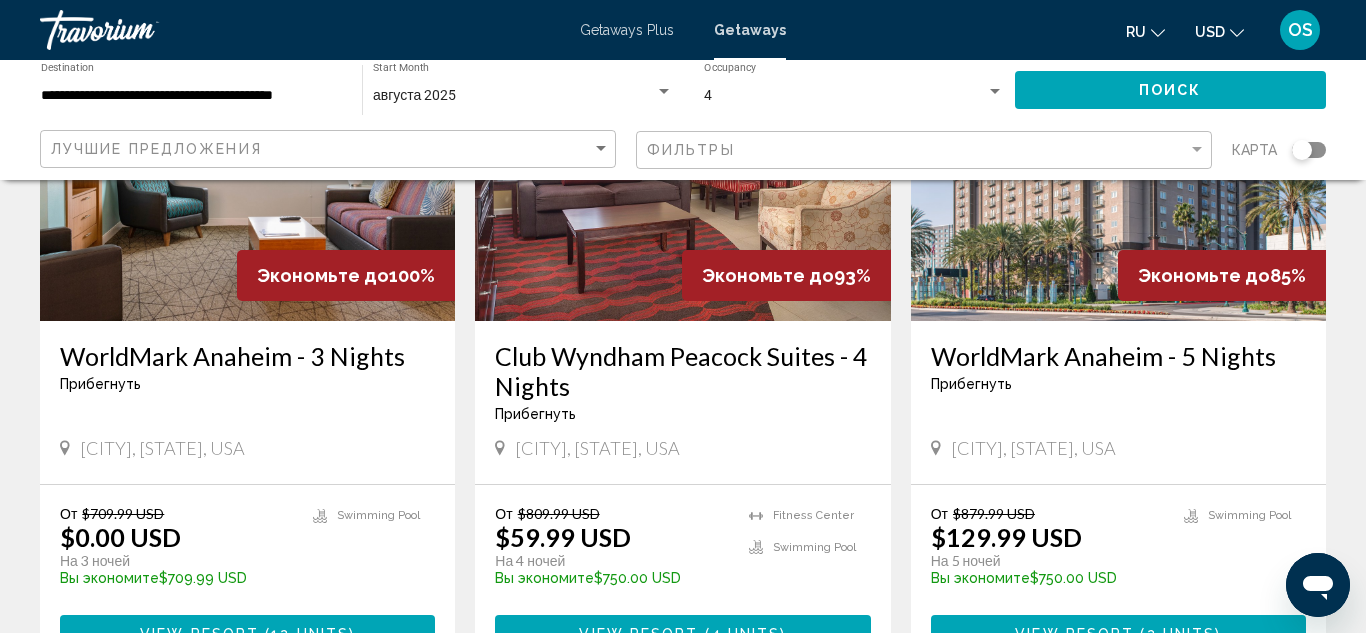 scroll, scrollTop: 271, scrollLeft: 0, axis: vertical 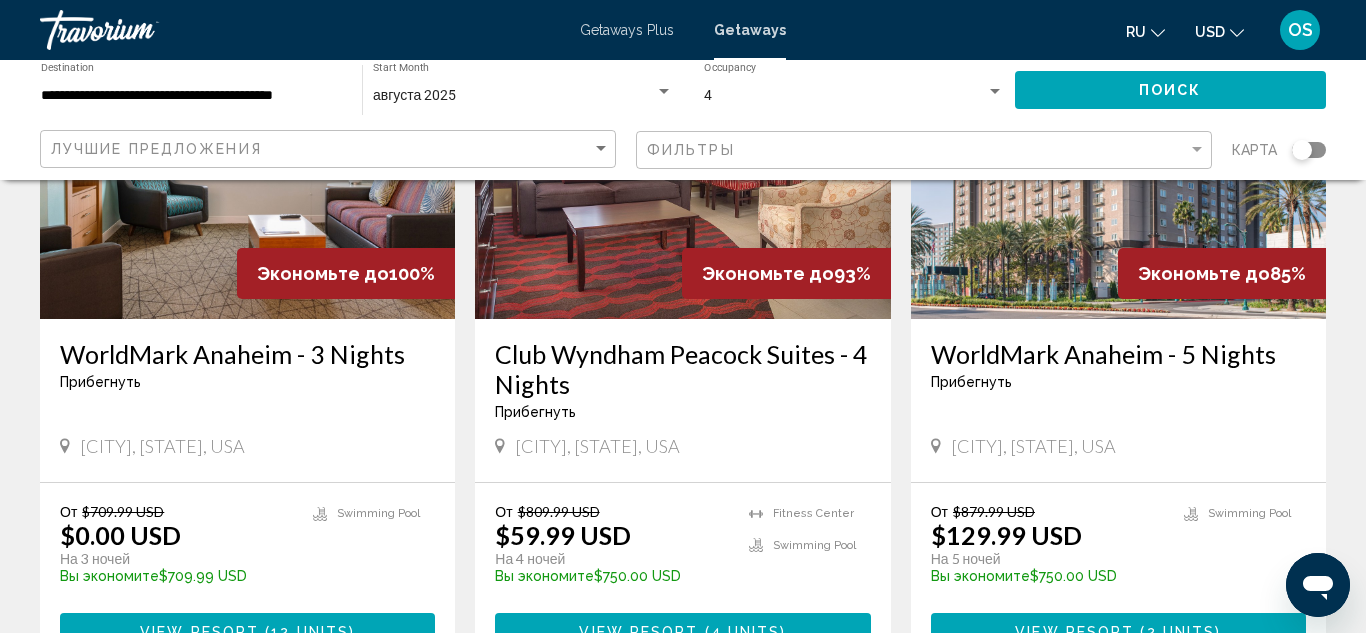 click on "WorldMark Anaheim - 5 Nights" at bounding box center [1118, 354] 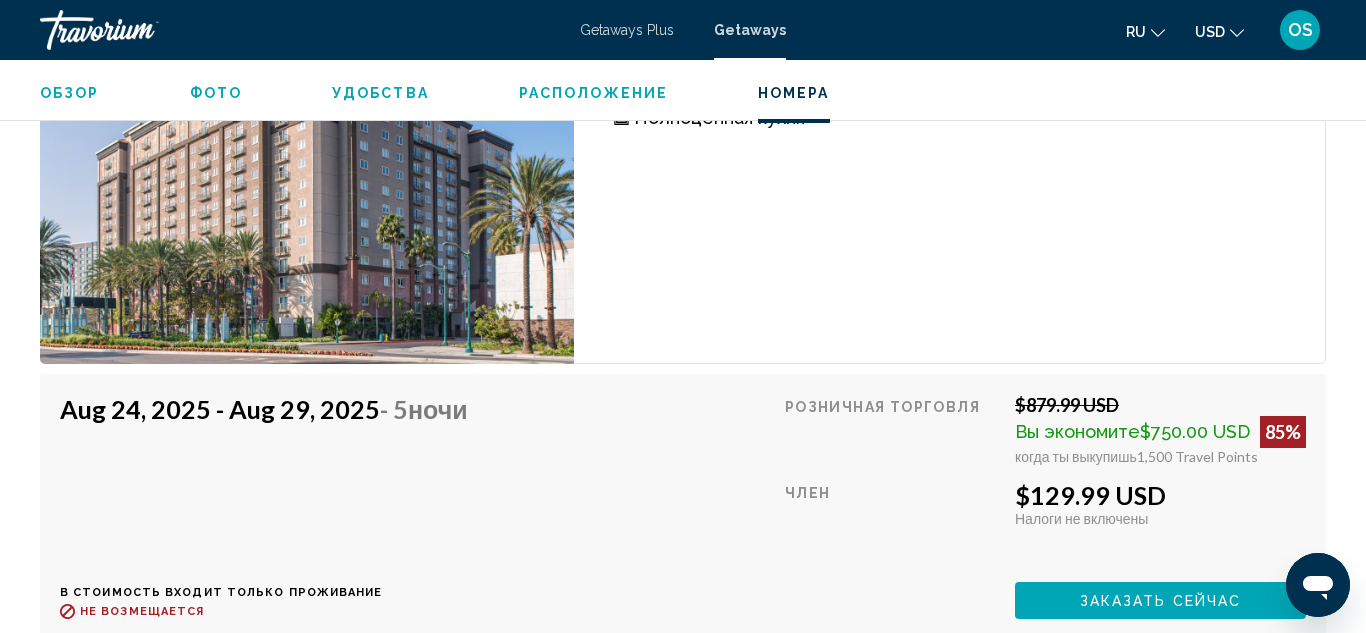 scroll, scrollTop: 4197, scrollLeft: 0, axis: vertical 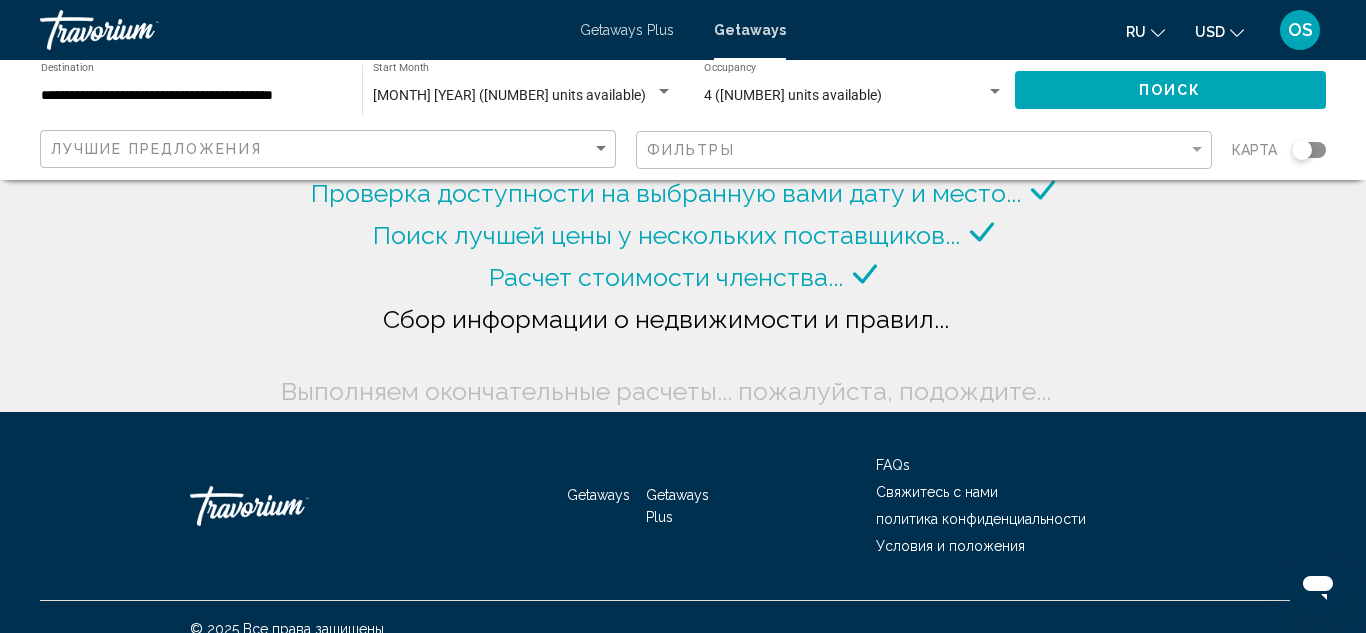 click on "Фильтры" 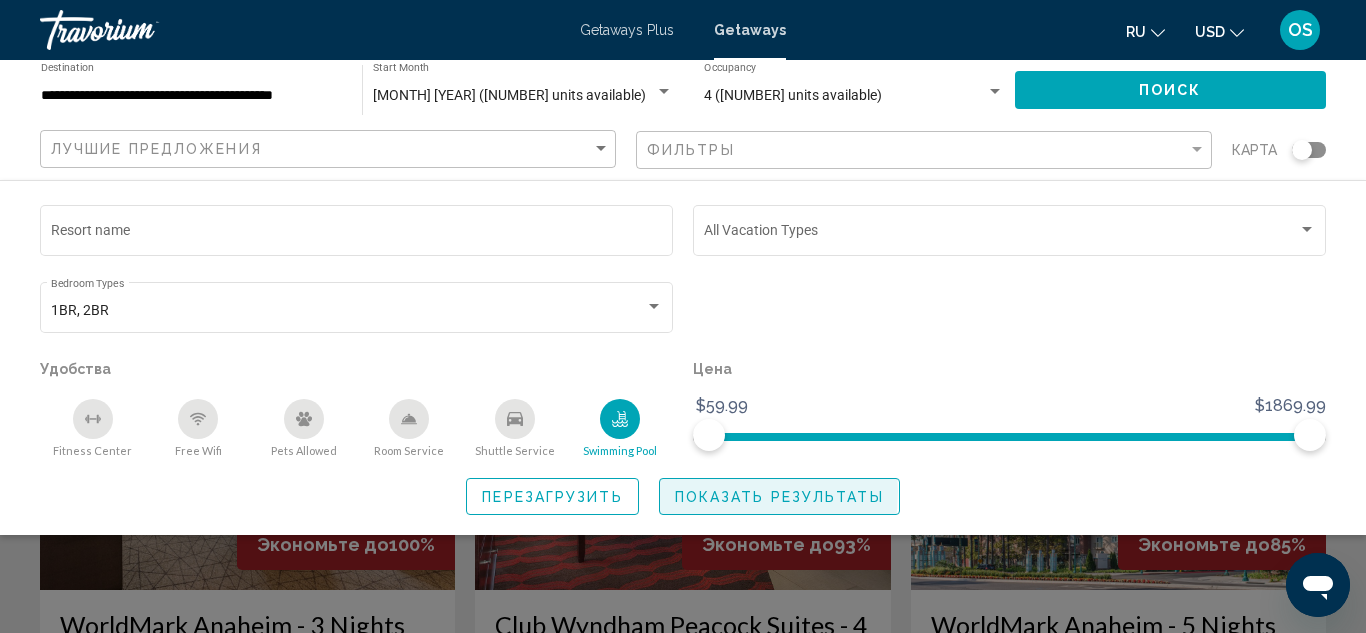 click on "Показать результаты" 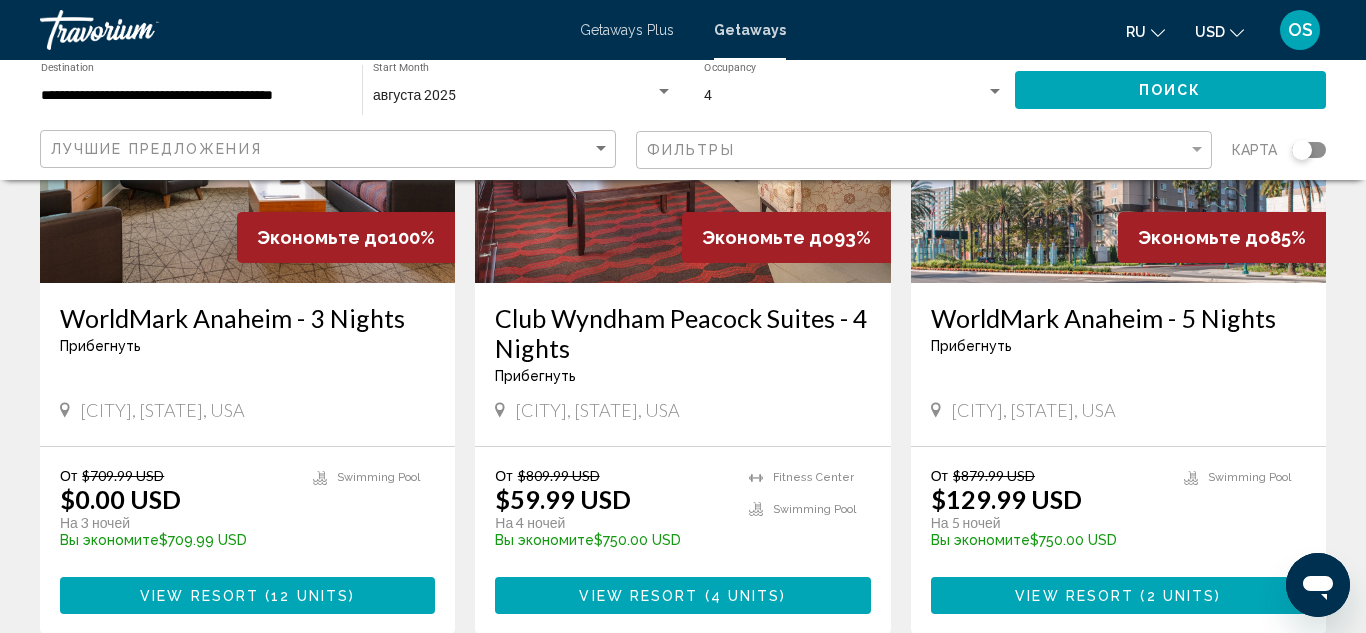 scroll, scrollTop: 303, scrollLeft: 0, axis: vertical 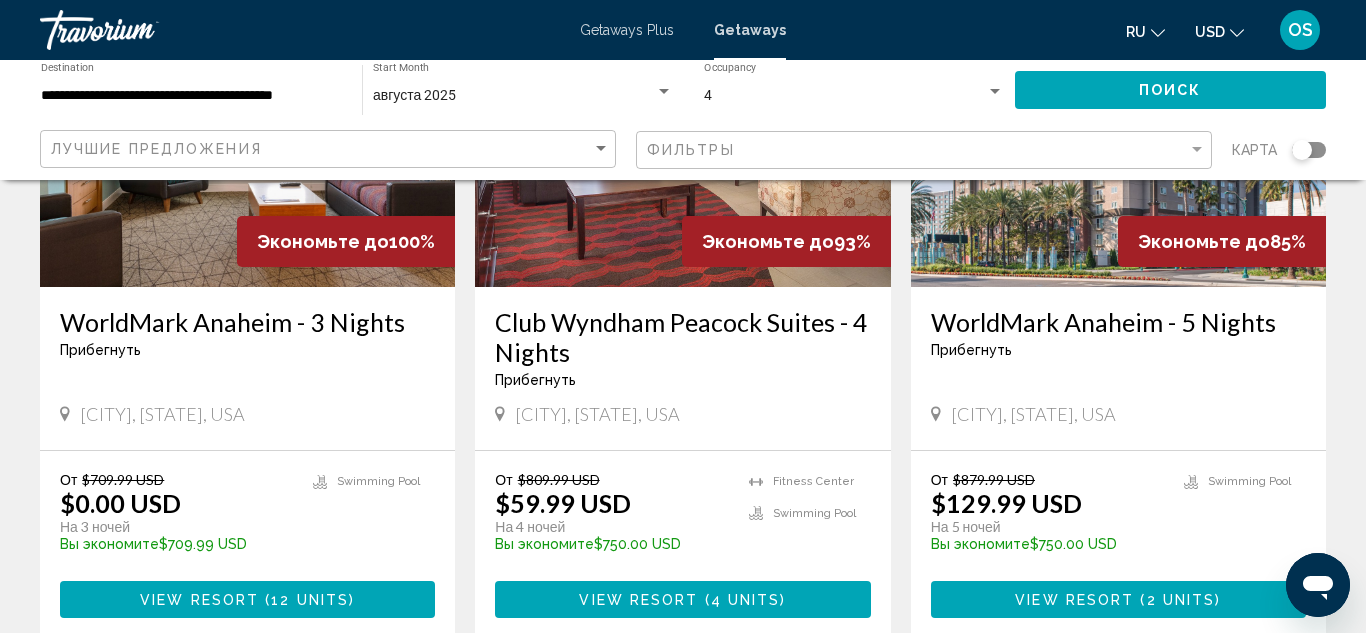 click at bounding box center [682, 127] 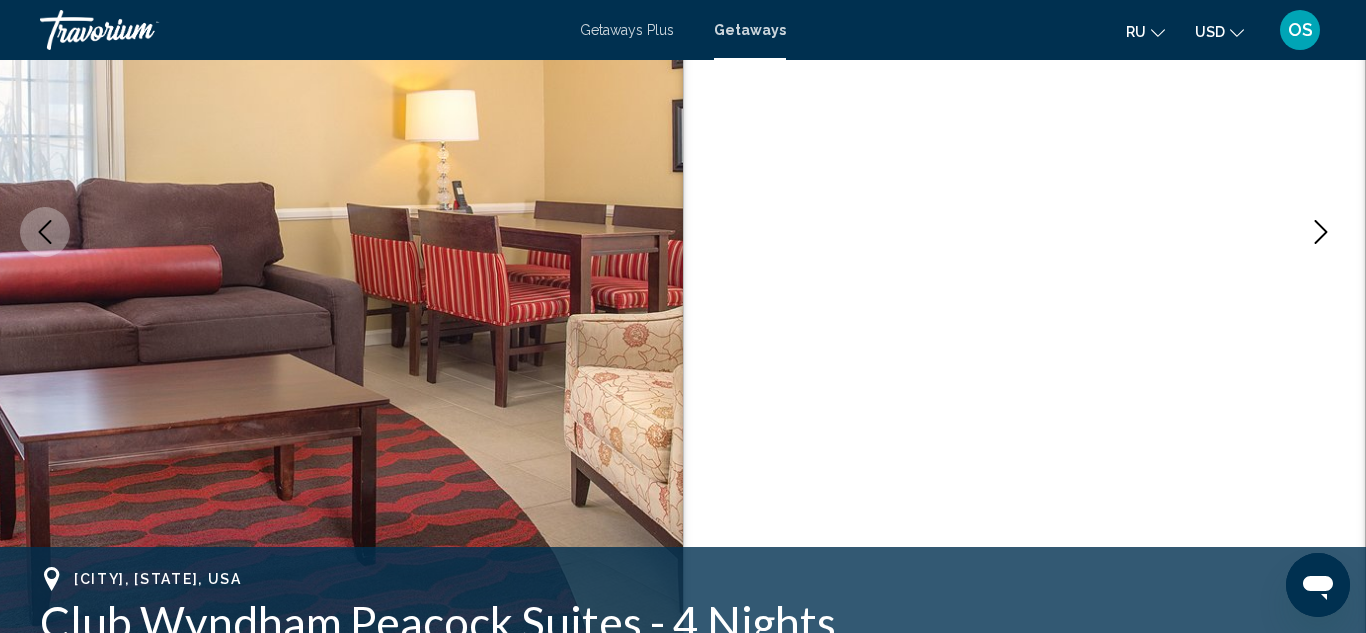 scroll, scrollTop: 219, scrollLeft: 0, axis: vertical 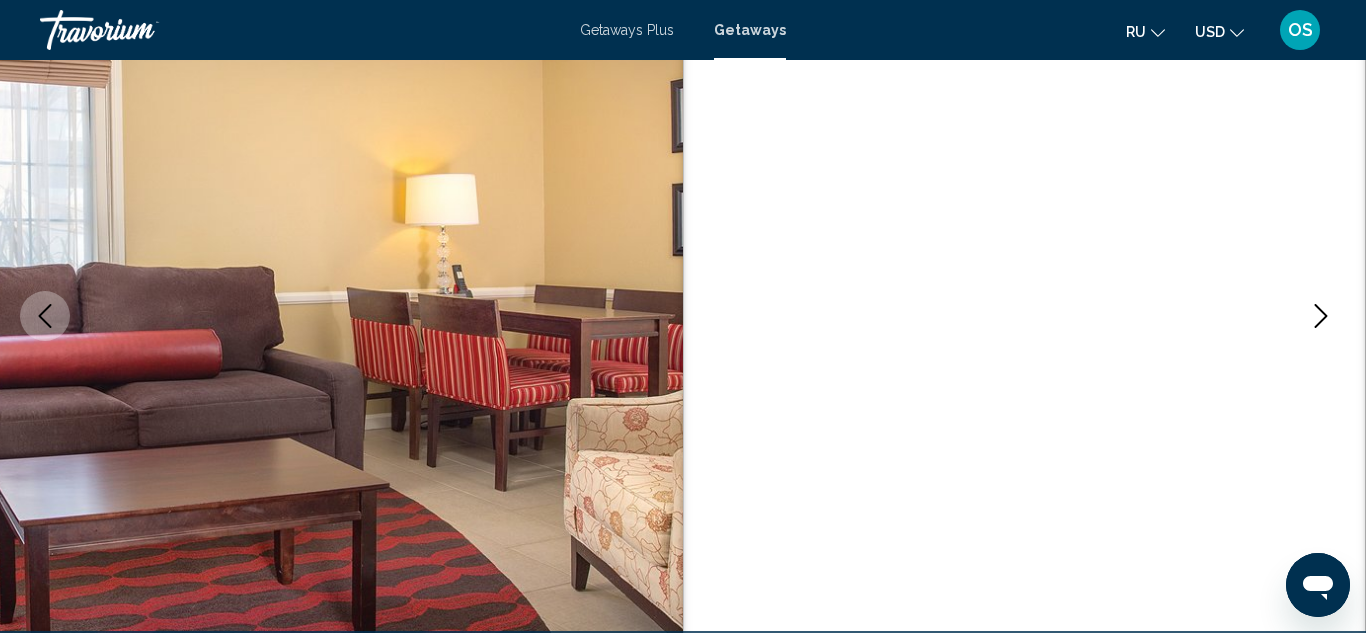 click at bounding box center (1321, 316) 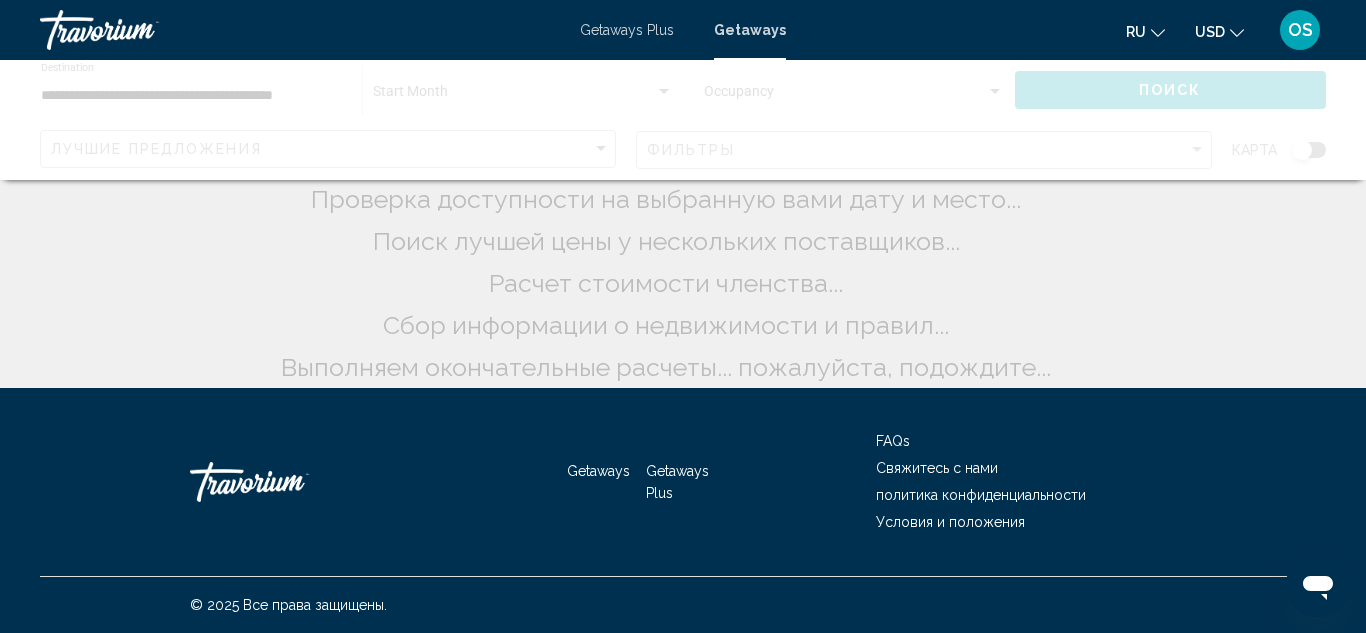 scroll, scrollTop: 0, scrollLeft: 0, axis: both 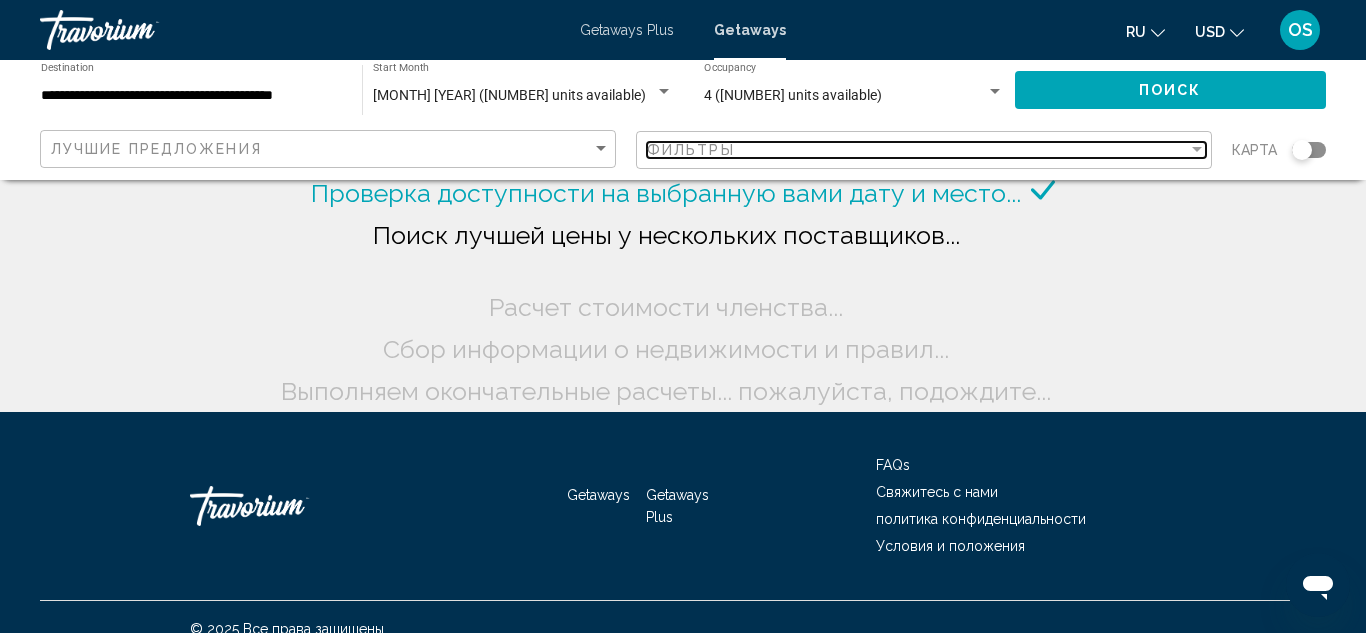 click on "Фильтры" at bounding box center [691, 150] 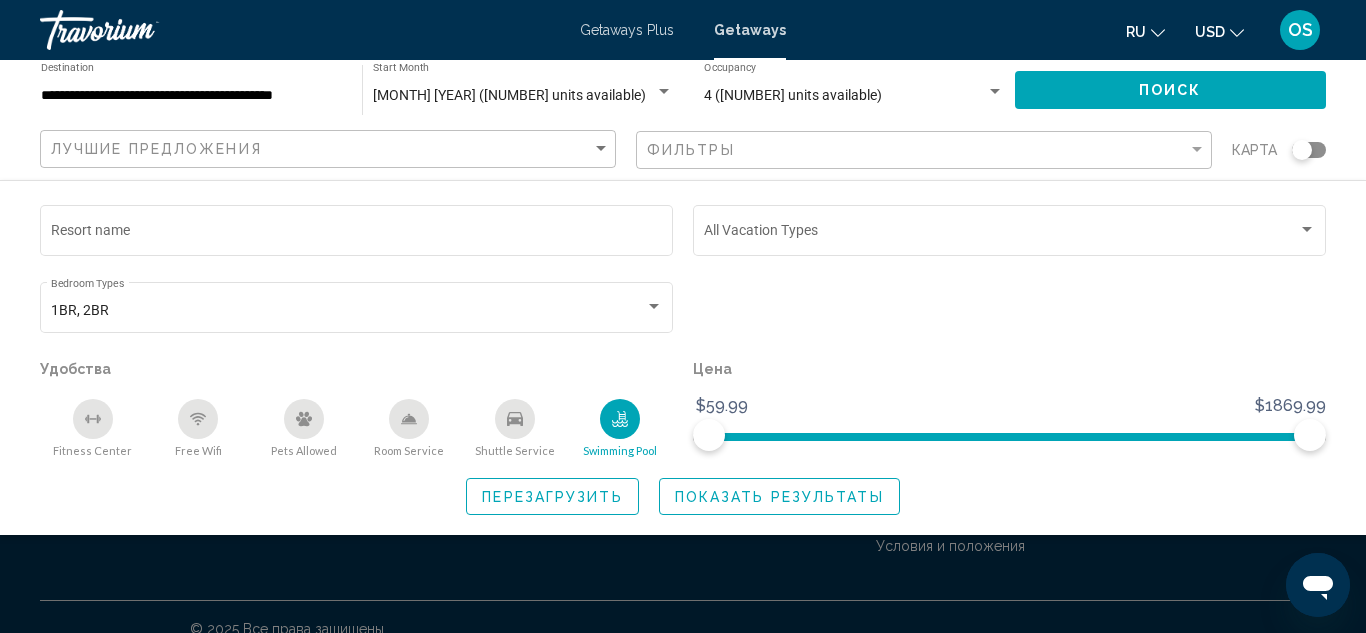 click on "Показать результаты" 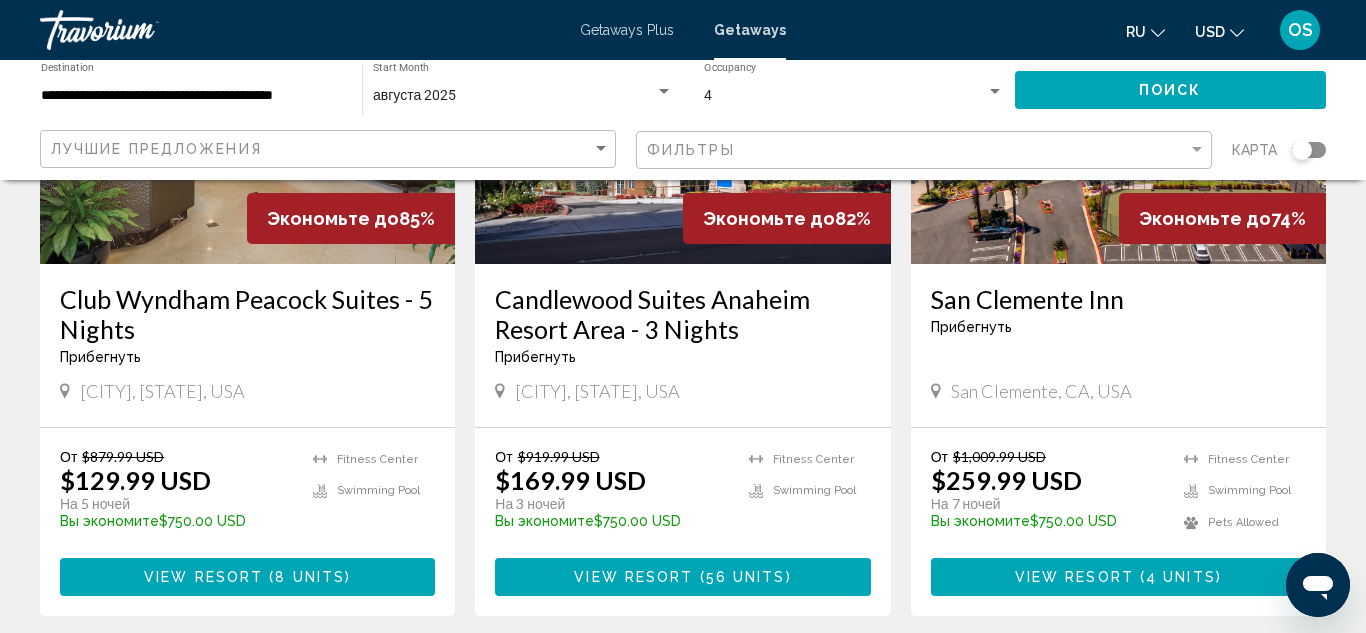 scroll, scrollTop: 1043, scrollLeft: 0, axis: vertical 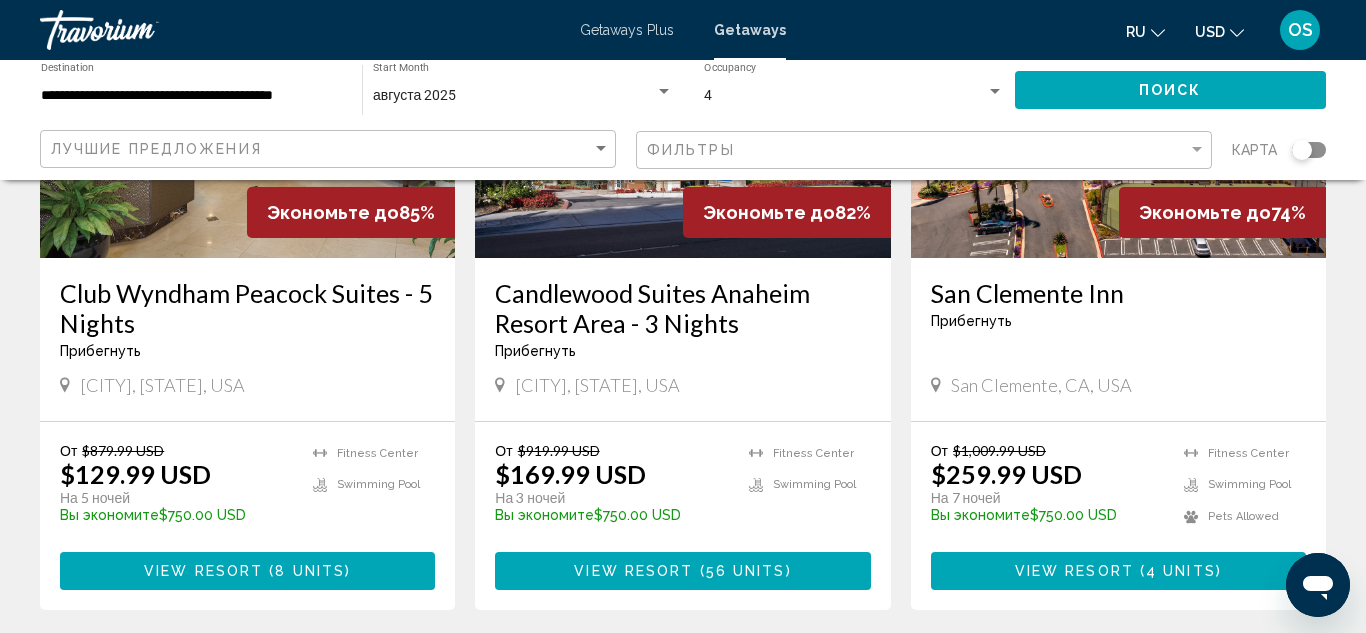 click on "San Clemente Inn" at bounding box center (1118, 293) 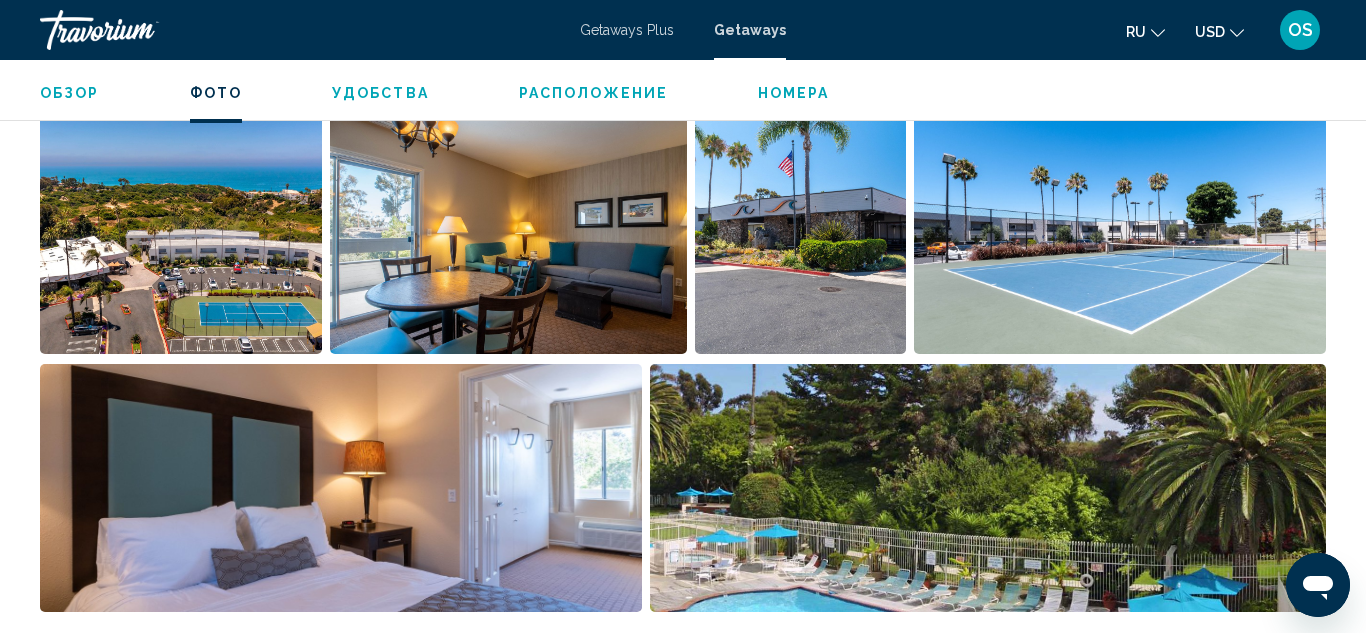 scroll, scrollTop: 1330, scrollLeft: 0, axis: vertical 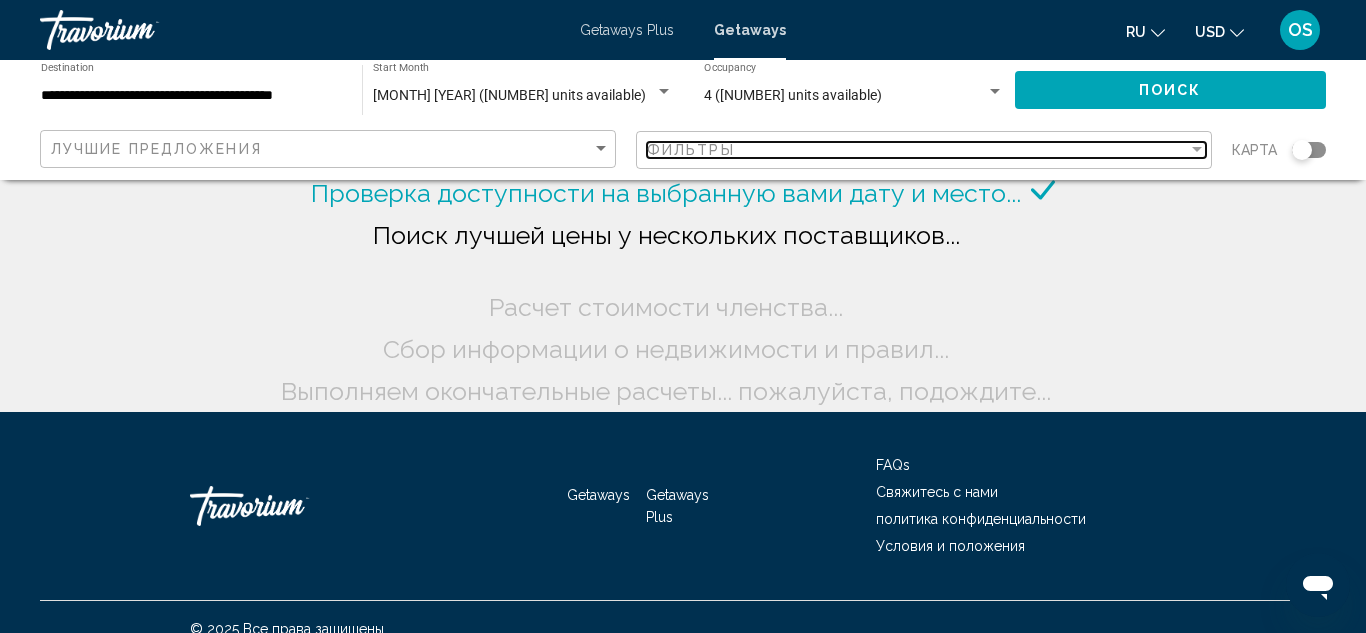 click on "Фильтры" at bounding box center (917, 150) 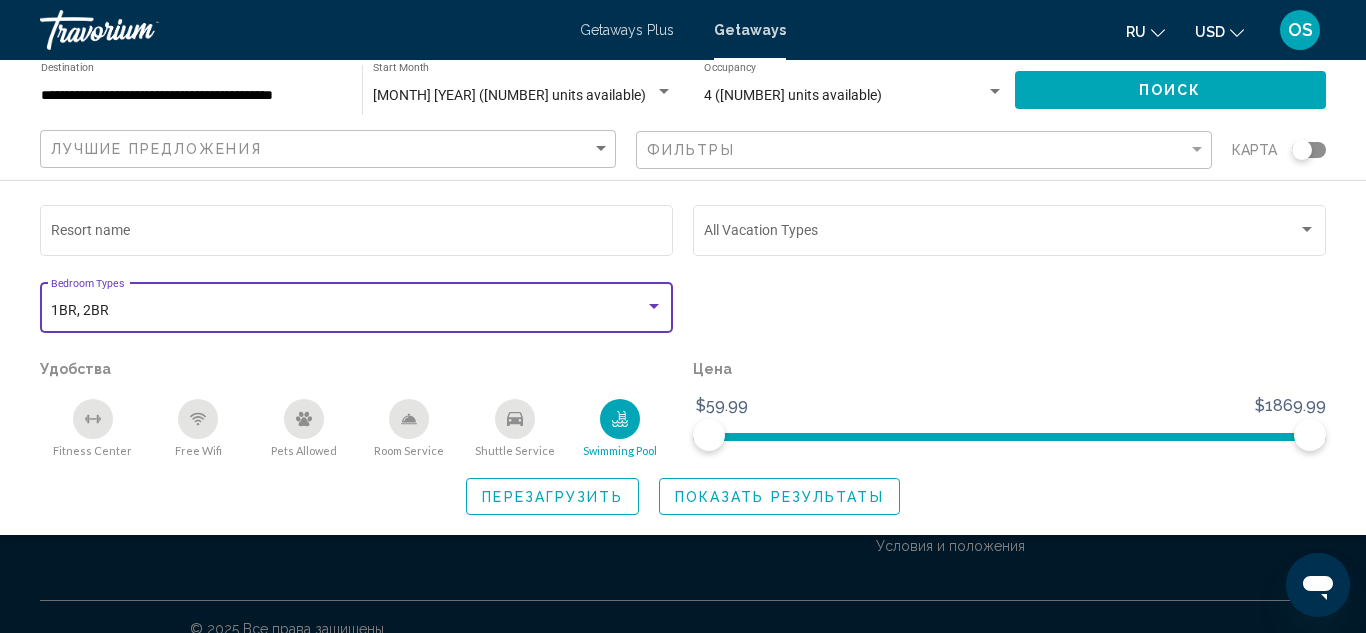 click on "1BR, 2BR" at bounding box center (348, 311) 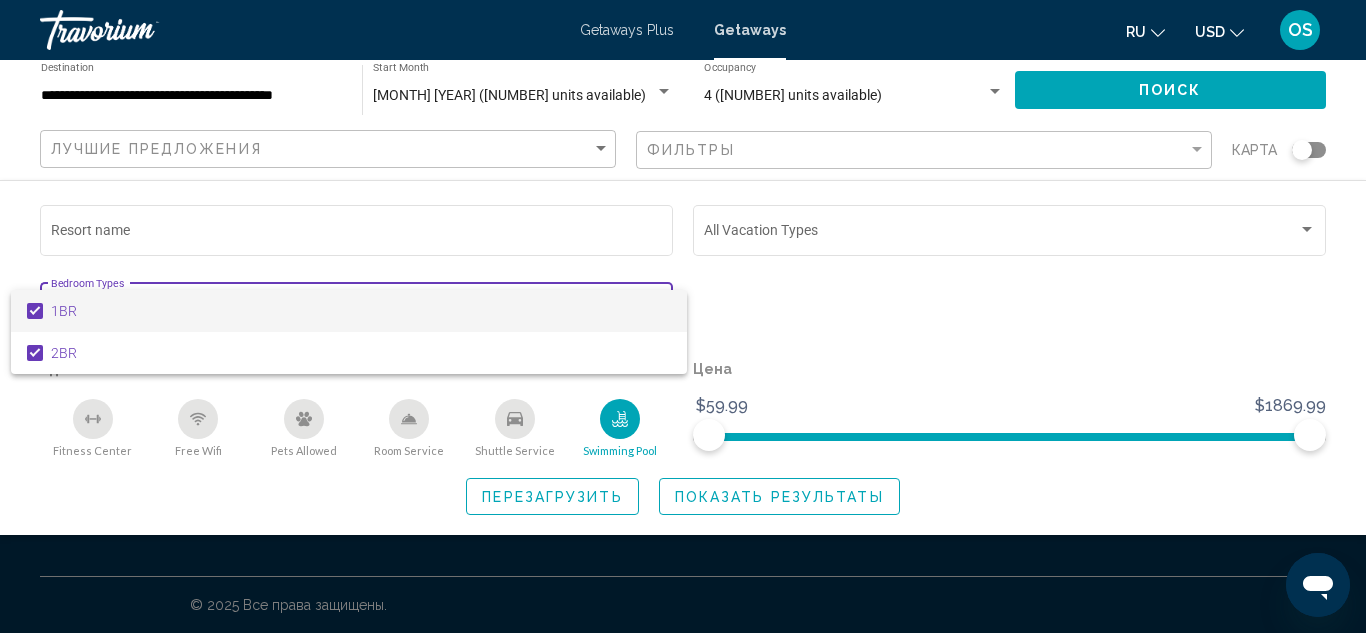 click on "1BR" at bounding box center [361, 311] 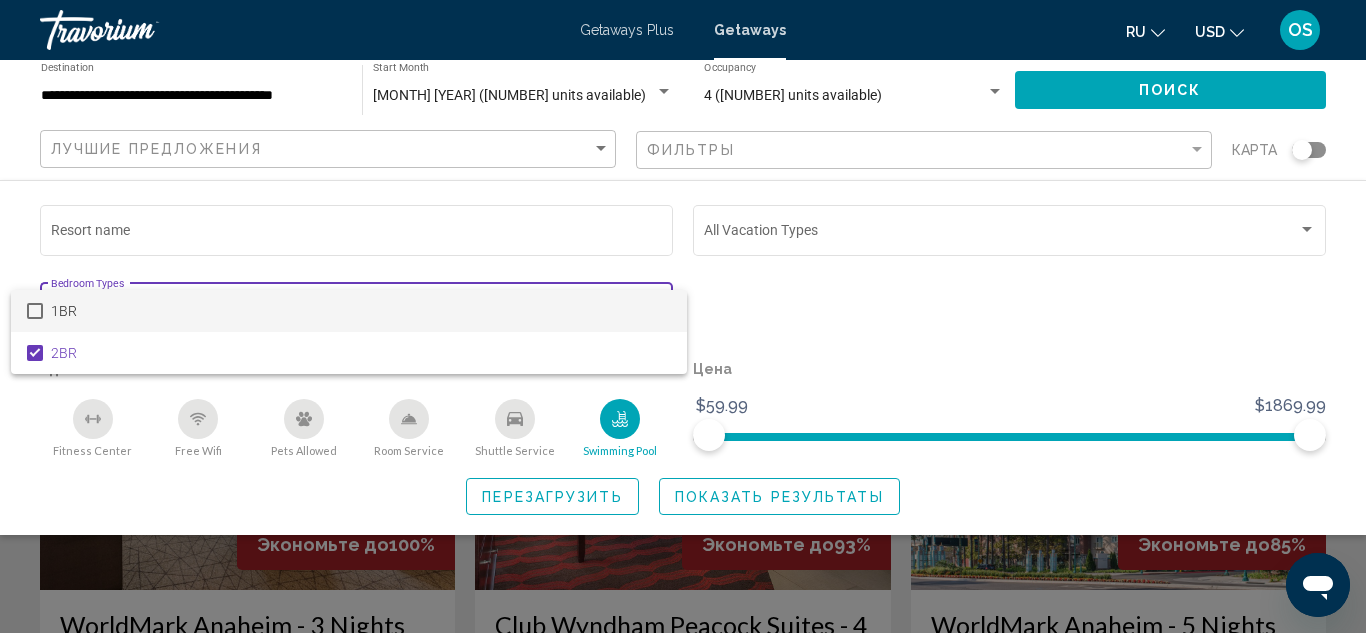 click at bounding box center [683, 316] 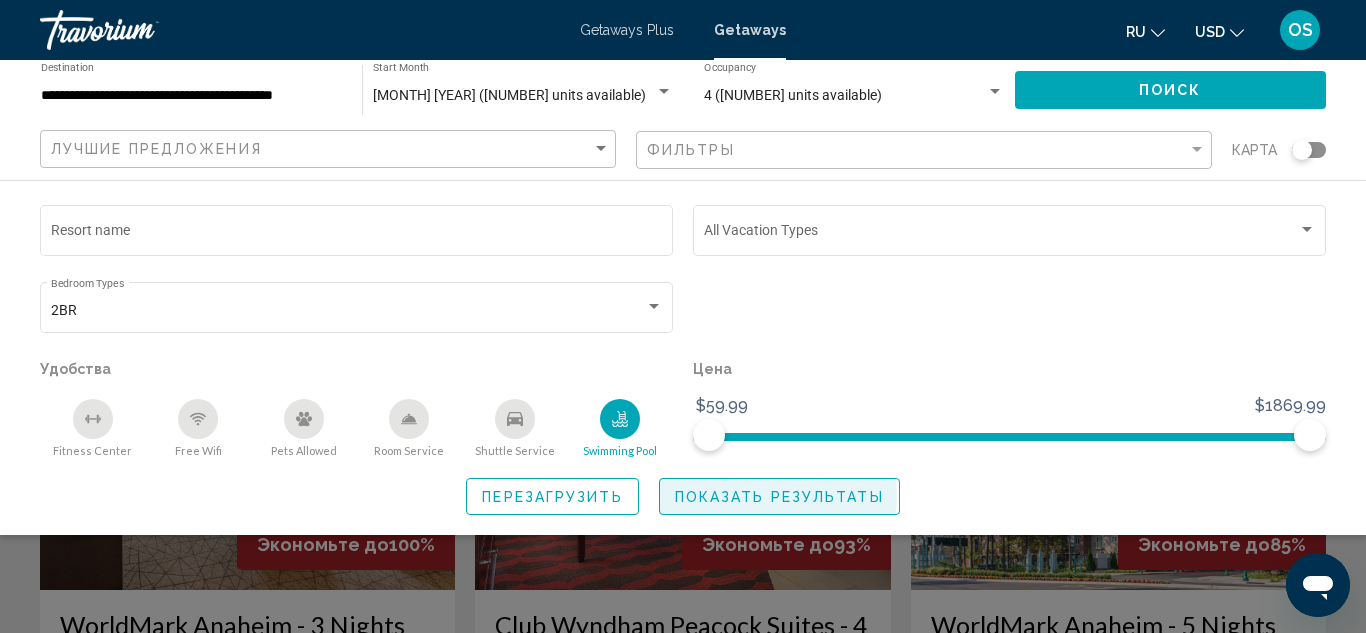 click on "Показать результаты" 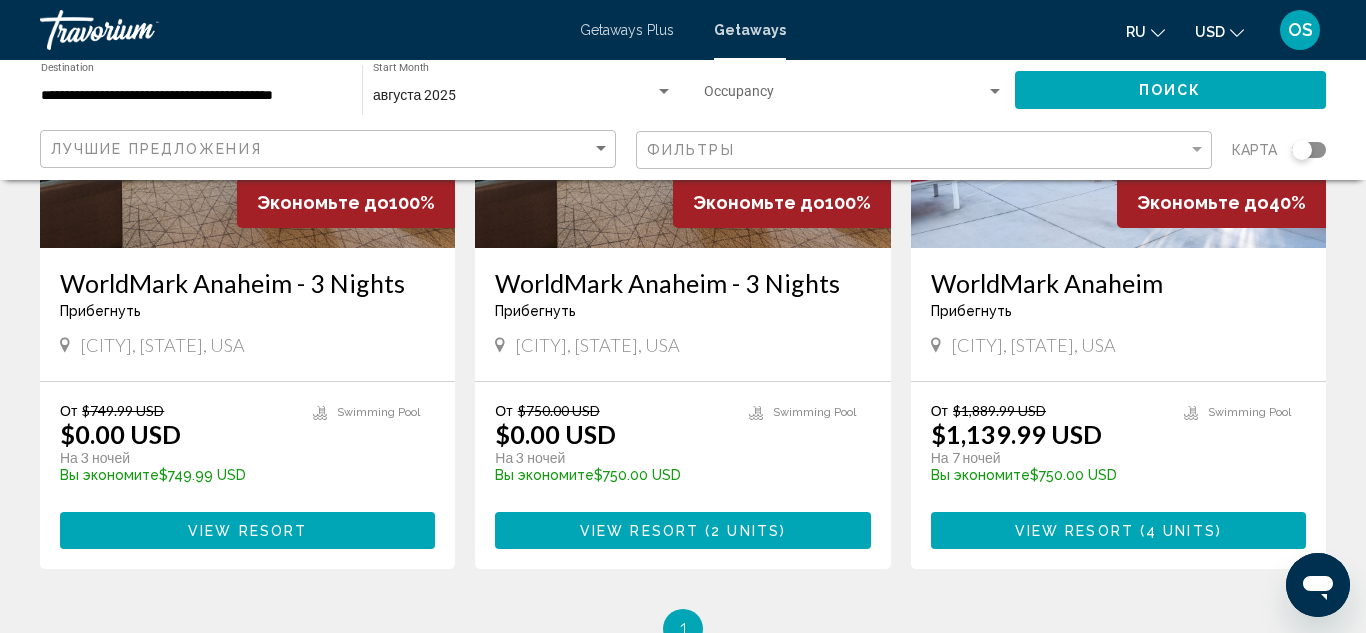 scroll, scrollTop: 347, scrollLeft: 0, axis: vertical 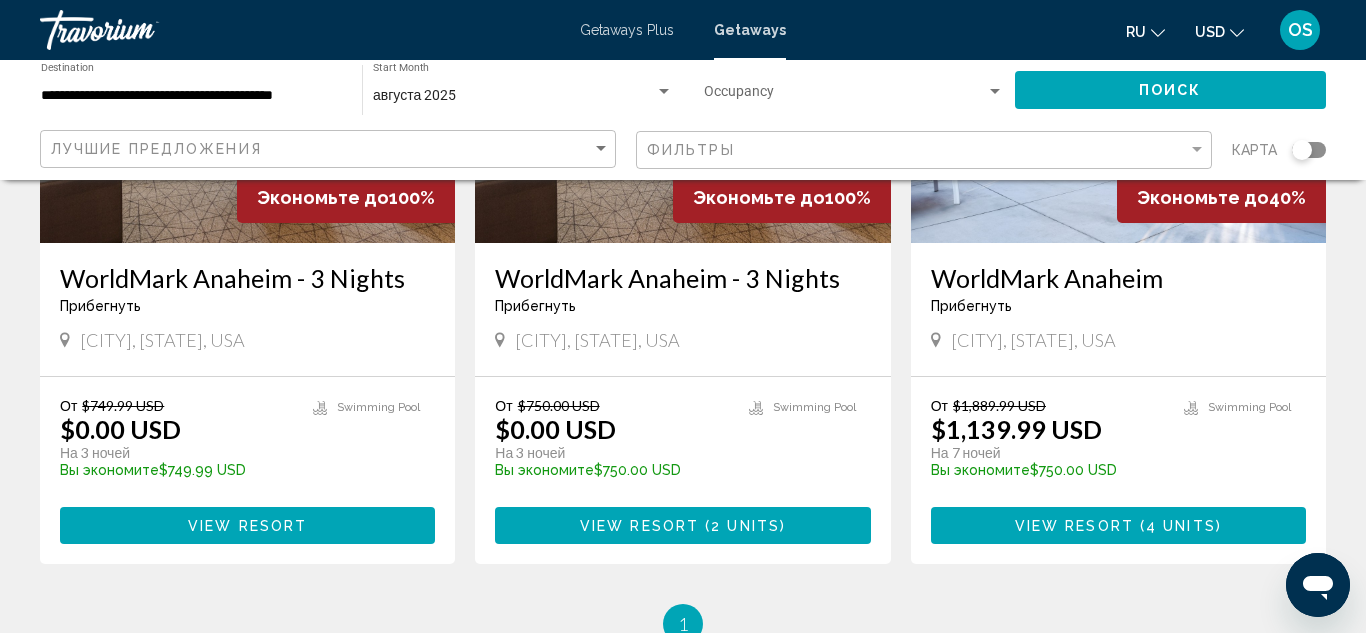 click at bounding box center (247, 83) 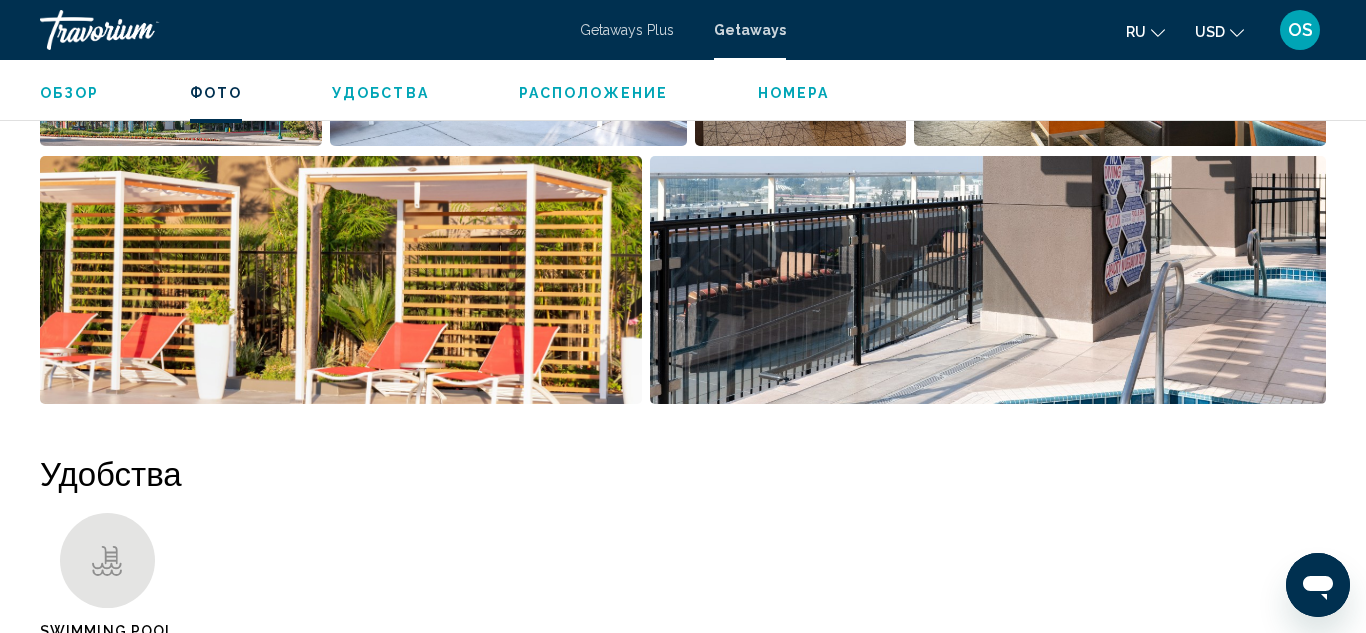 scroll, scrollTop: 1470, scrollLeft: 0, axis: vertical 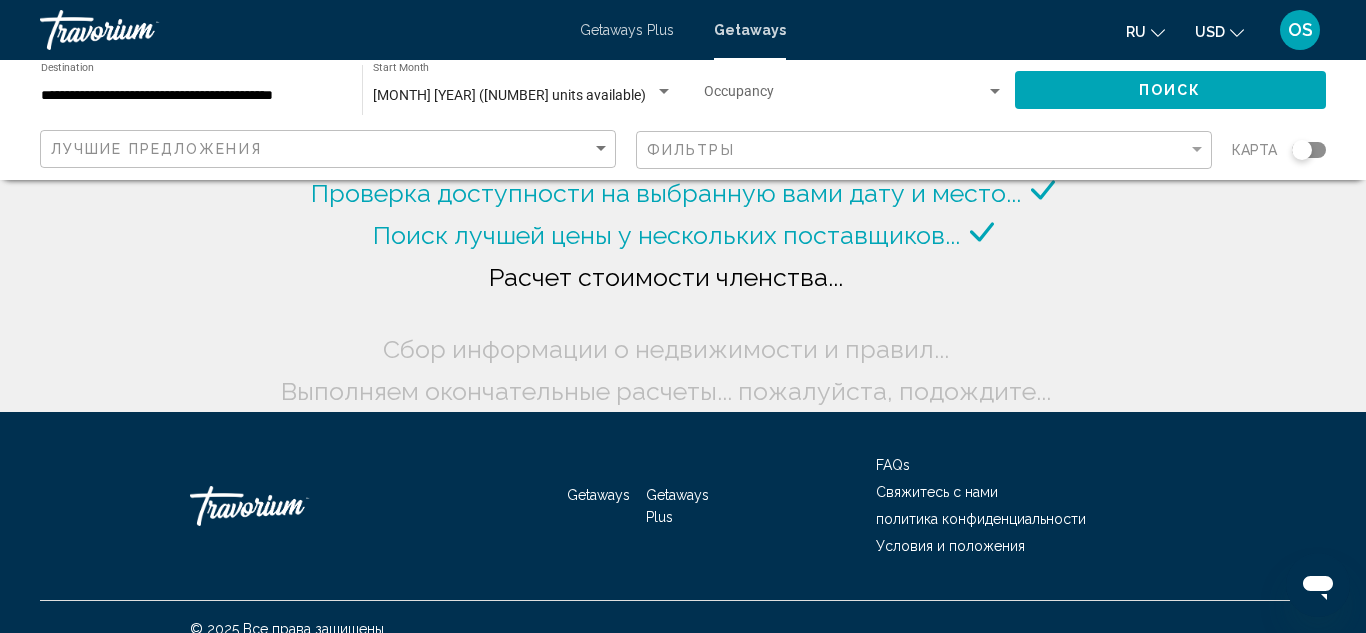 click on "[MONTH] [YEAR] ([NUMBER] units available)" at bounding box center [509, 95] 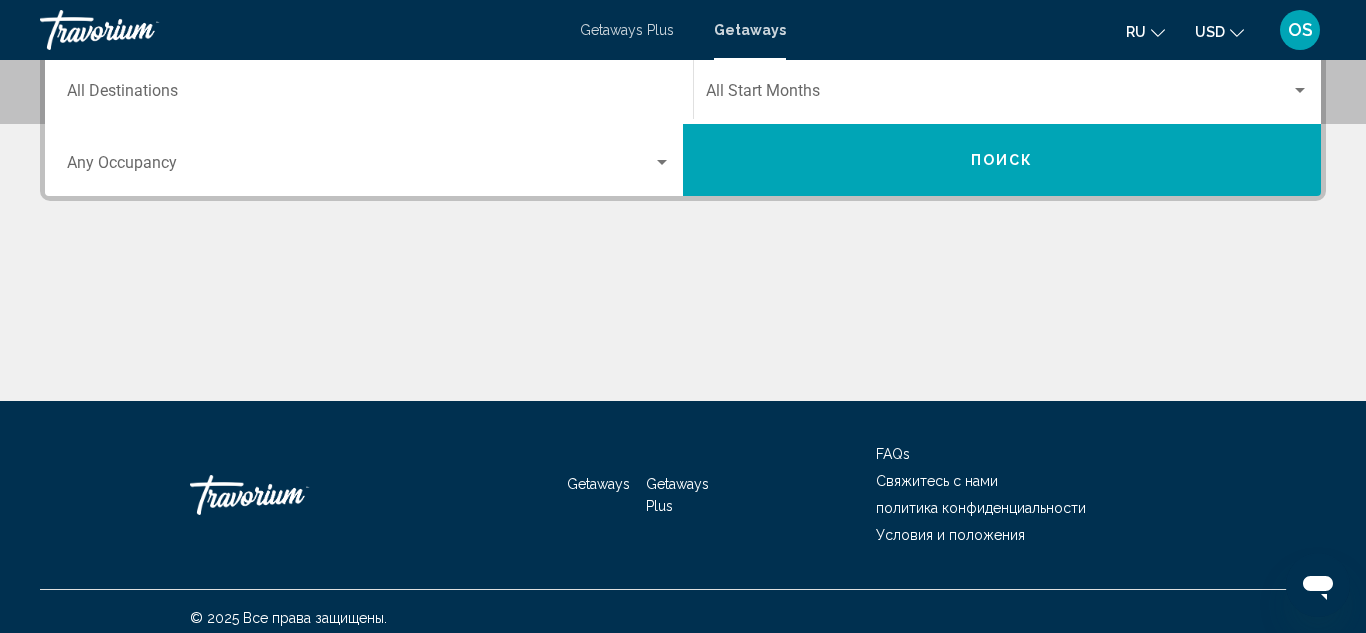 scroll, scrollTop: 489, scrollLeft: 0, axis: vertical 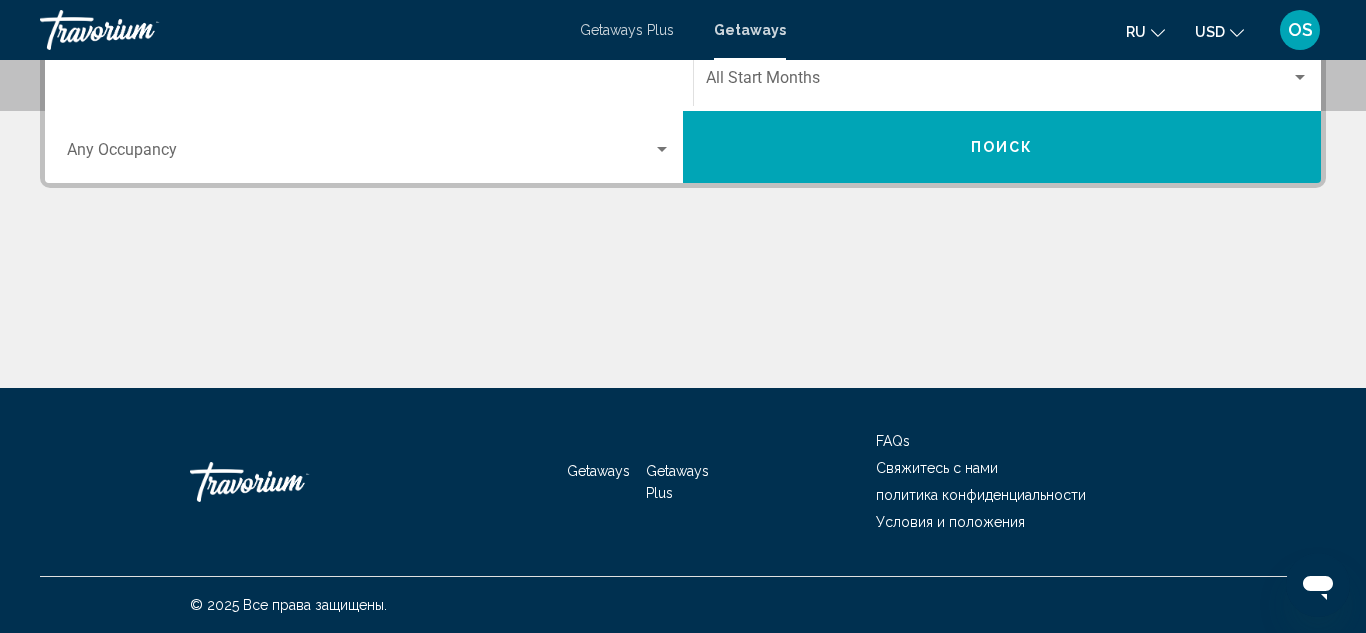 click on "Destination All Destinations" at bounding box center [369, 82] 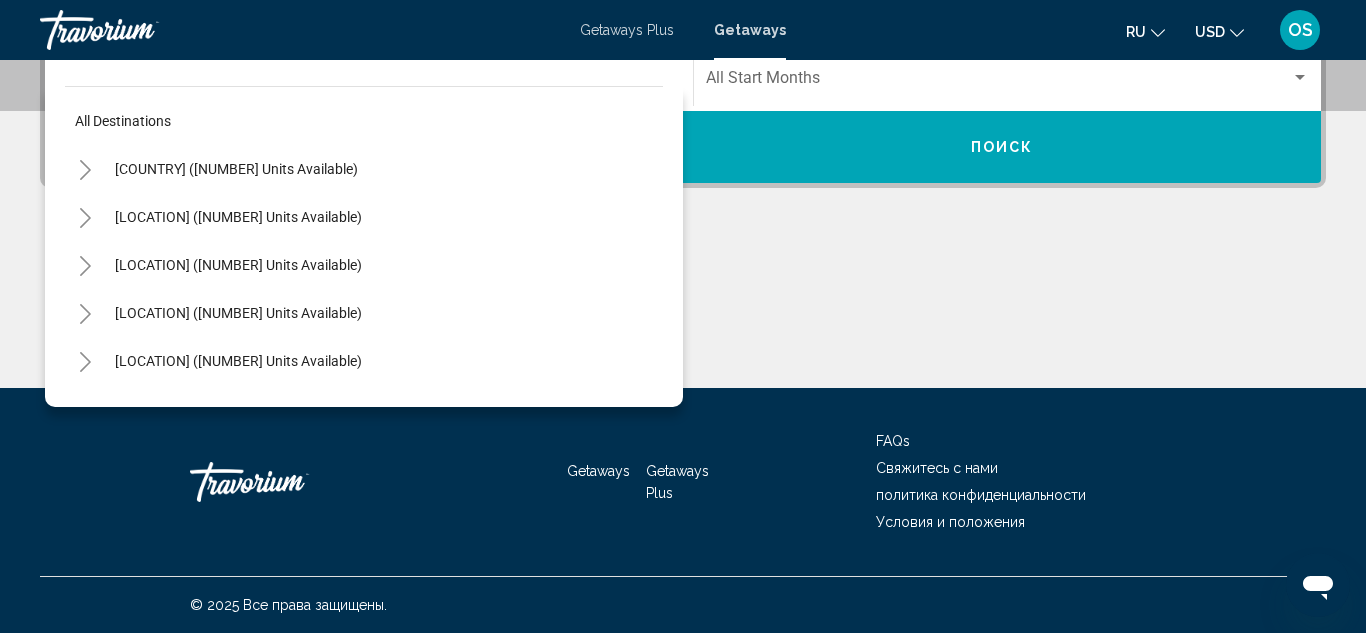 scroll, scrollTop: 458, scrollLeft: 0, axis: vertical 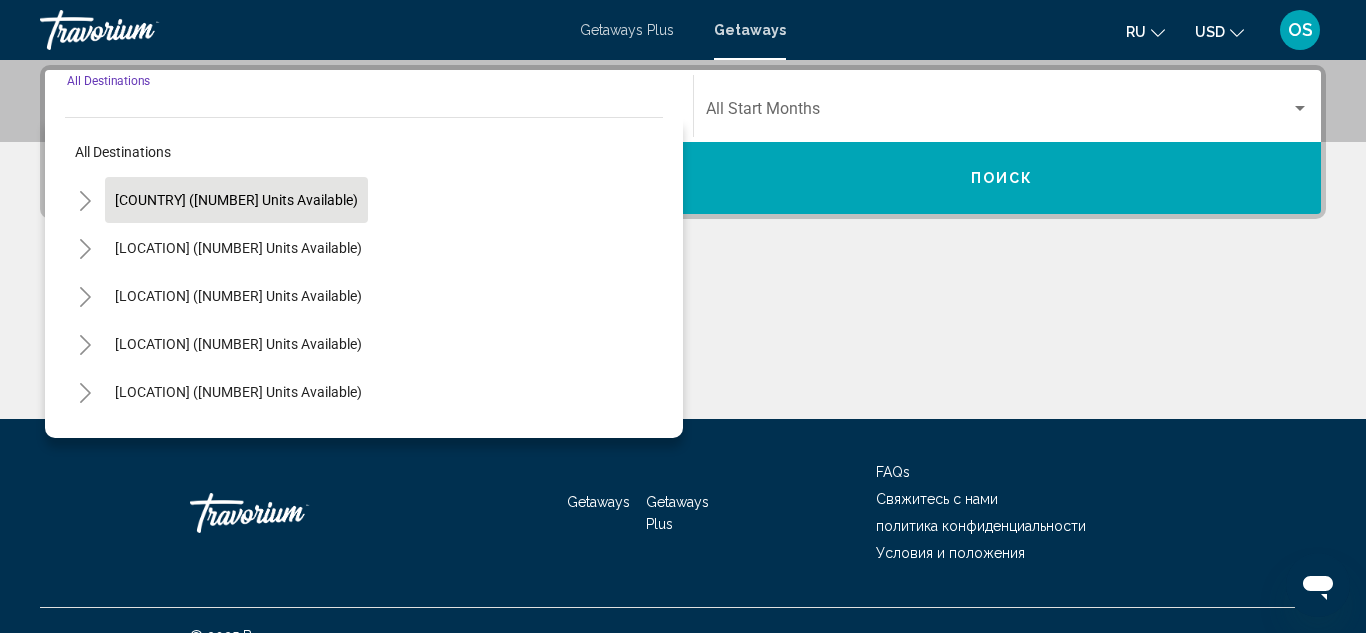 click on "[COUNTRY] ([NUMBER] units available)" at bounding box center [238, 248] 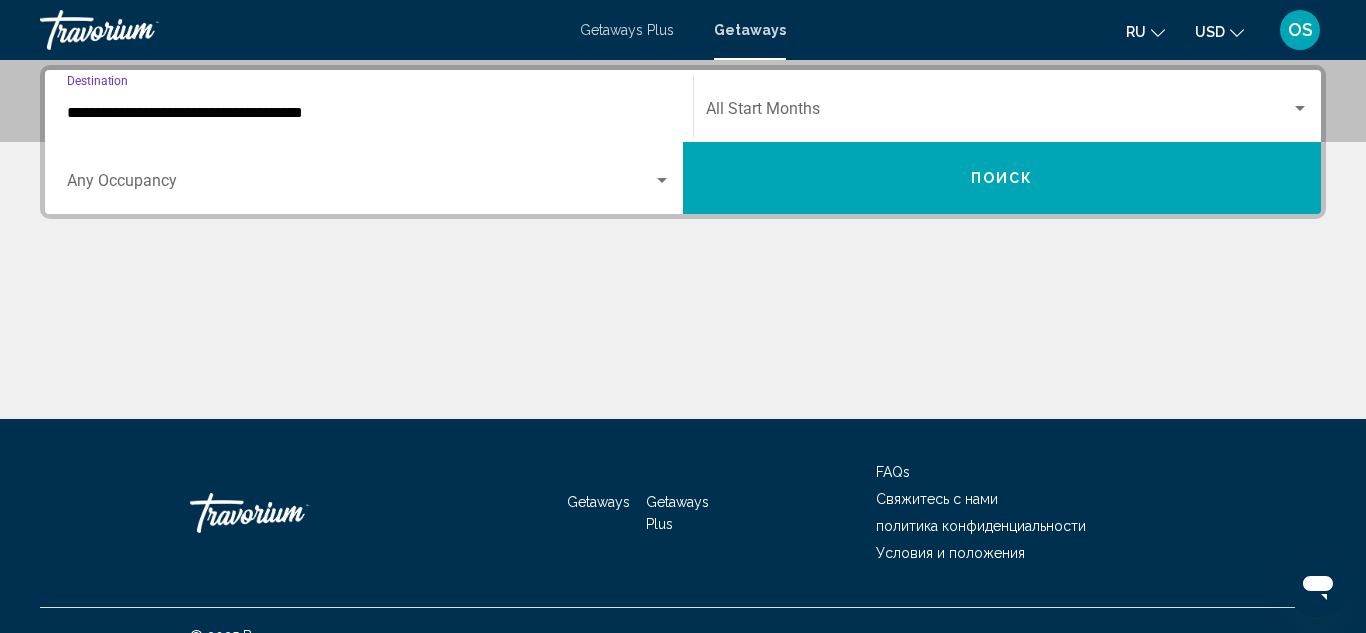 click on "**********" at bounding box center [369, 113] 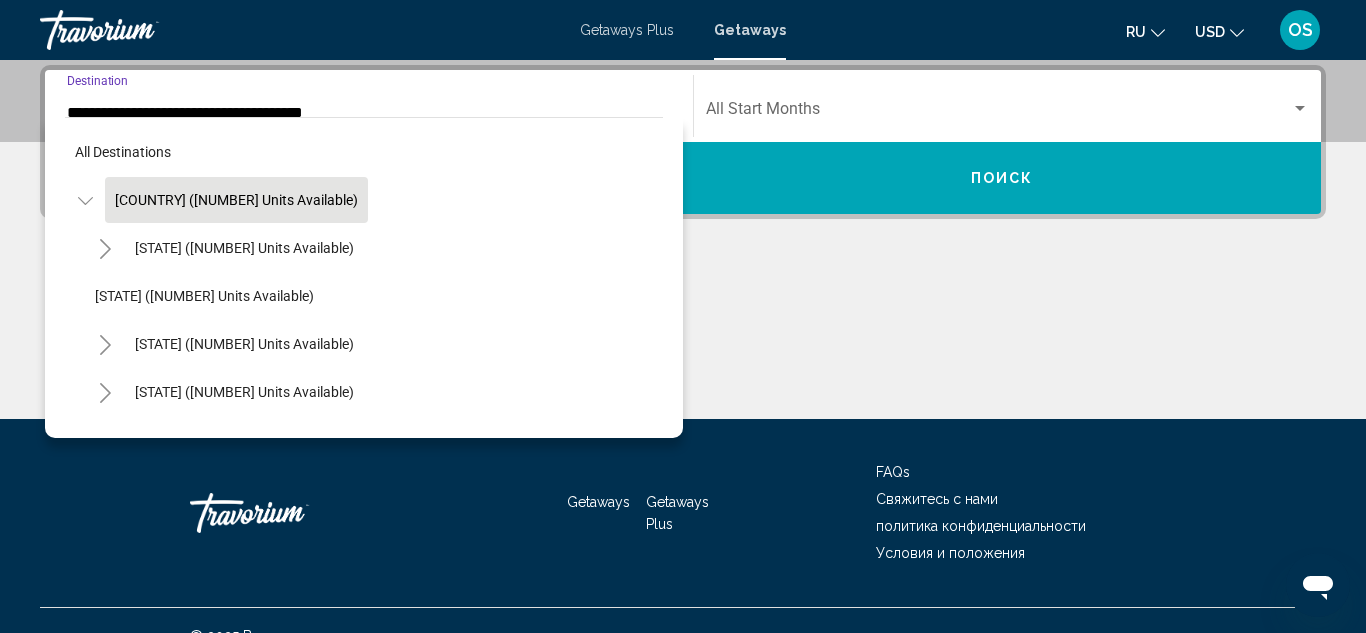 scroll, scrollTop: 342, scrollLeft: 0, axis: vertical 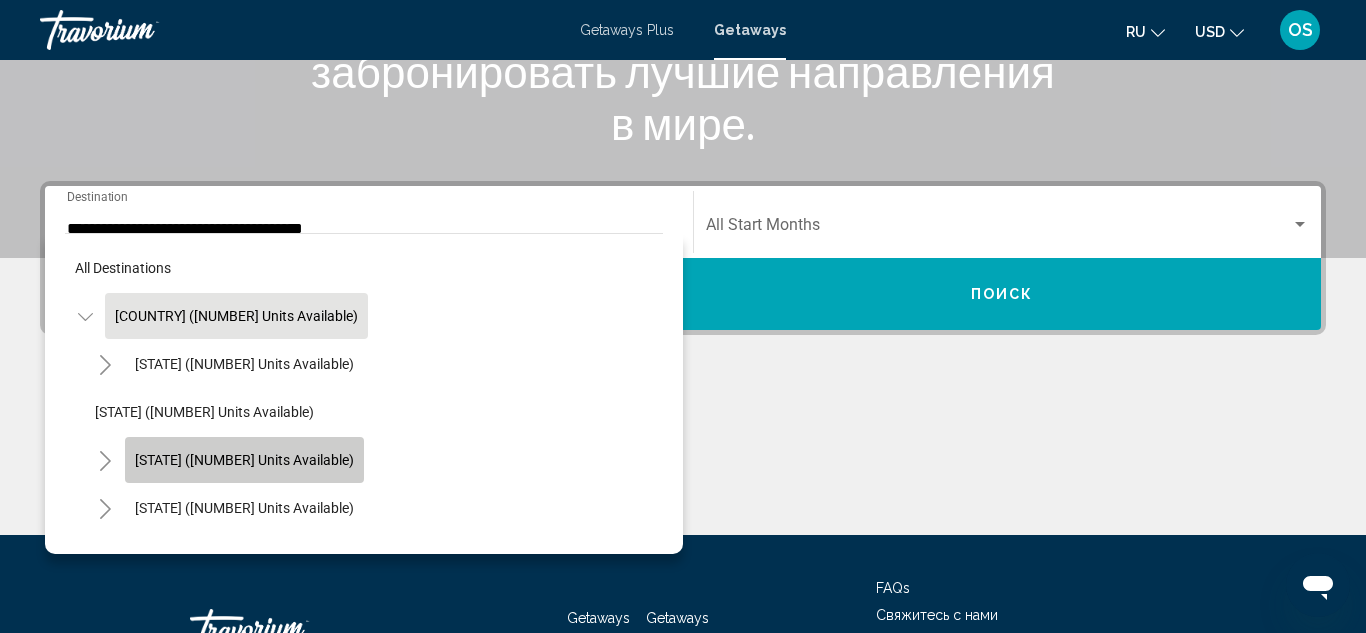click on "[STATE] ([NUMBER] units available)" 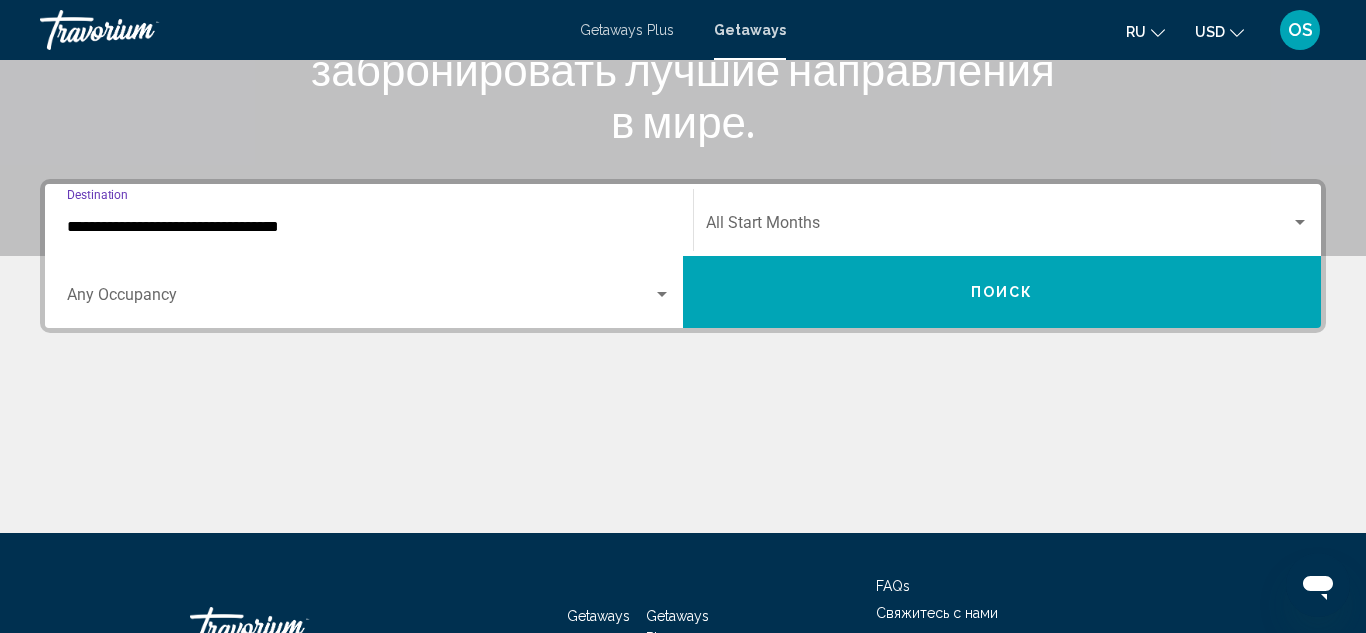 scroll, scrollTop: 458, scrollLeft: 0, axis: vertical 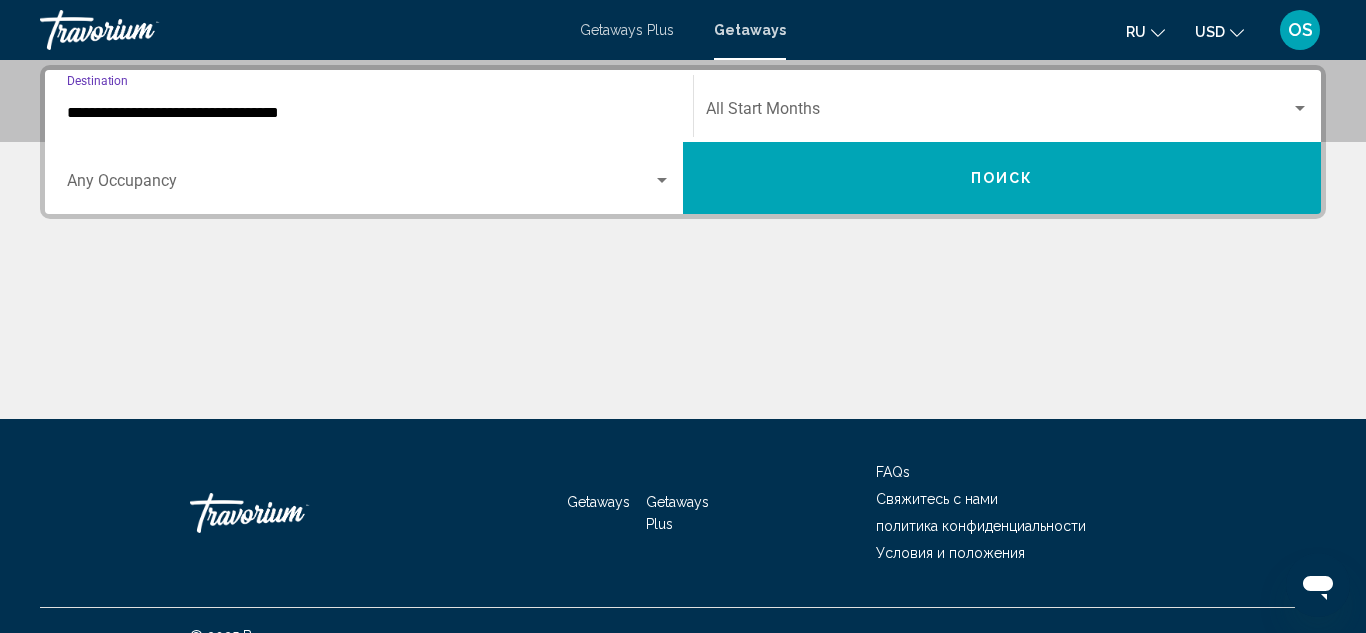 click on "**********" at bounding box center [369, 113] 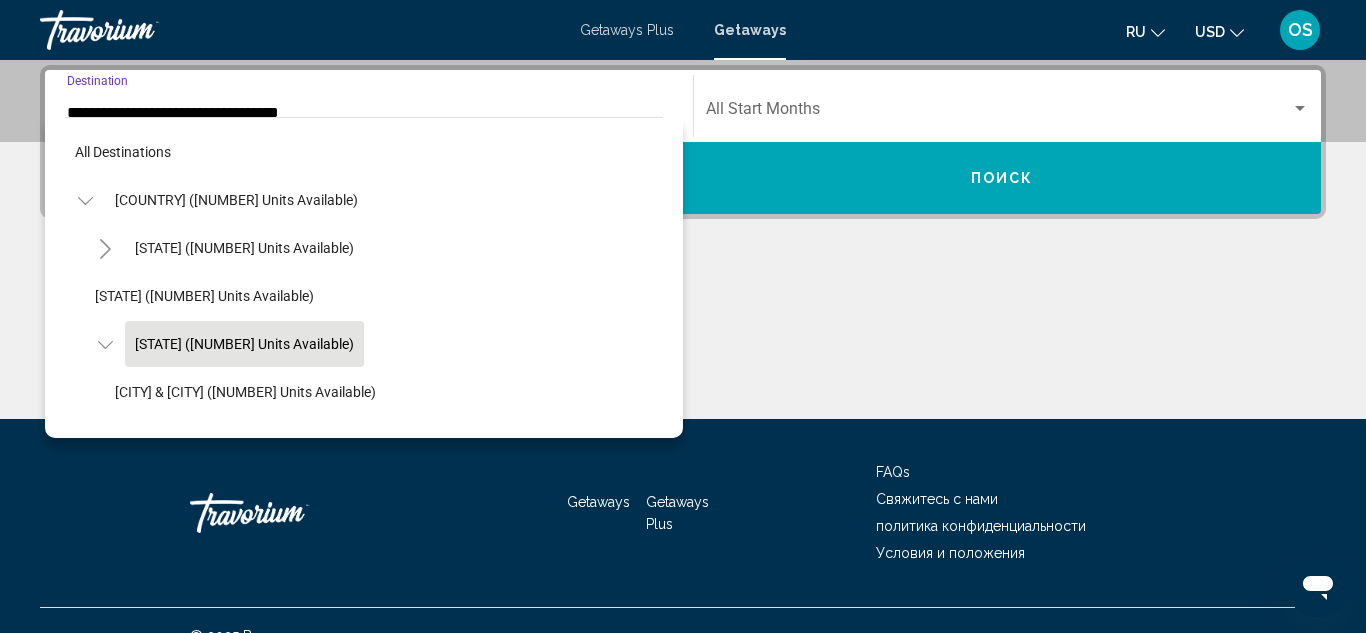 scroll, scrollTop: 415, scrollLeft: 0, axis: vertical 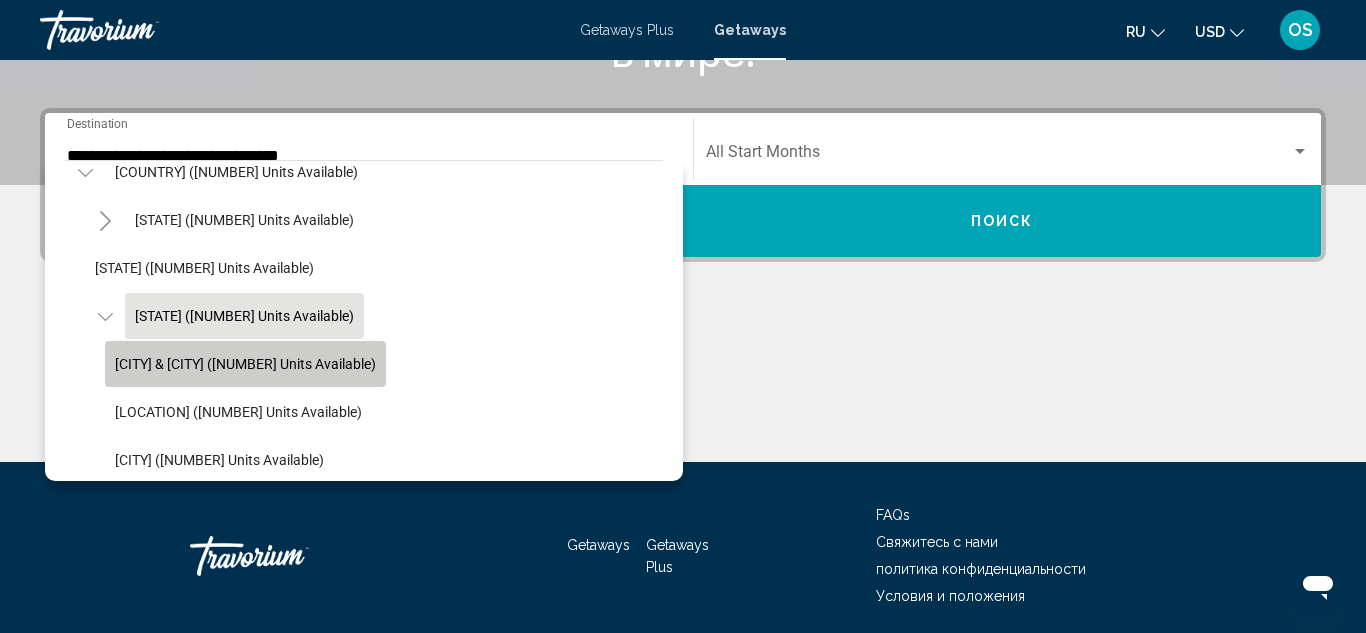 click on "[CITY] & [CITY] ([NUMBER] units available)" 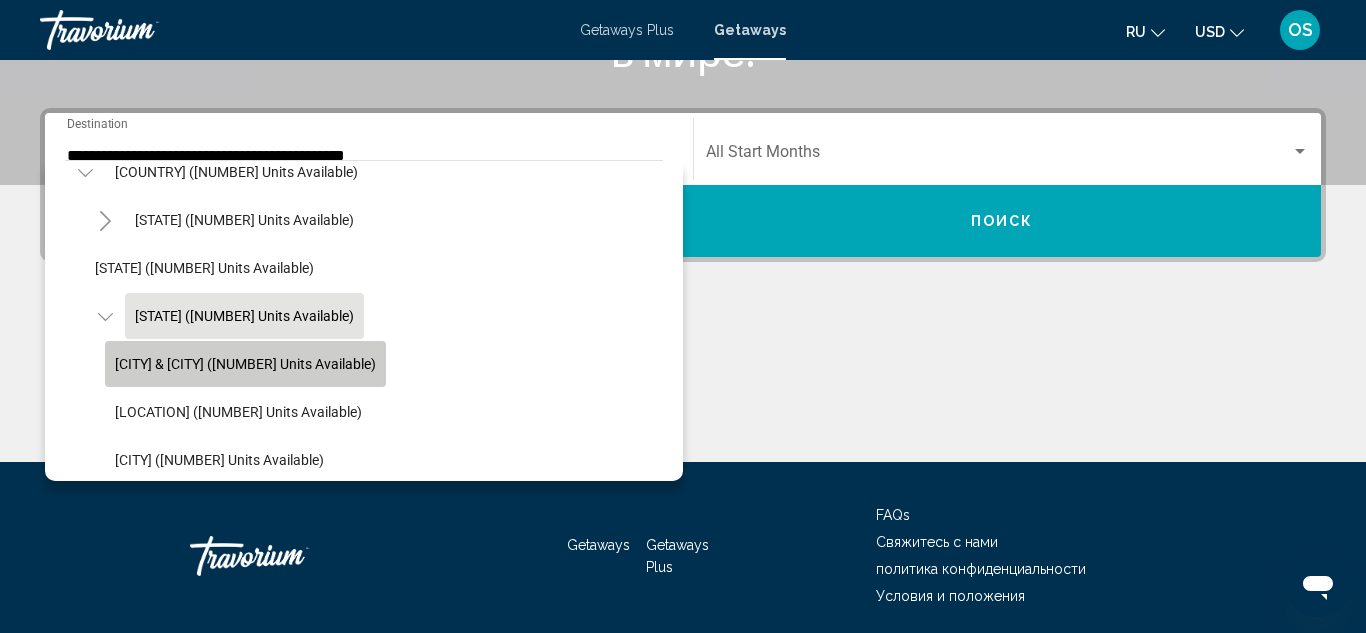 scroll, scrollTop: 458, scrollLeft: 0, axis: vertical 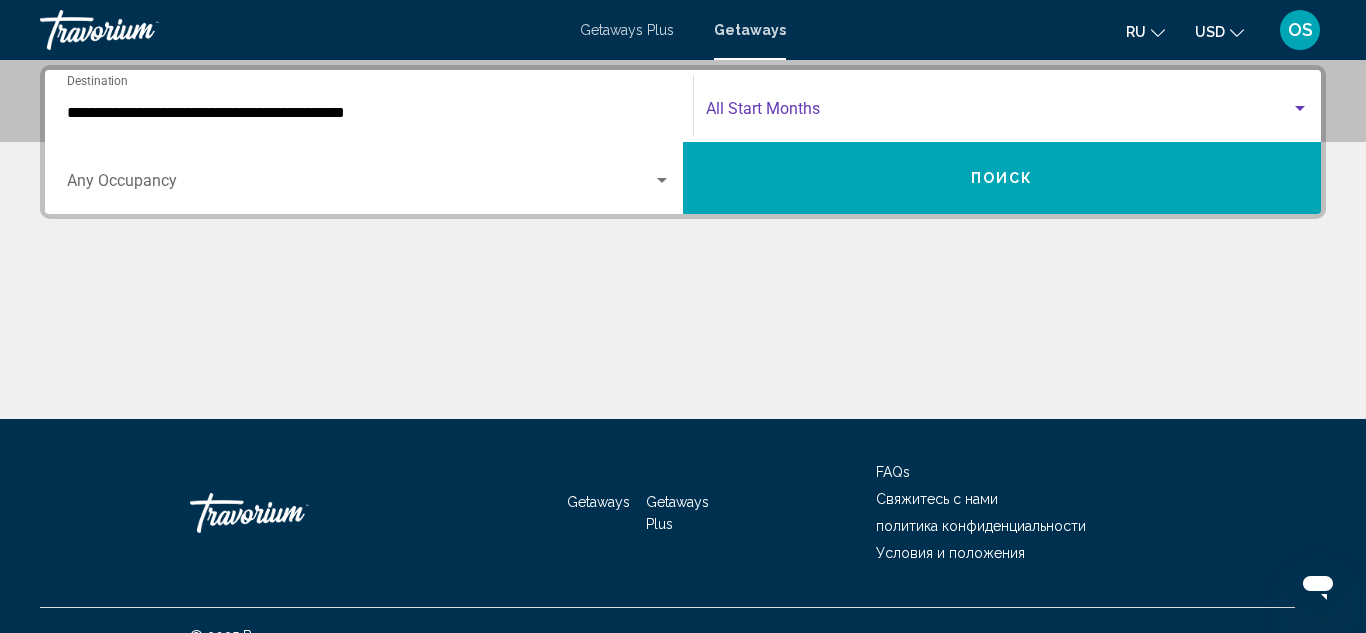 click at bounding box center [998, 113] 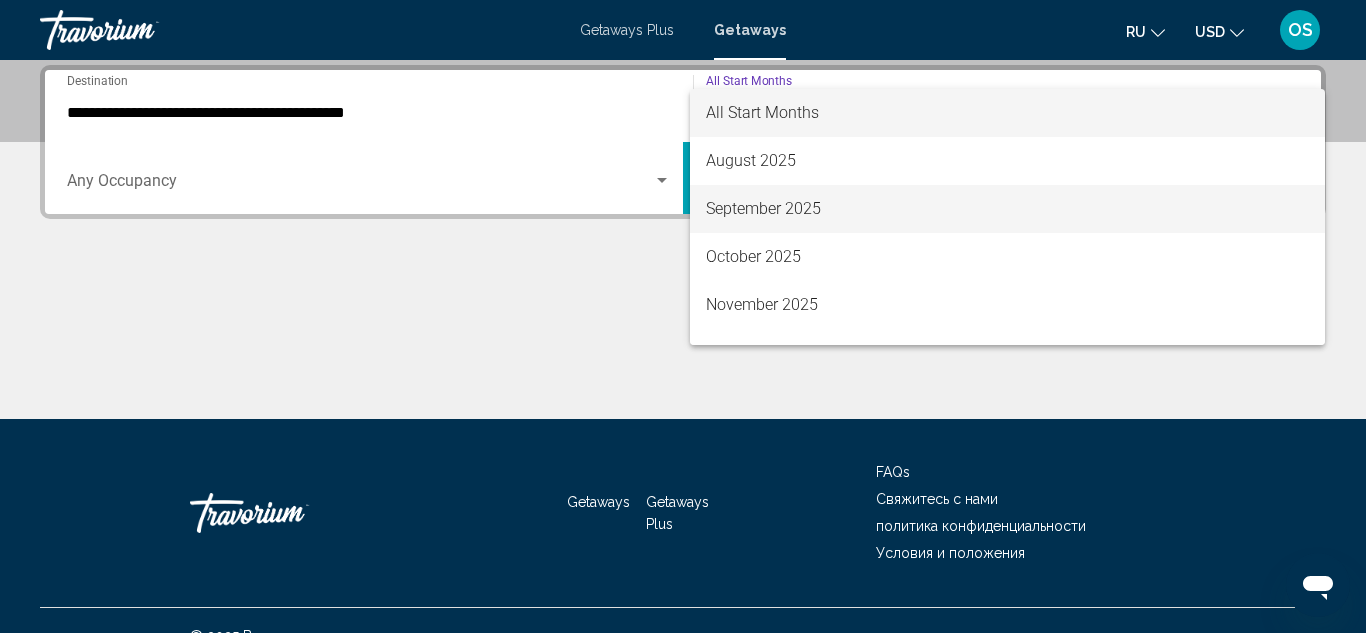 click on "September 2025" at bounding box center (1007, 209) 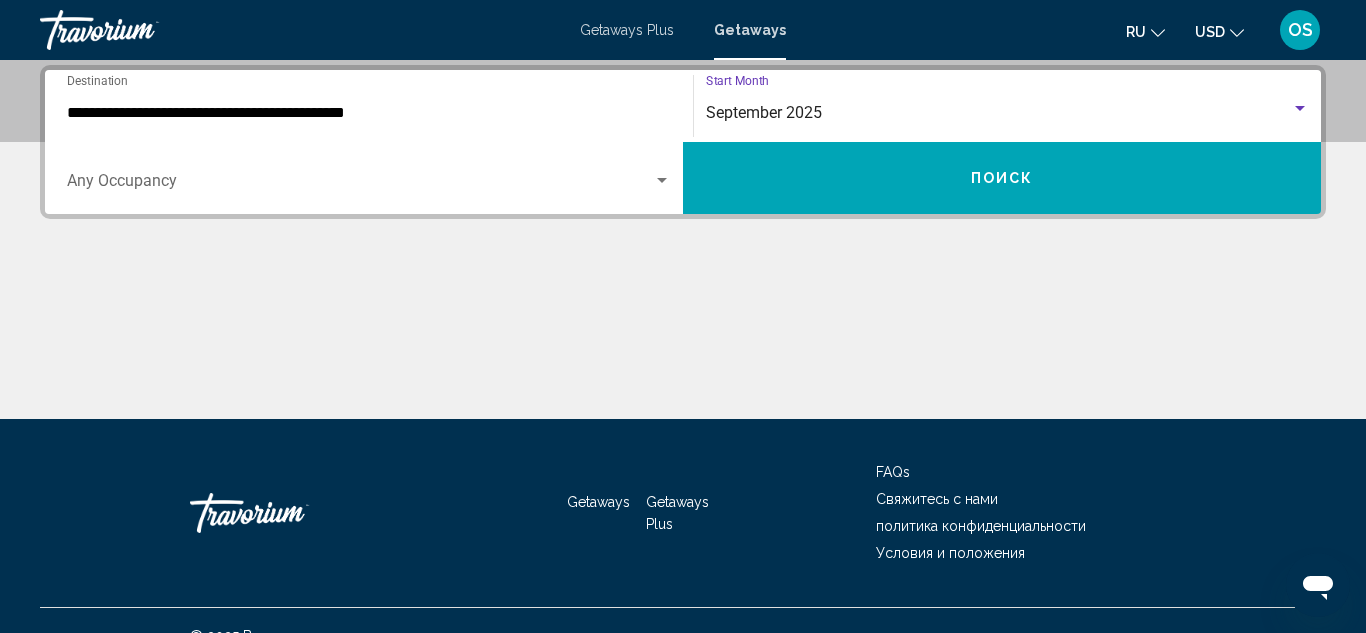 click on "Occupancy Any Occupancy" at bounding box center (369, 178) 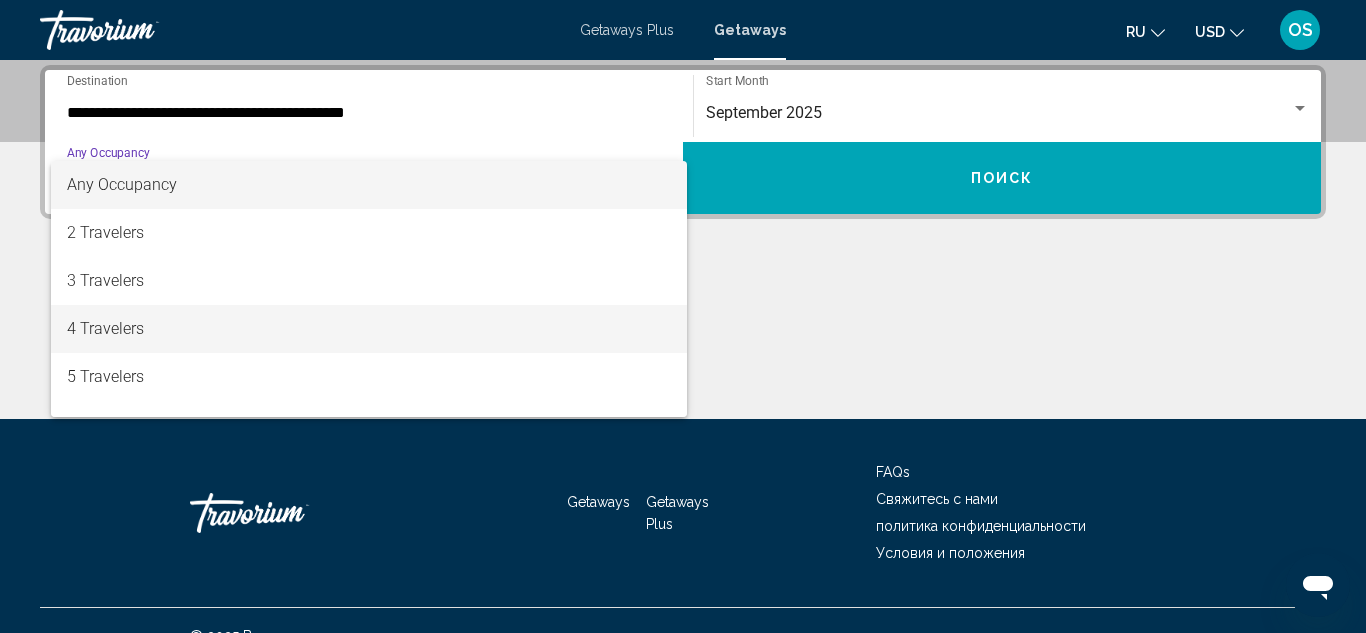 click on "4 Travelers" at bounding box center [369, 329] 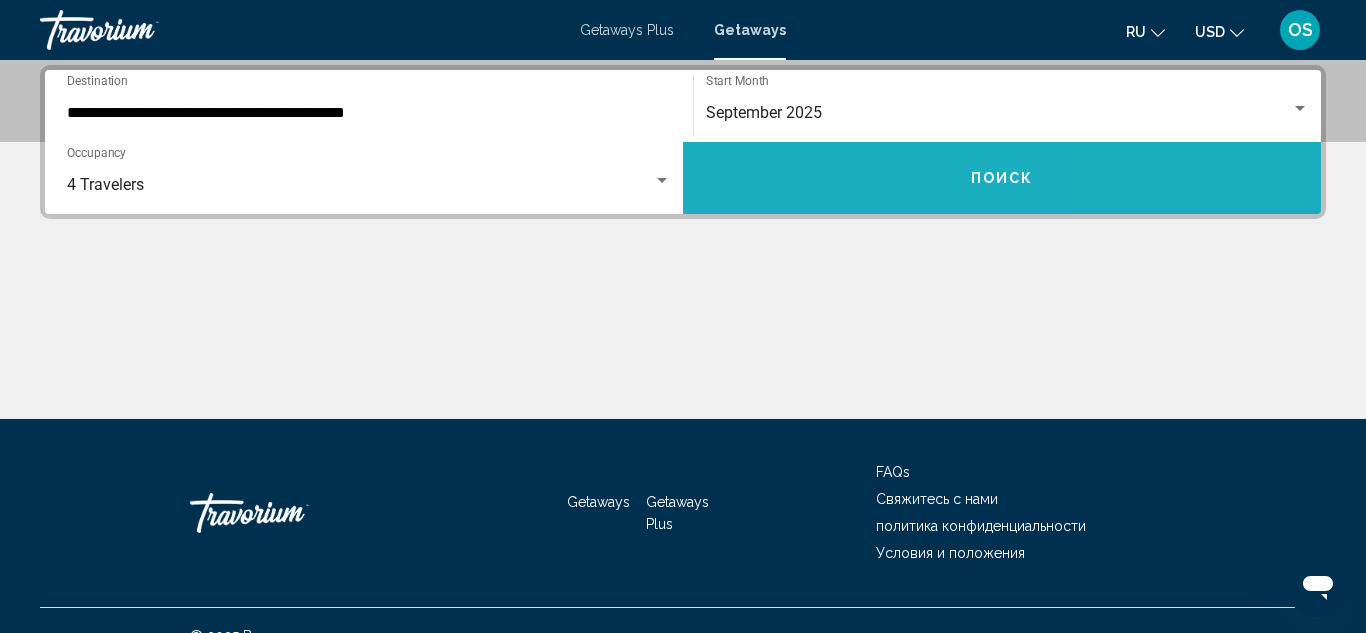 click on "Поиск" at bounding box center (1002, 178) 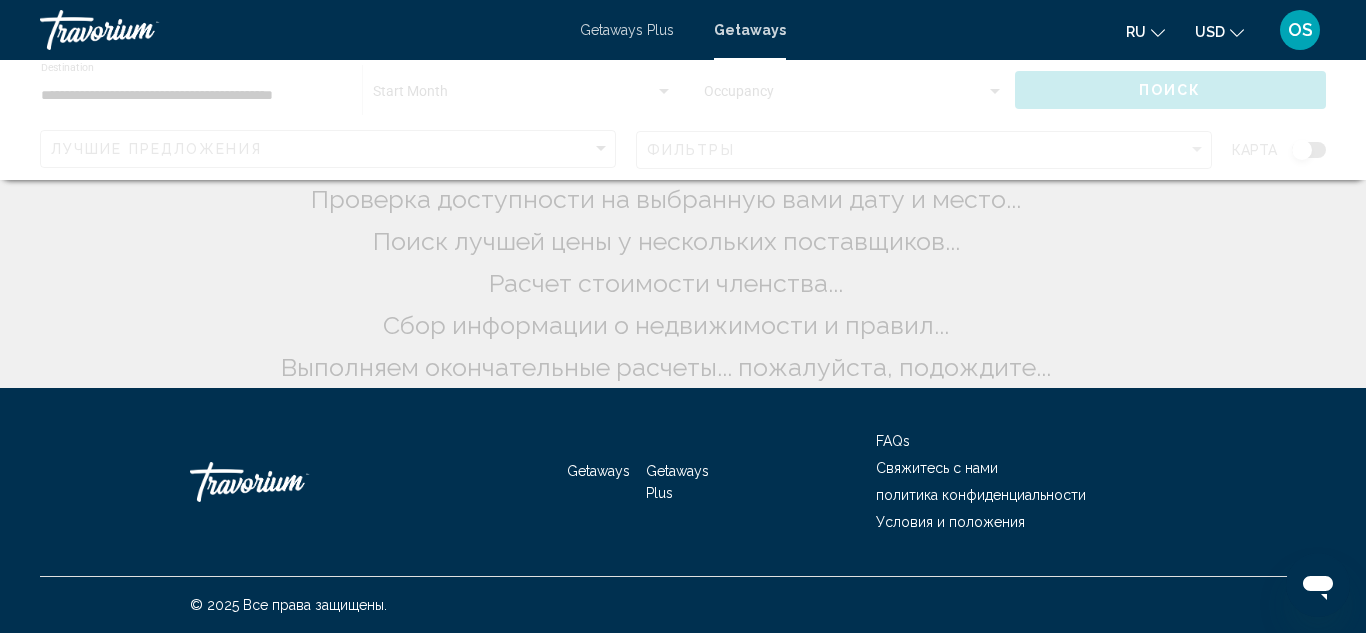 scroll, scrollTop: 0, scrollLeft: 0, axis: both 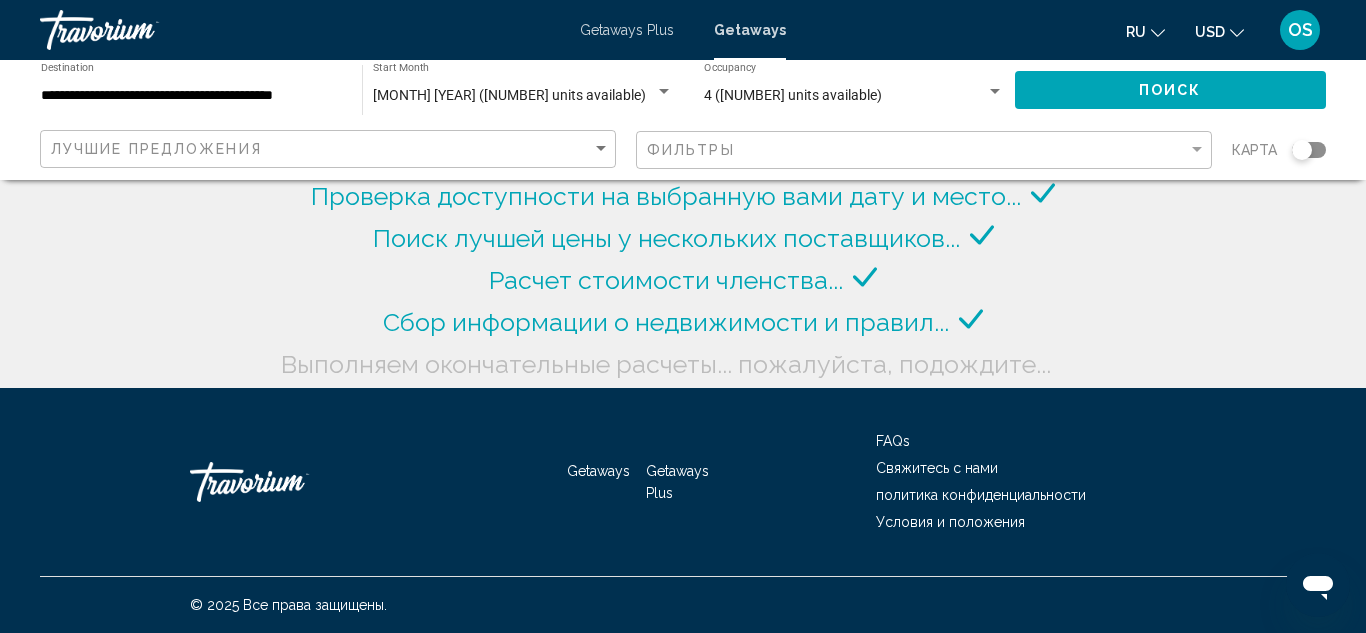 click on "Фильтры" 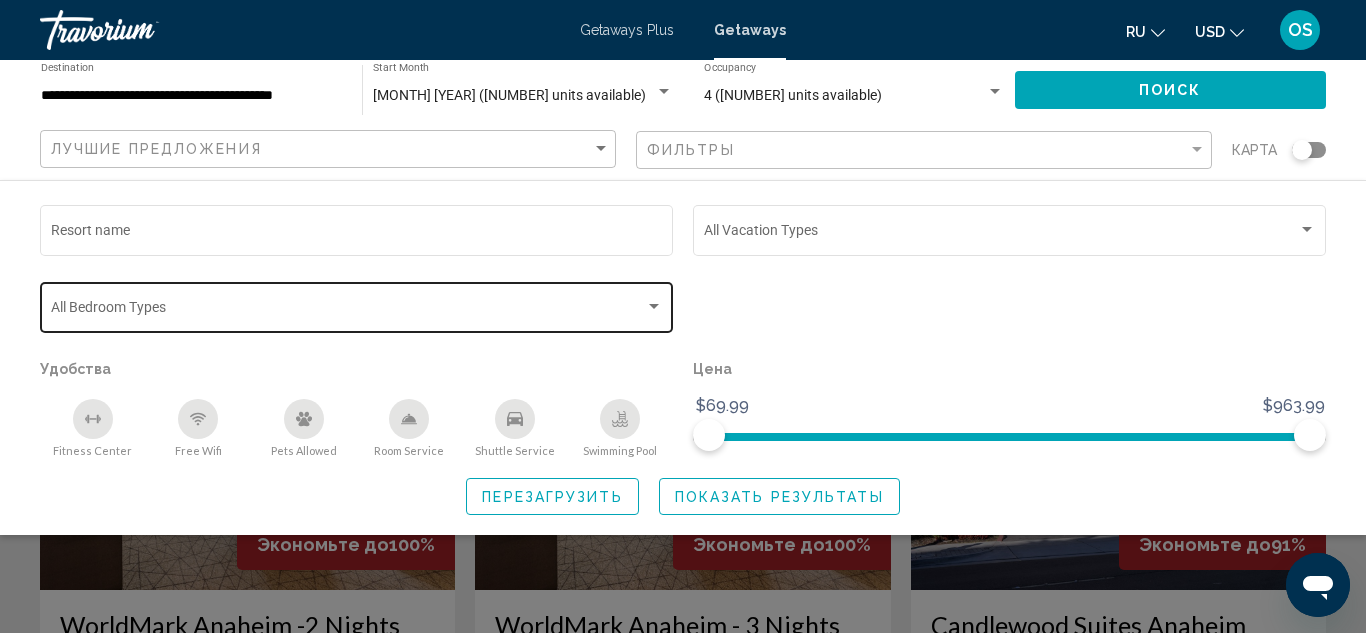 click on "Bedroom Types All Bedroom Types" 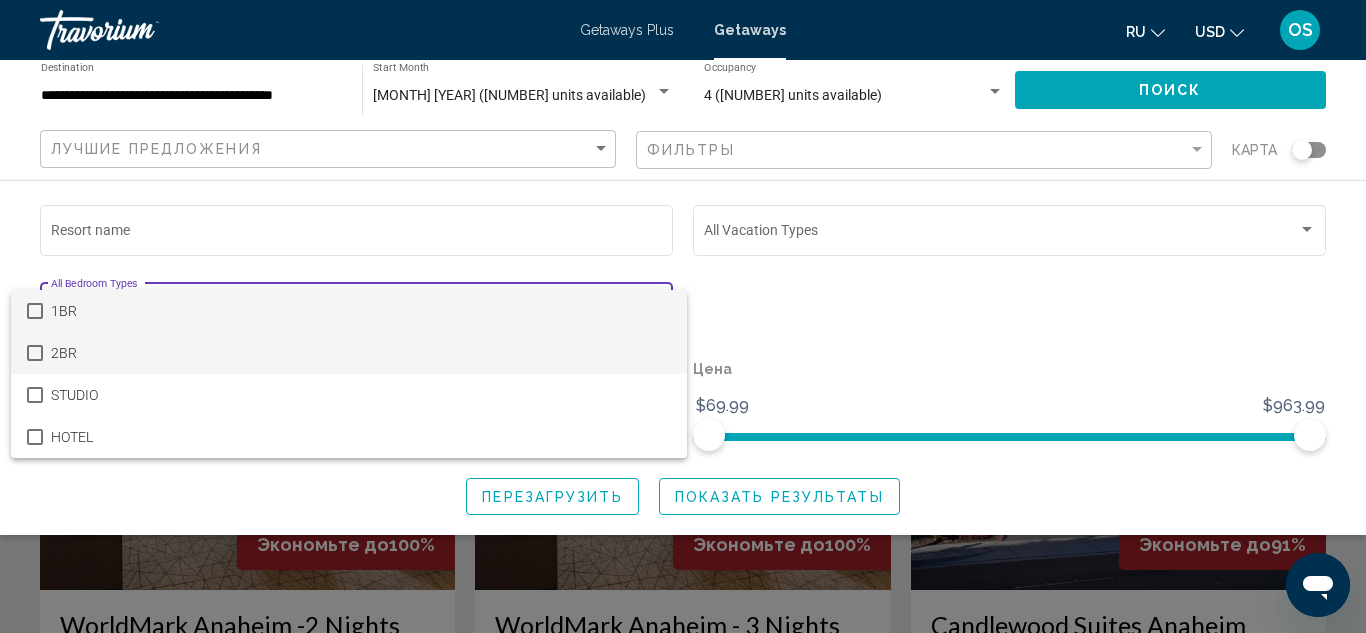 click on "2BR" at bounding box center [361, 353] 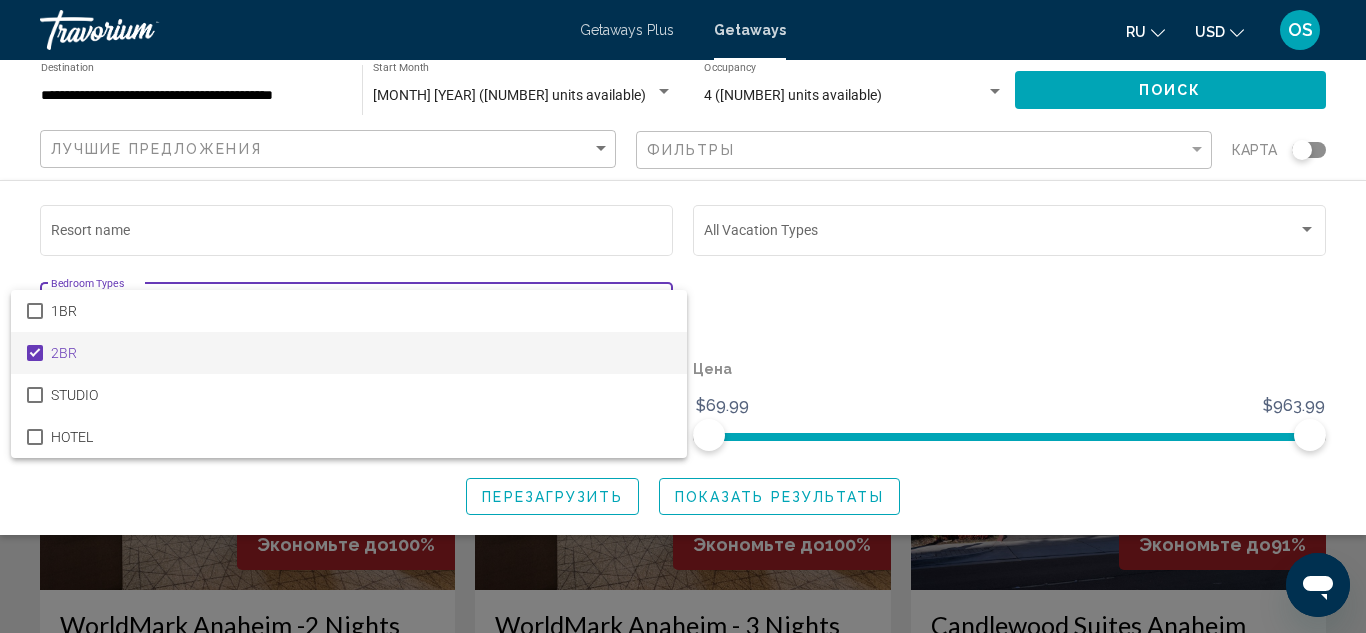 click at bounding box center (683, 316) 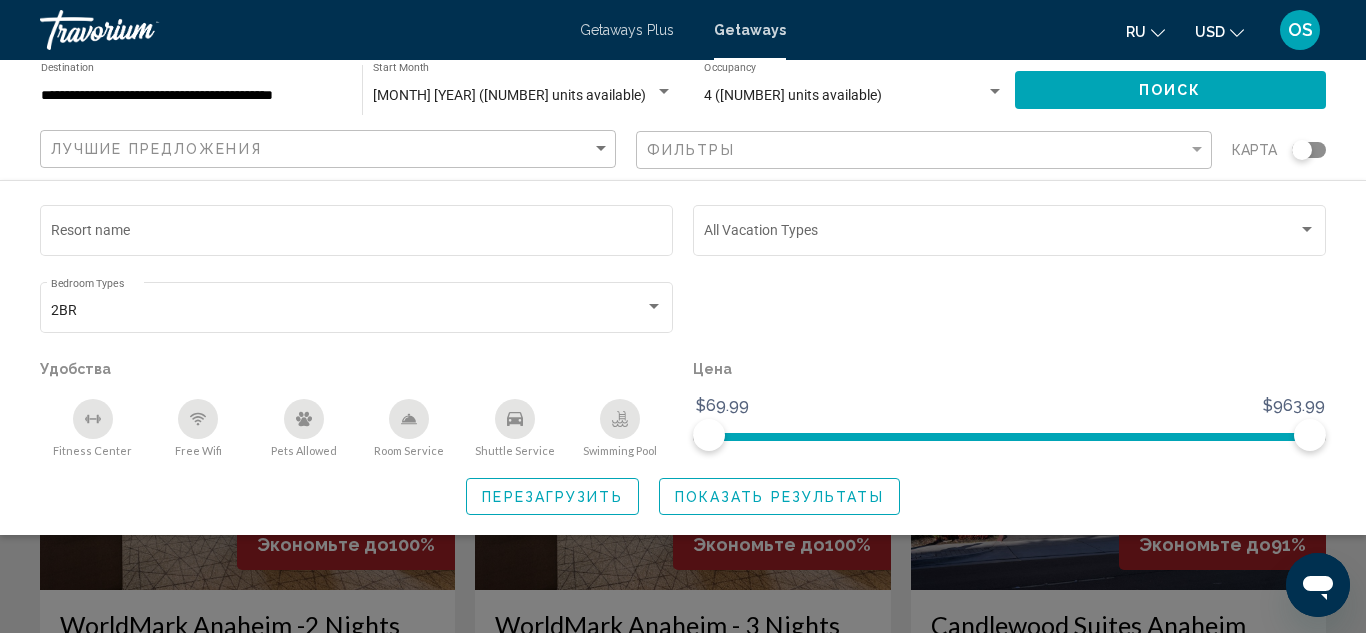 click 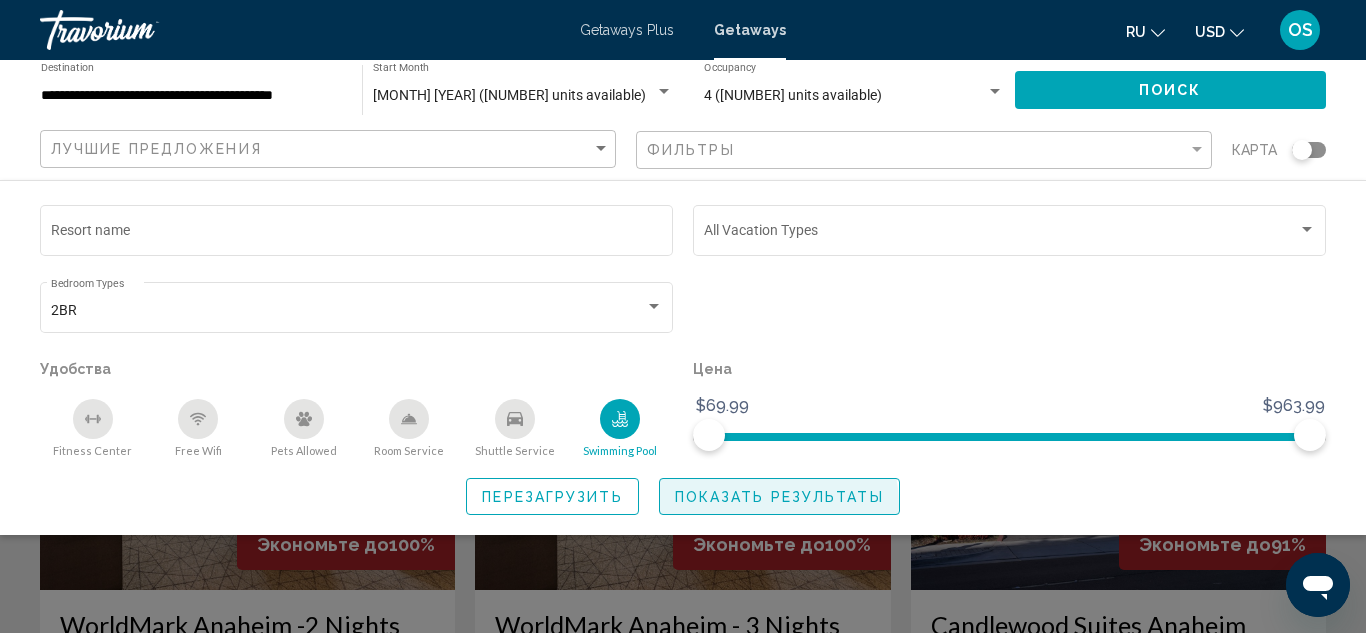 click on "Показать результаты" 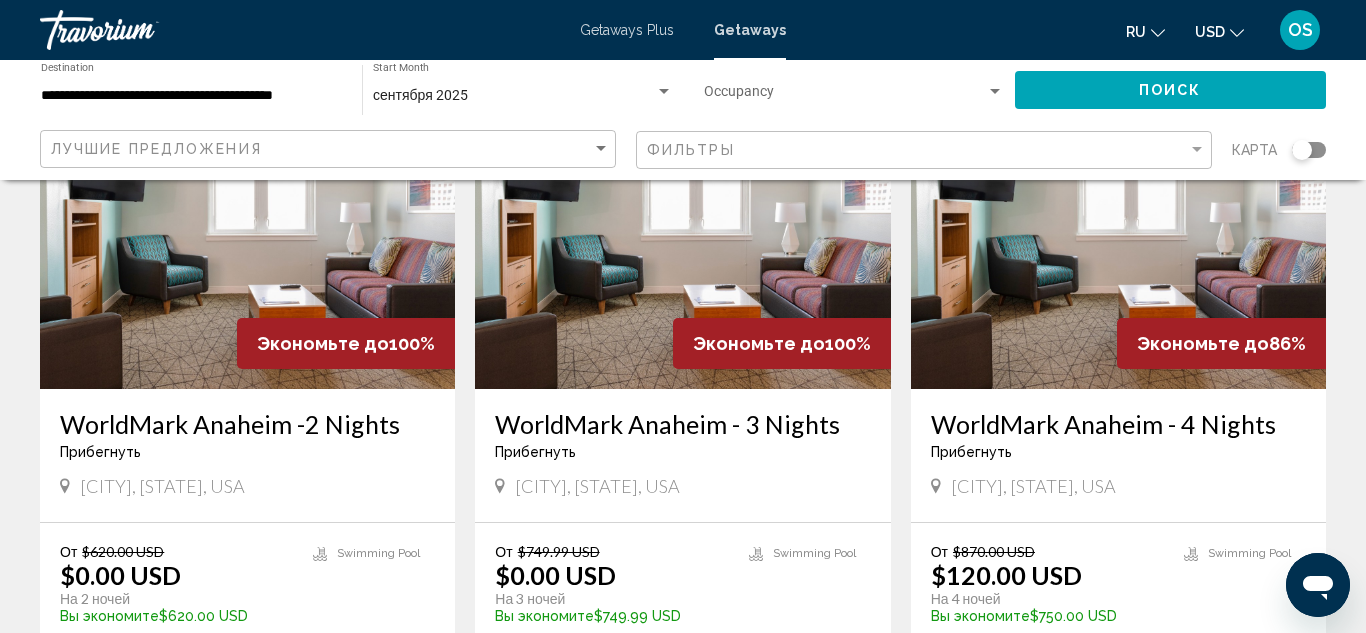 scroll, scrollTop: 198, scrollLeft: 0, axis: vertical 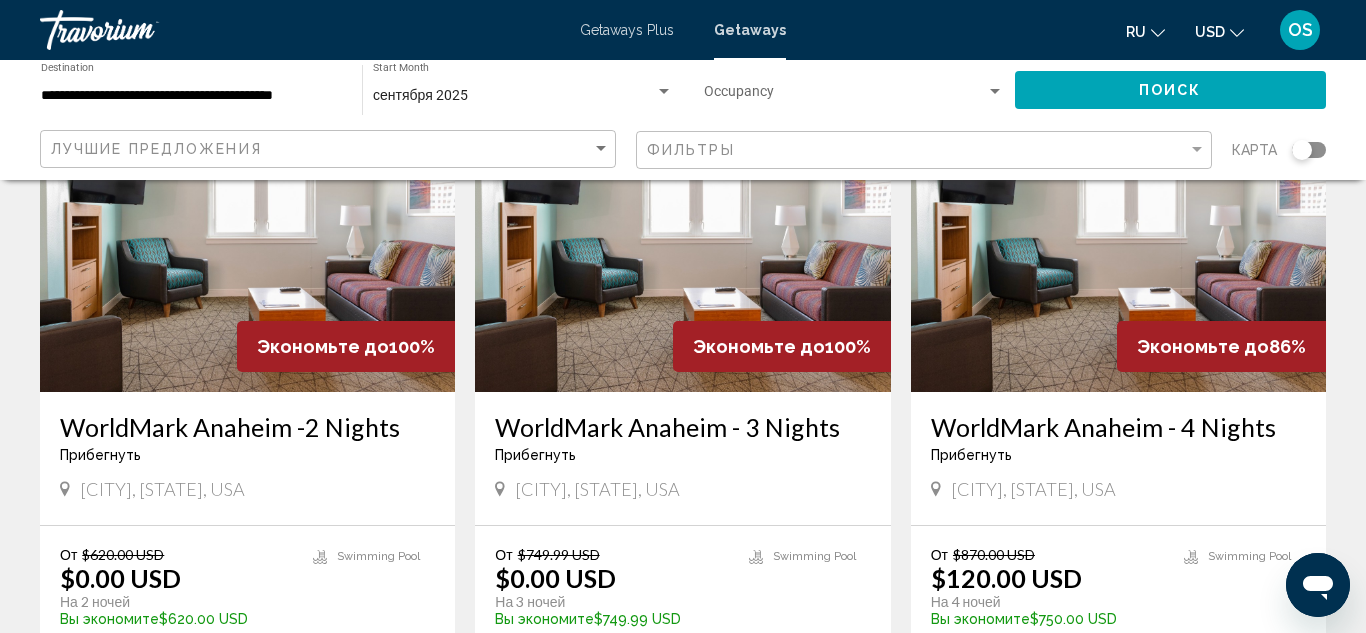 click at bounding box center [1118, 232] 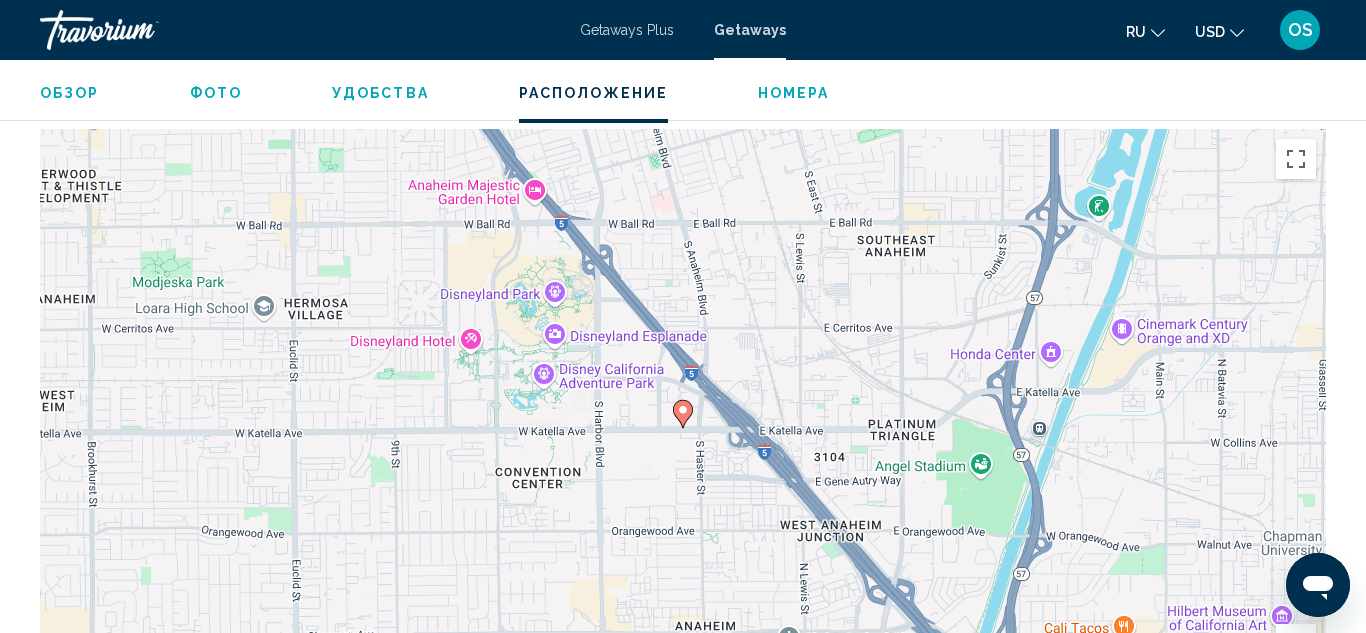 scroll, scrollTop: 3316, scrollLeft: 0, axis: vertical 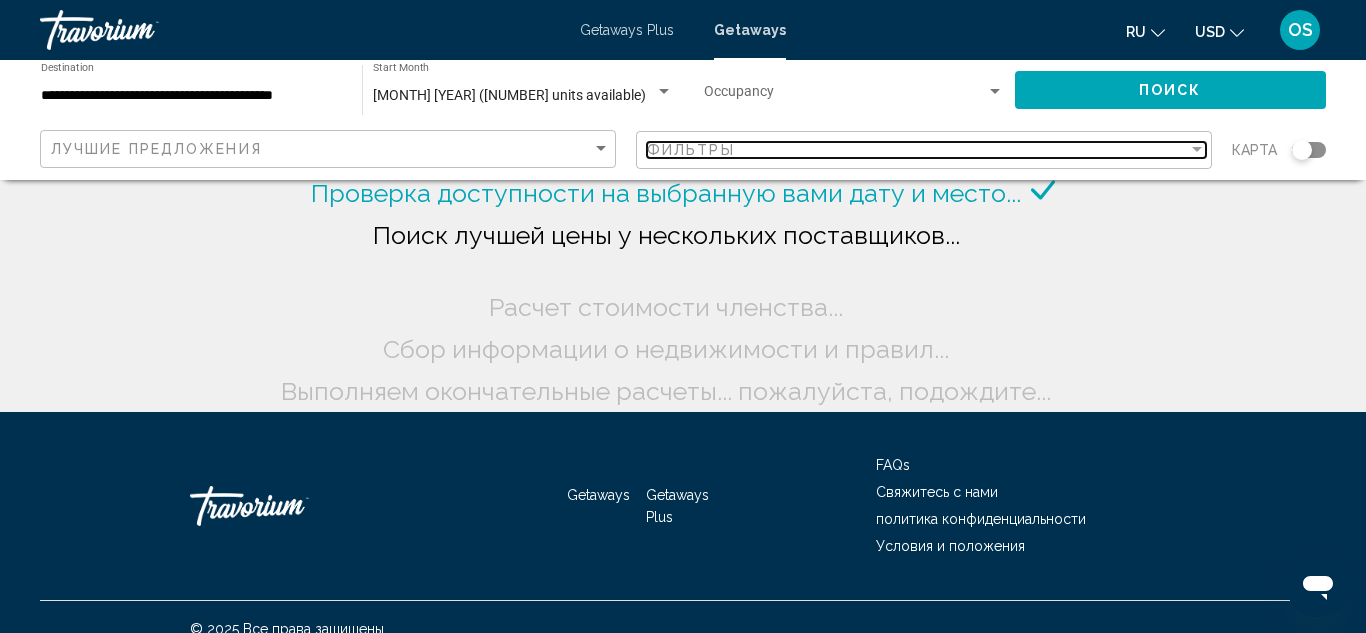 click on "Фильтры" at bounding box center [917, 150] 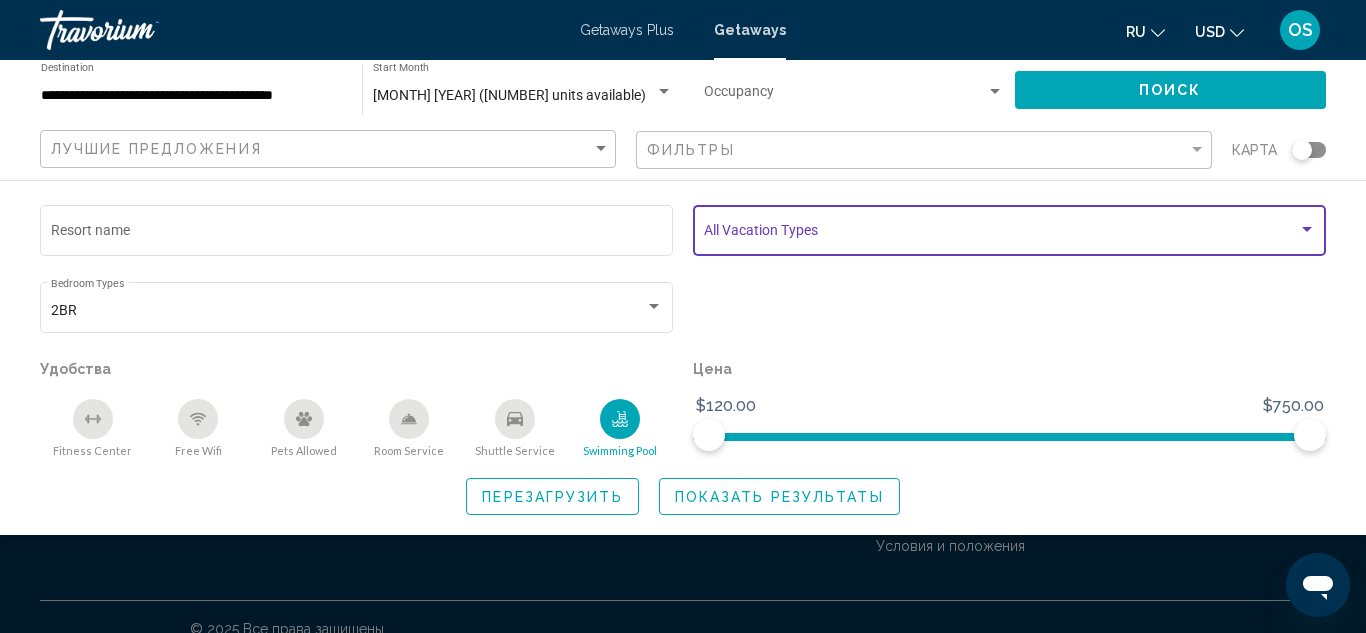 click at bounding box center [1001, 234] 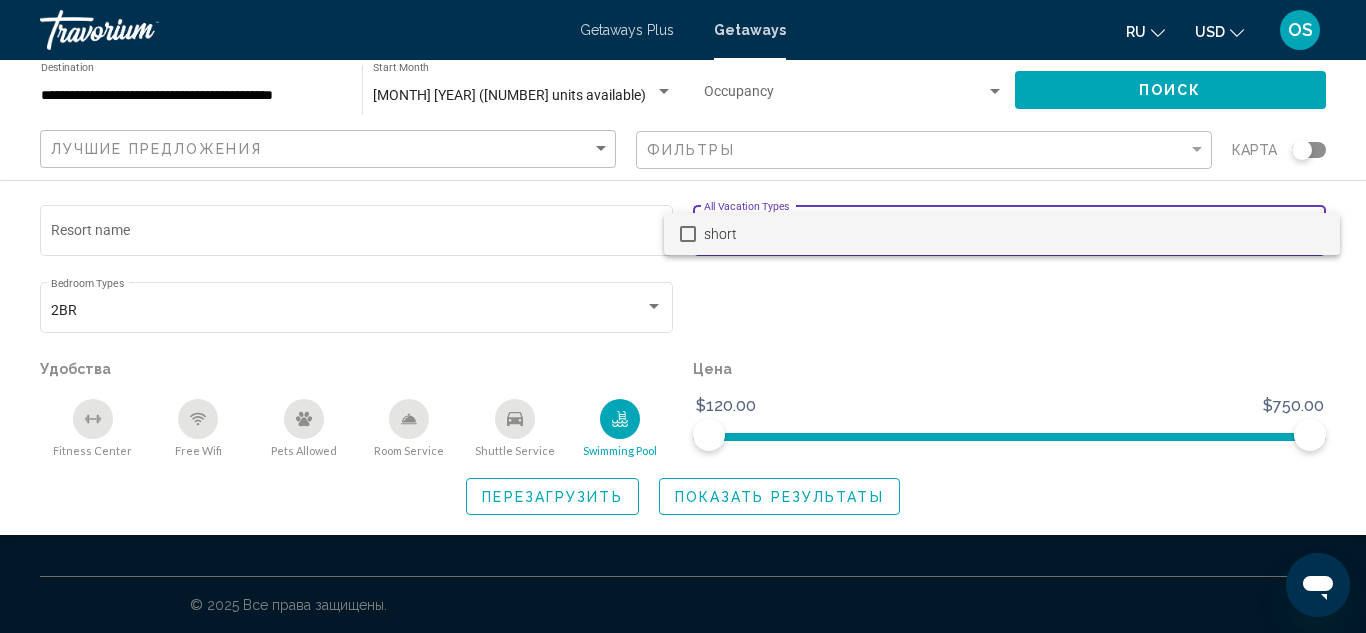 click at bounding box center [683, 316] 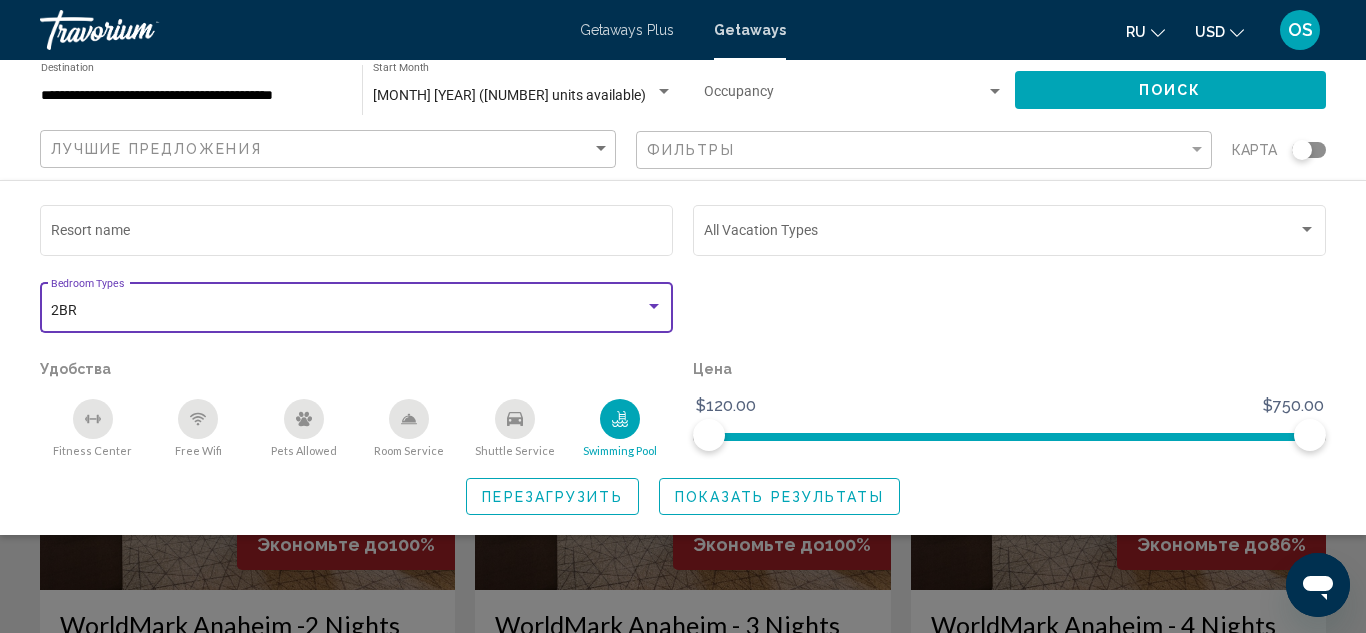 click at bounding box center [654, 306] 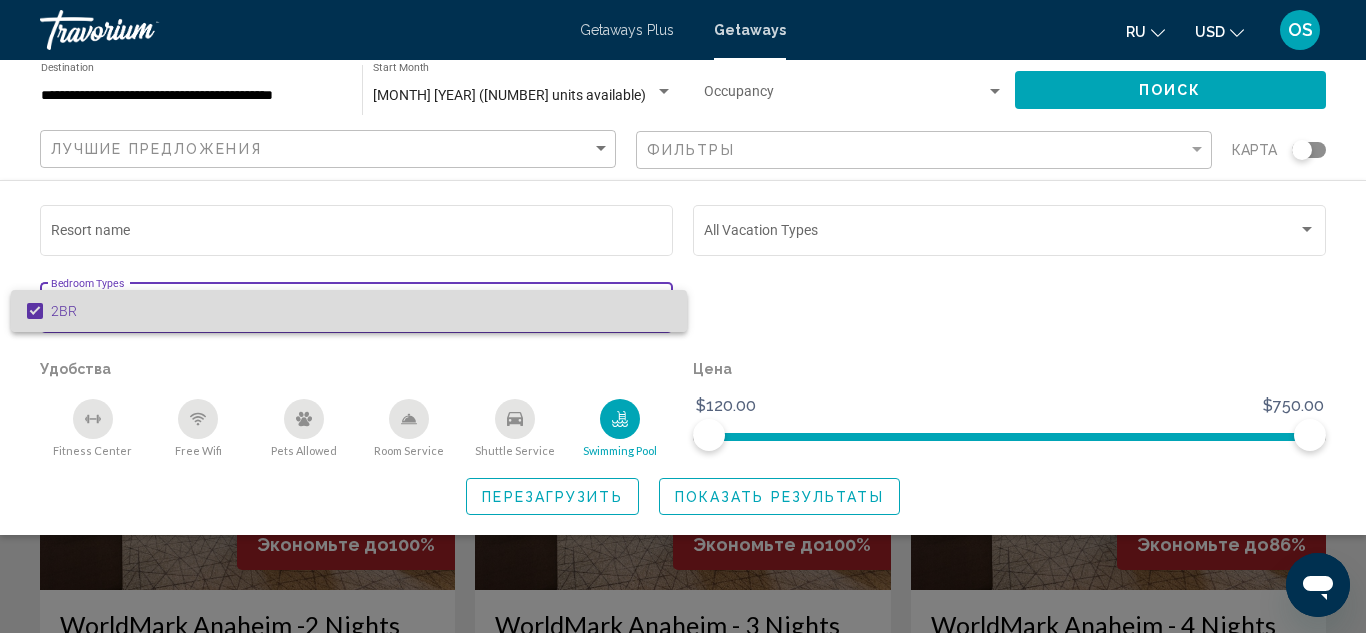 click on "2BR" at bounding box center (361, 311) 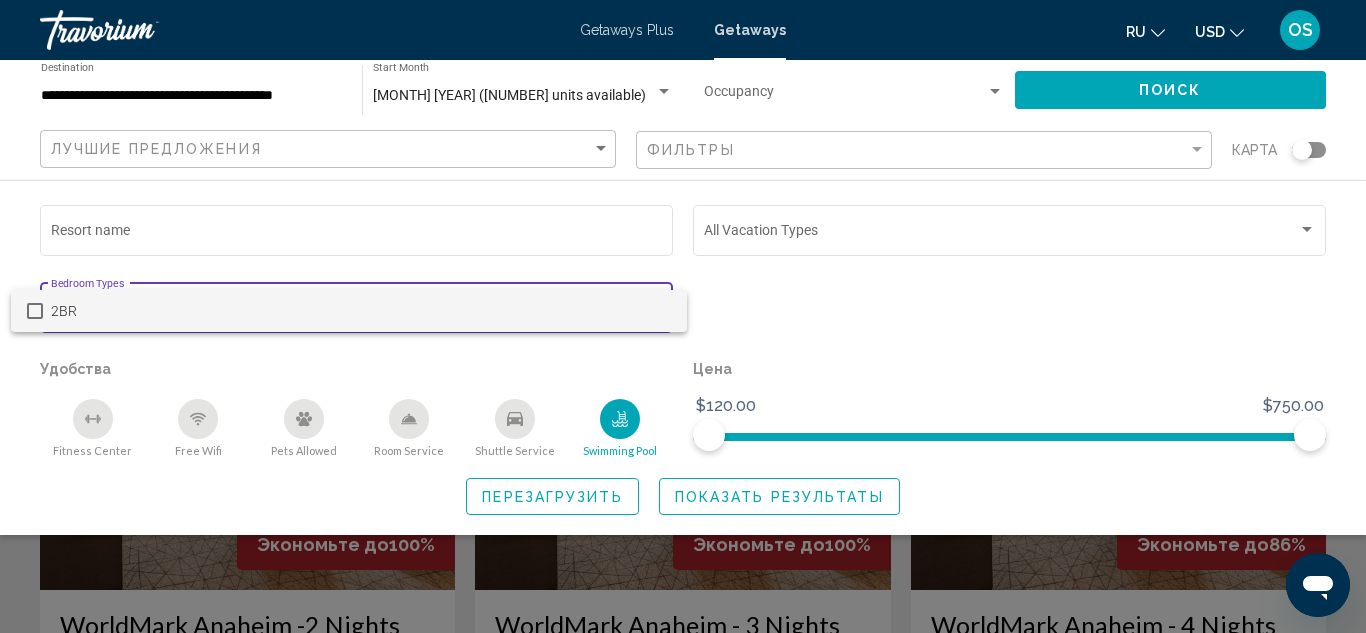 click at bounding box center [683, 316] 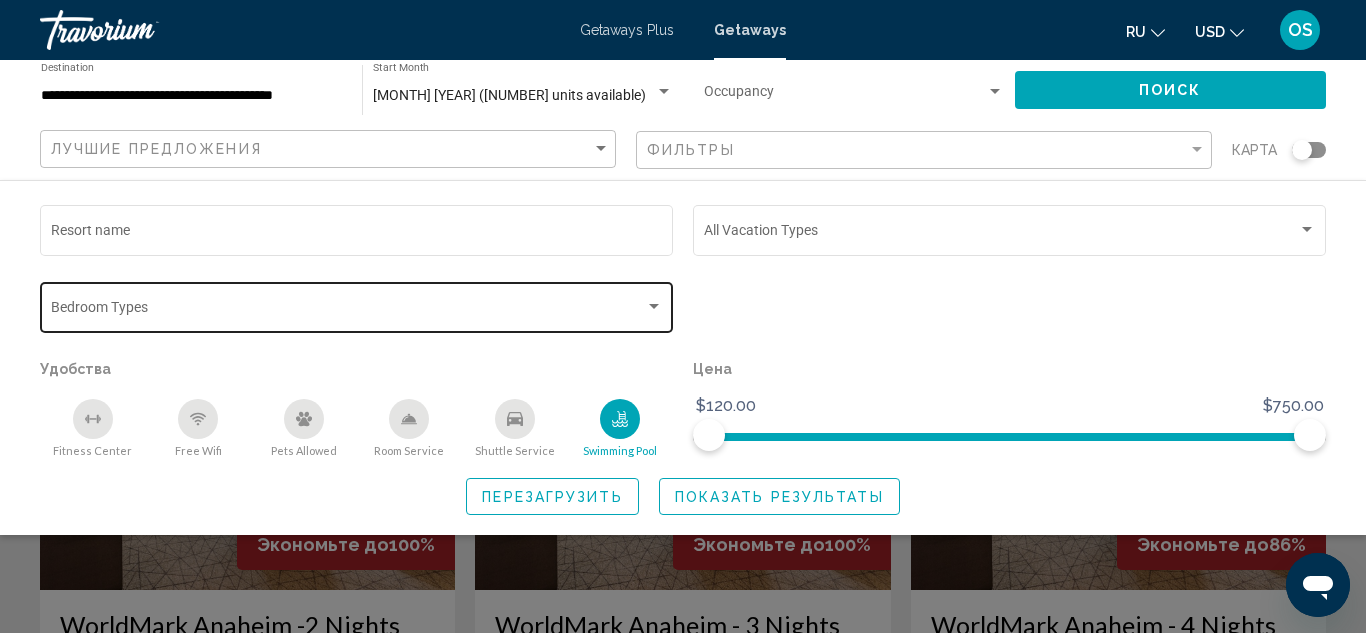 click at bounding box center (357, 311) 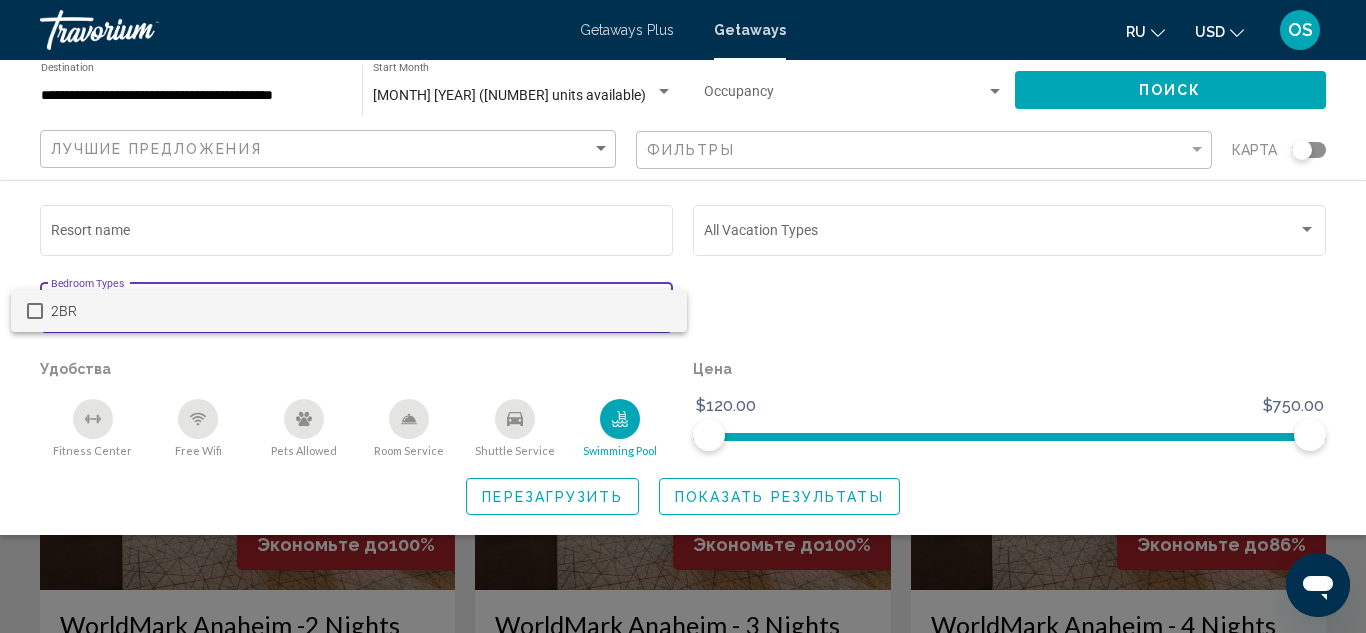 click at bounding box center (683, 316) 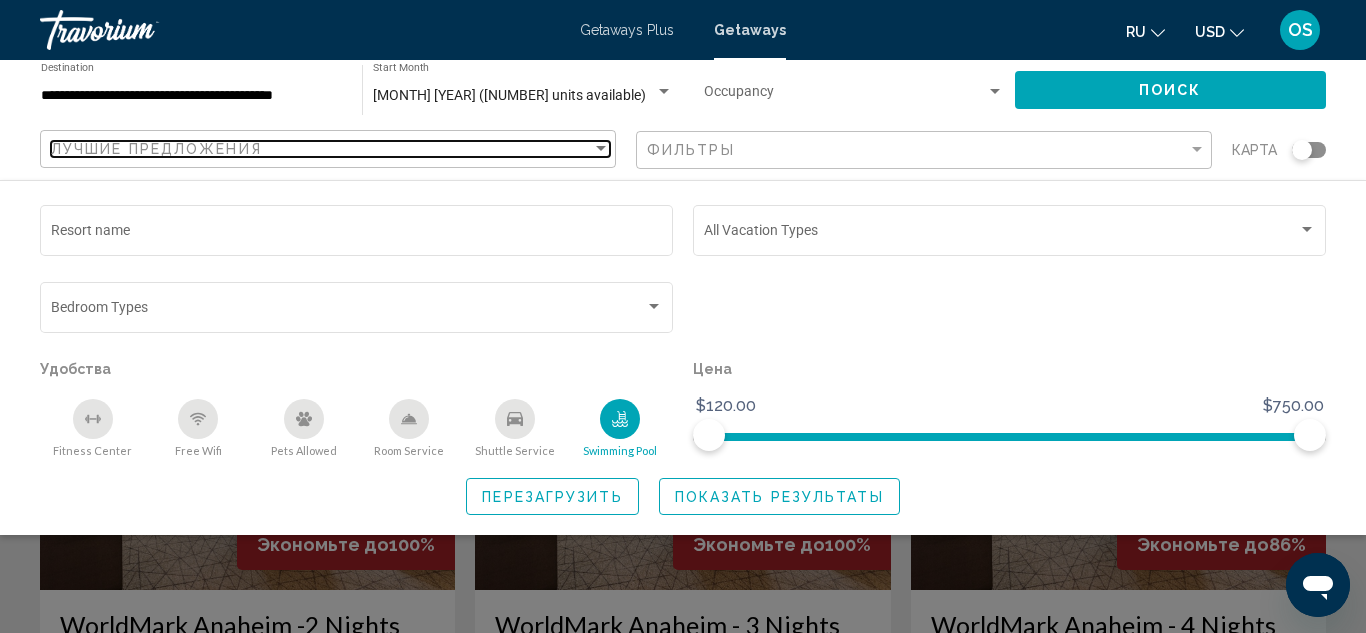 click on "Лучшие предложения" at bounding box center (321, 149) 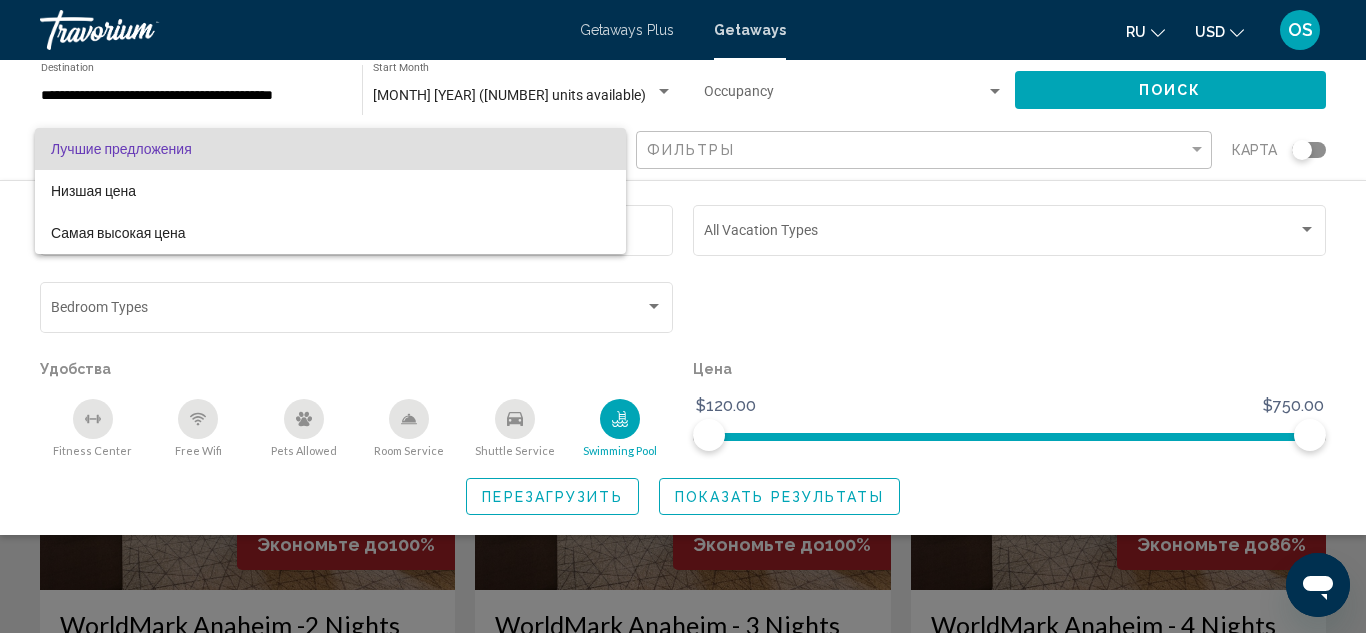 click at bounding box center [683, 316] 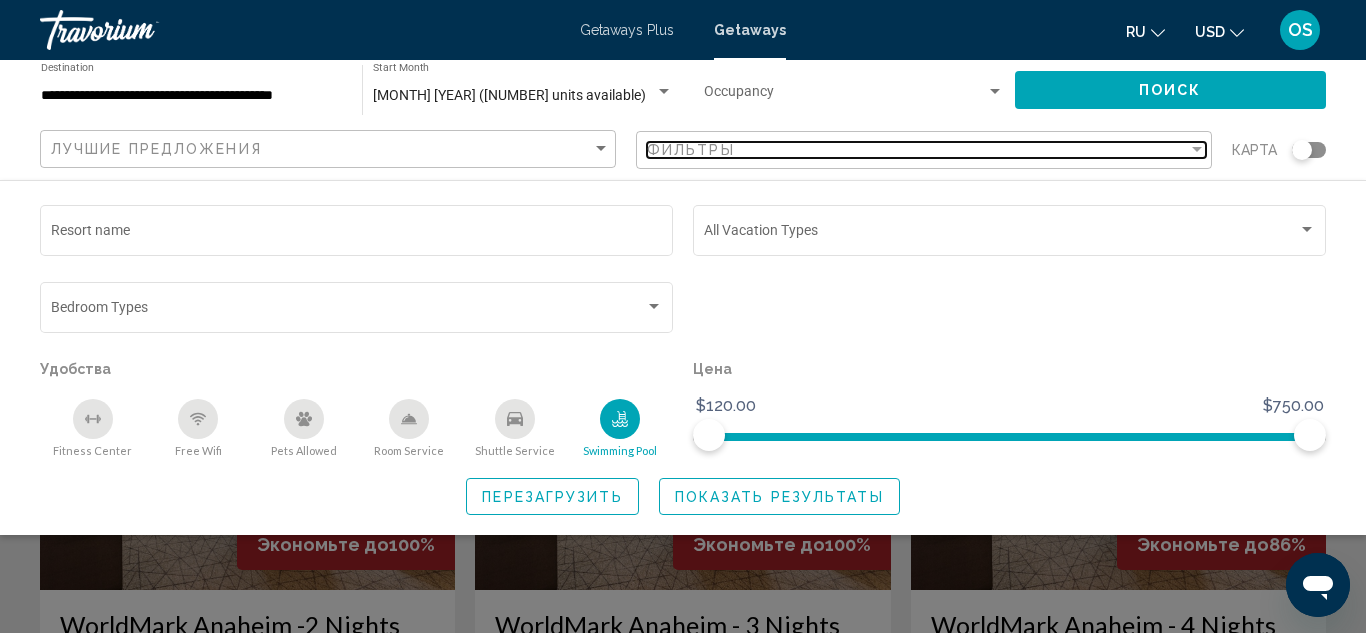 click on "Фильтры" at bounding box center (917, 150) 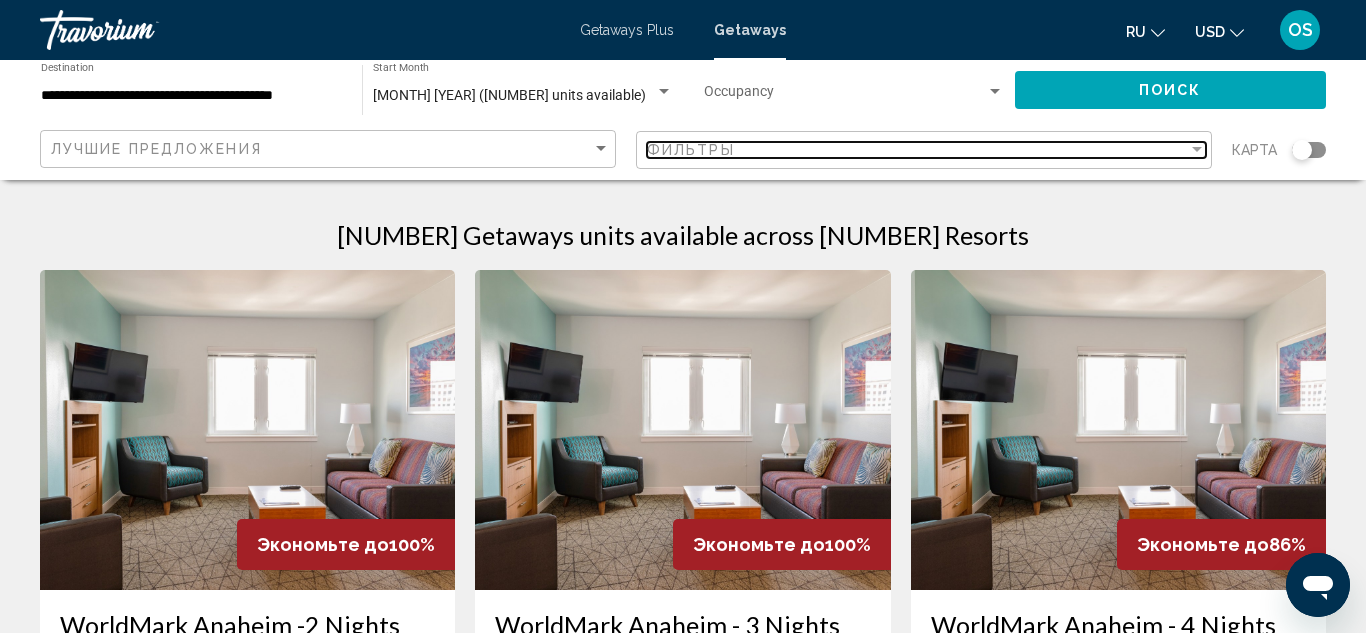 click on "Фильтры" at bounding box center (917, 150) 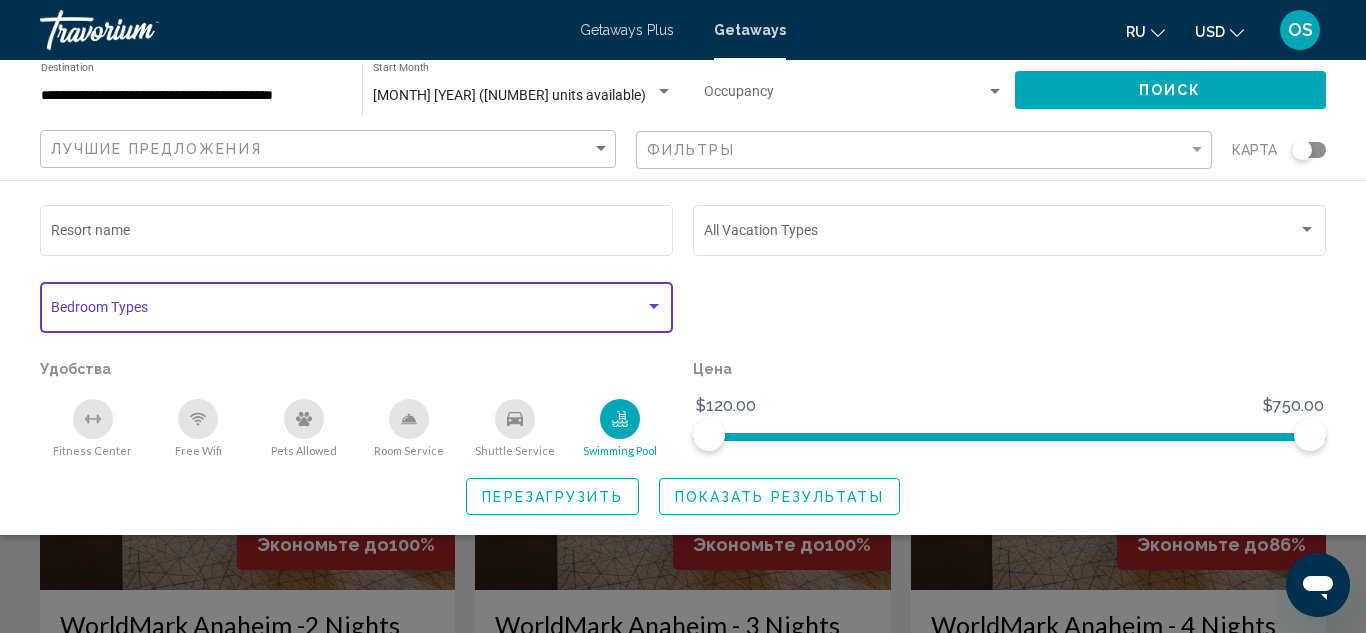click at bounding box center (357, 311) 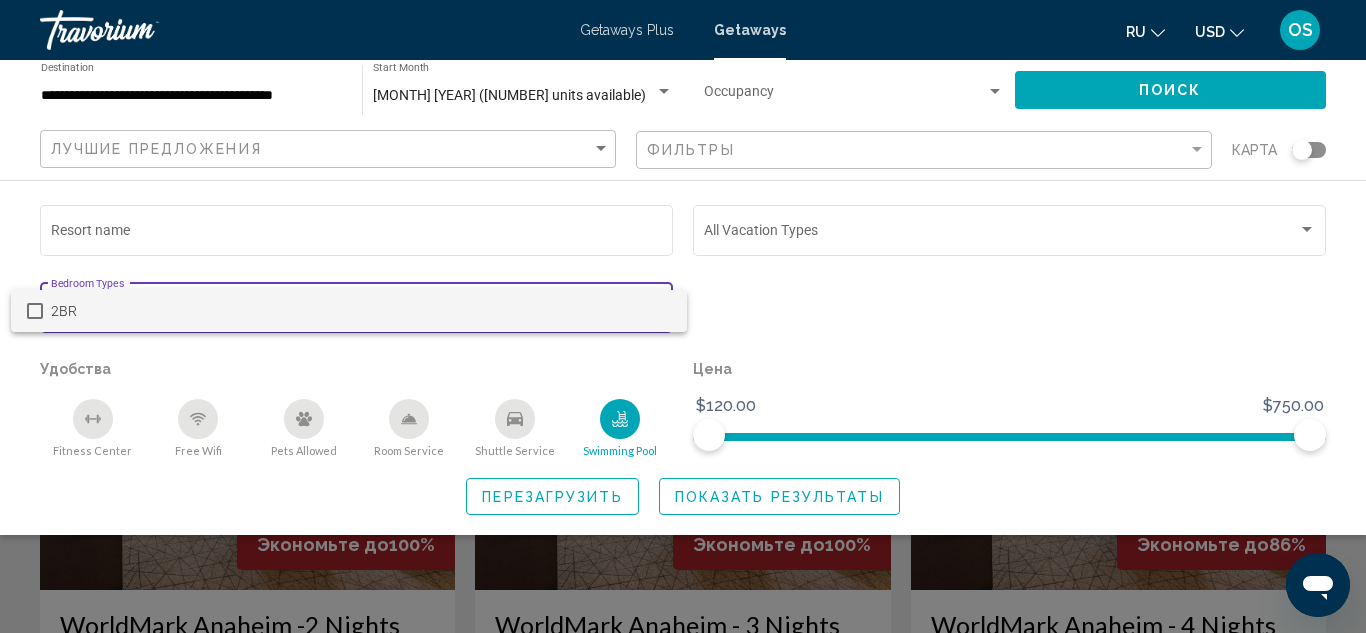click at bounding box center (683, 316) 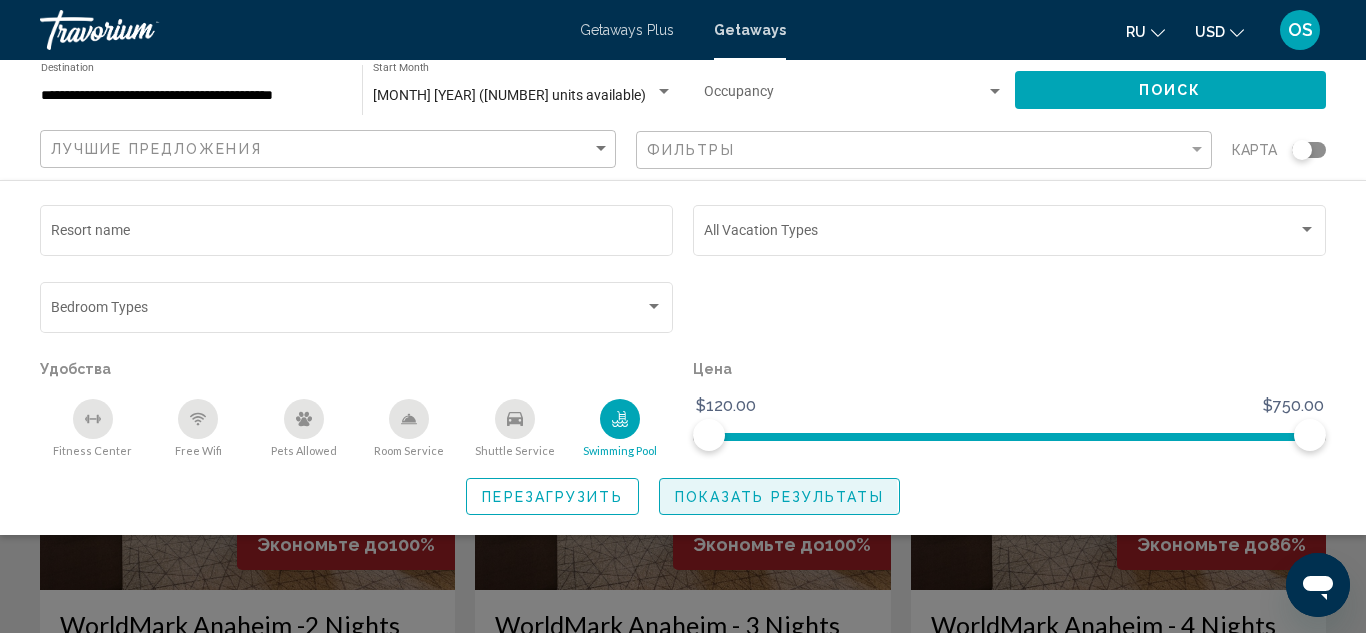 click on "Показать результаты" 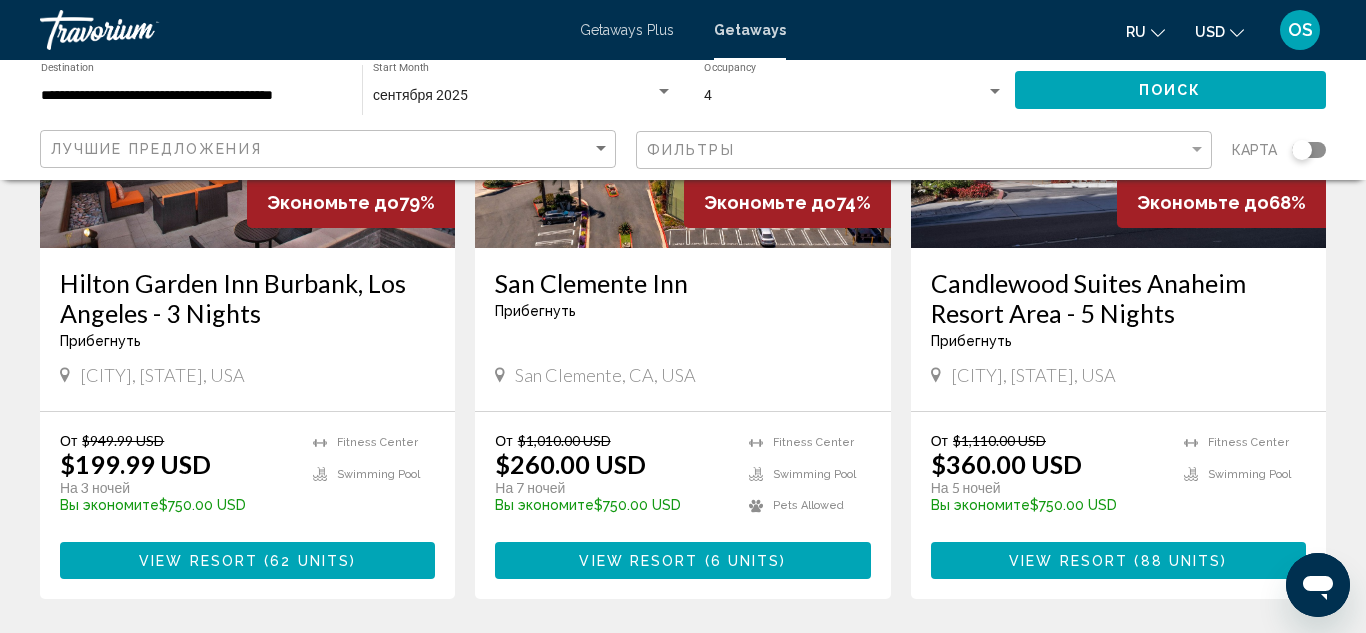 scroll, scrollTop: 1768, scrollLeft: 0, axis: vertical 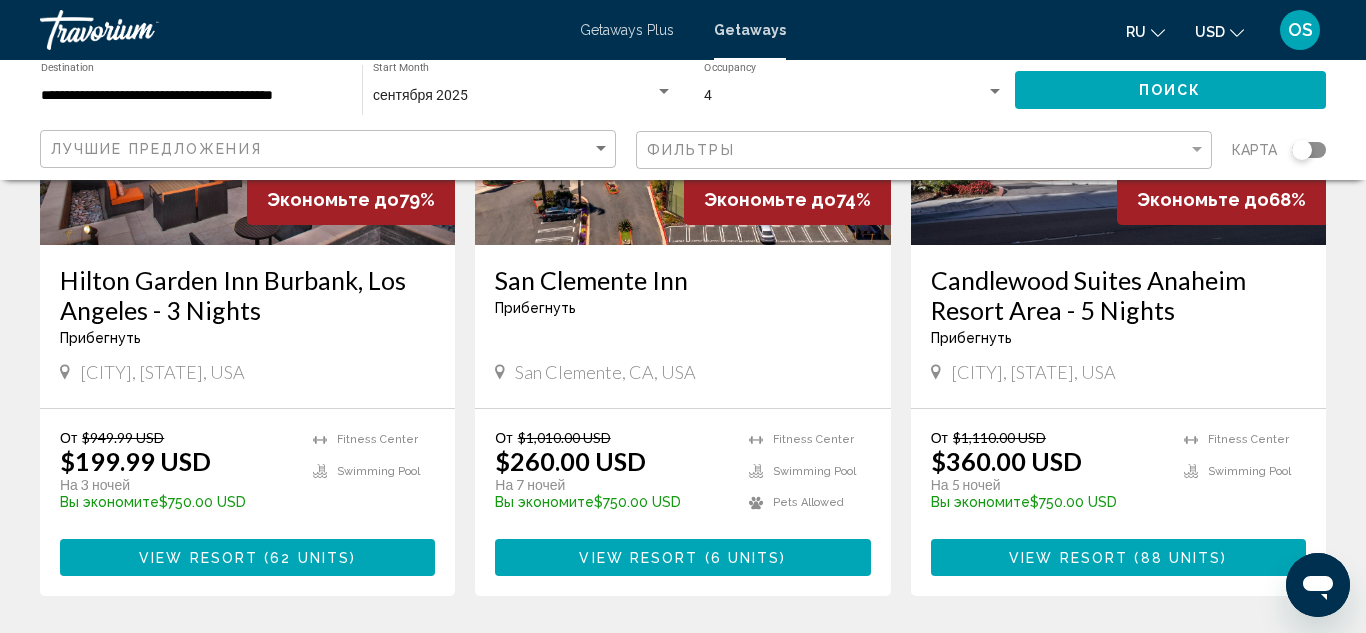 click on "View Resort" at bounding box center (638, 558) 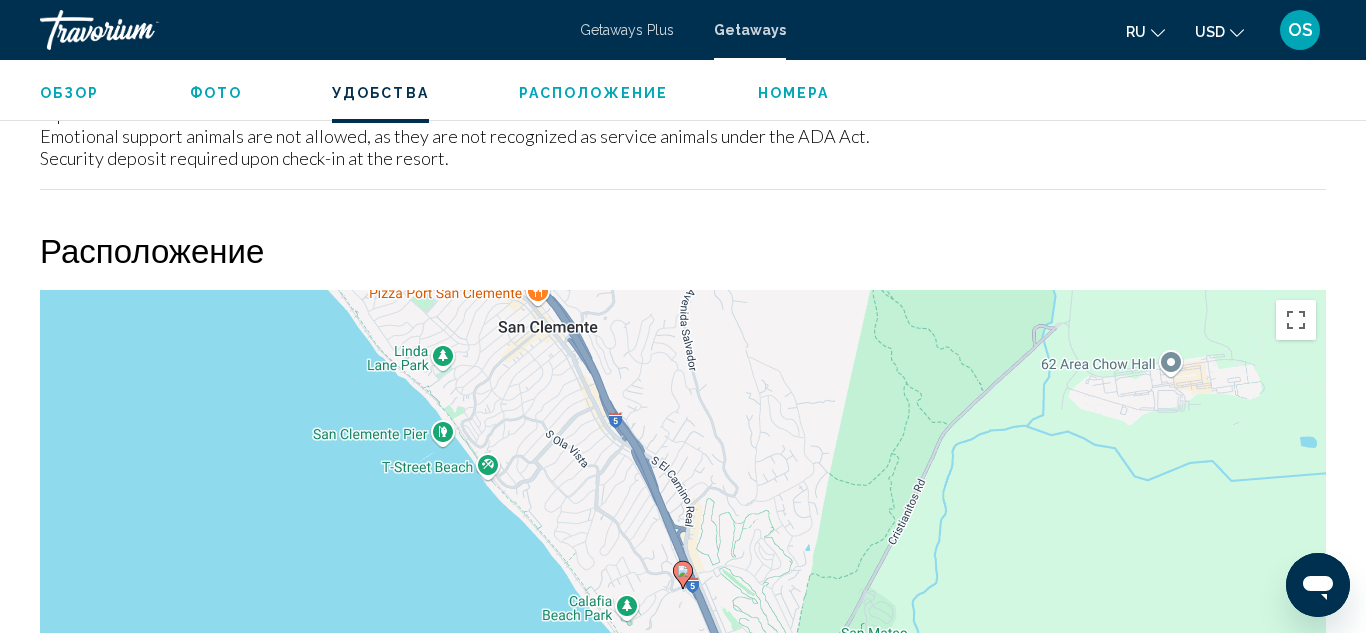 scroll, scrollTop: 2998, scrollLeft: 0, axis: vertical 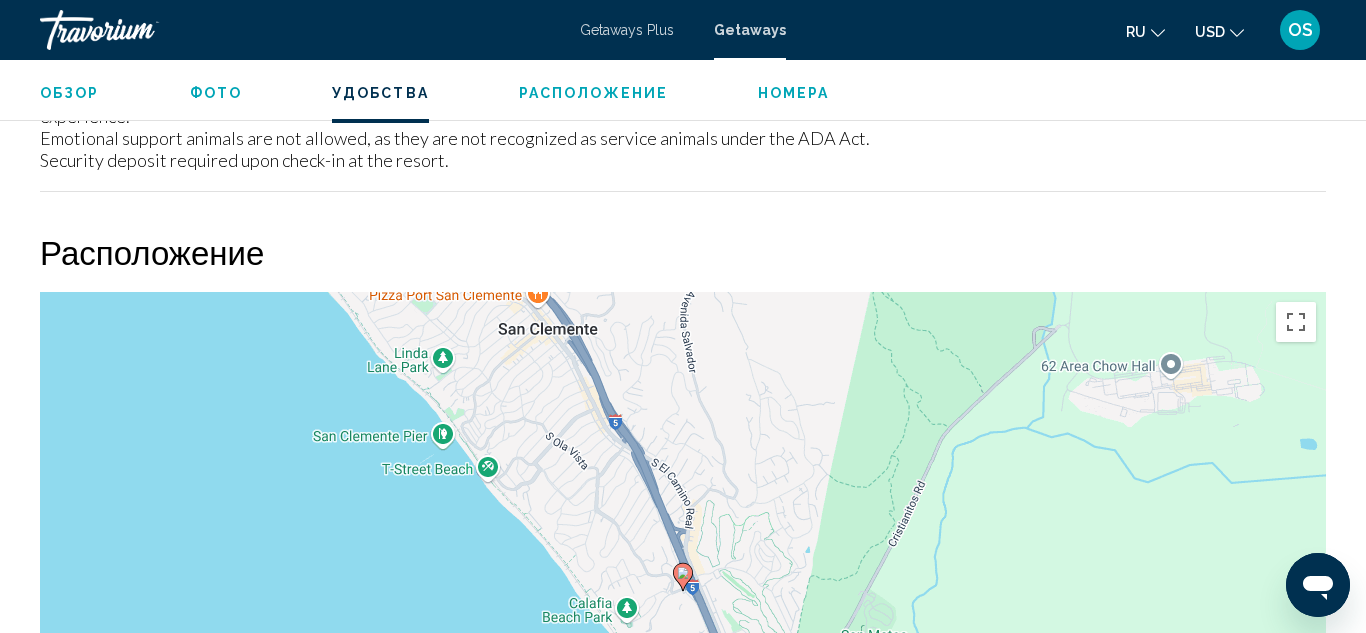 click on "Номера" at bounding box center (794, 93) 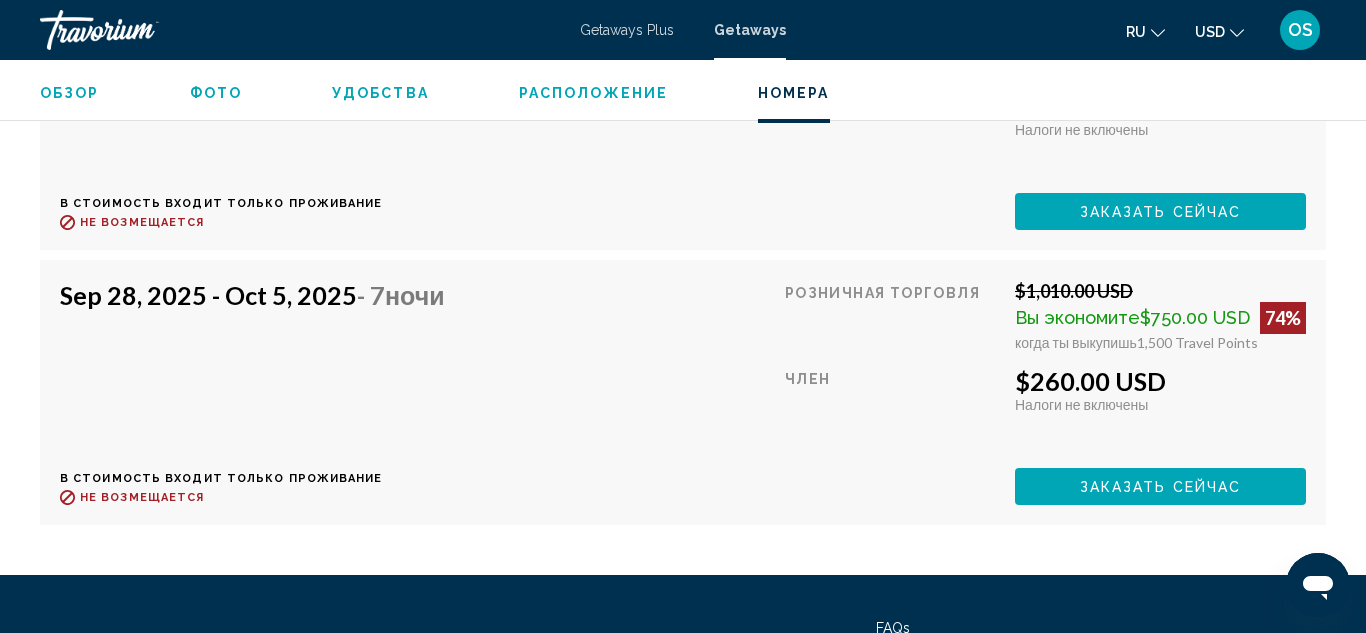 scroll, scrollTop: 4978, scrollLeft: 0, axis: vertical 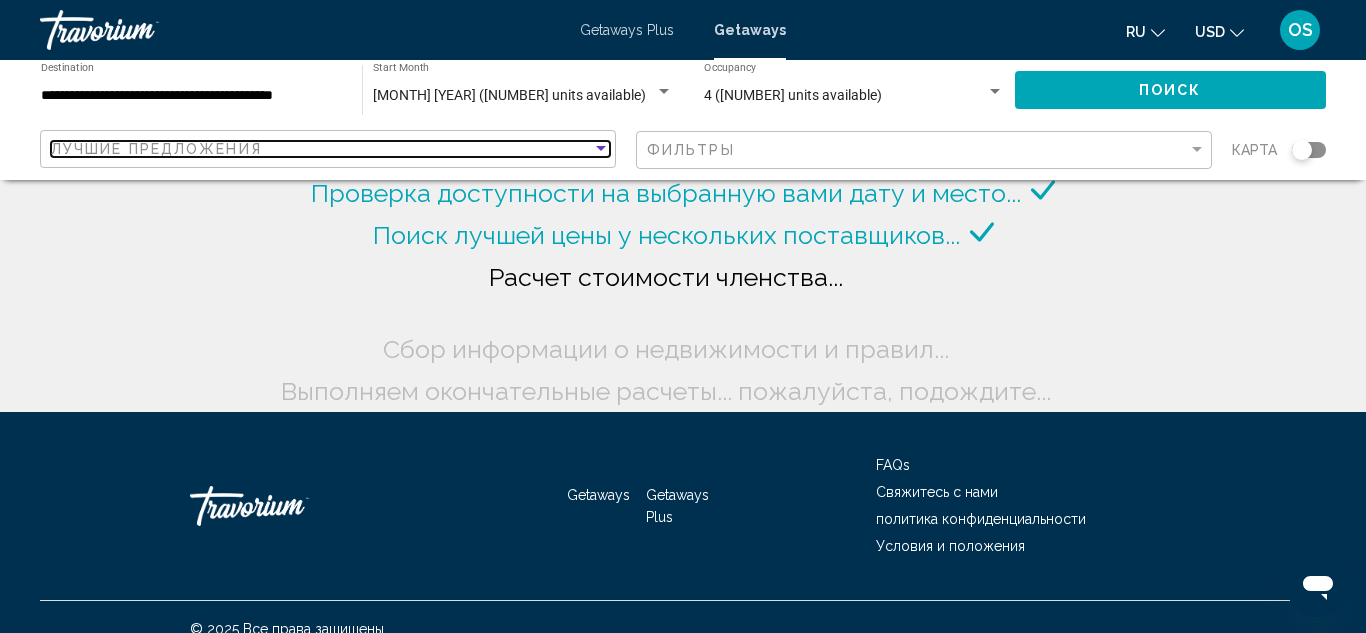 click on "Лучшие предложения" at bounding box center [321, 149] 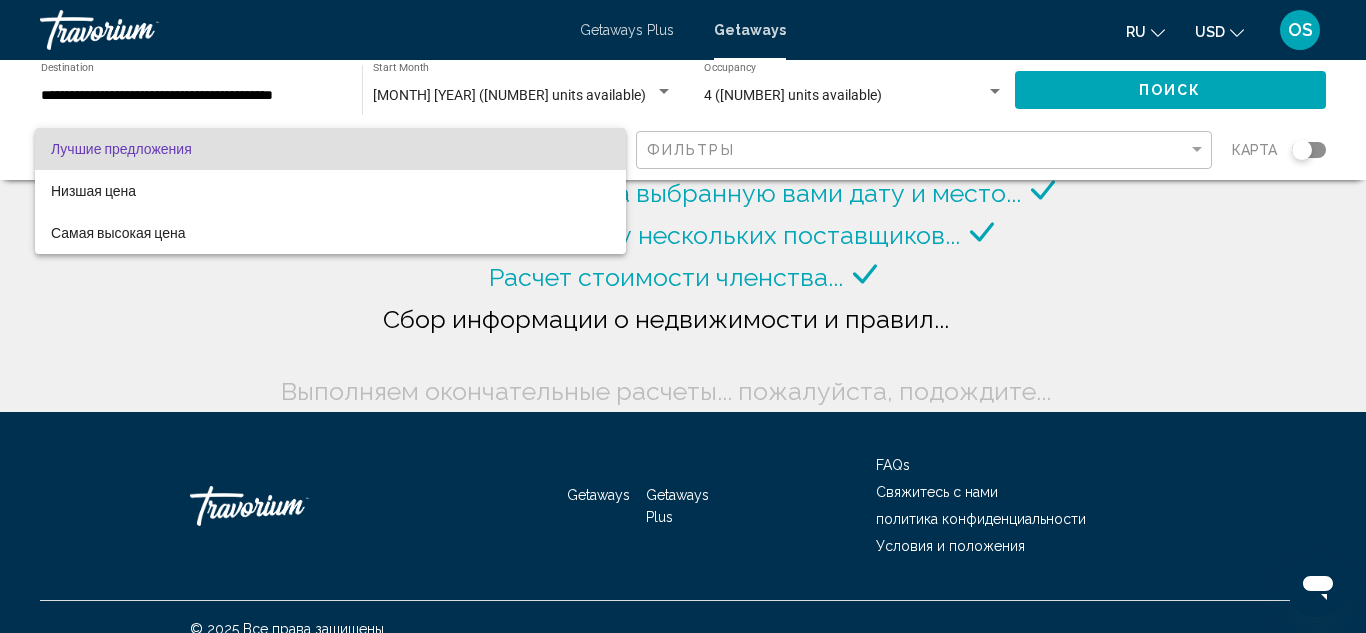click at bounding box center [683, 316] 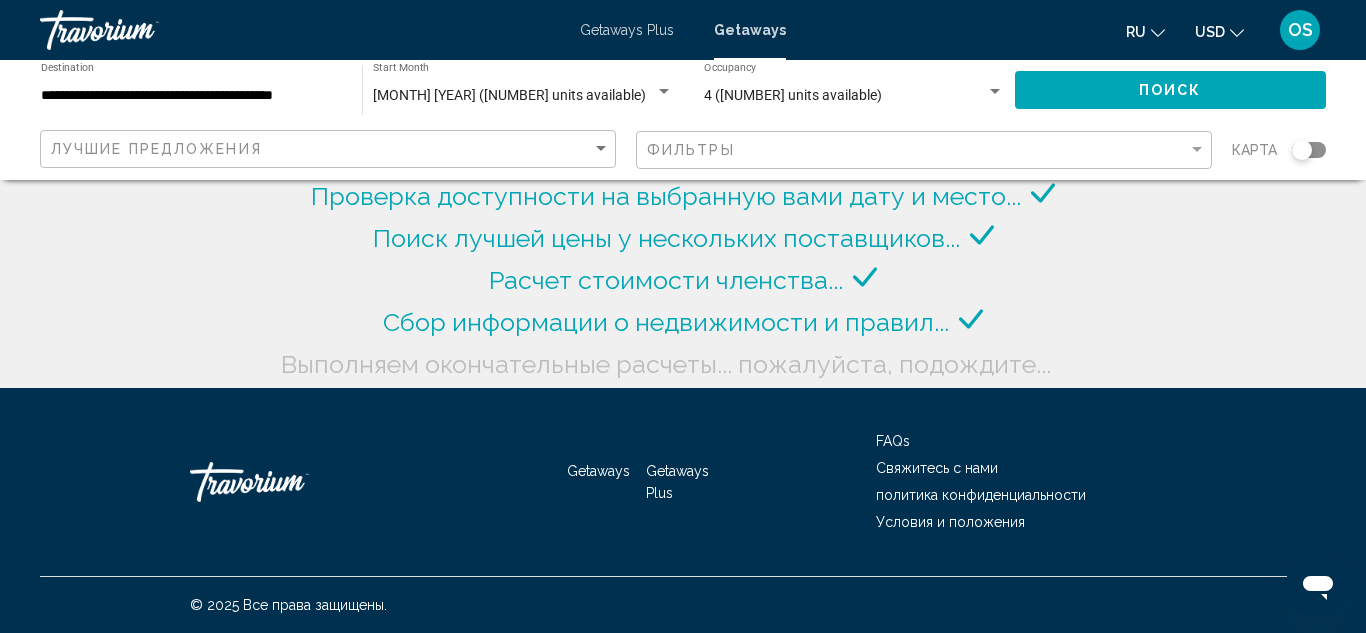 click on "Фильтры" 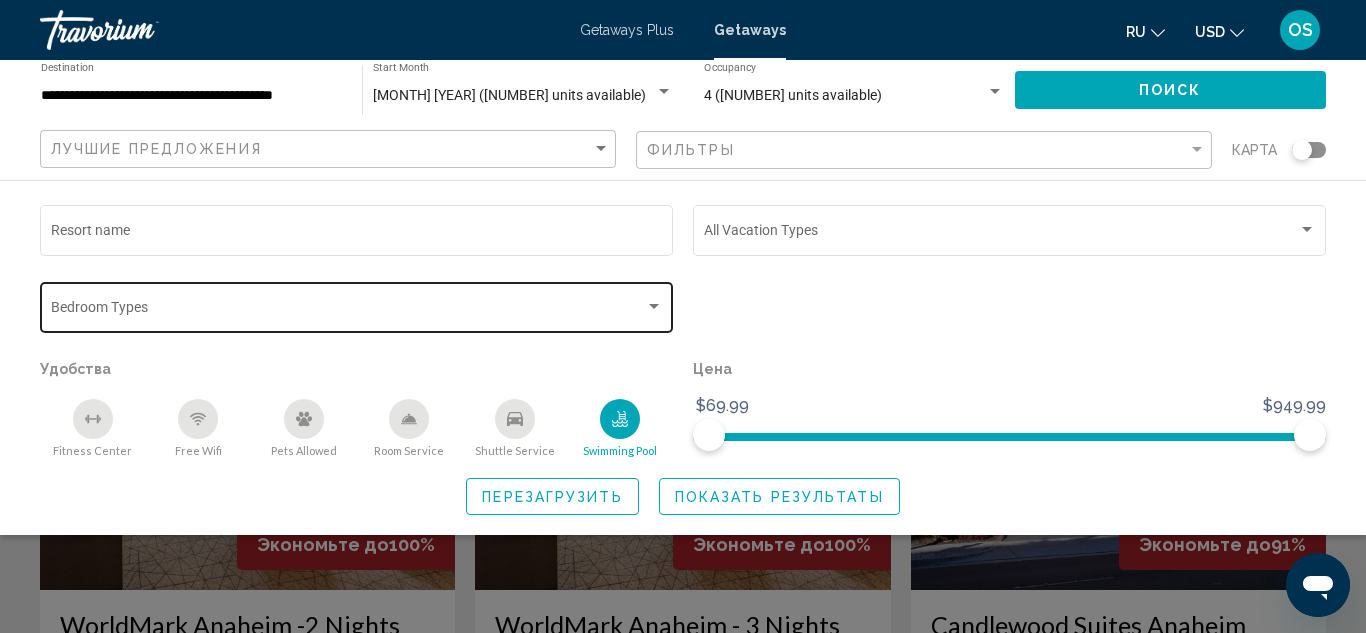 click at bounding box center (348, 311) 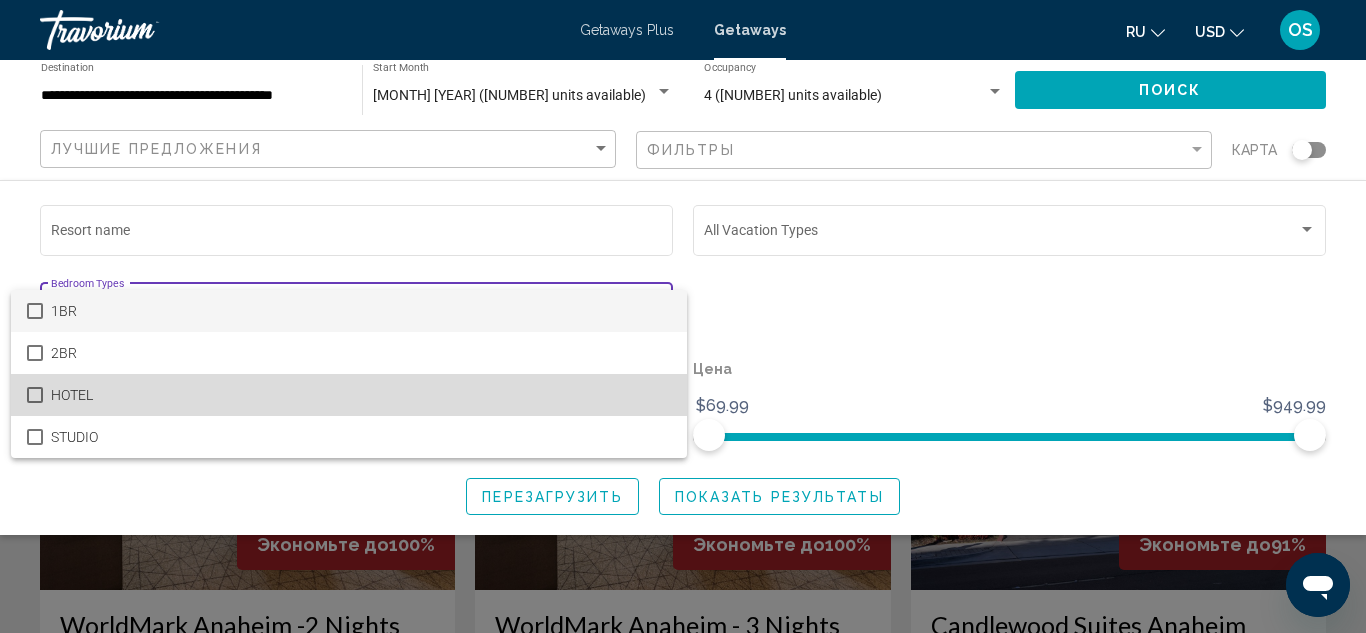 click on "HOTEL" at bounding box center [361, 395] 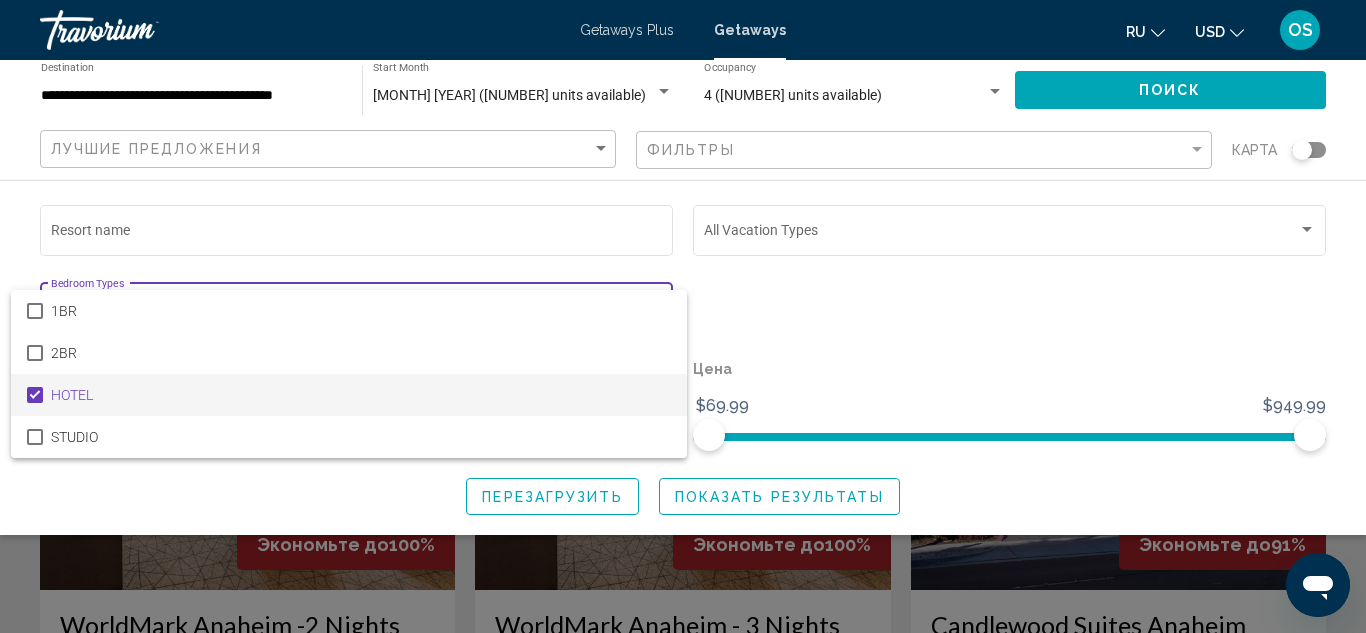 click at bounding box center [683, 316] 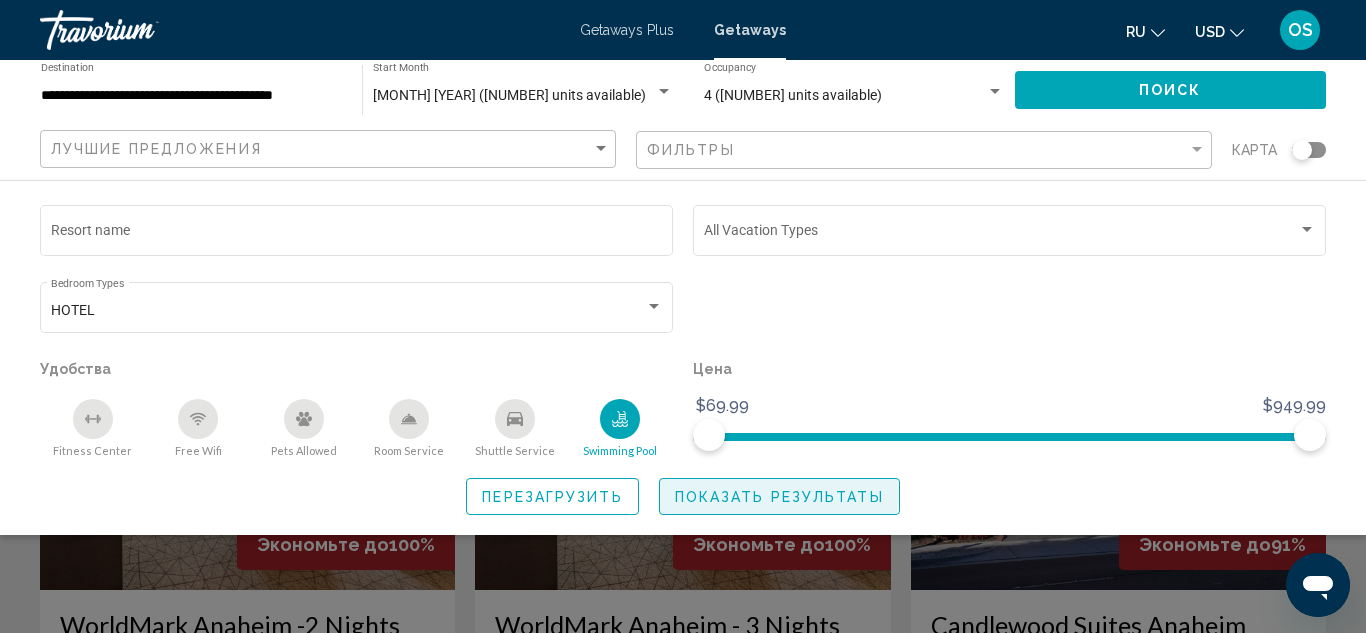 click on "Показать результаты" 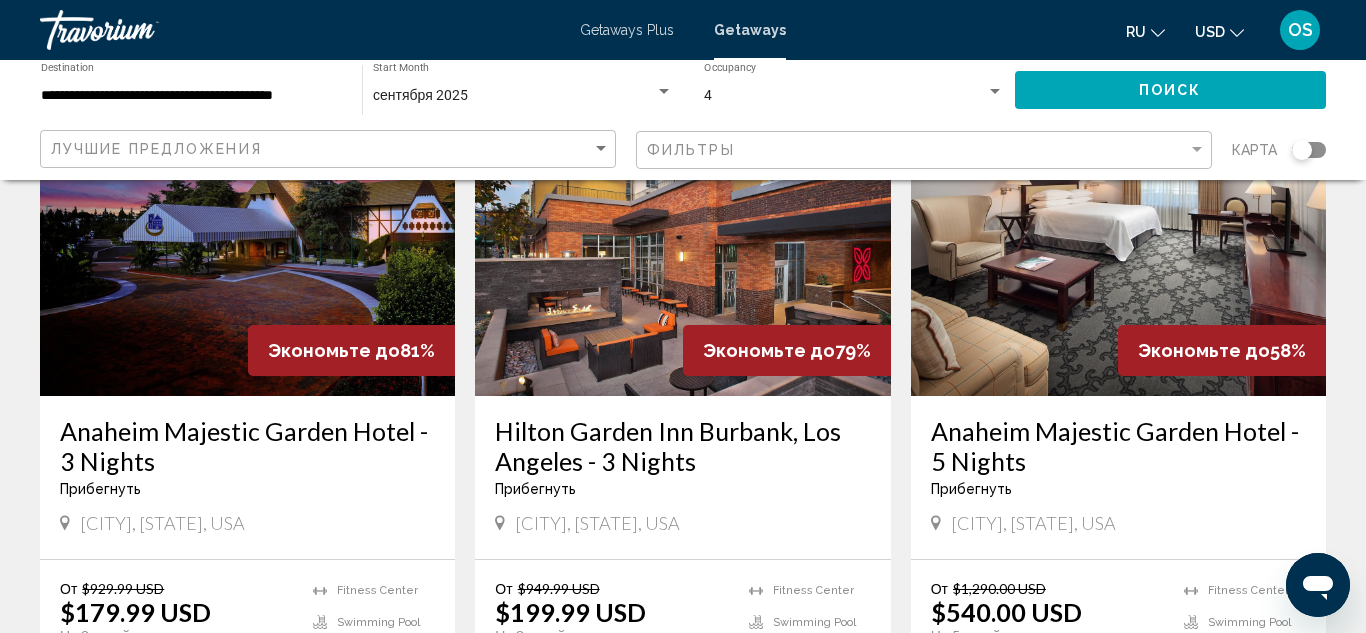 scroll, scrollTop: 198, scrollLeft: 0, axis: vertical 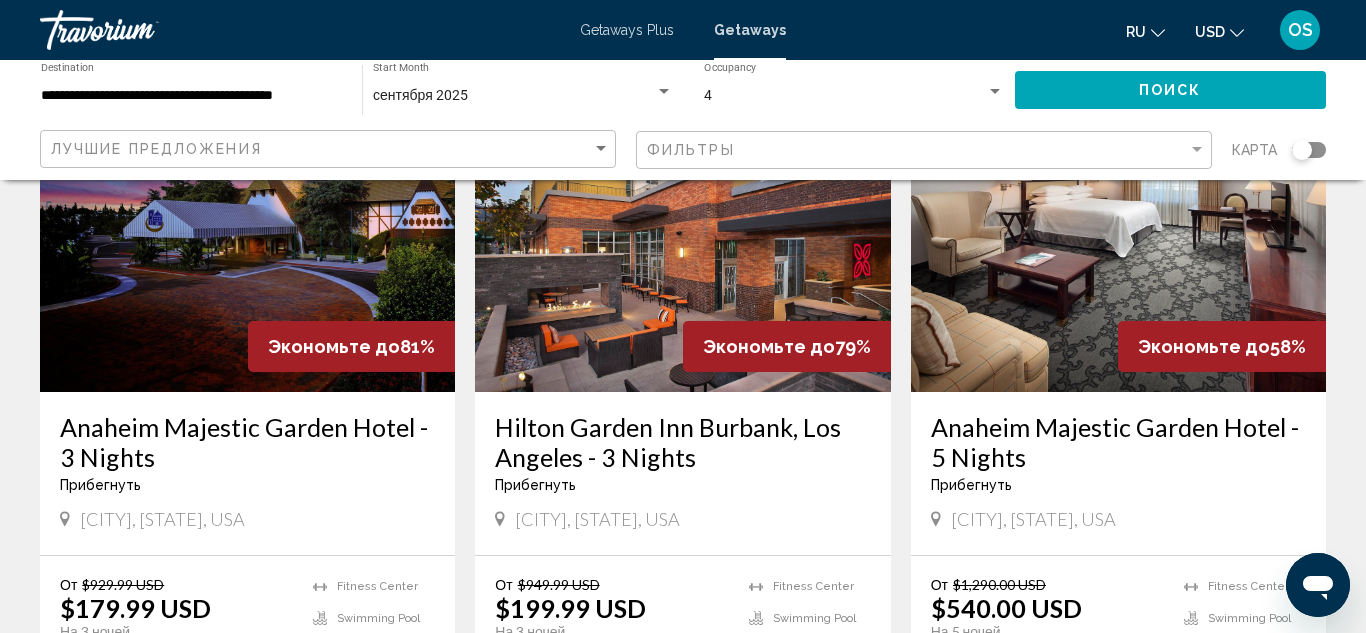 click at bounding box center (247, 232) 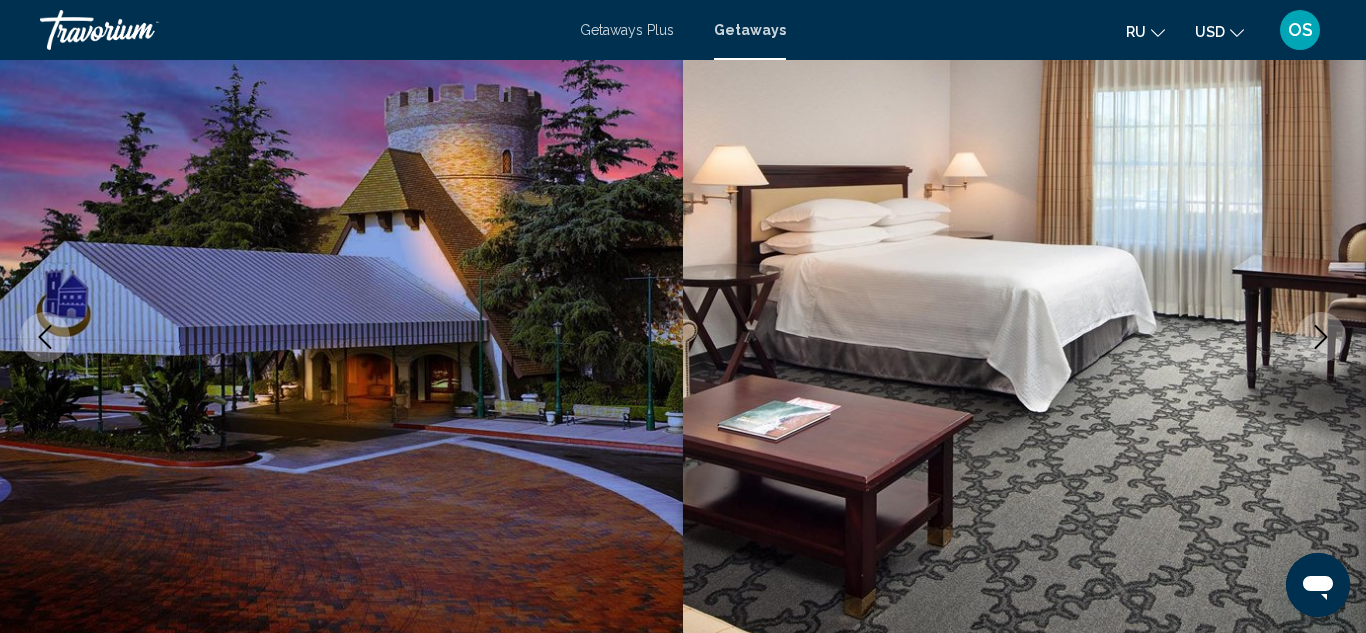 scroll, scrollTop: 218, scrollLeft: 0, axis: vertical 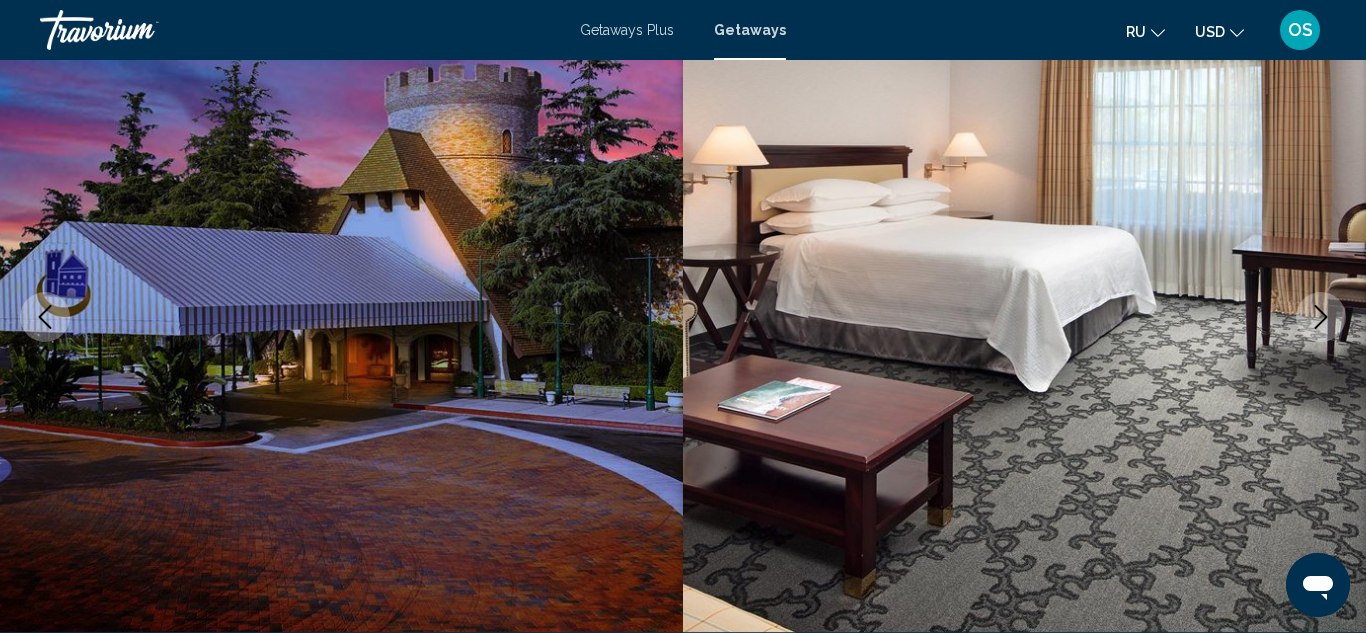 click at bounding box center (1321, 317) 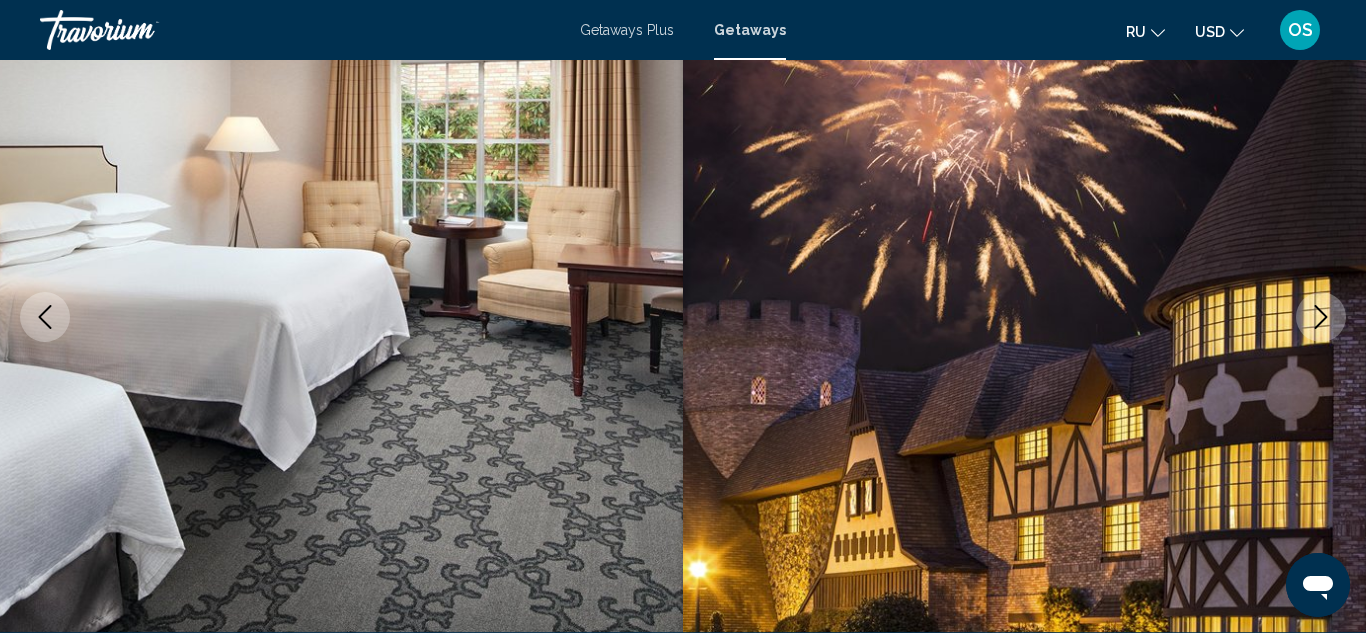 click at bounding box center (1321, 317) 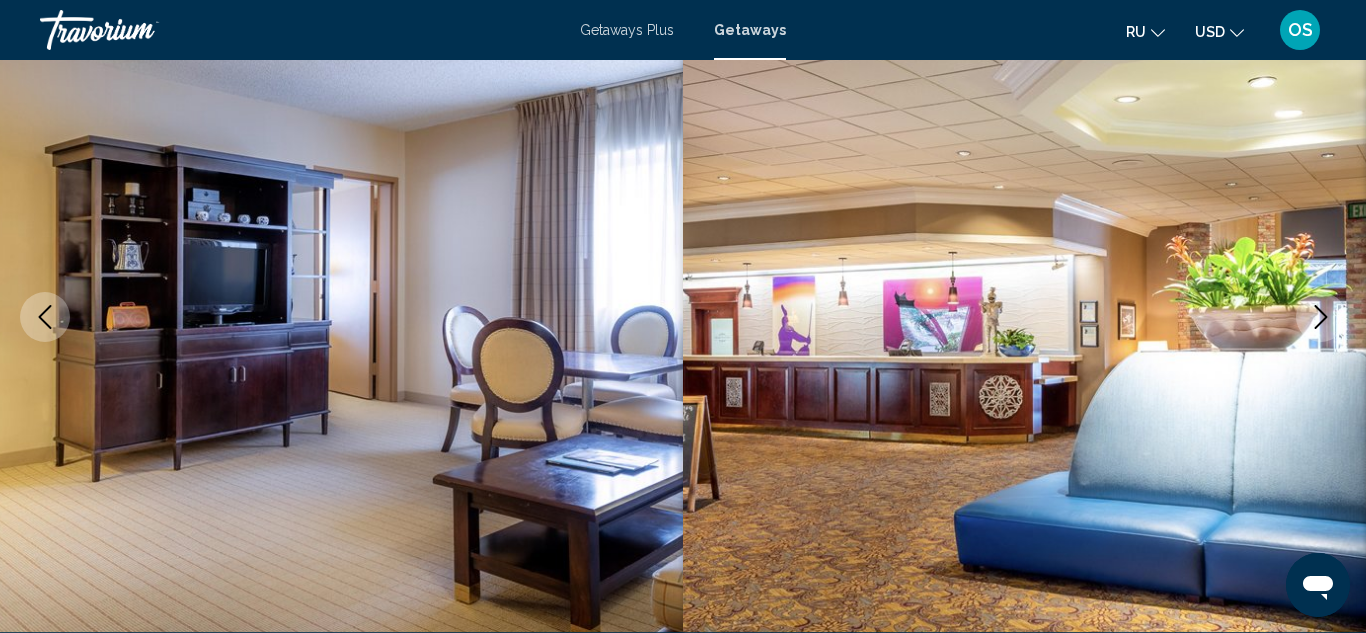 click 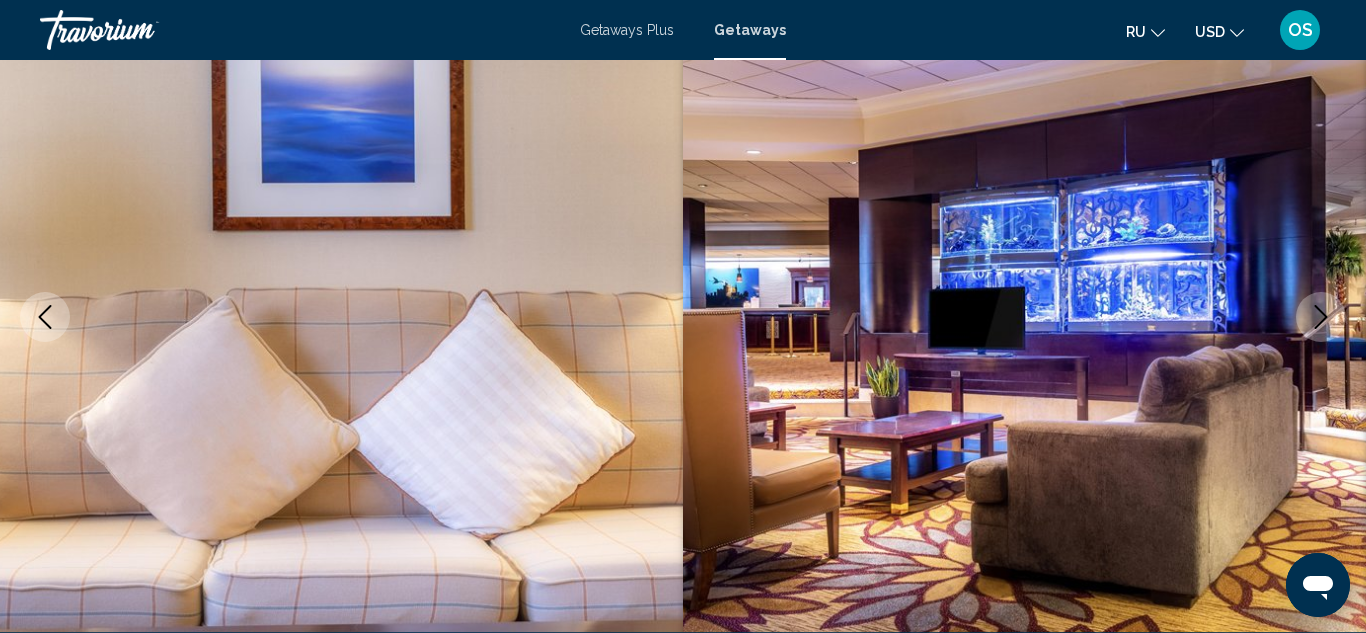 click at bounding box center [1321, 317] 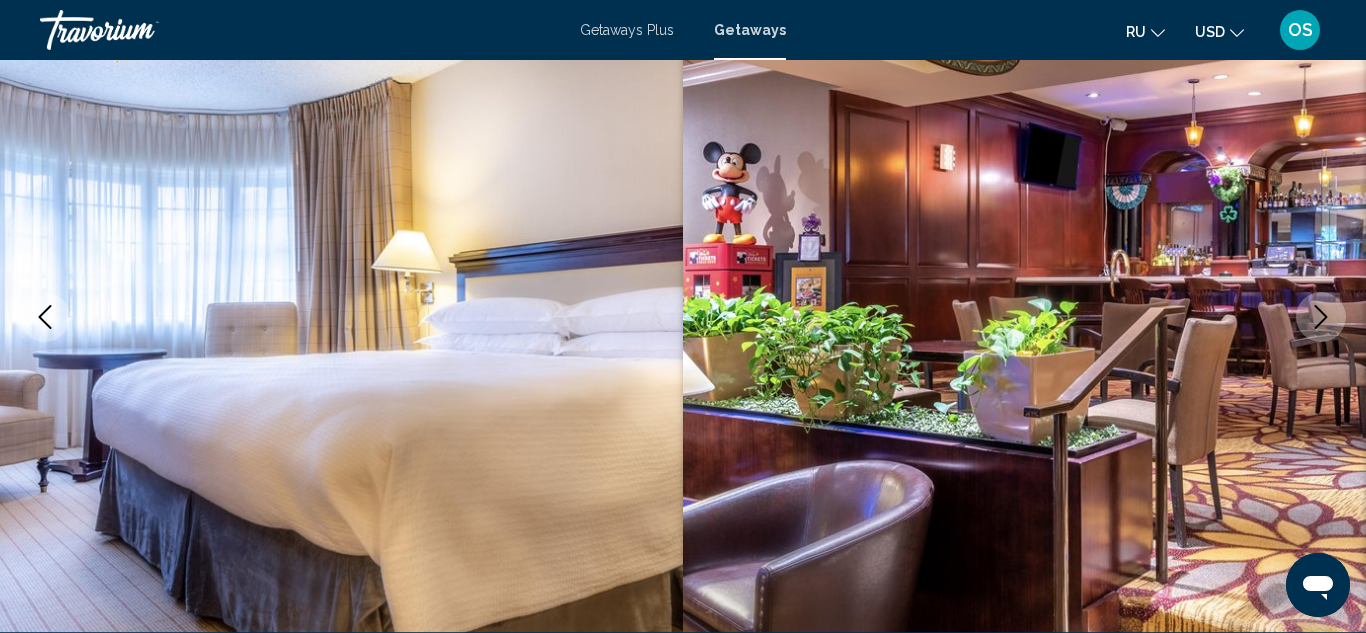 click at bounding box center [1024, 317] 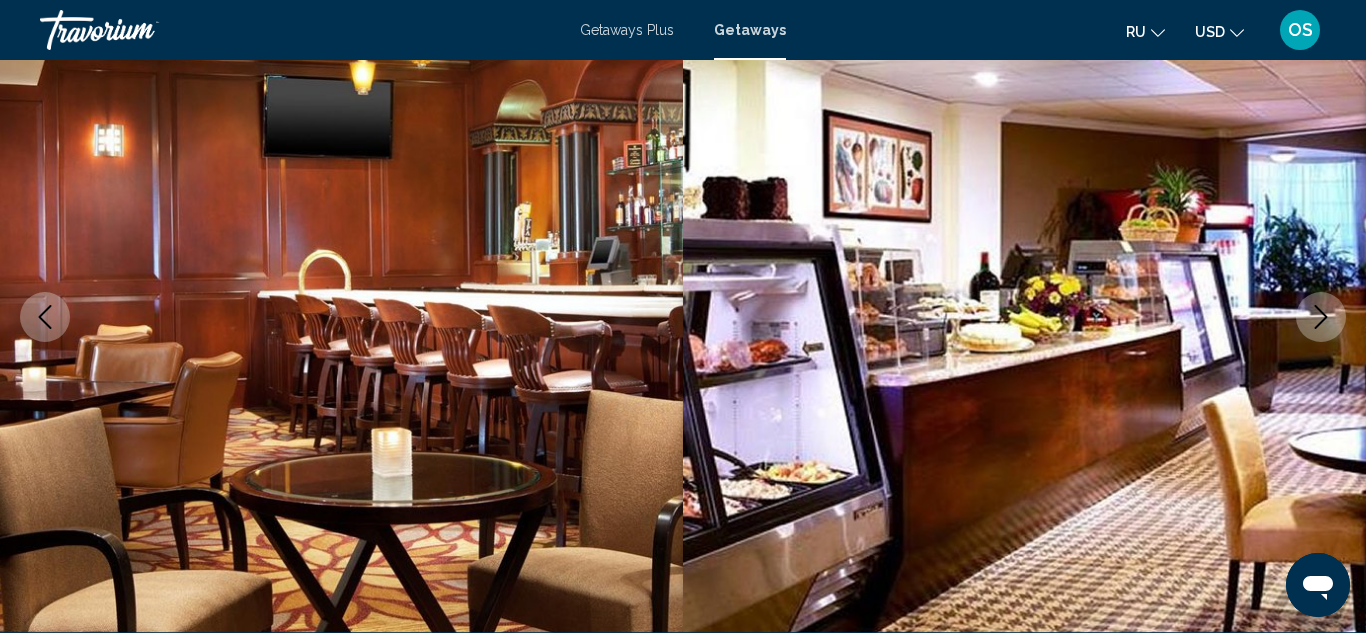 click at bounding box center (1321, 317) 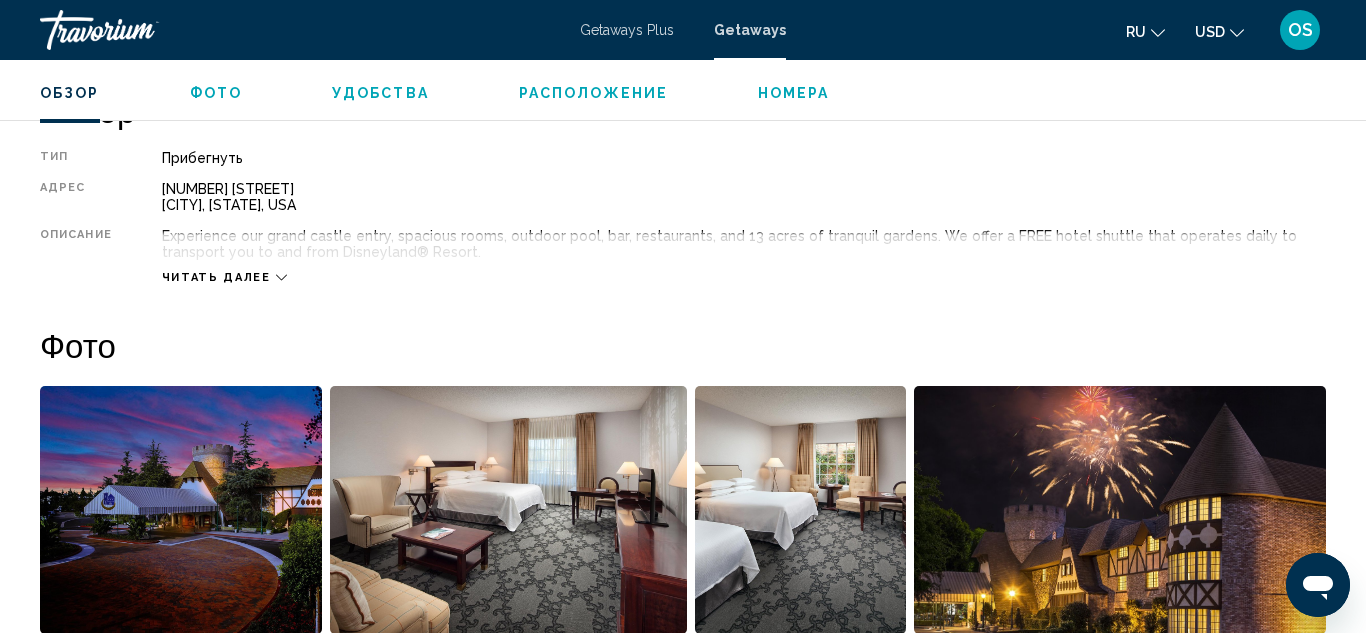 scroll, scrollTop: 1024, scrollLeft: 0, axis: vertical 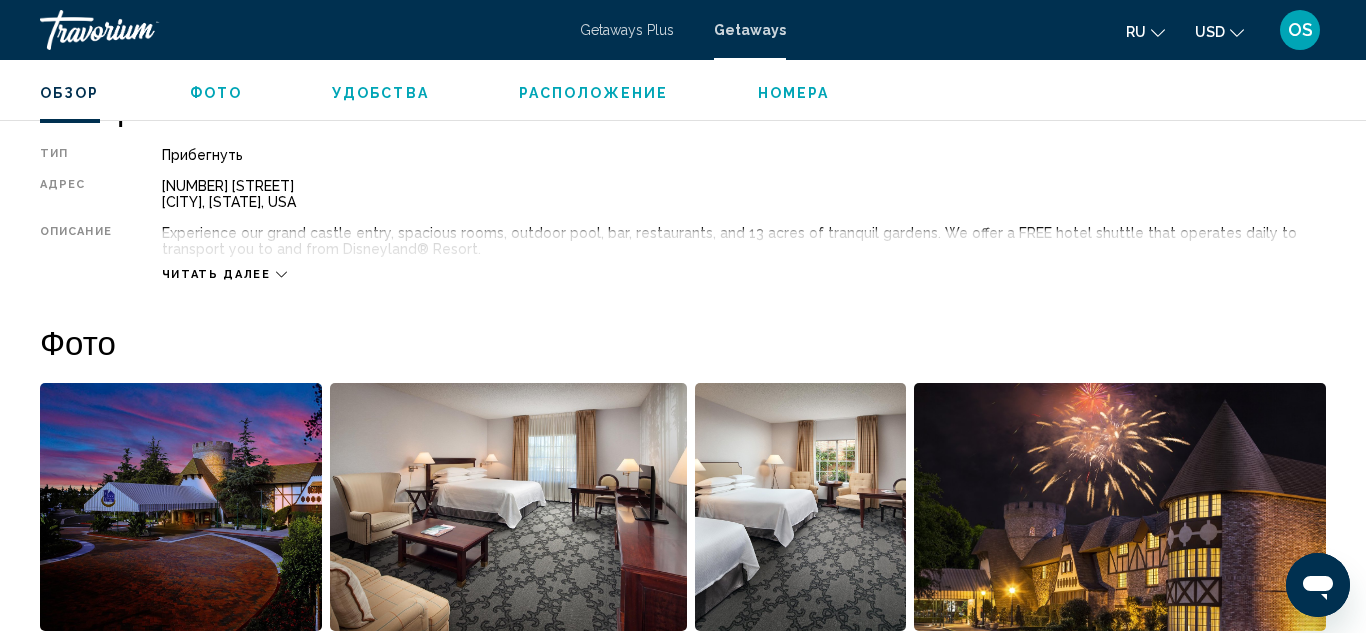 click on "Читать далее" at bounding box center (216, 274) 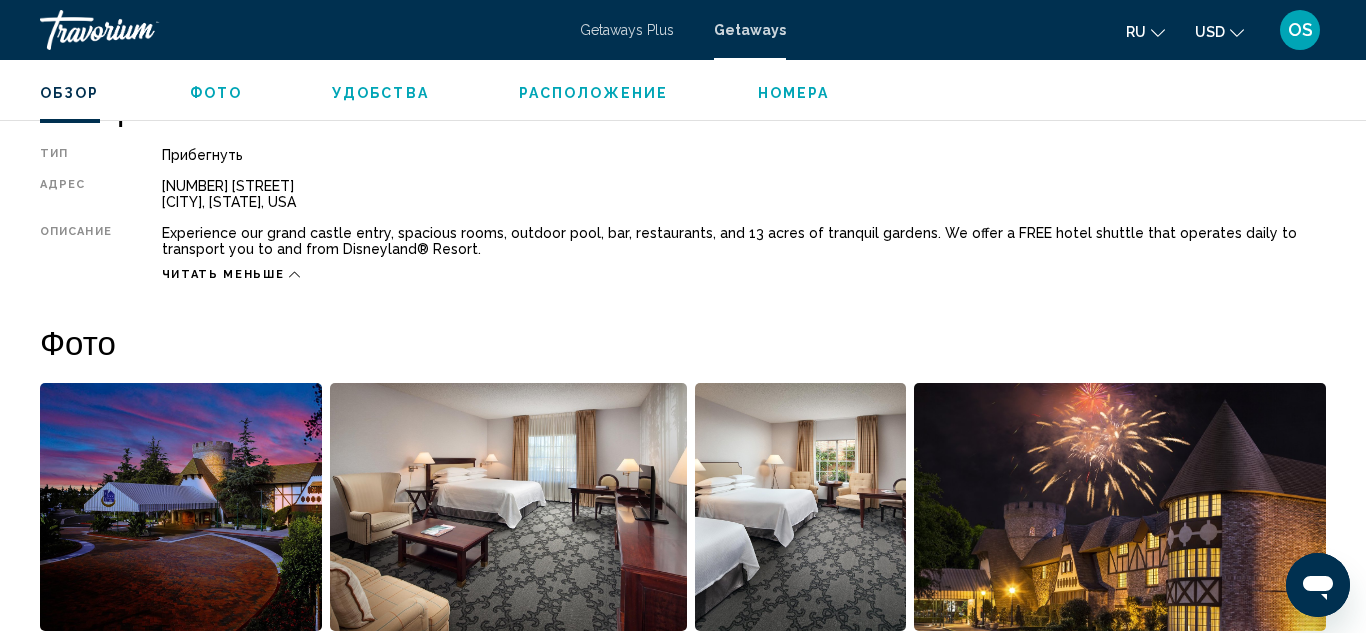 click on "Читать меньше" at bounding box center (223, 274) 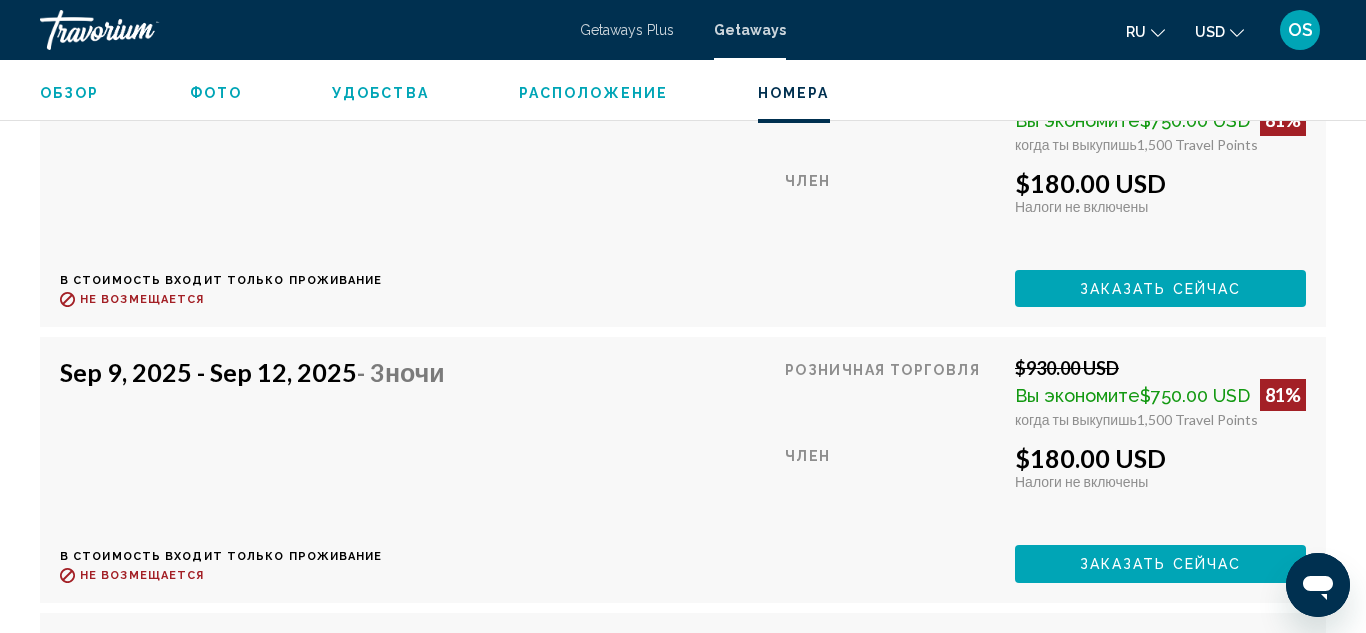 scroll, scrollTop: 5931, scrollLeft: 0, axis: vertical 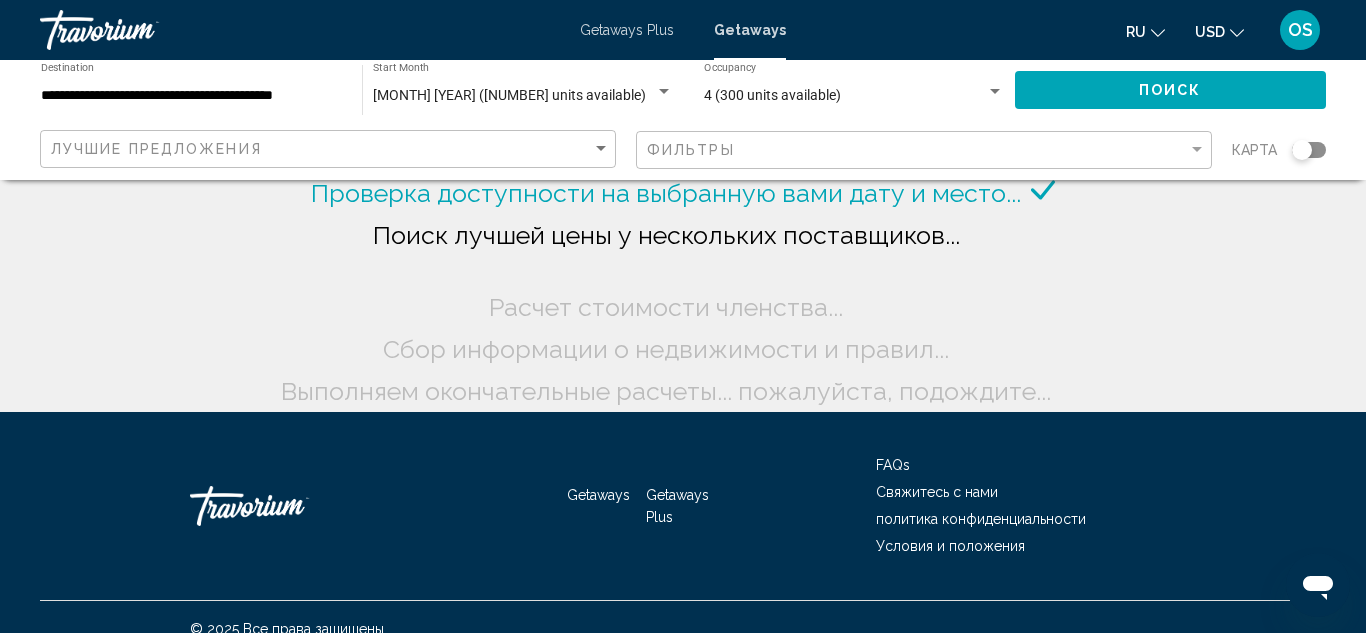 click on "Фильтры" 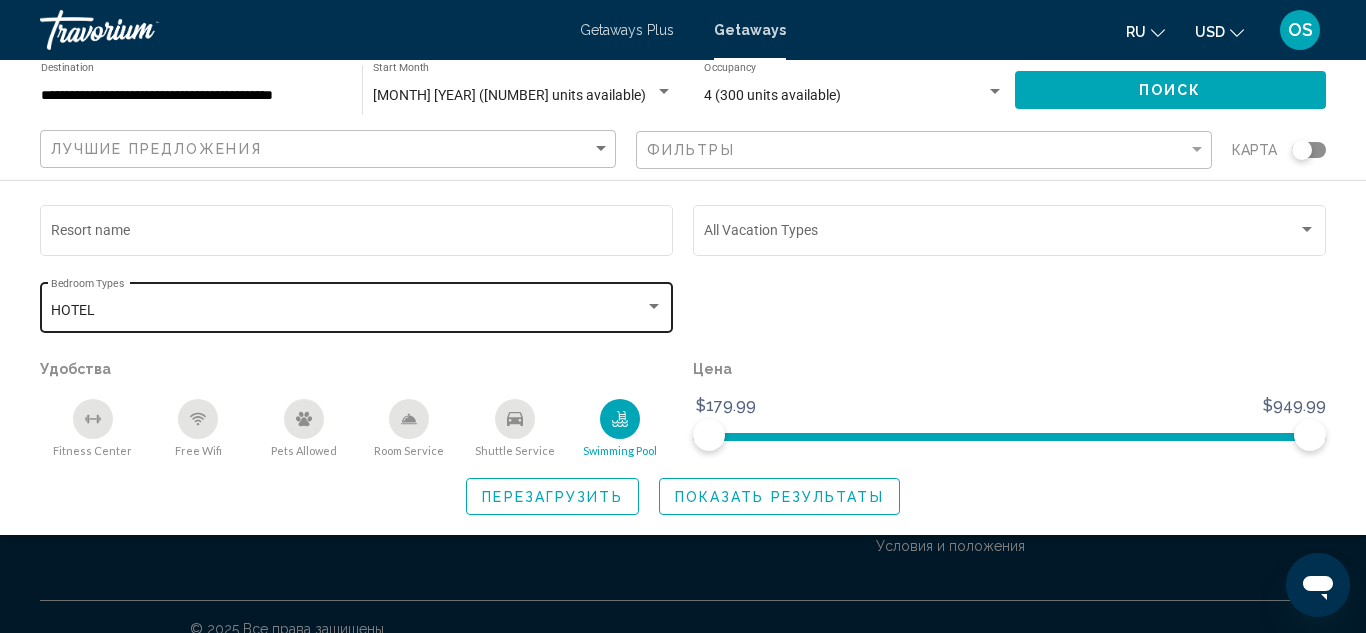 click on "HOTEL" at bounding box center [348, 311] 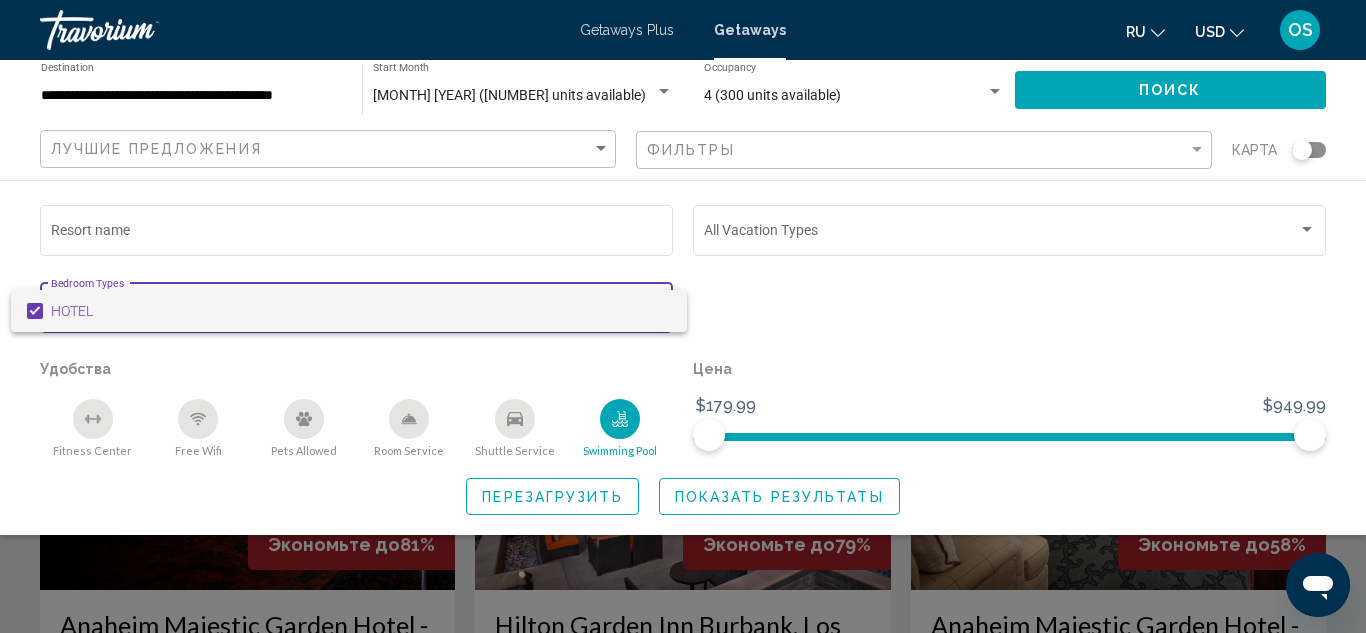 click at bounding box center [683, 316] 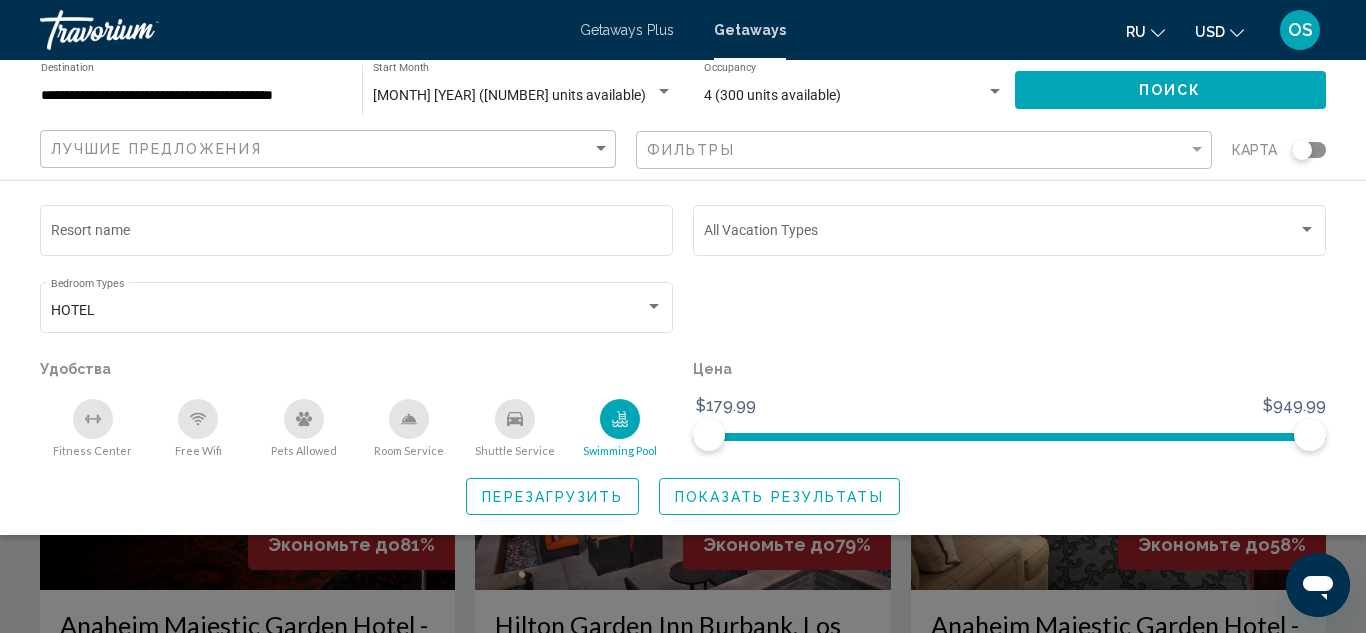 click on "Лучшие предложения" 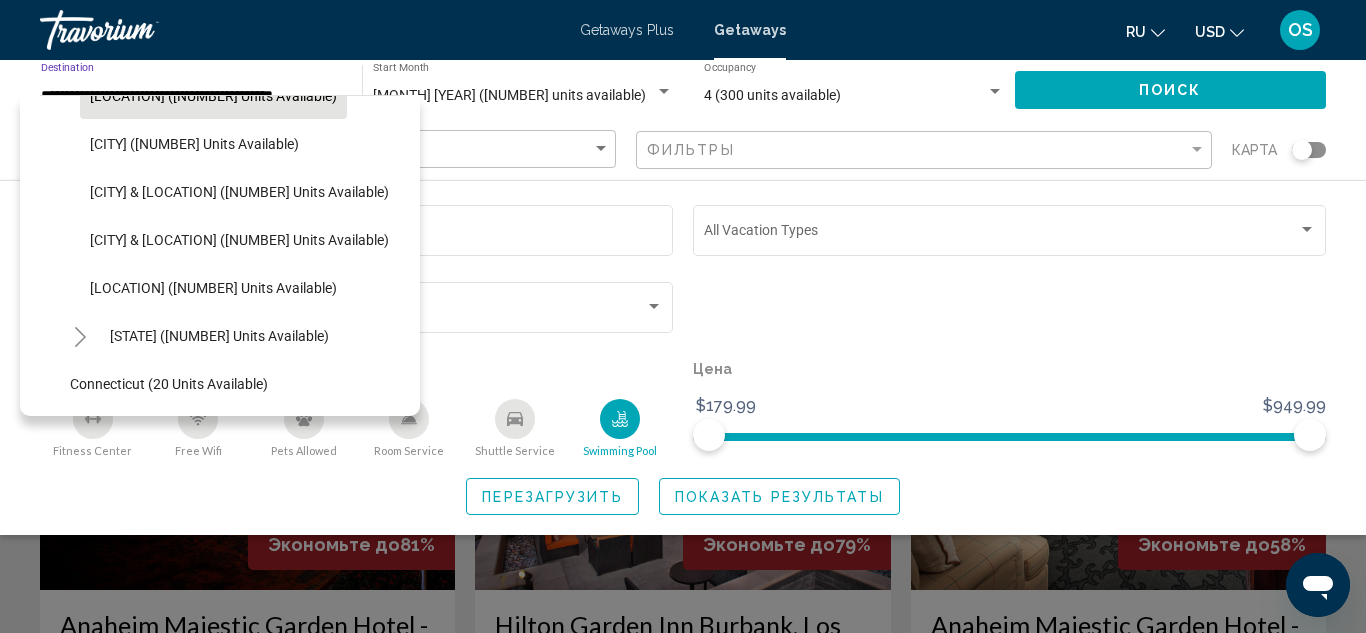 scroll, scrollTop: 325, scrollLeft: 0, axis: vertical 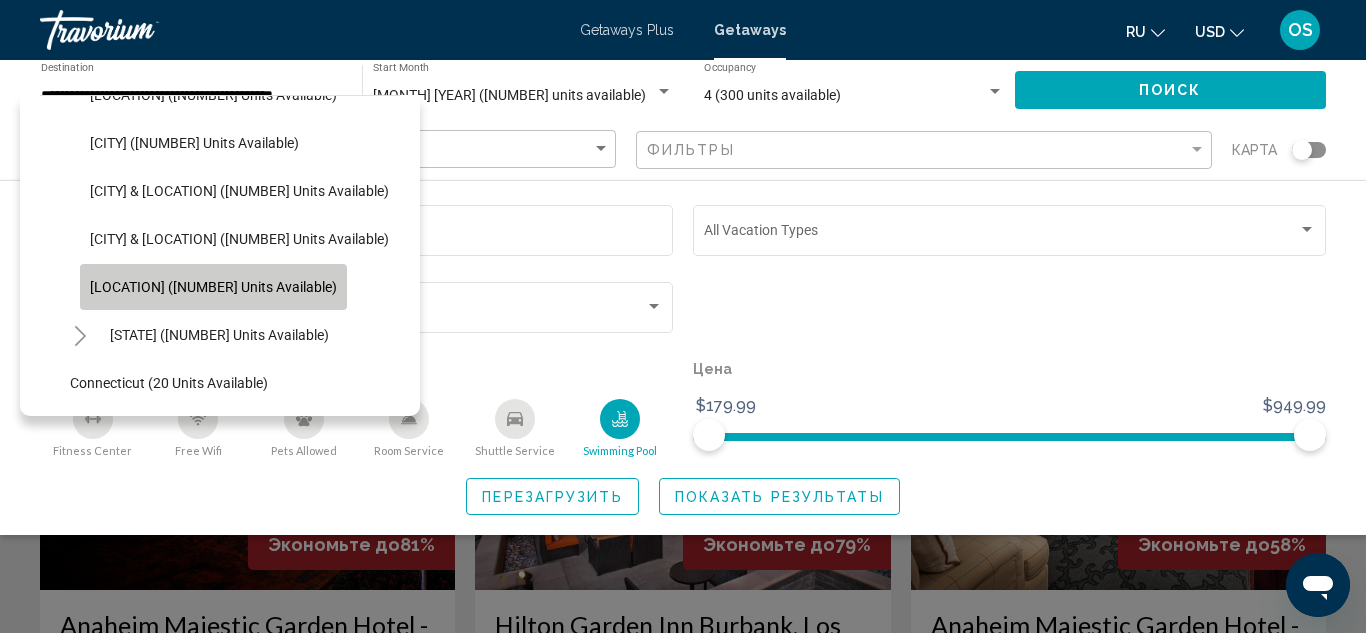 click on "[LOCATION] ([NUMBER] units available)" 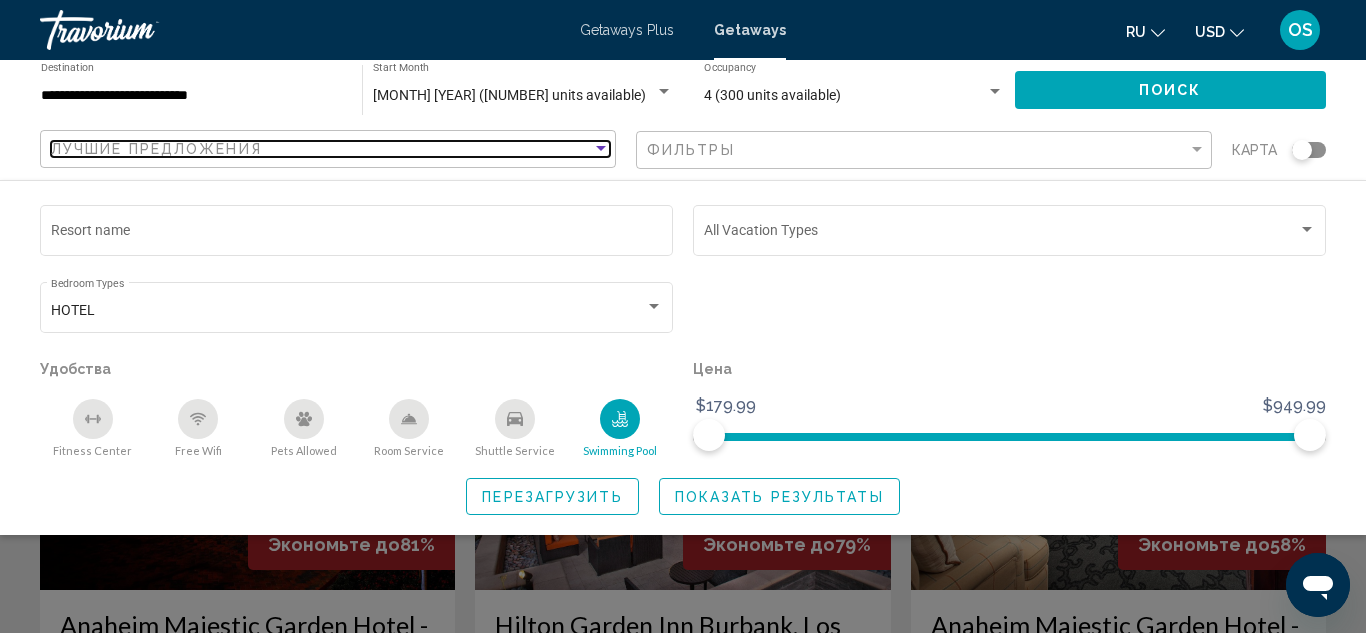 click on "Лучшие предложения" at bounding box center (321, 149) 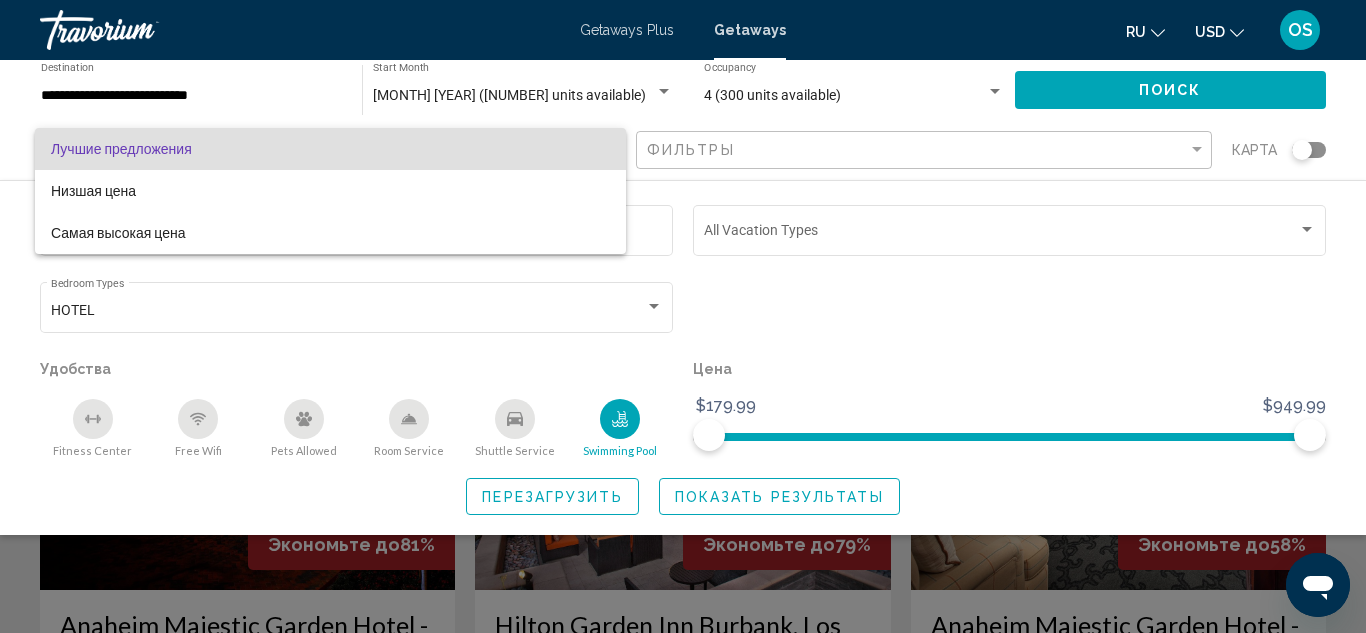 click at bounding box center [683, 316] 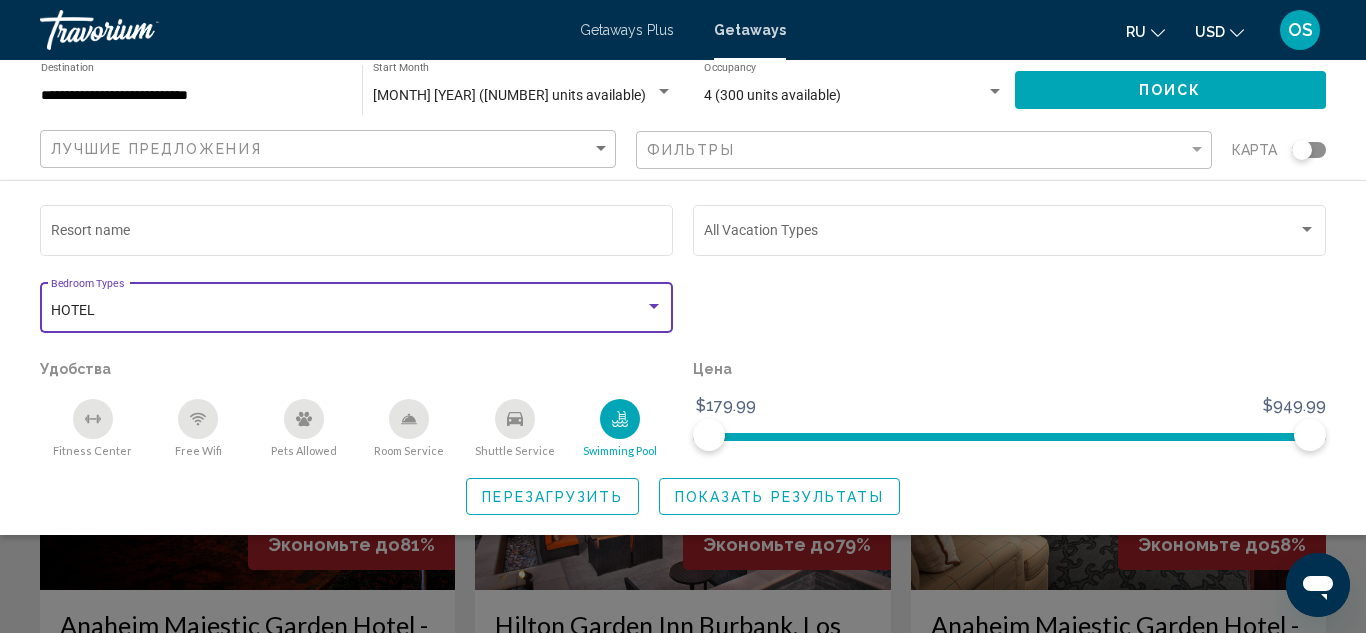 click at bounding box center (654, 307) 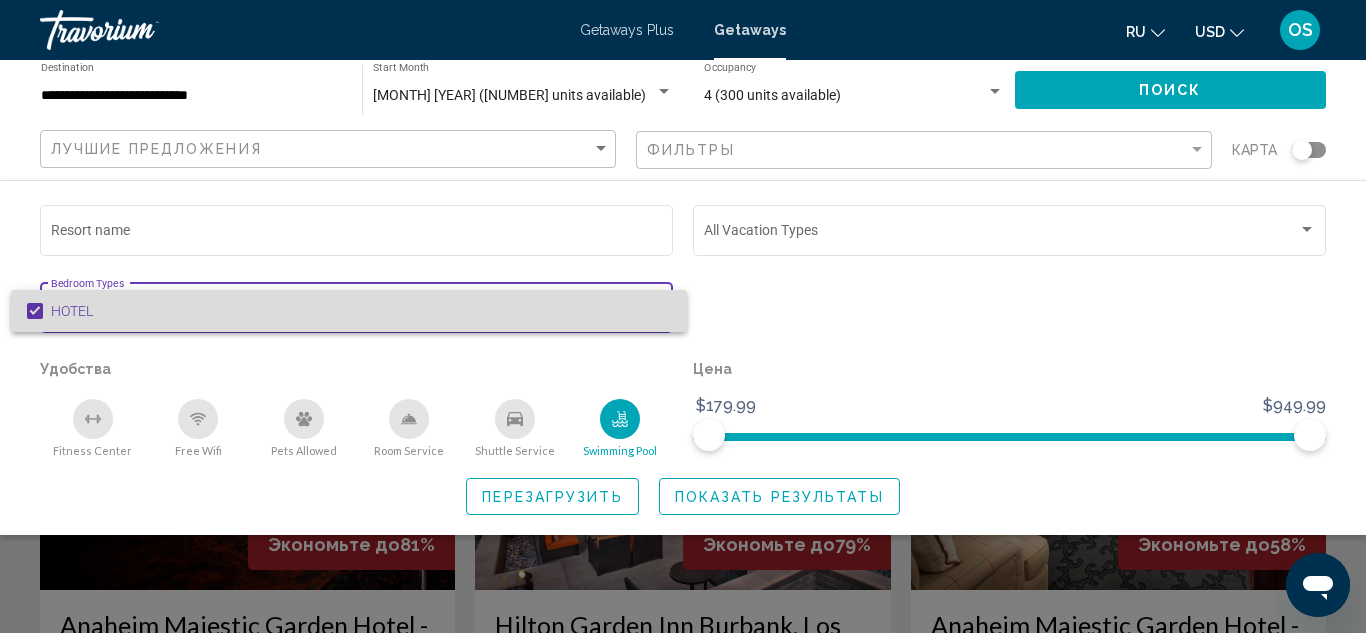 click on "HOTEL" at bounding box center (361, 311) 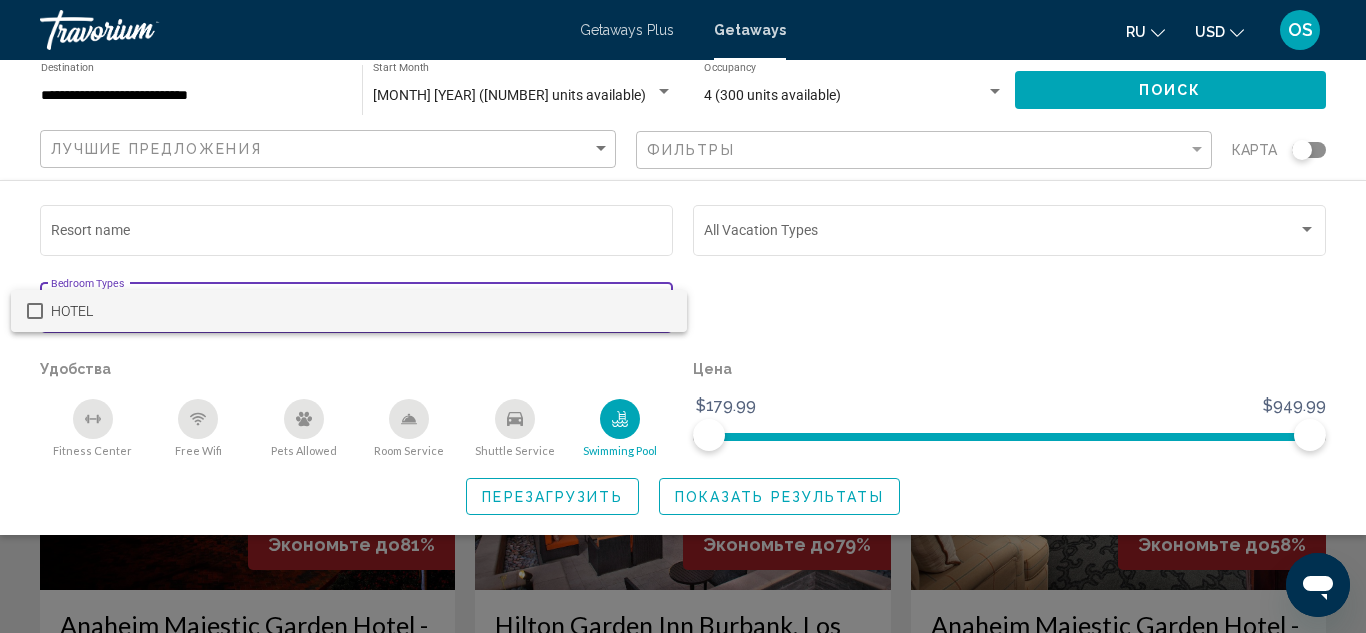click at bounding box center [683, 316] 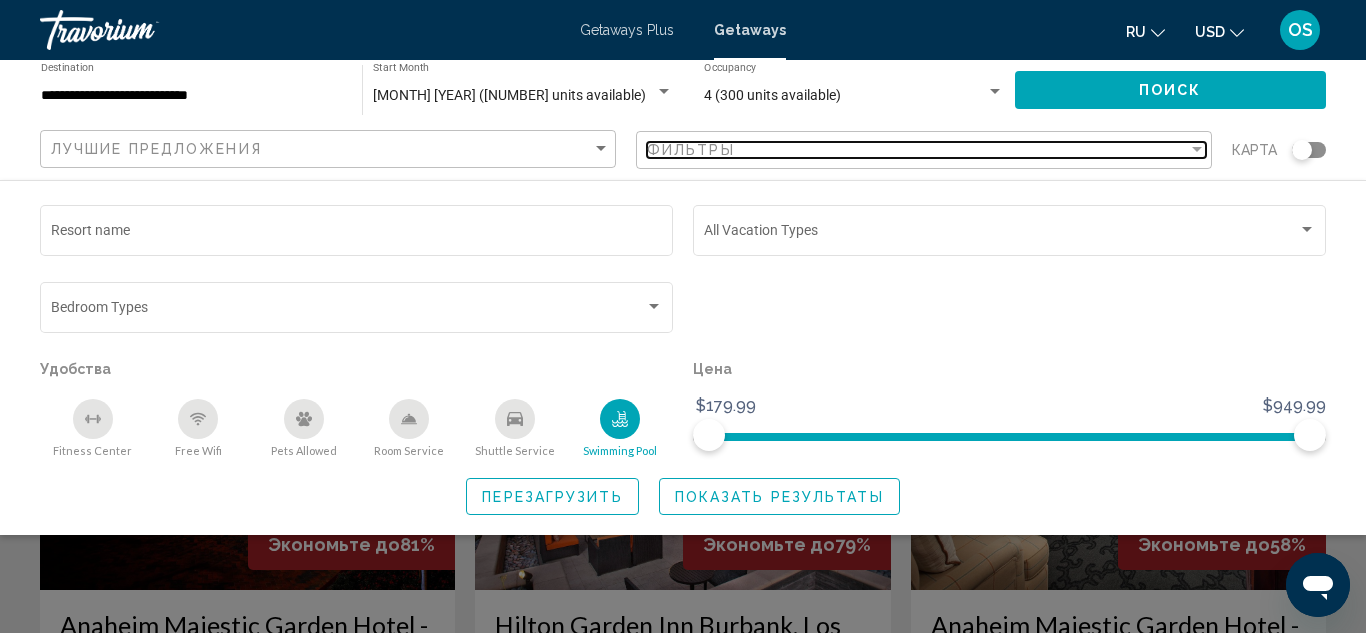 click at bounding box center [1197, 149] 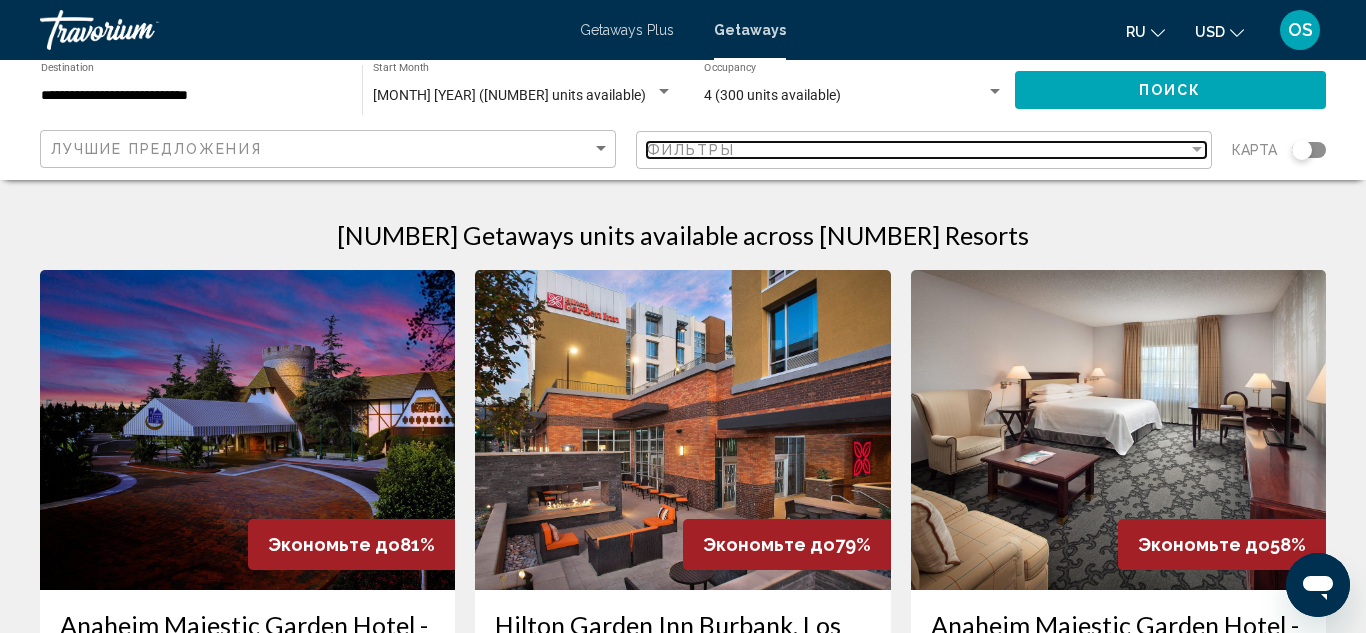 click on "Фильтры" at bounding box center (917, 150) 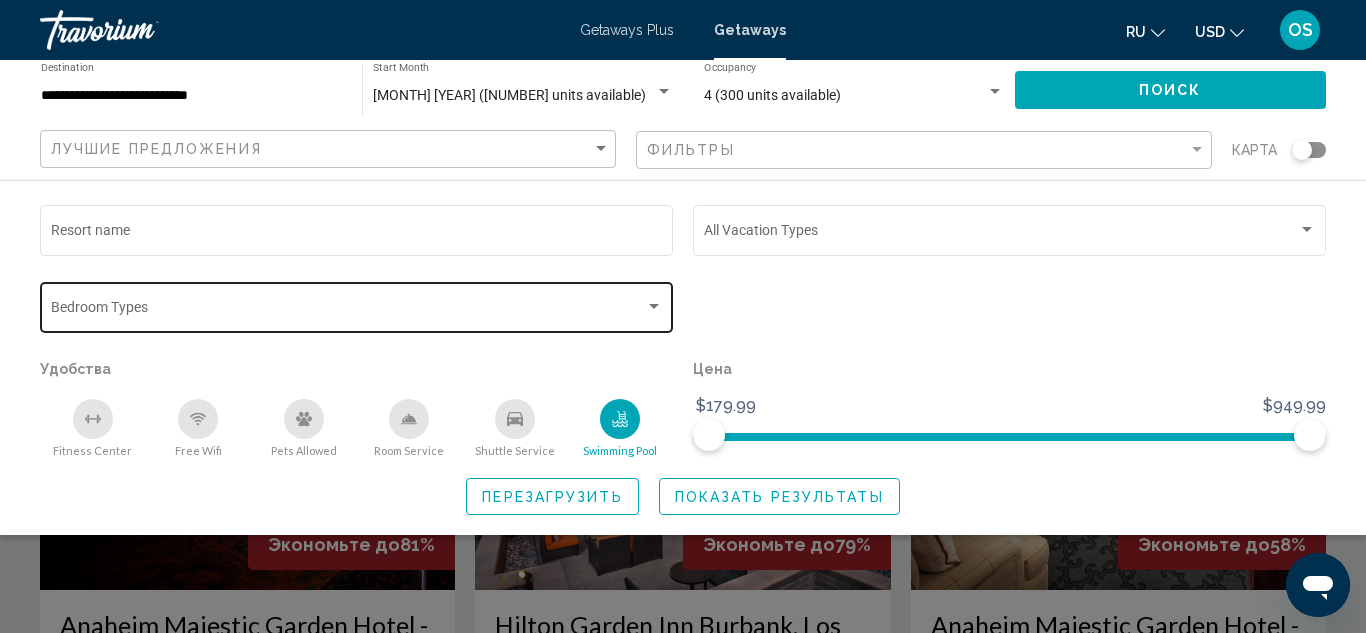 click on "Bedroom Types All Bedroom Types" 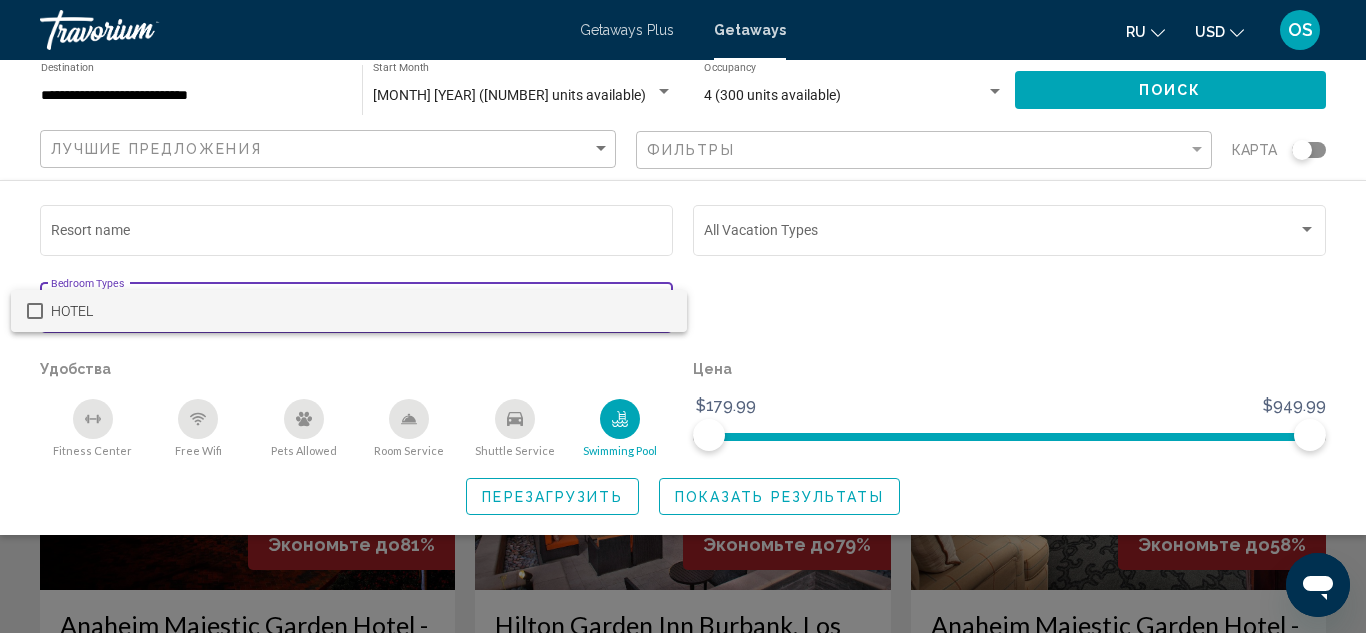 click at bounding box center [683, 316] 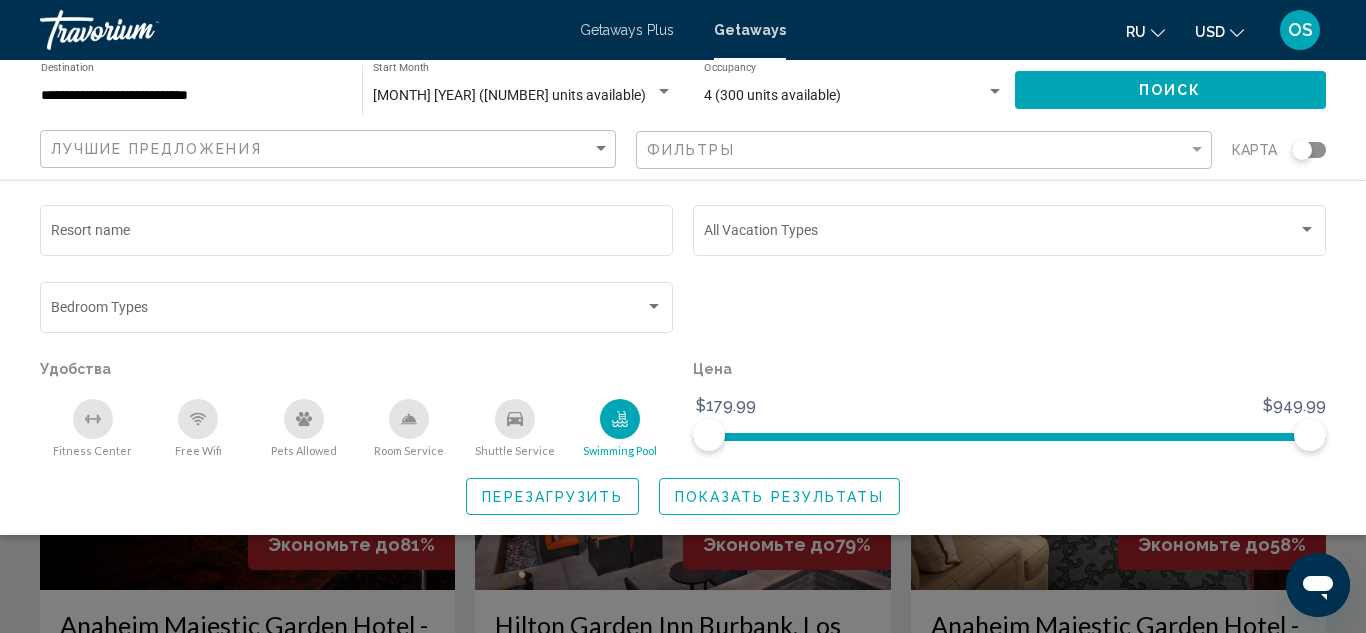 click on "Фильтры" 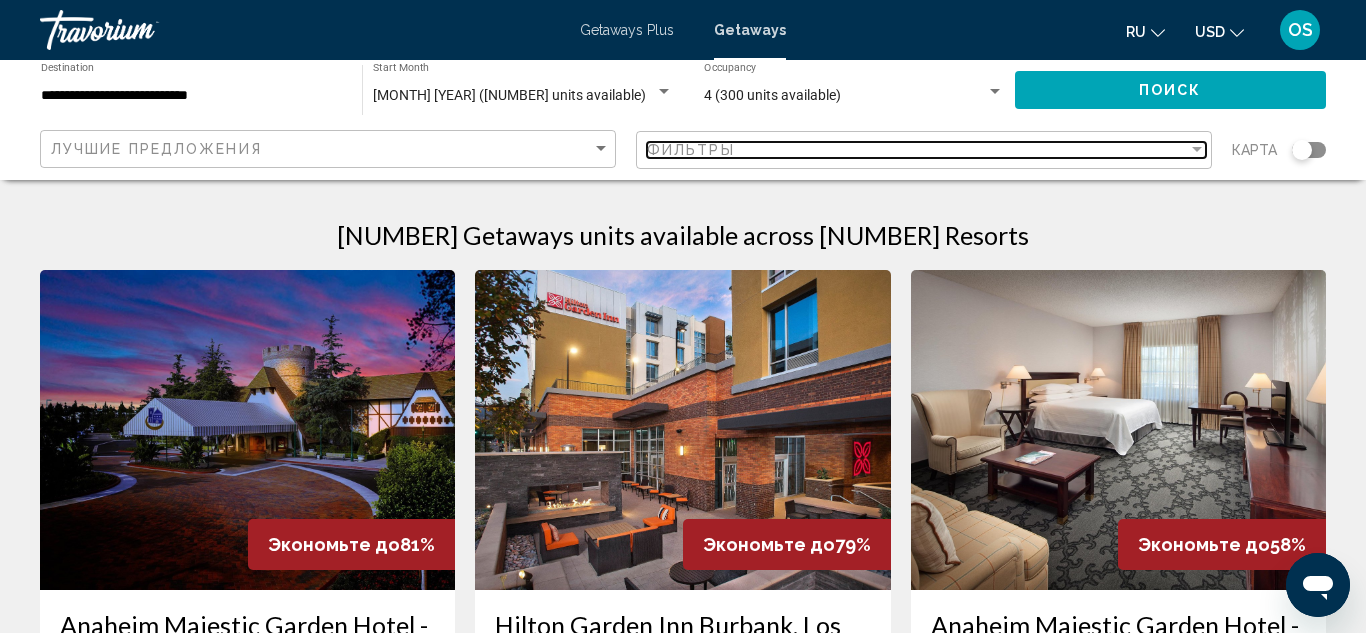 click at bounding box center (1197, 150) 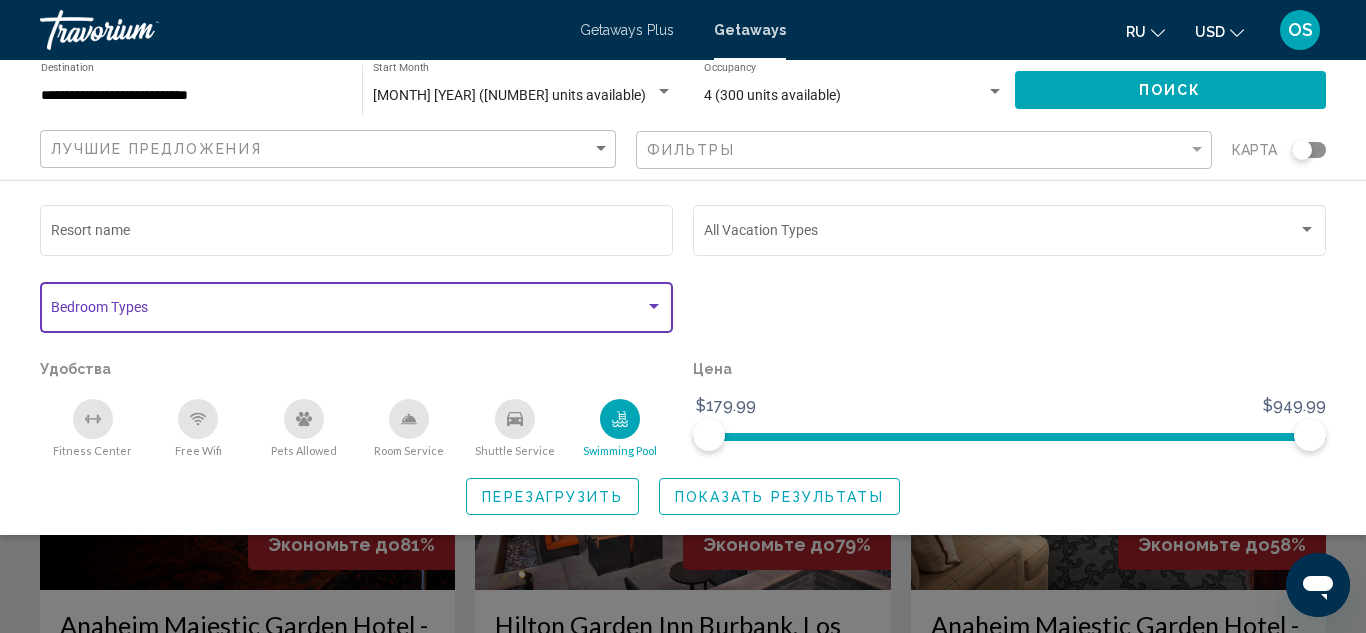 click at bounding box center [654, 307] 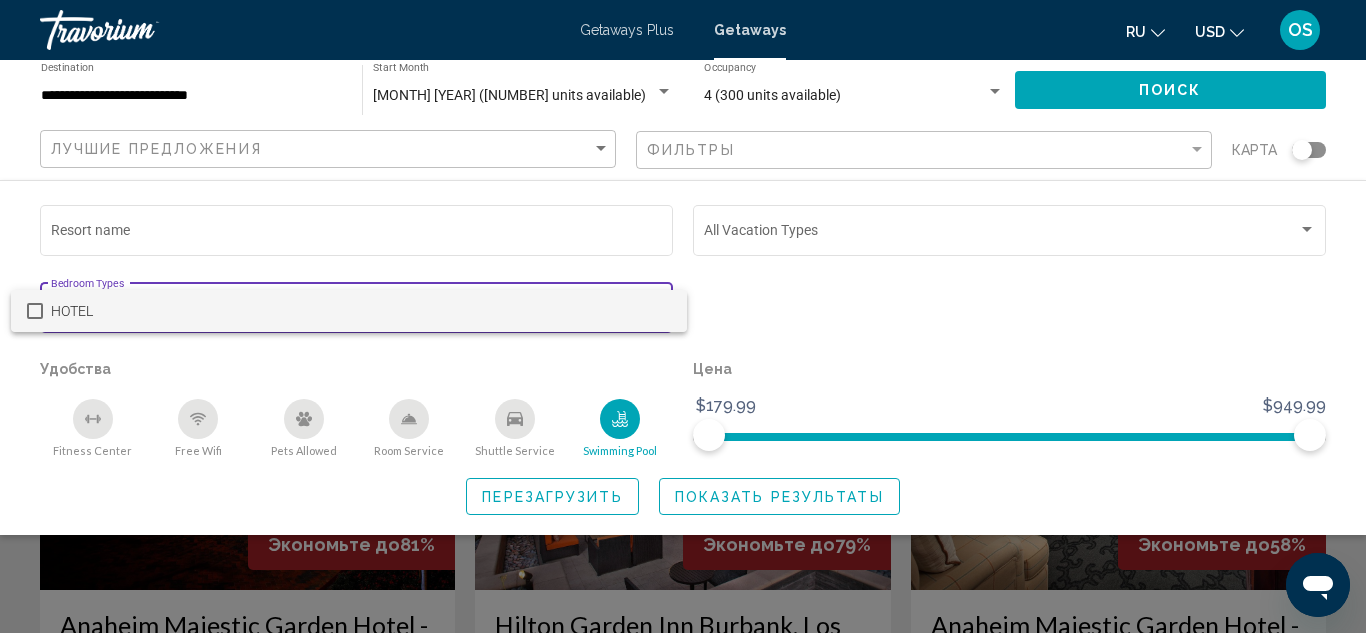 click at bounding box center (683, 316) 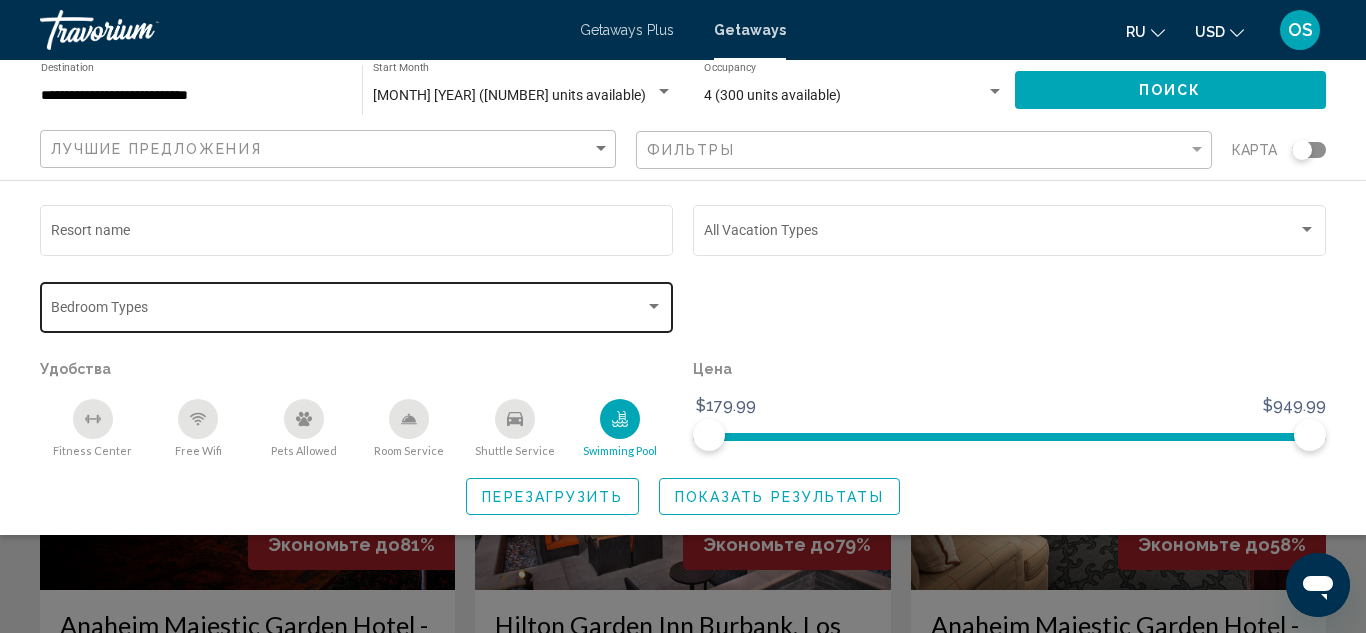 click at bounding box center (357, 311) 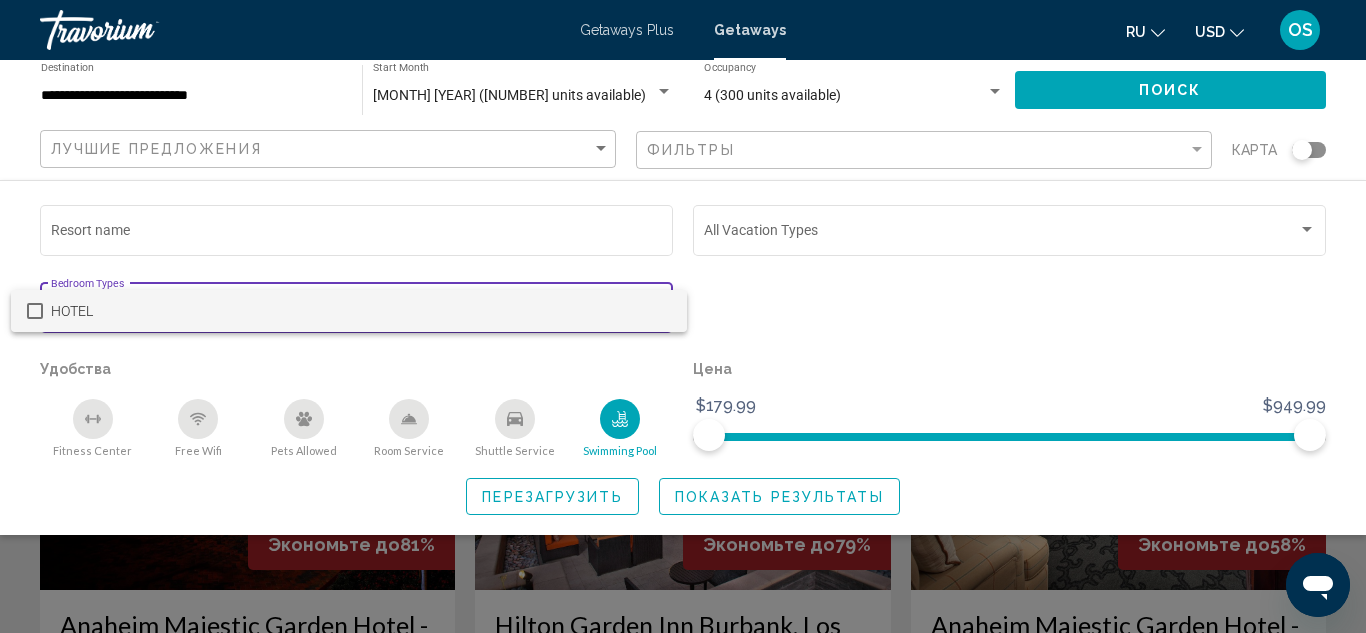 click at bounding box center [683, 316] 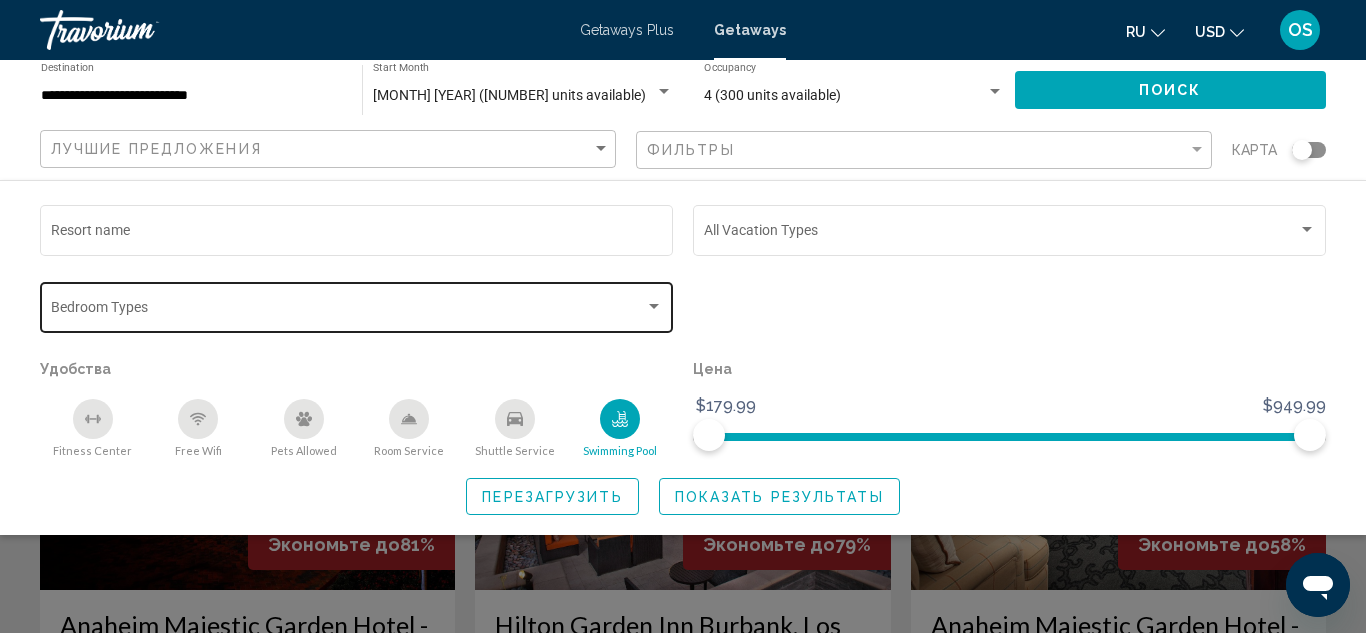 click on "Bedroom Types All Bedroom Types" 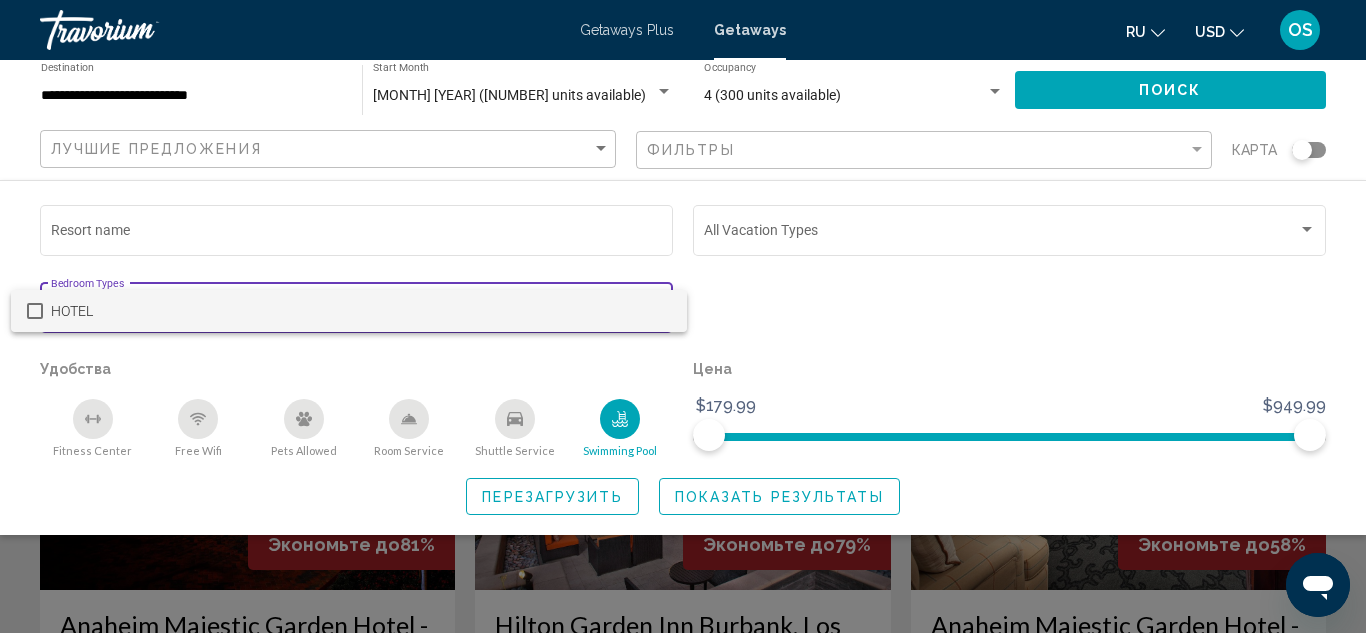 click at bounding box center (683, 316) 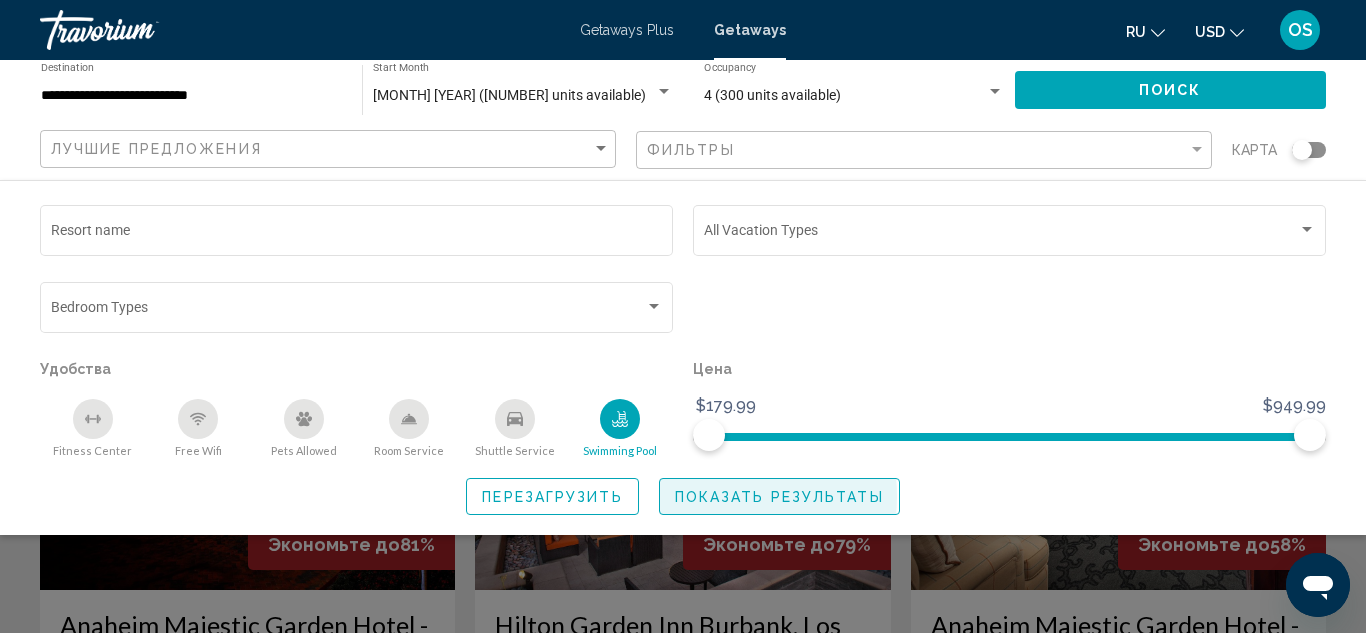 click on "Показать результаты" 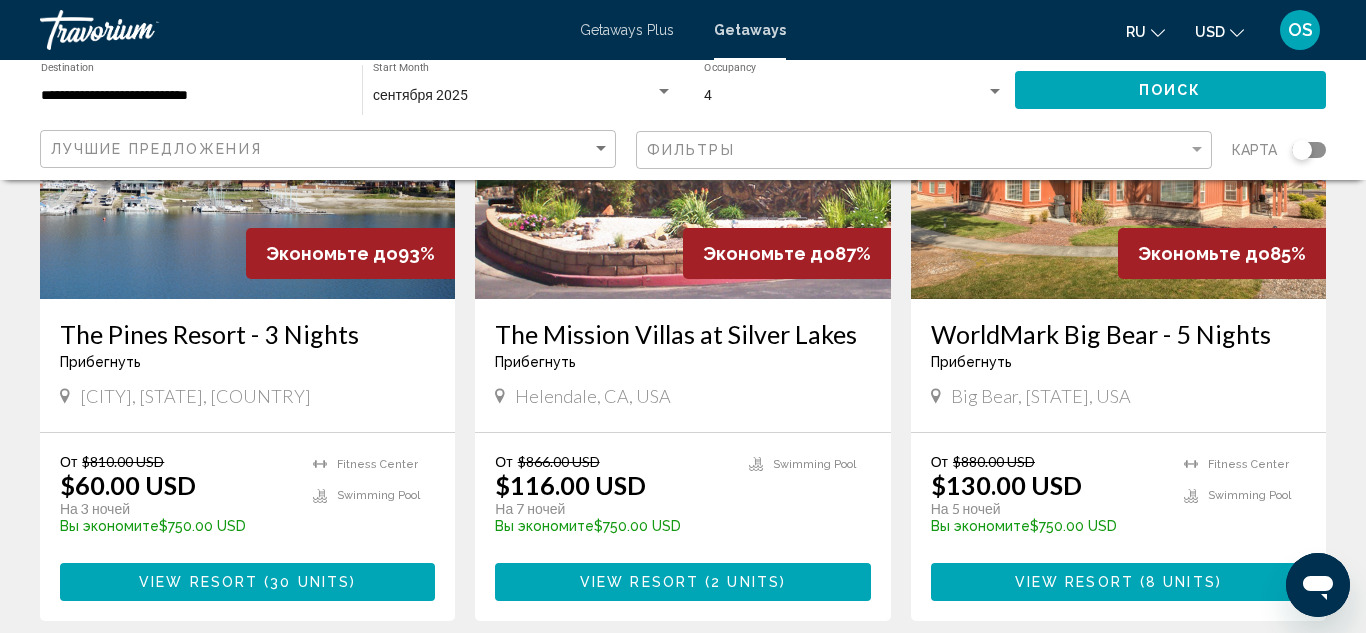 scroll, scrollTop: 1005, scrollLeft: 0, axis: vertical 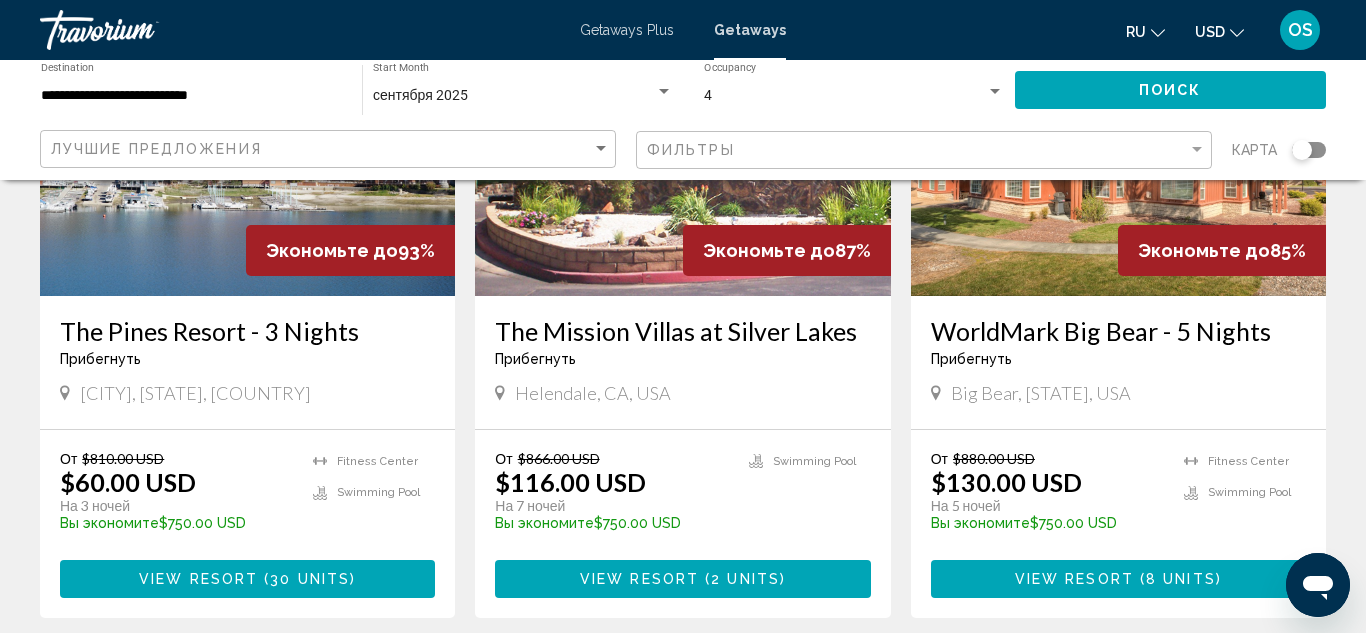 click on "WorldMark Big Bear - 5 Nights" at bounding box center [1118, 331] 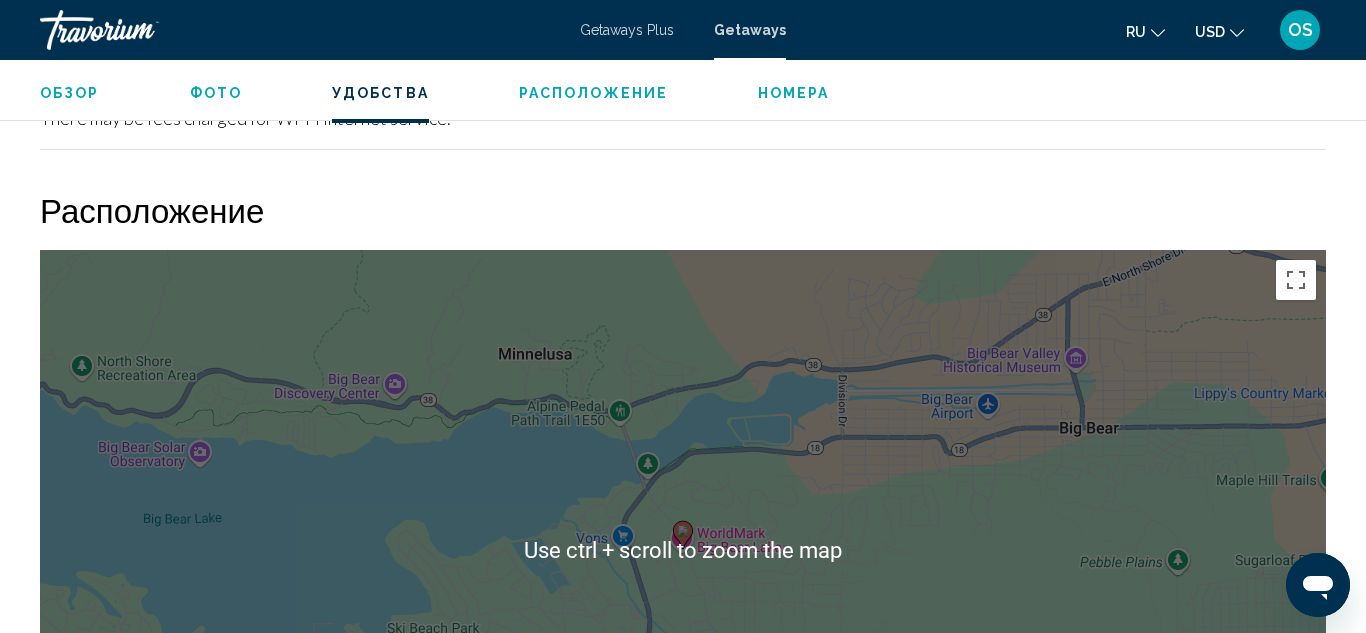 scroll, scrollTop: 2976, scrollLeft: 0, axis: vertical 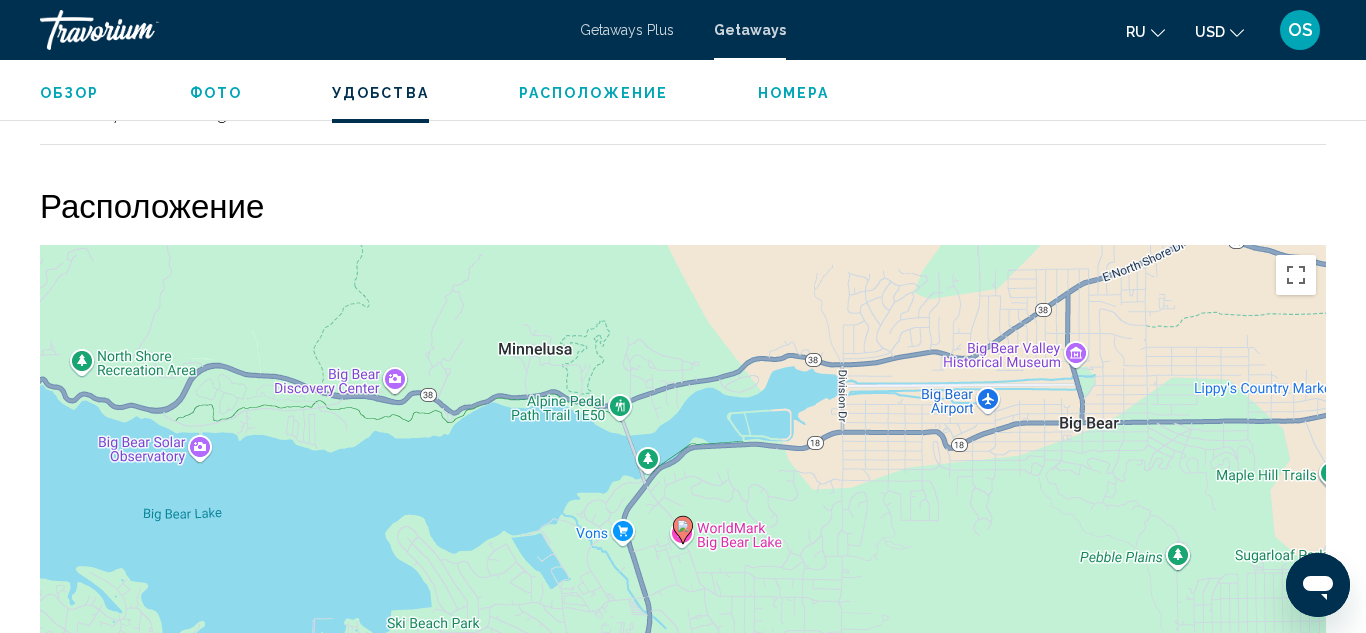 click on "Расположение" at bounding box center (593, 93) 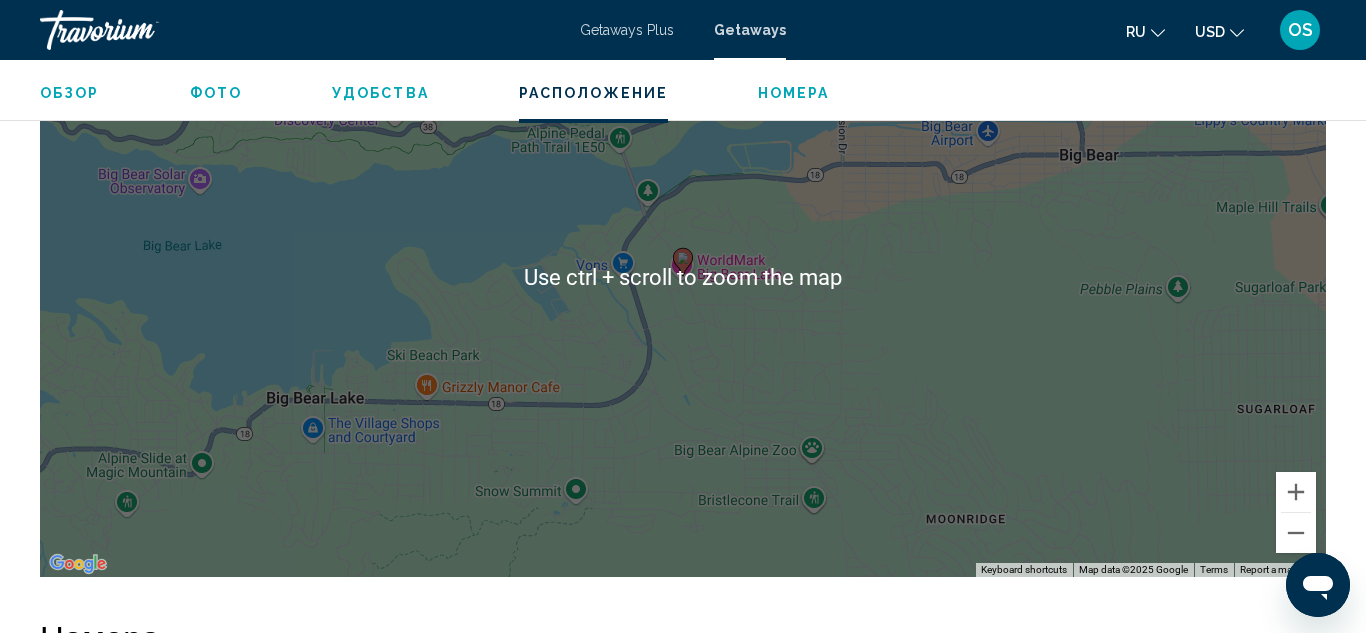 scroll, scrollTop: 3250, scrollLeft: 0, axis: vertical 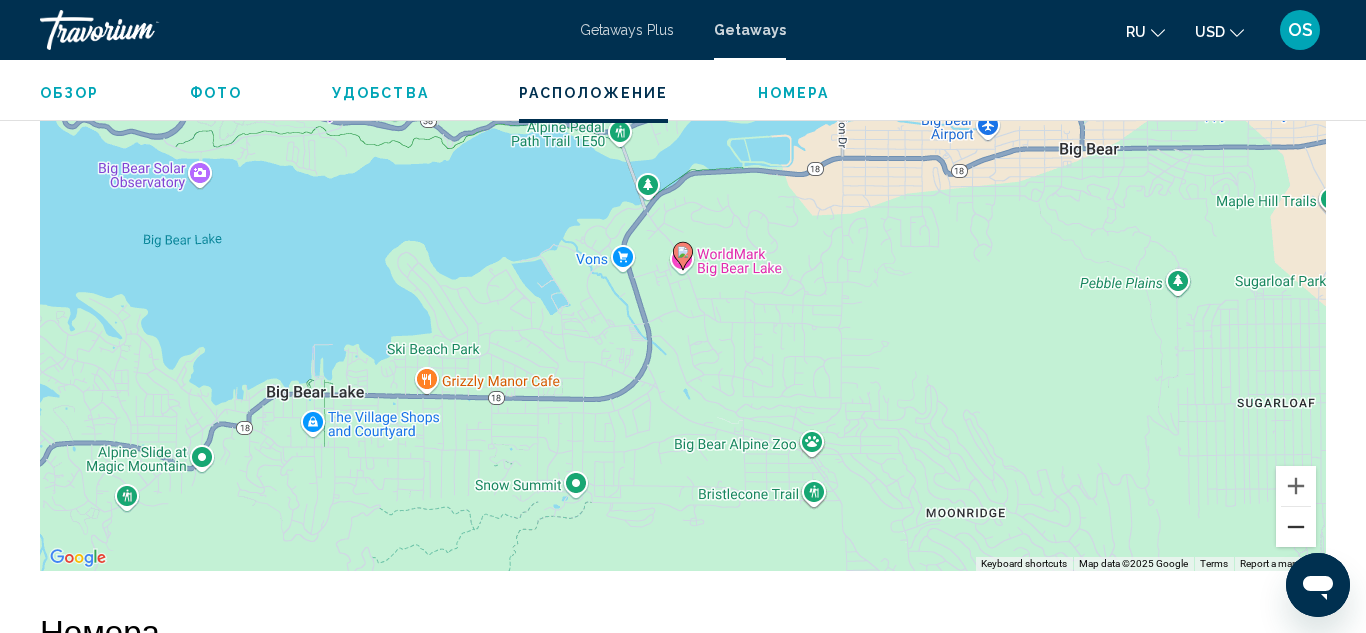 click at bounding box center [1296, 527] 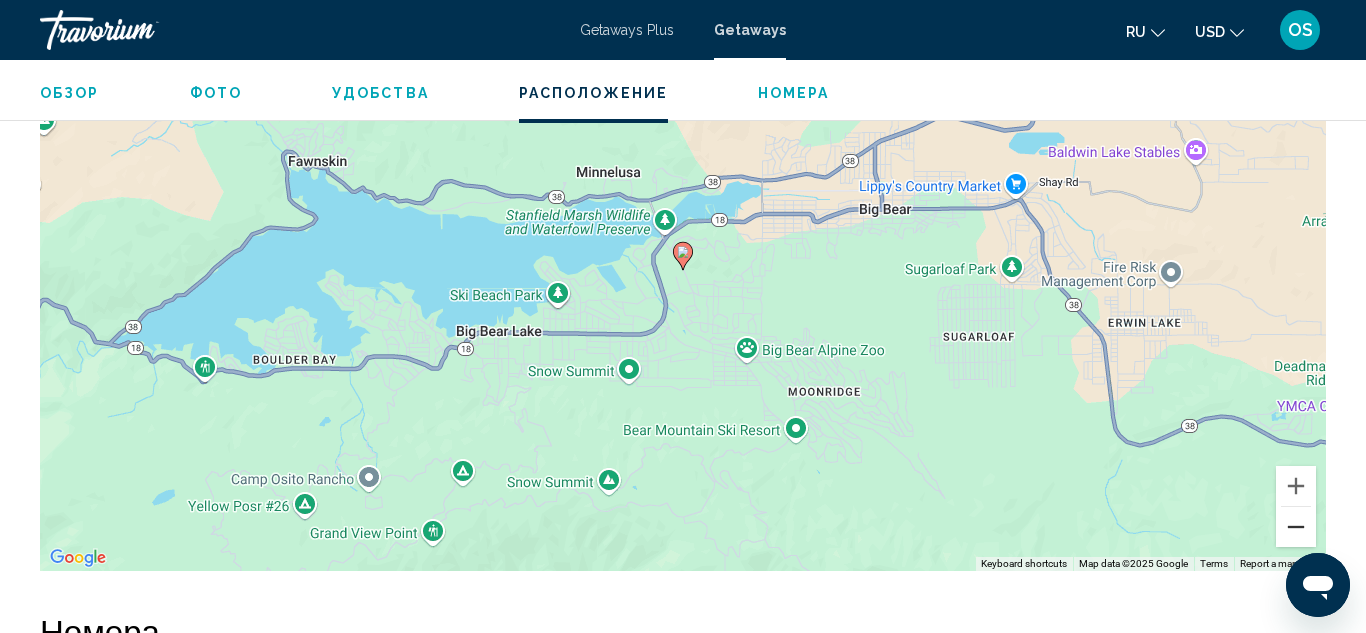 click at bounding box center (1296, 527) 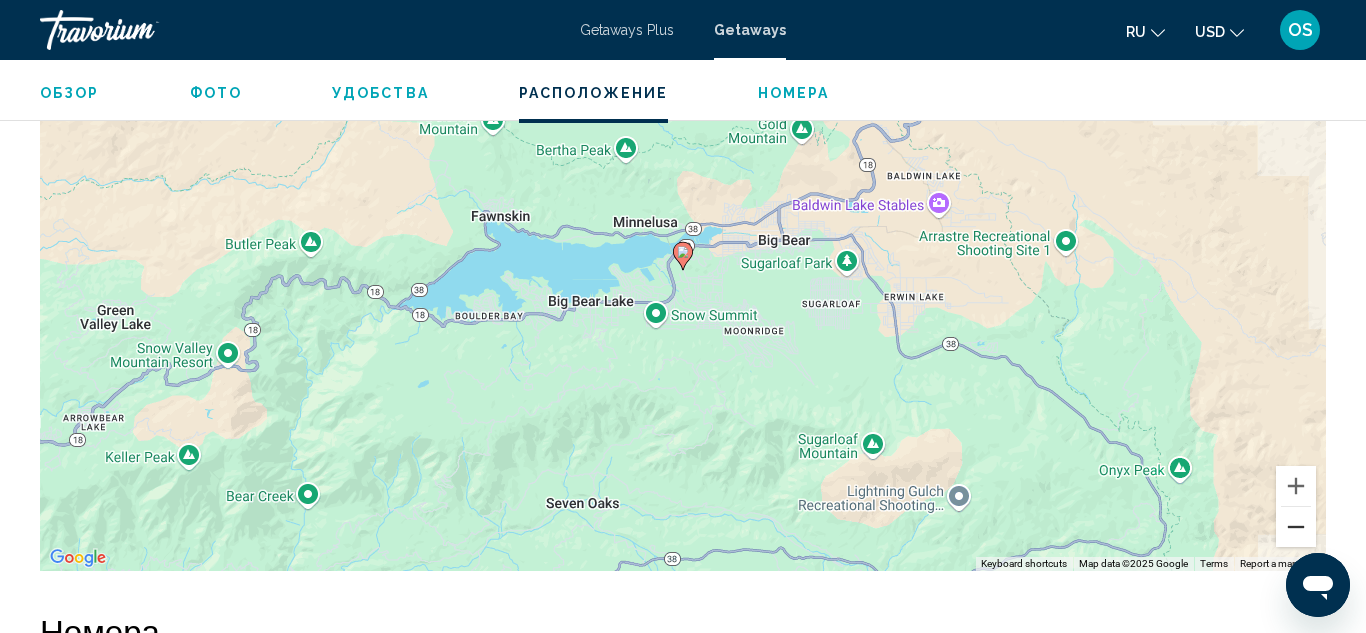 click at bounding box center (1296, 527) 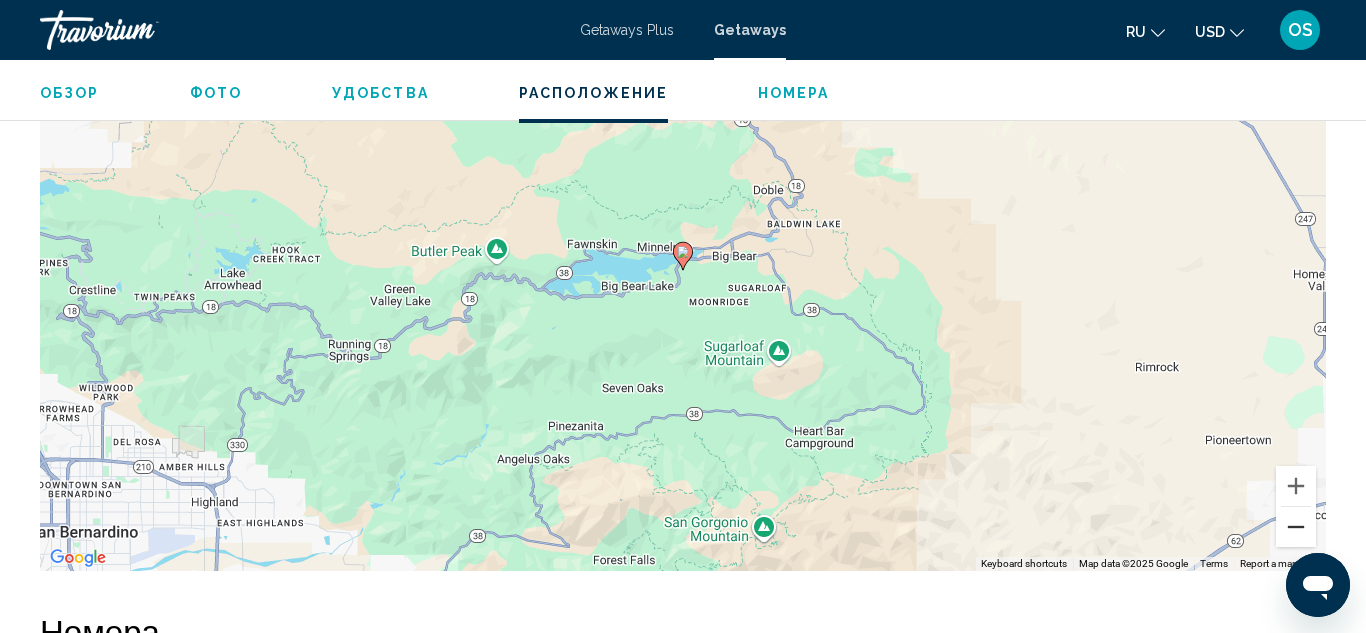 click at bounding box center (1296, 527) 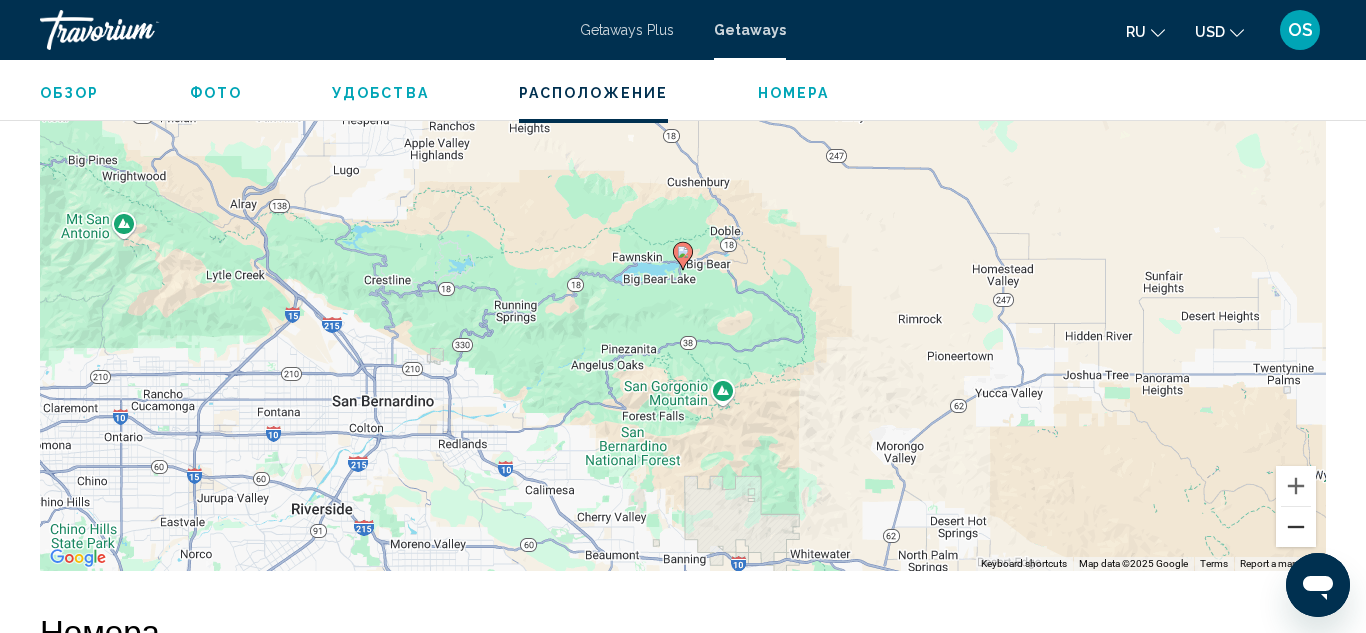 click at bounding box center [1296, 527] 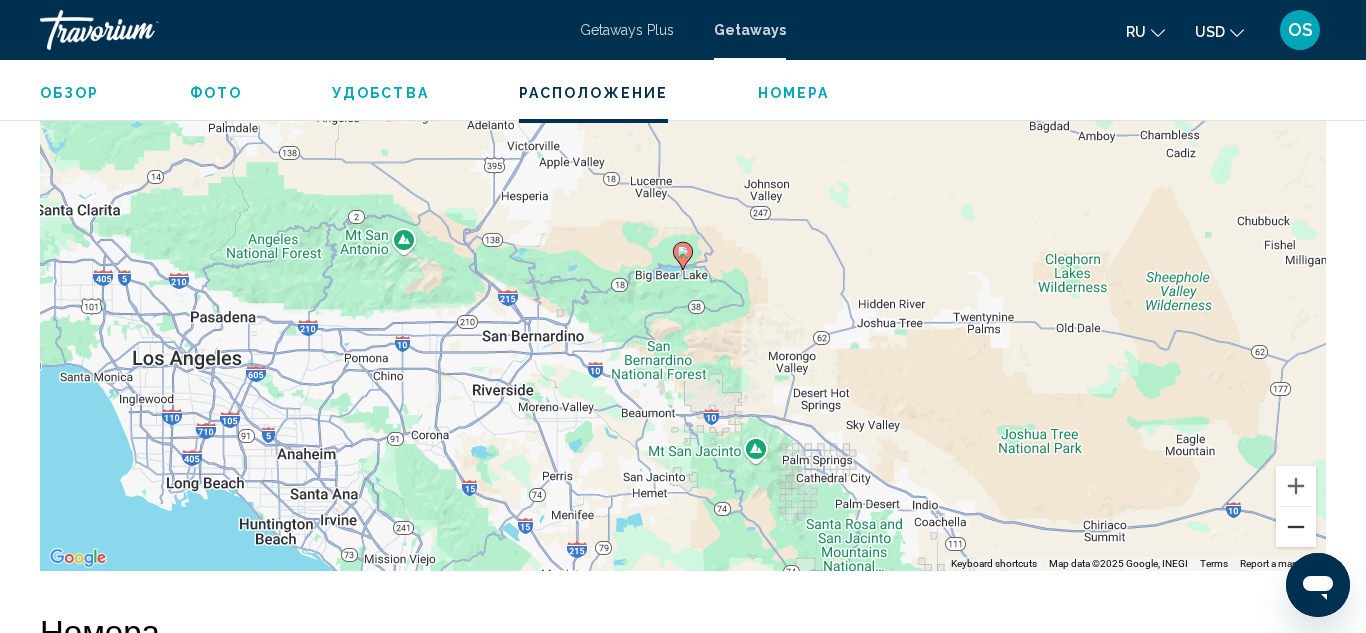 click at bounding box center (1296, 527) 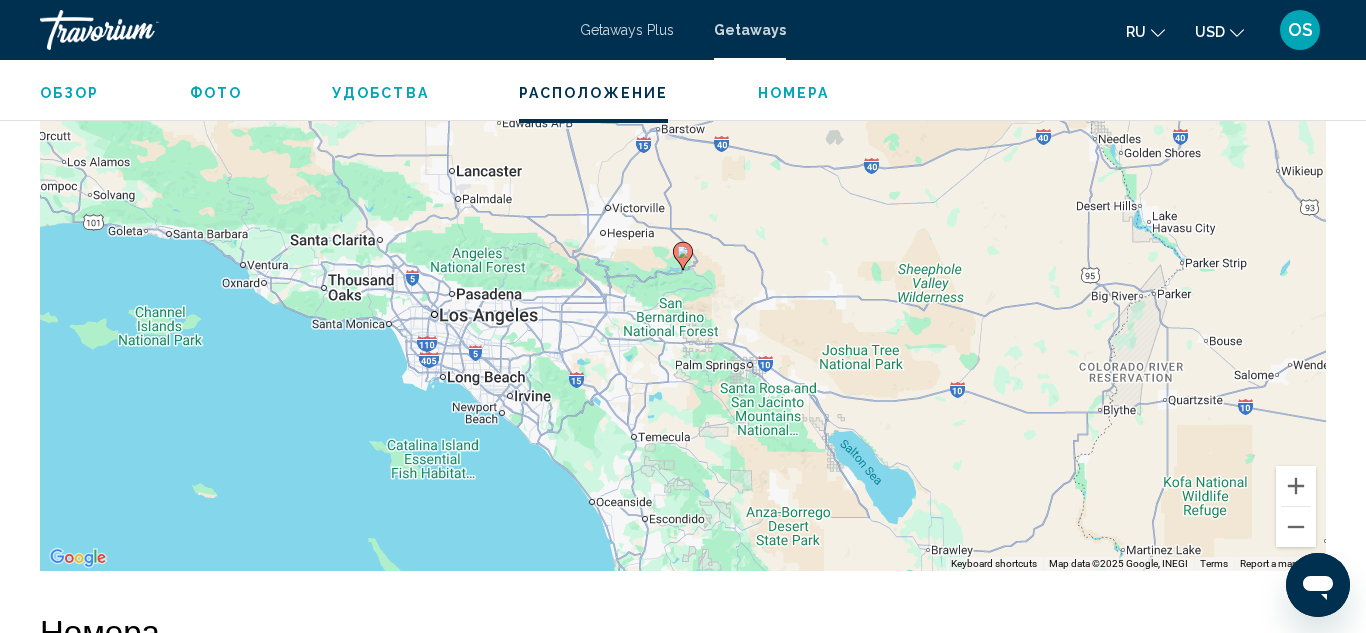 click at bounding box center [683, 256] 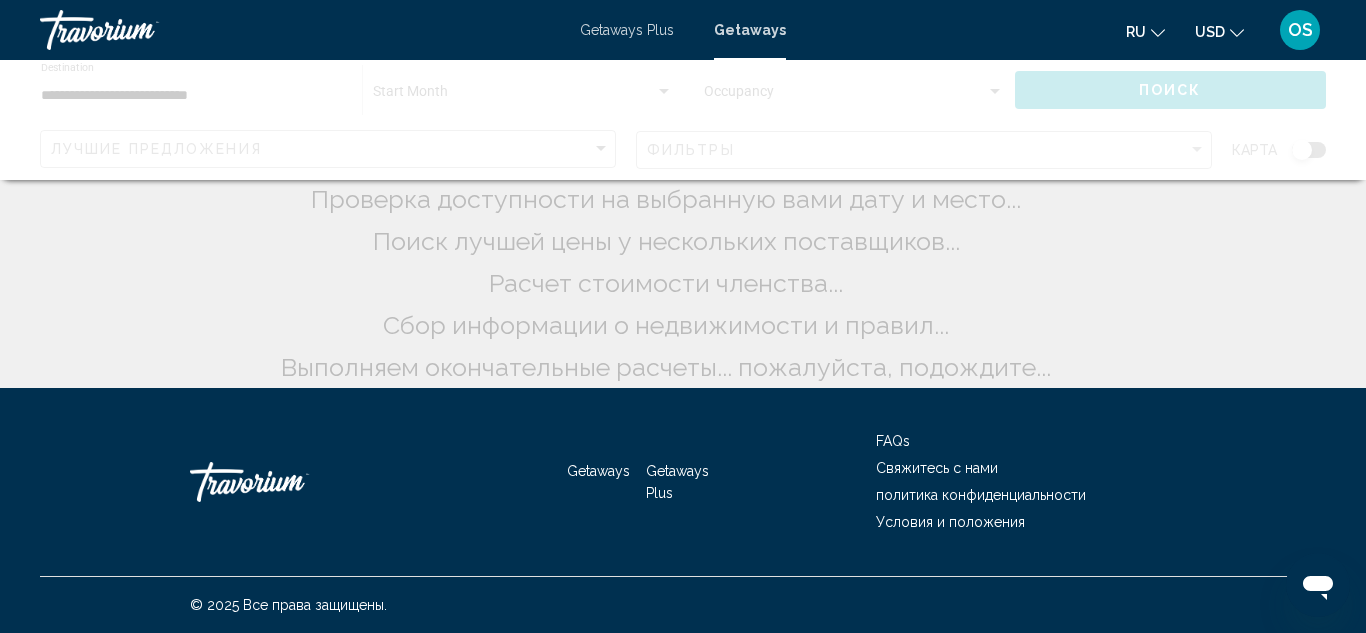 scroll, scrollTop: 0, scrollLeft: 0, axis: both 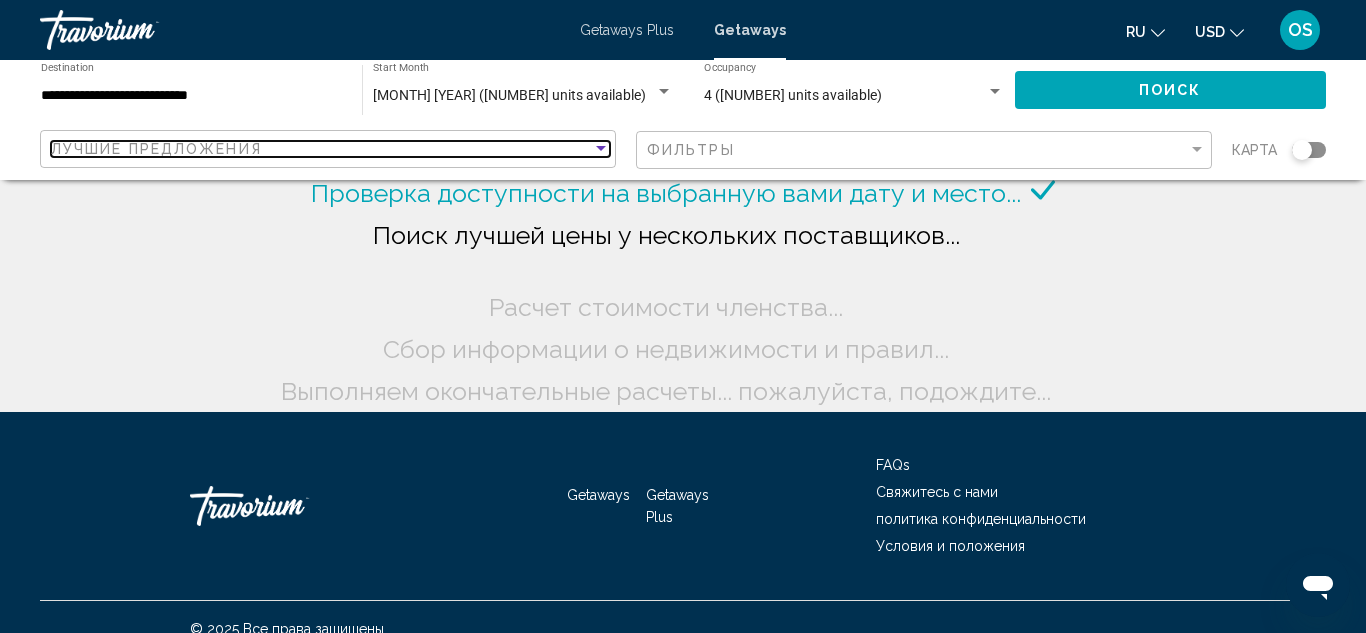 click at bounding box center [601, 149] 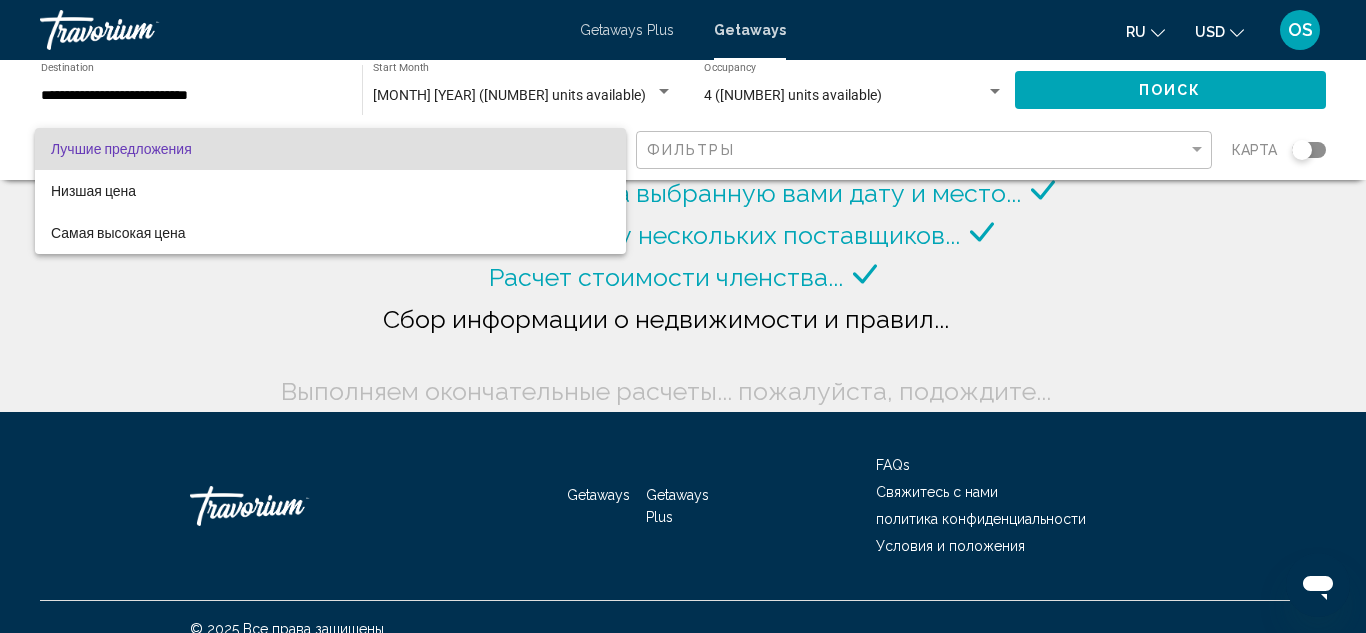 click at bounding box center [683, 316] 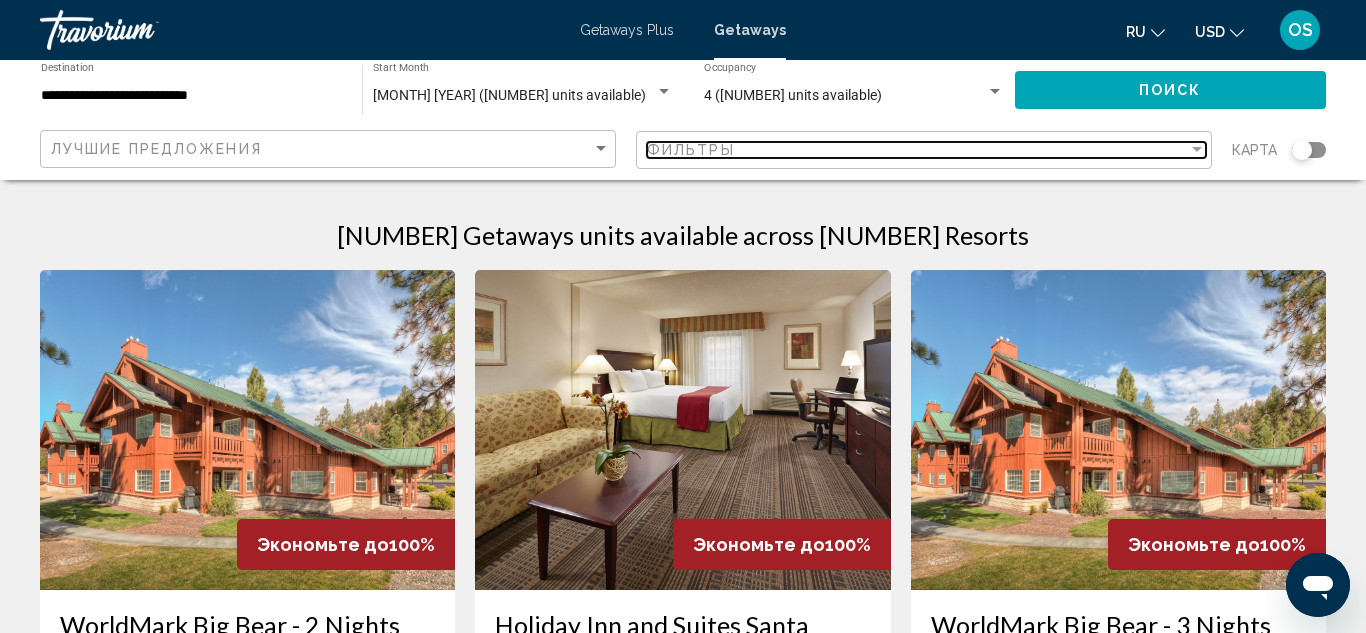 click at bounding box center [1197, 149] 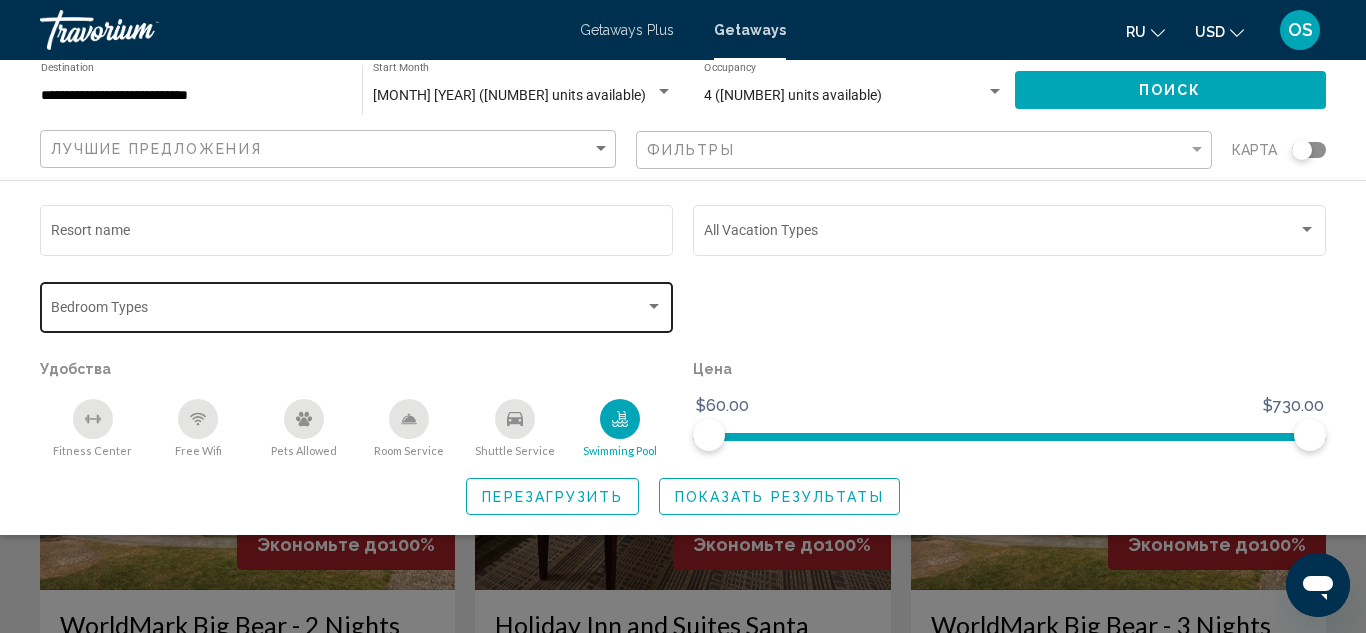 click on "Bedroom Types All Bedroom Types" 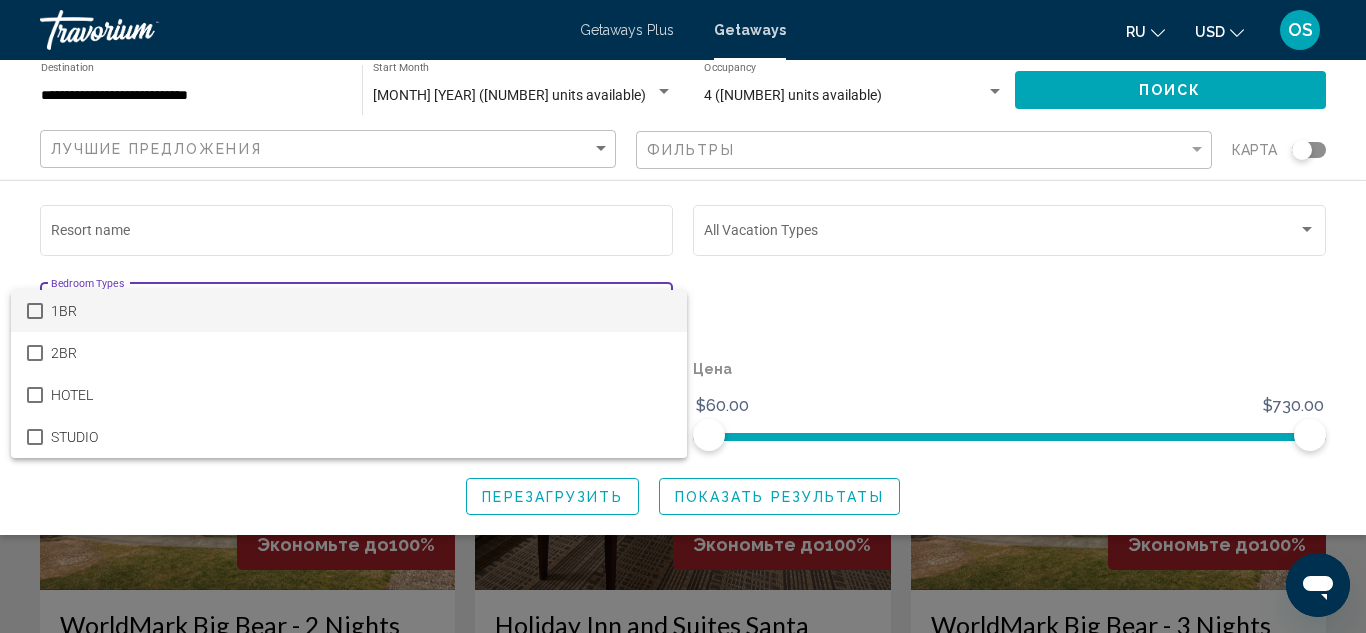 click at bounding box center (683, 316) 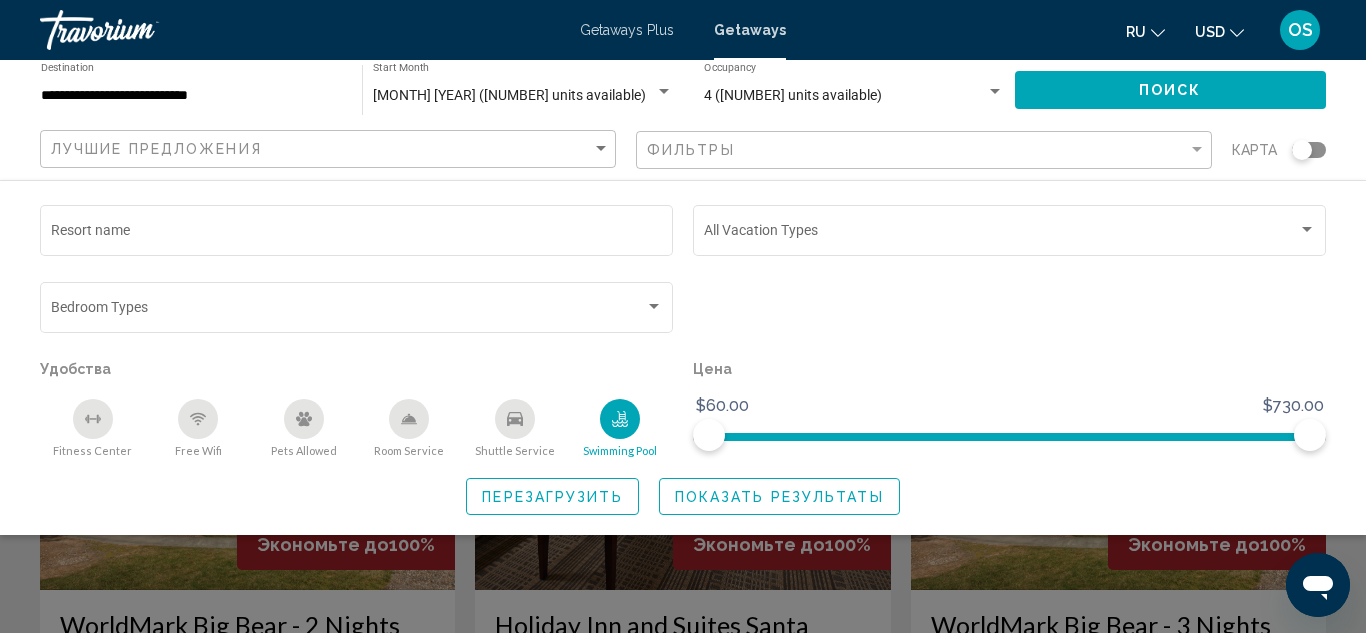 click on "Показать результаты" 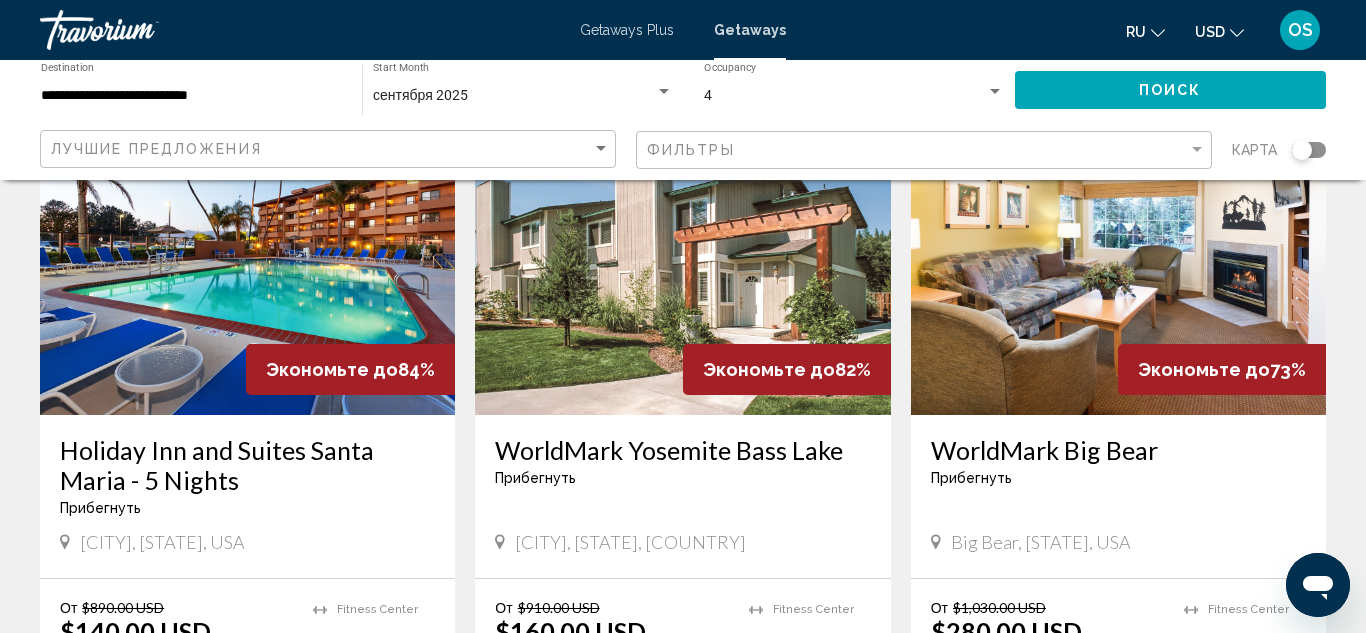 scroll, scrollTop: 1575, scrollLeft: 0, axis: vertical 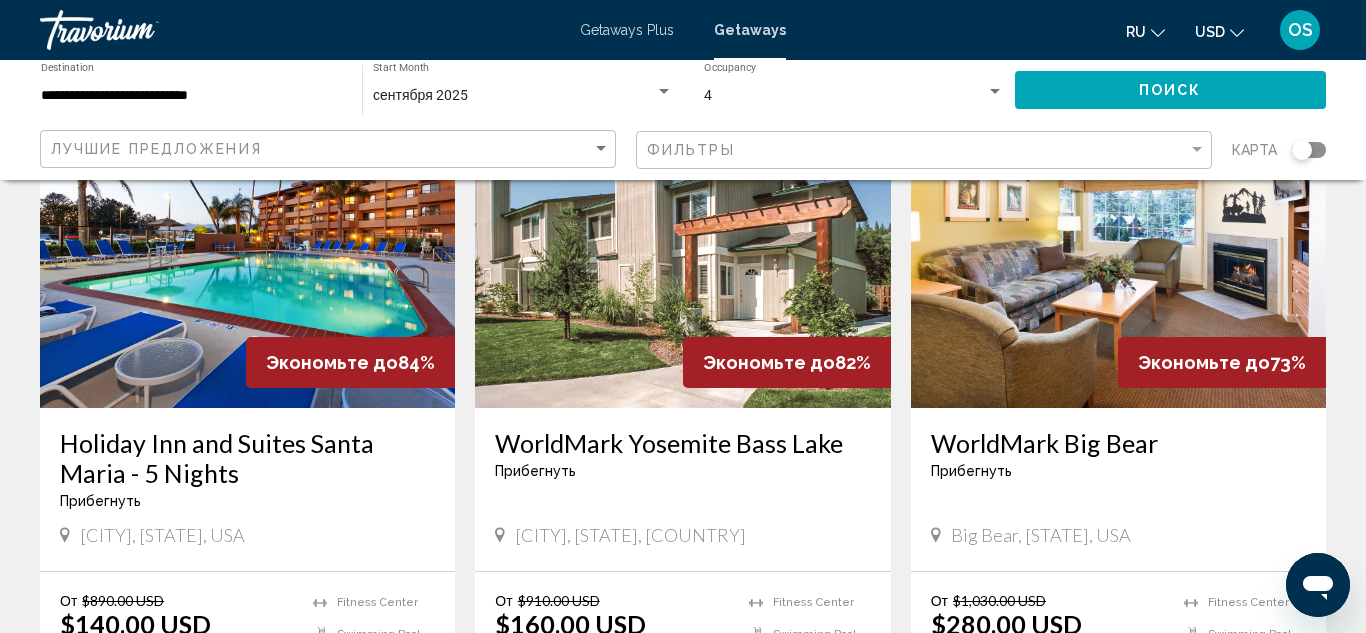 click on "Holiday Inn and Suites Santa Maria - 5 Nights" at bounding box center (247, 458) 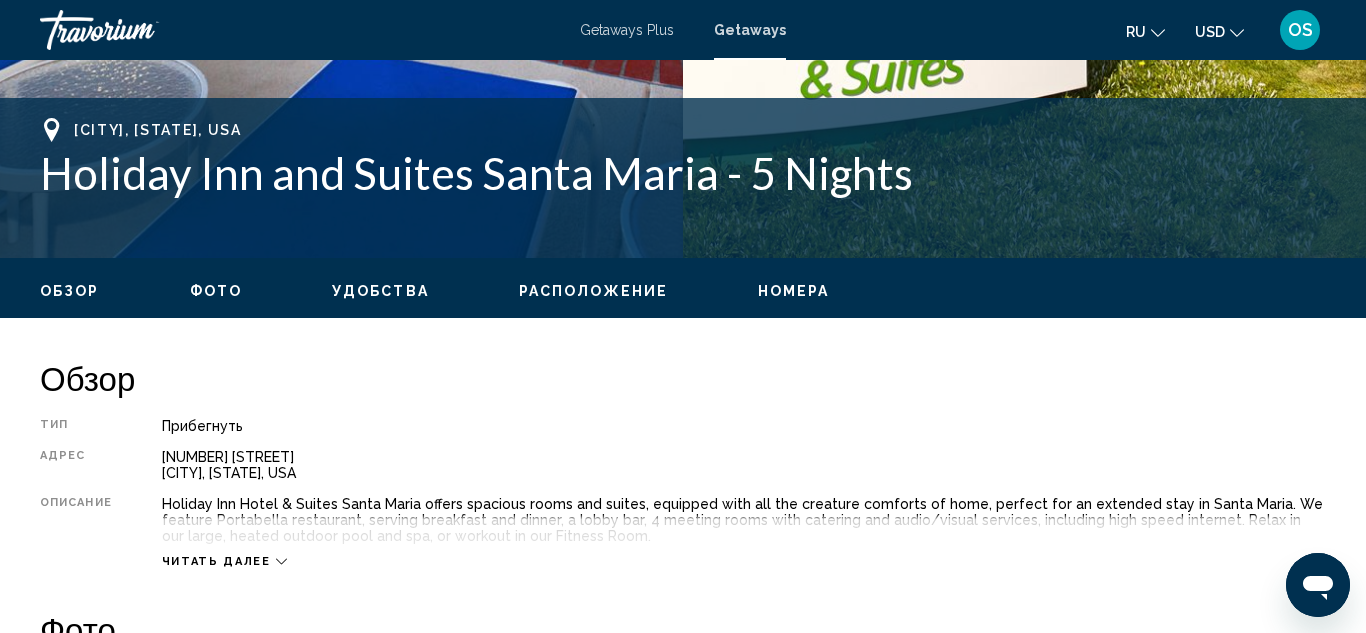 scroll, scrollTop: 753, scrollLeft: 0, axis: vertical 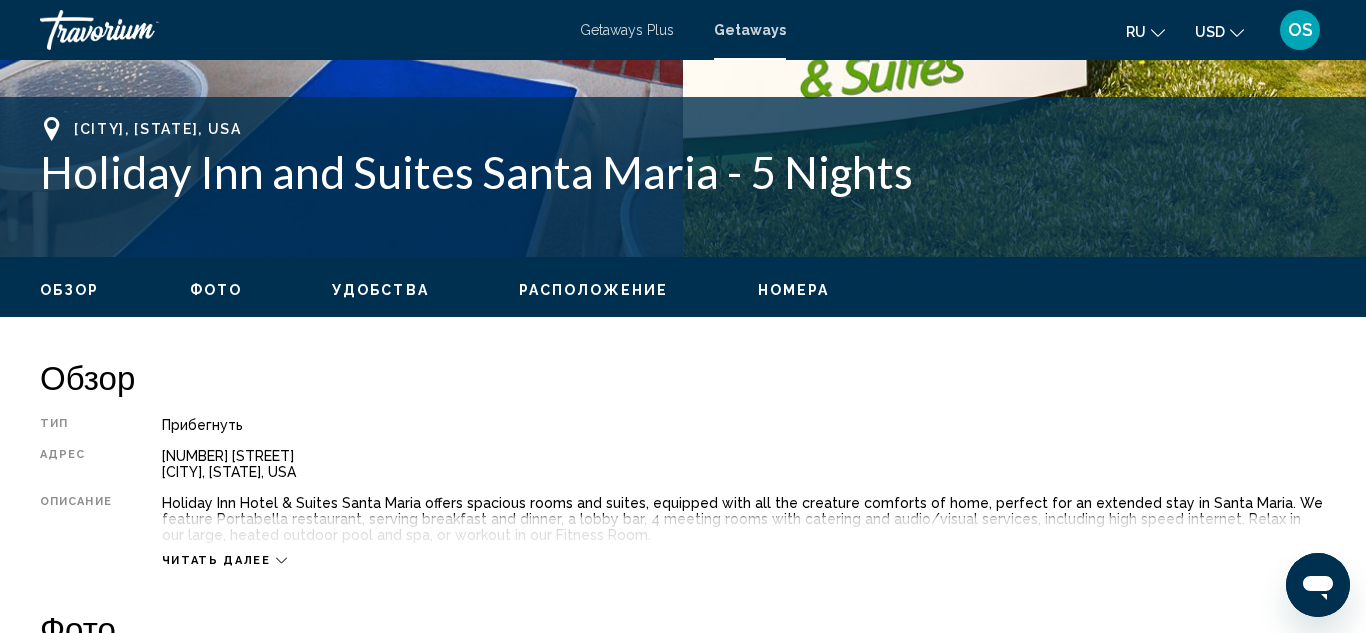 click on "Читать далее" at bounding box center [216, 560] 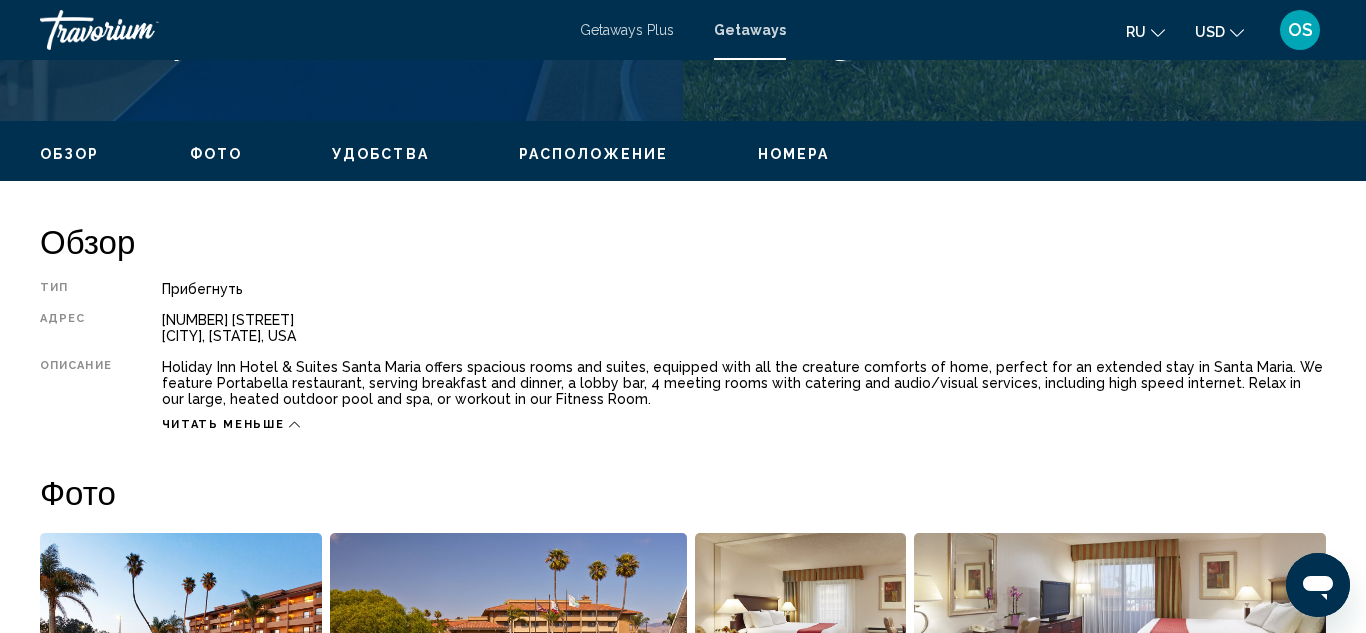 scroll, scrollTop: 890, scrollLeft: 0, axis: vertical 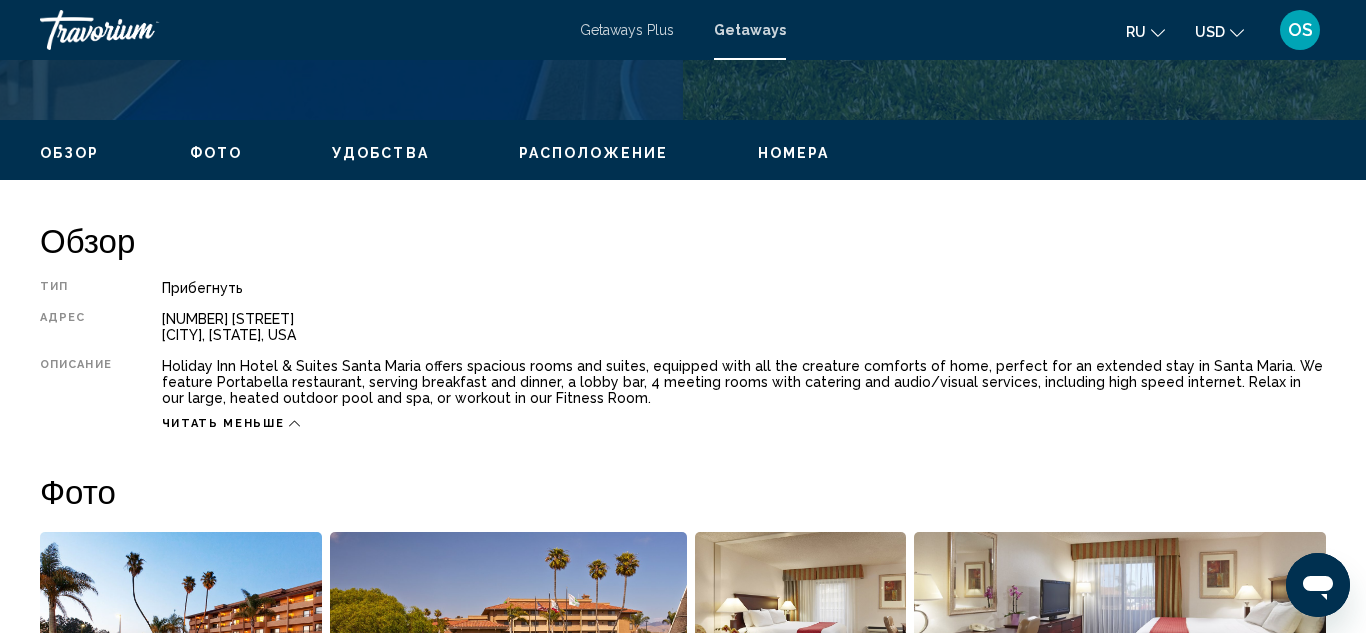 click at bounding box center [181, 656] 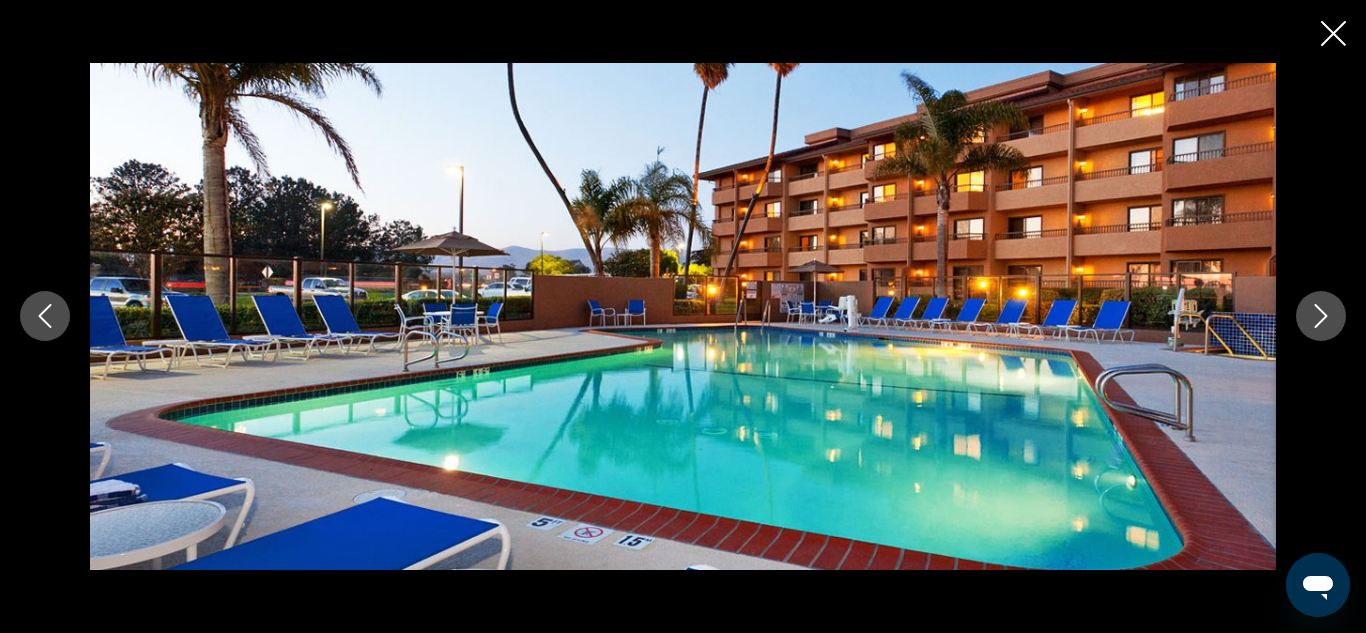 click 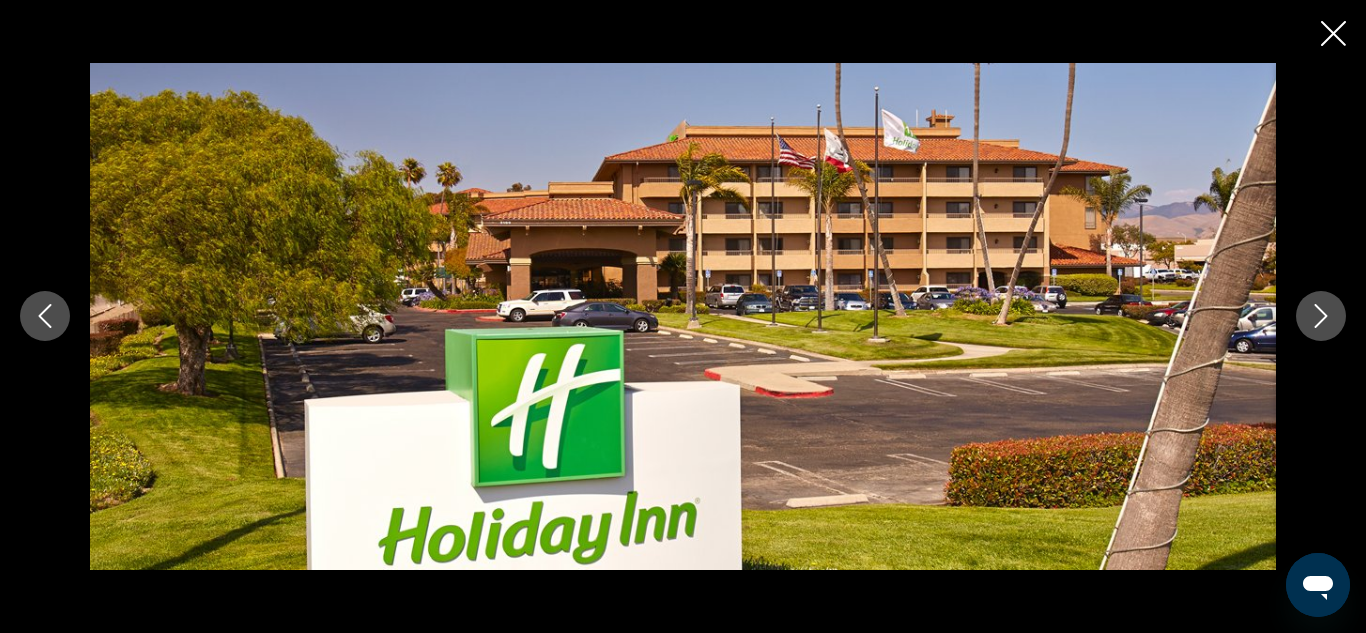 click 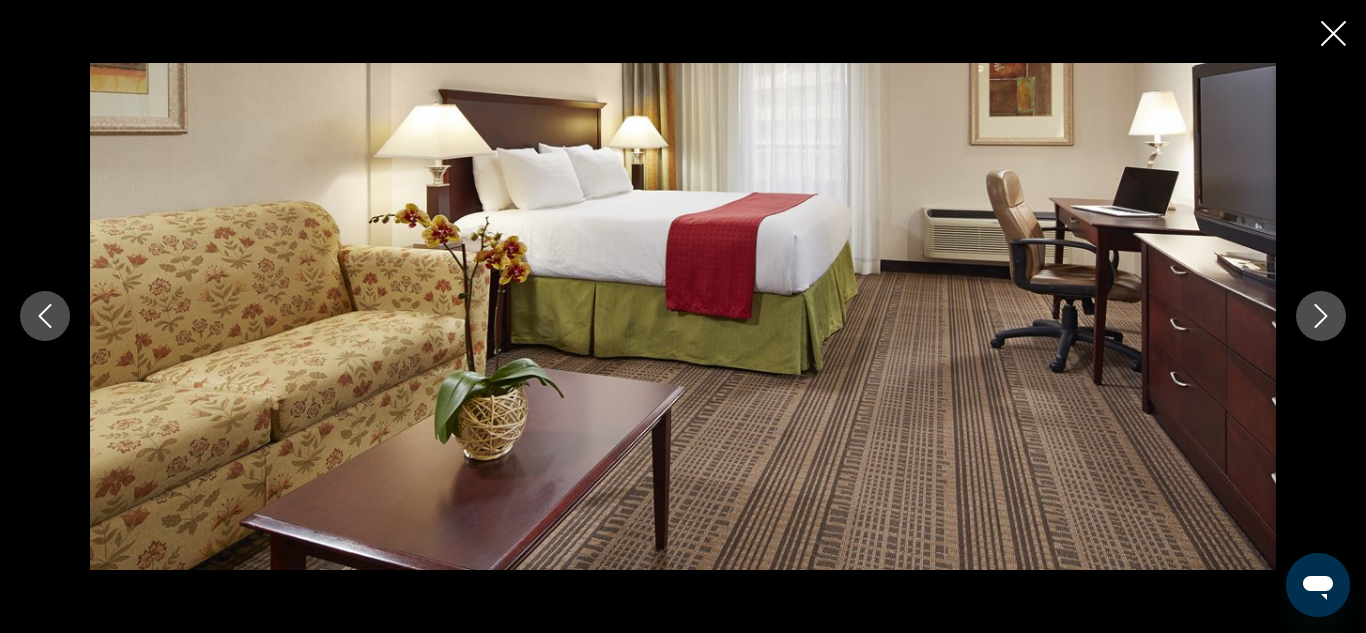 click 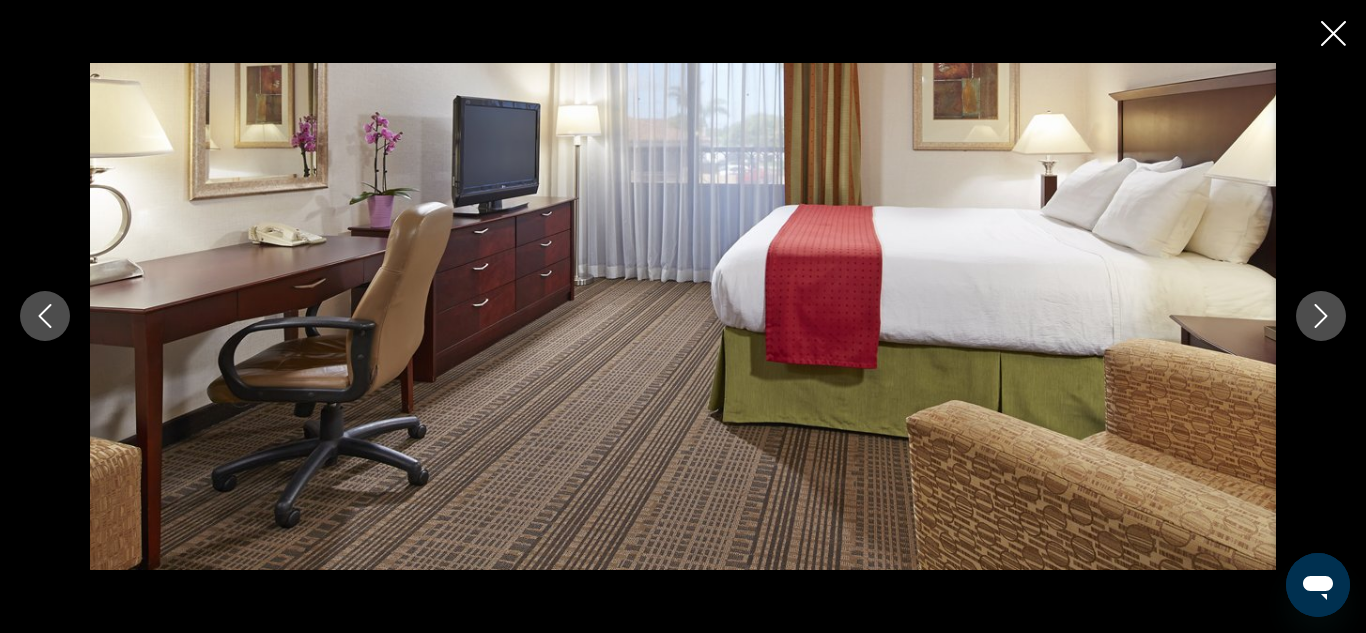 click 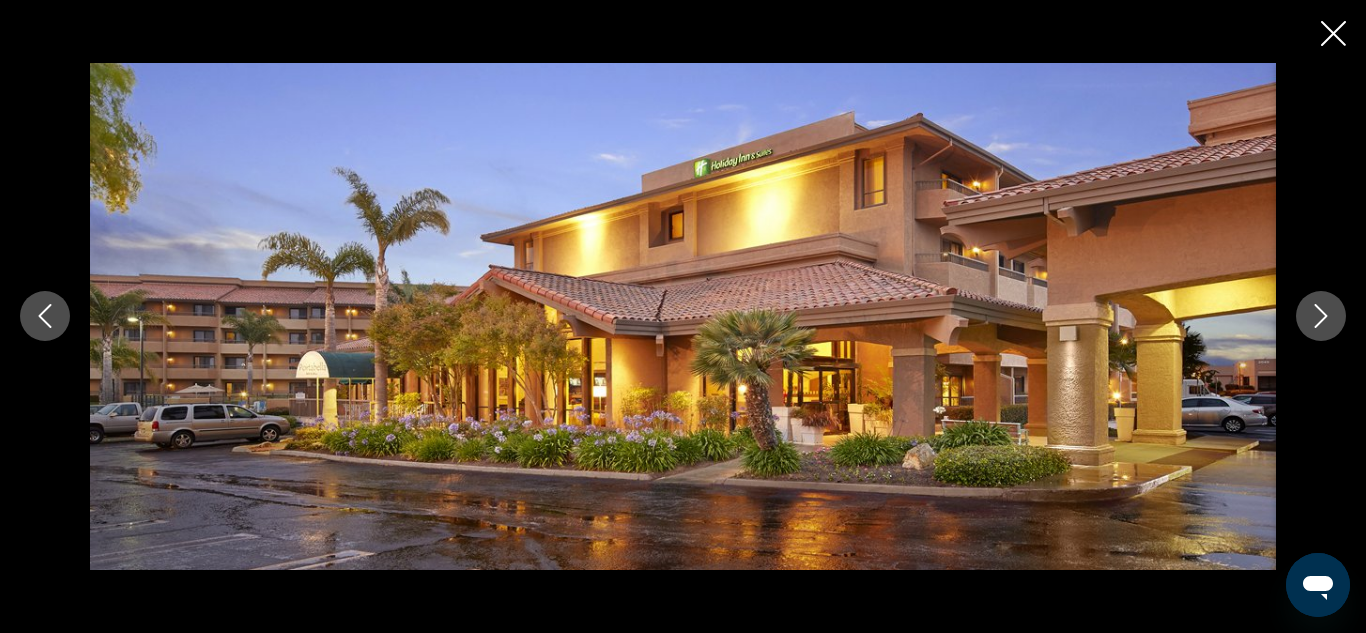 click 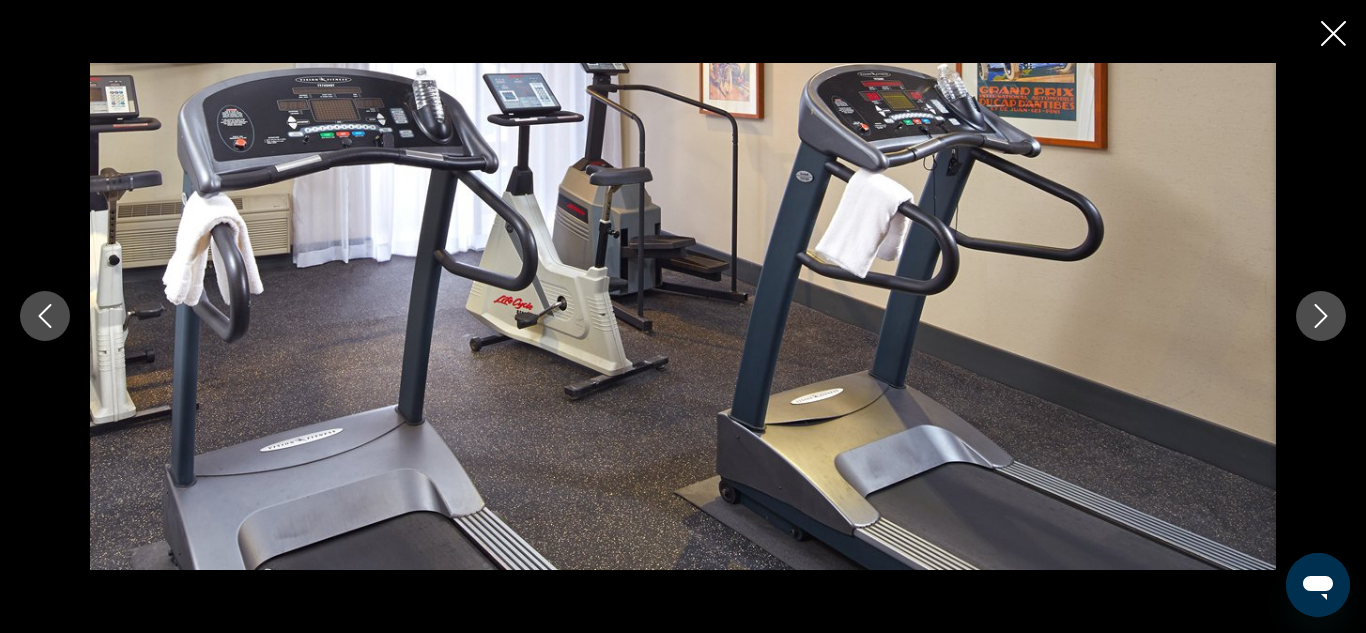 click 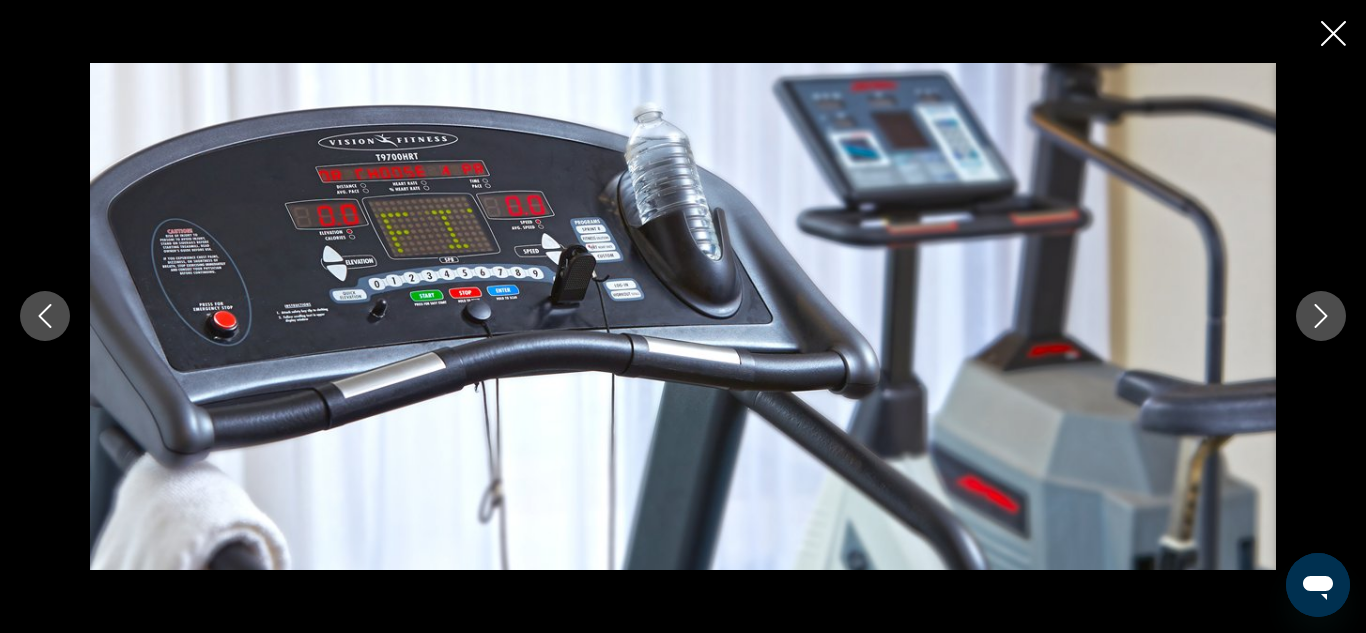 click 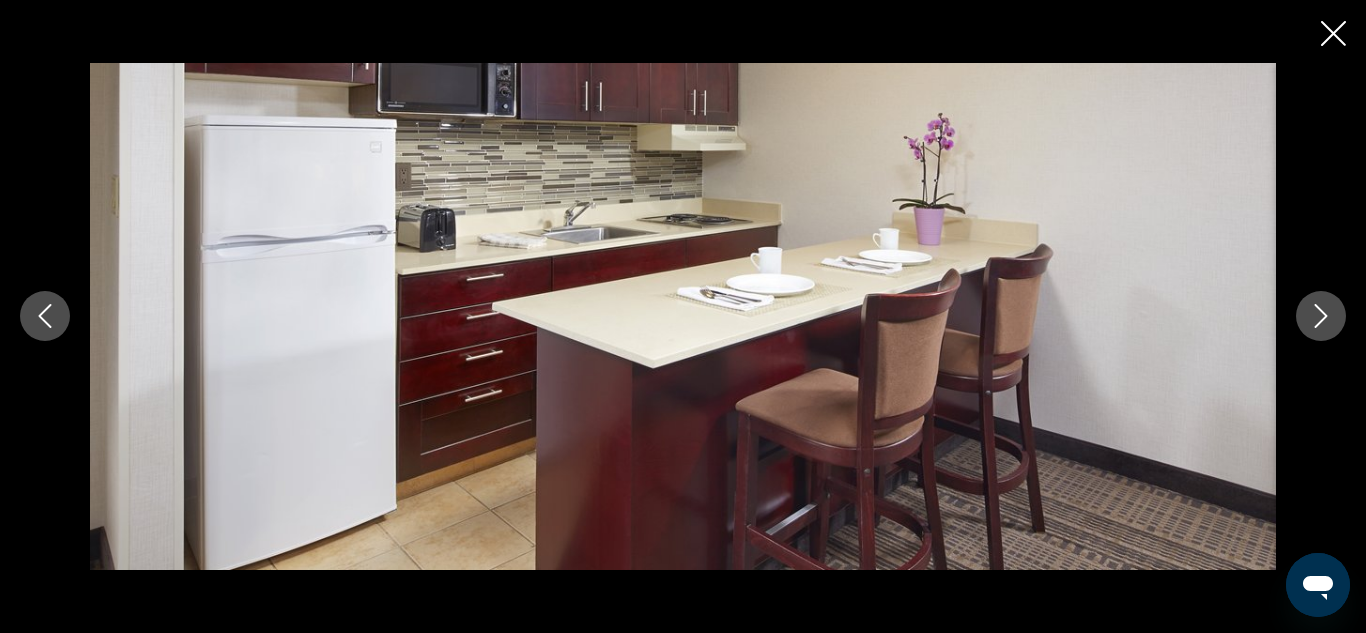 click 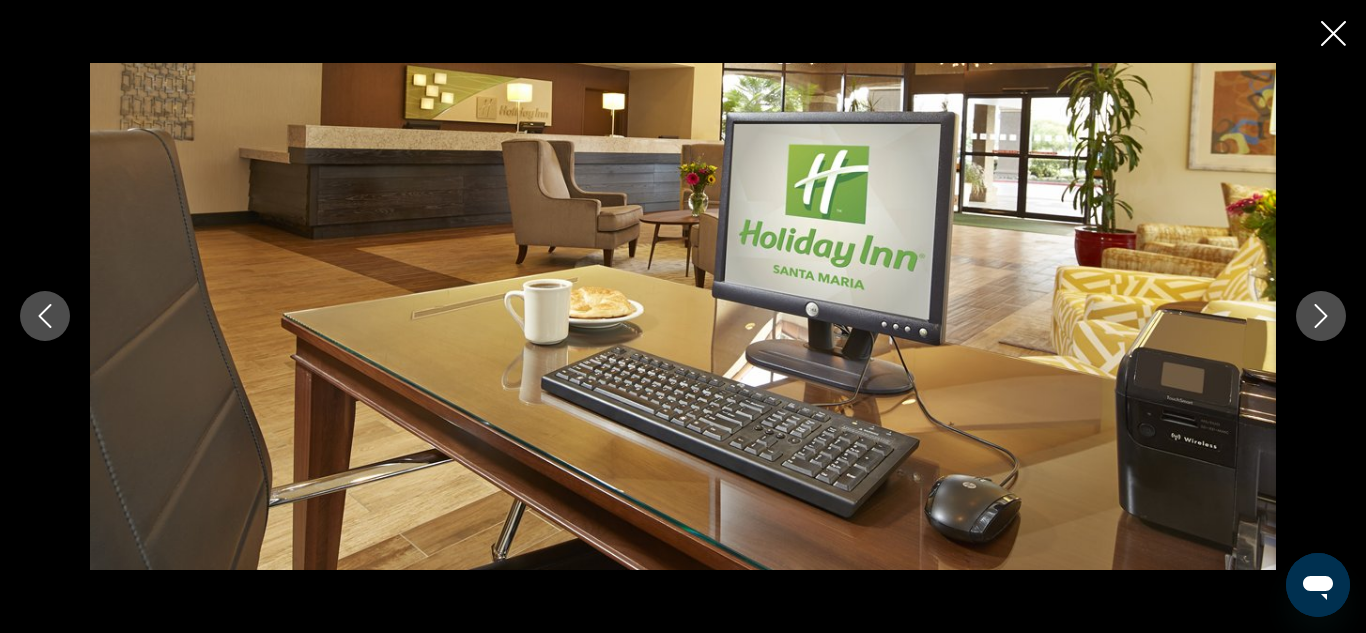 click 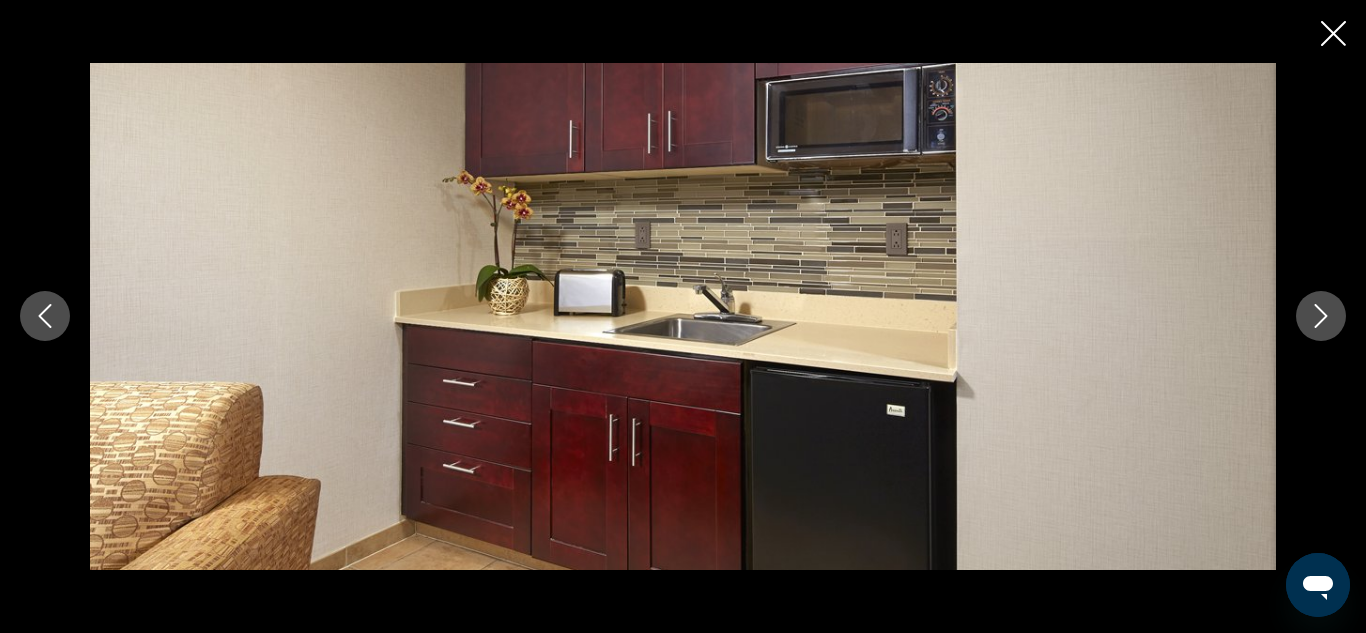 click 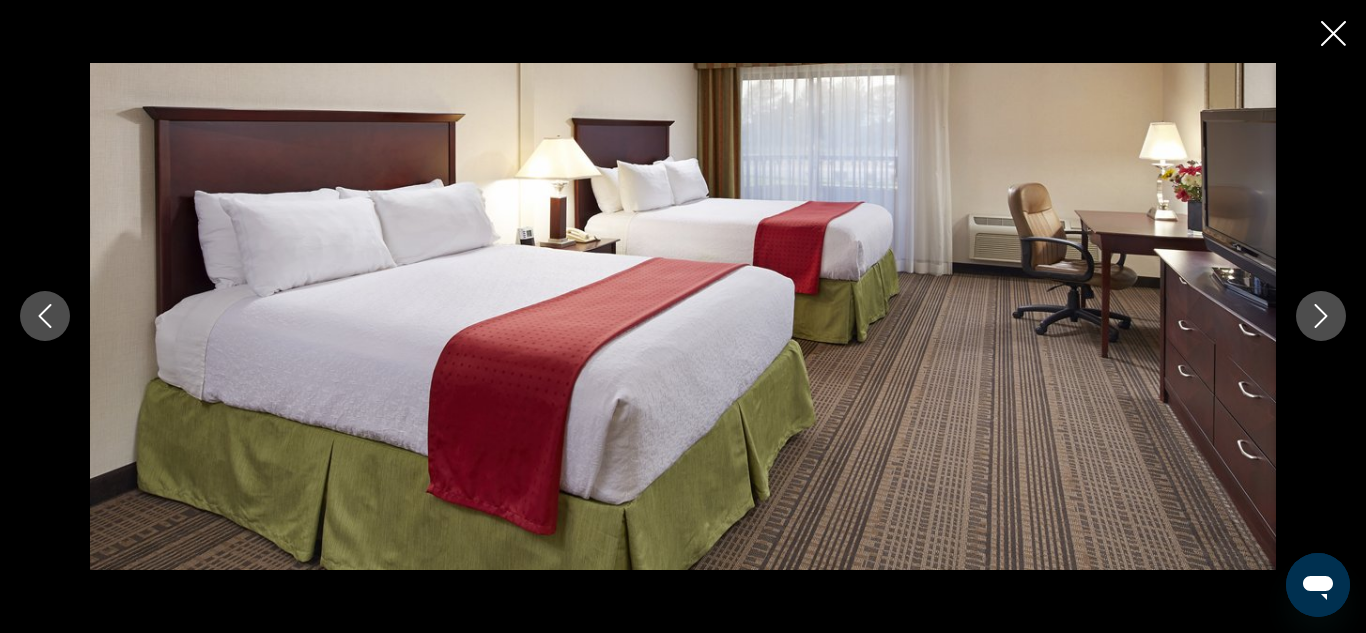 click 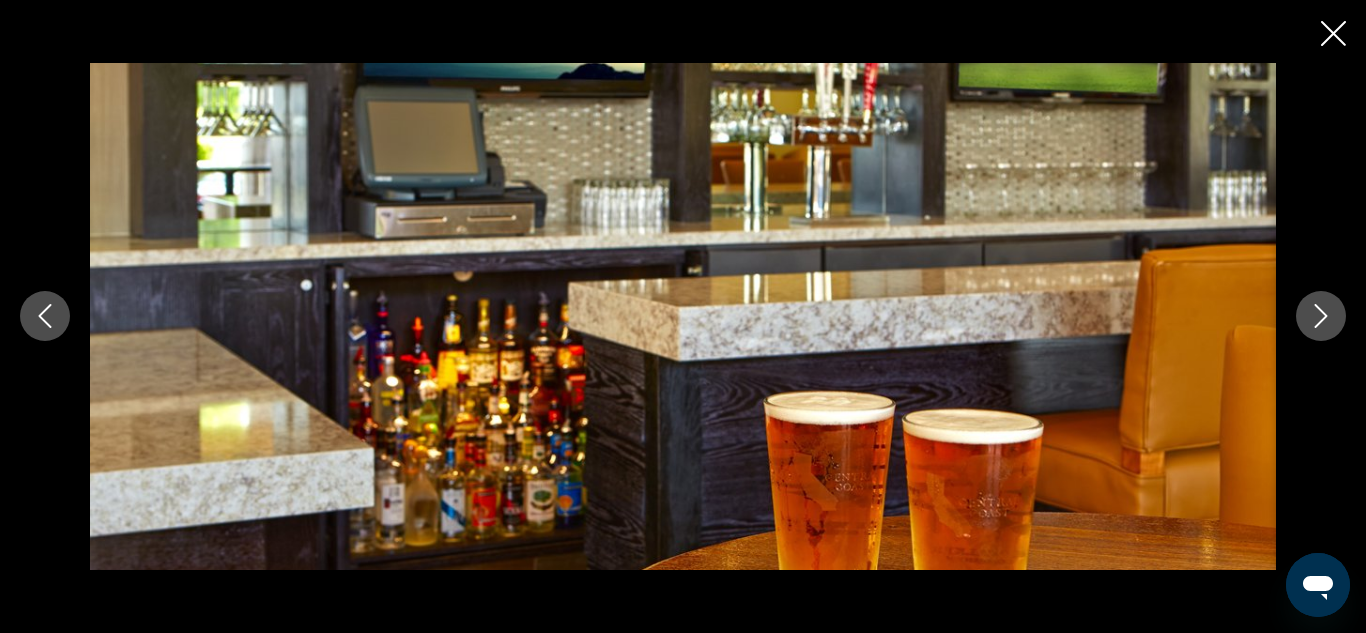 click 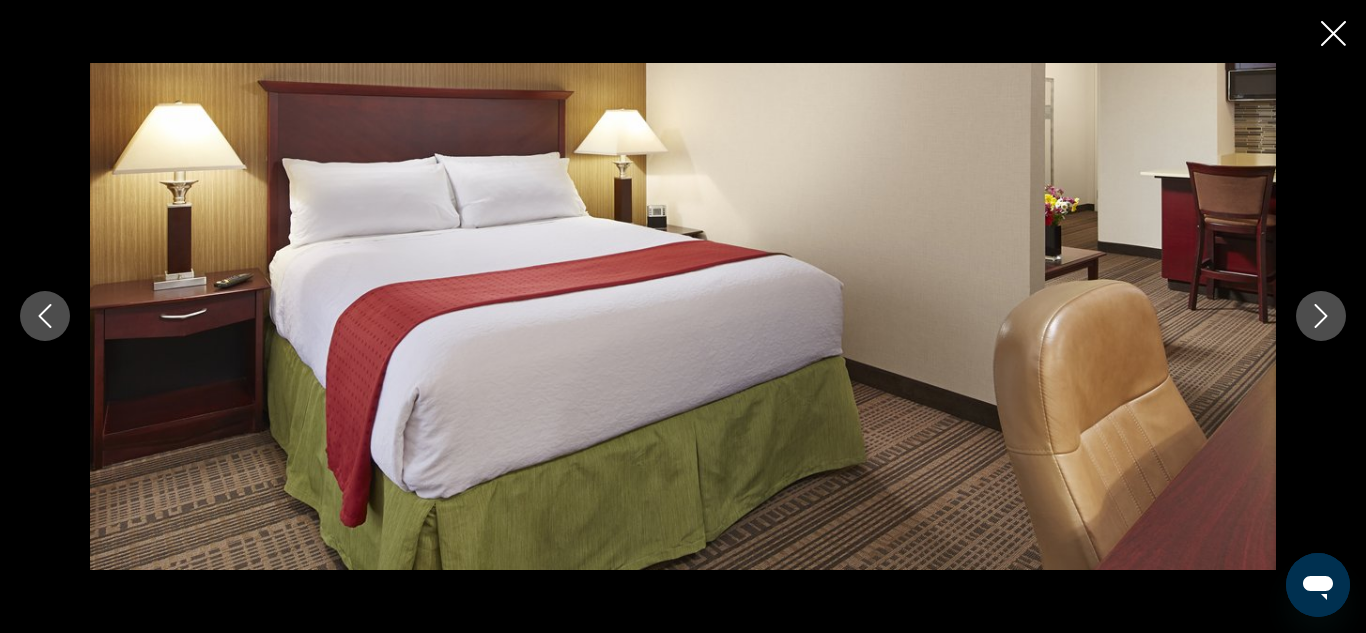 click 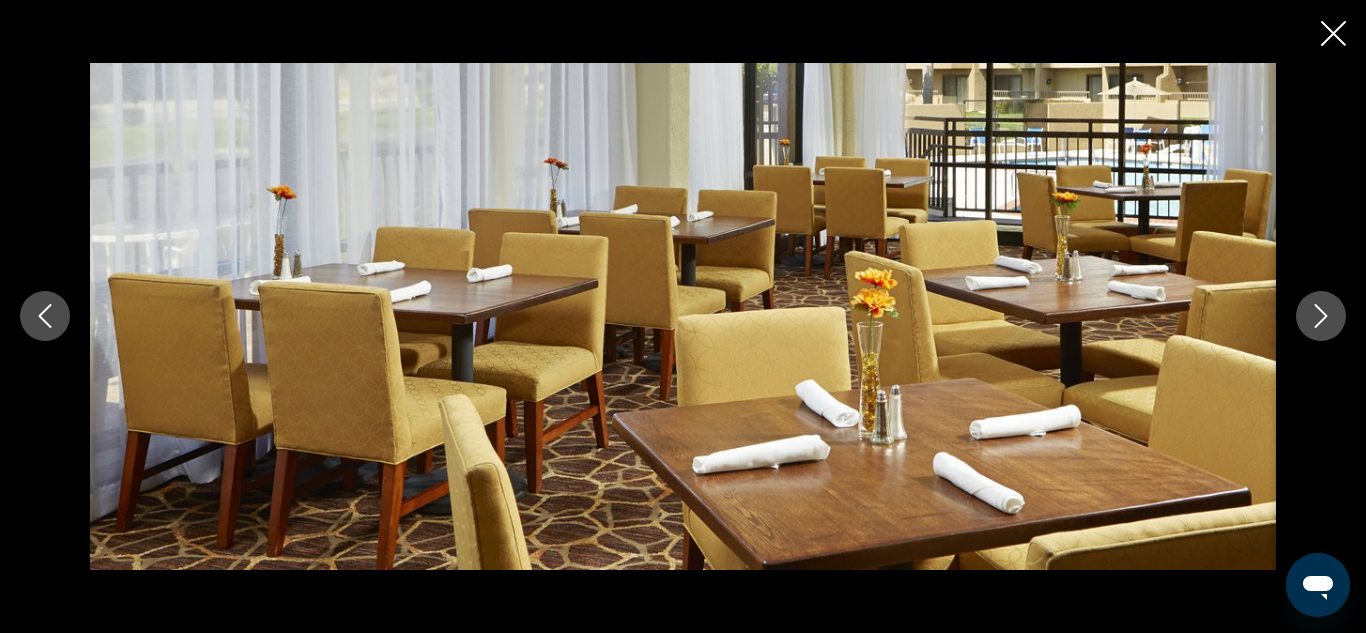 click 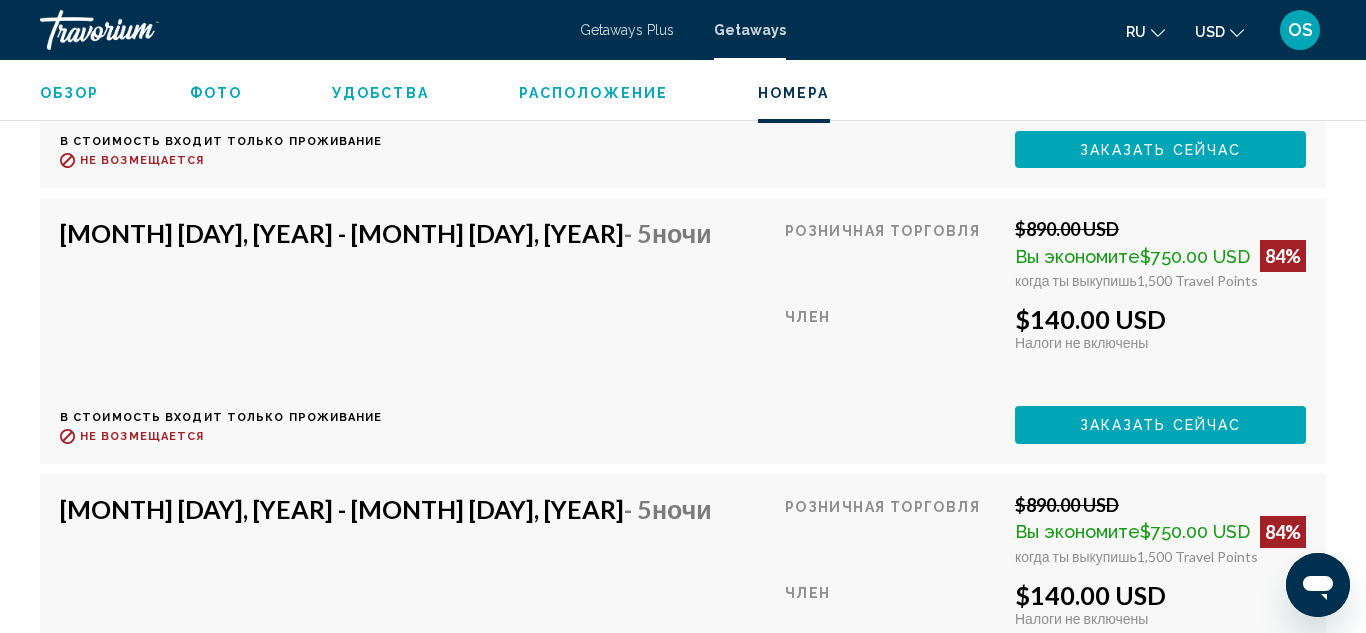 scroll, scrollTop: 4669, scrollLeft: 0, axis: vertical 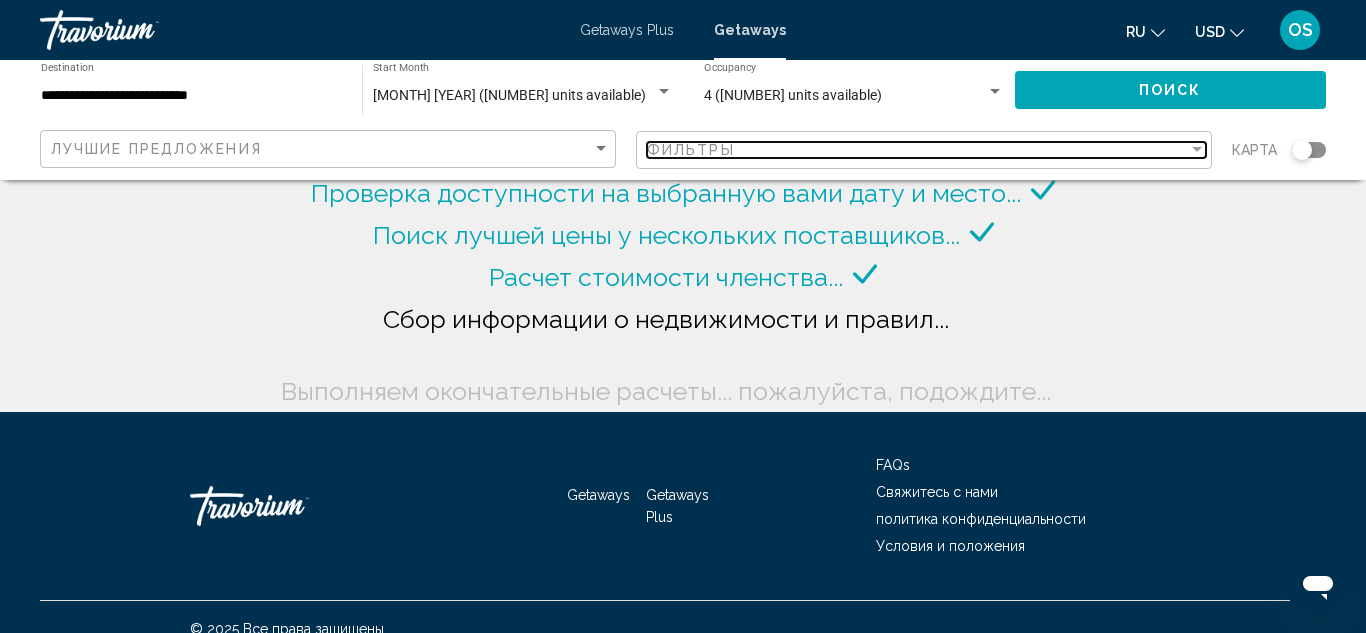 click on "Фильтры" at bounding box center (917, 150) 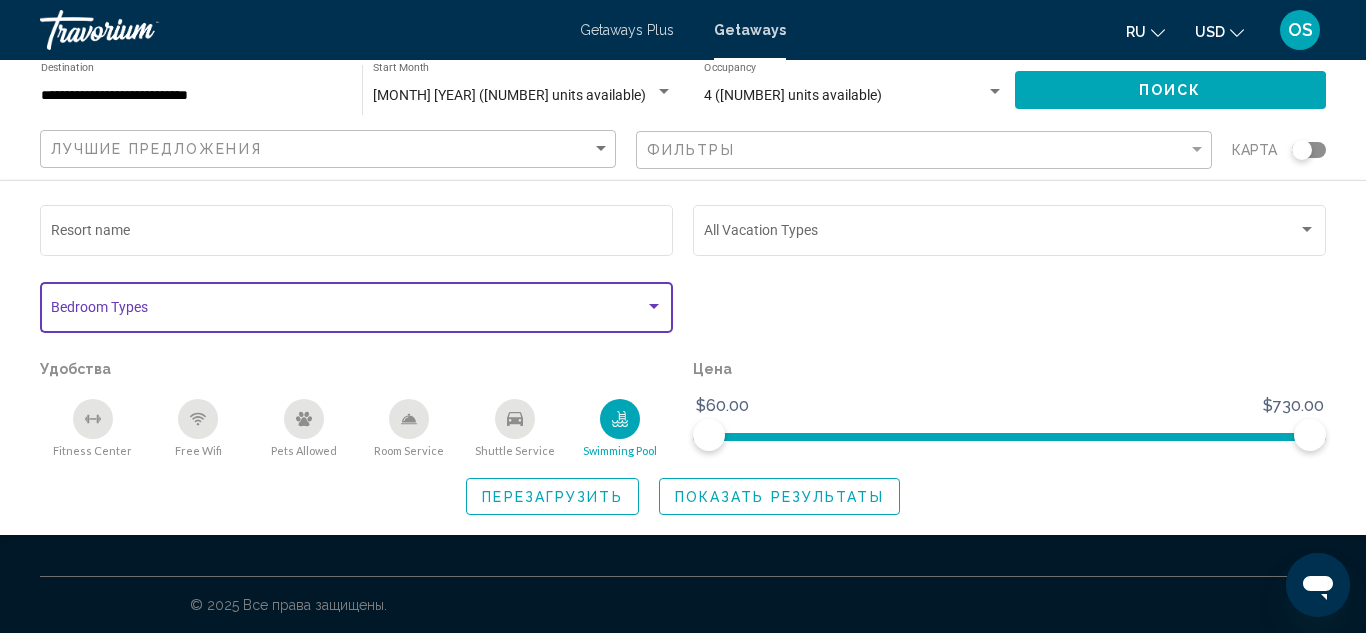 click at bounding box center [348, 311] 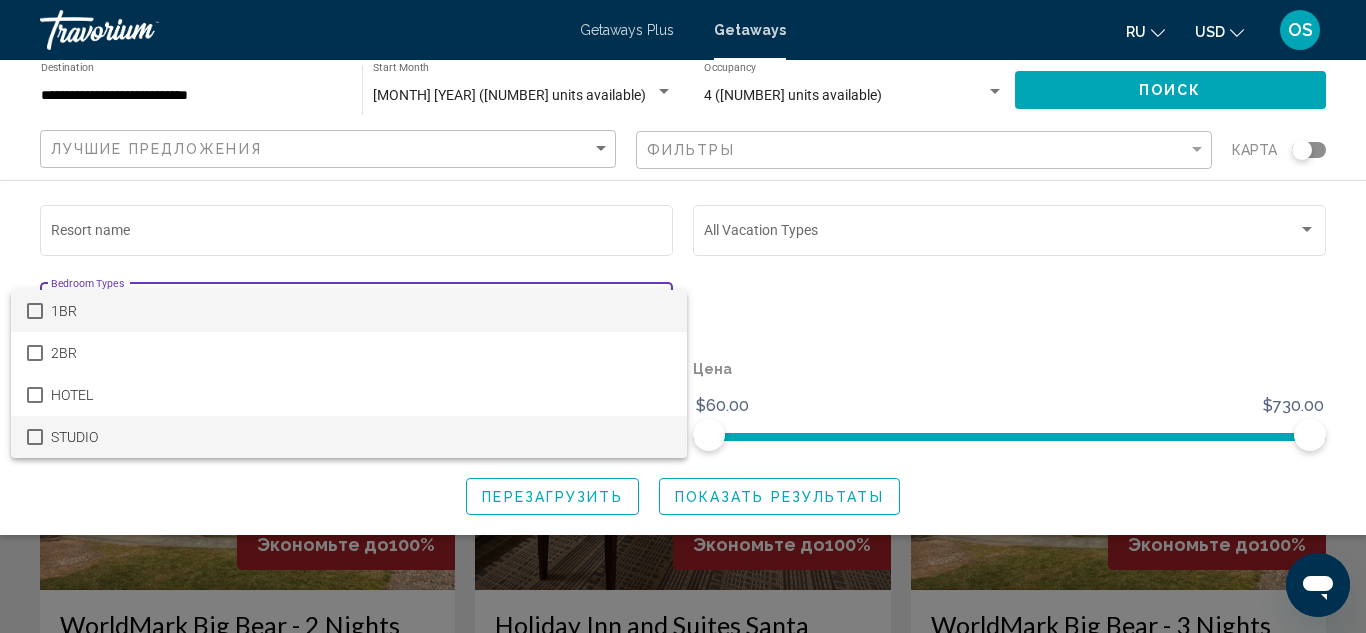 click on "STUDIO" at bounding box center [361, 437] 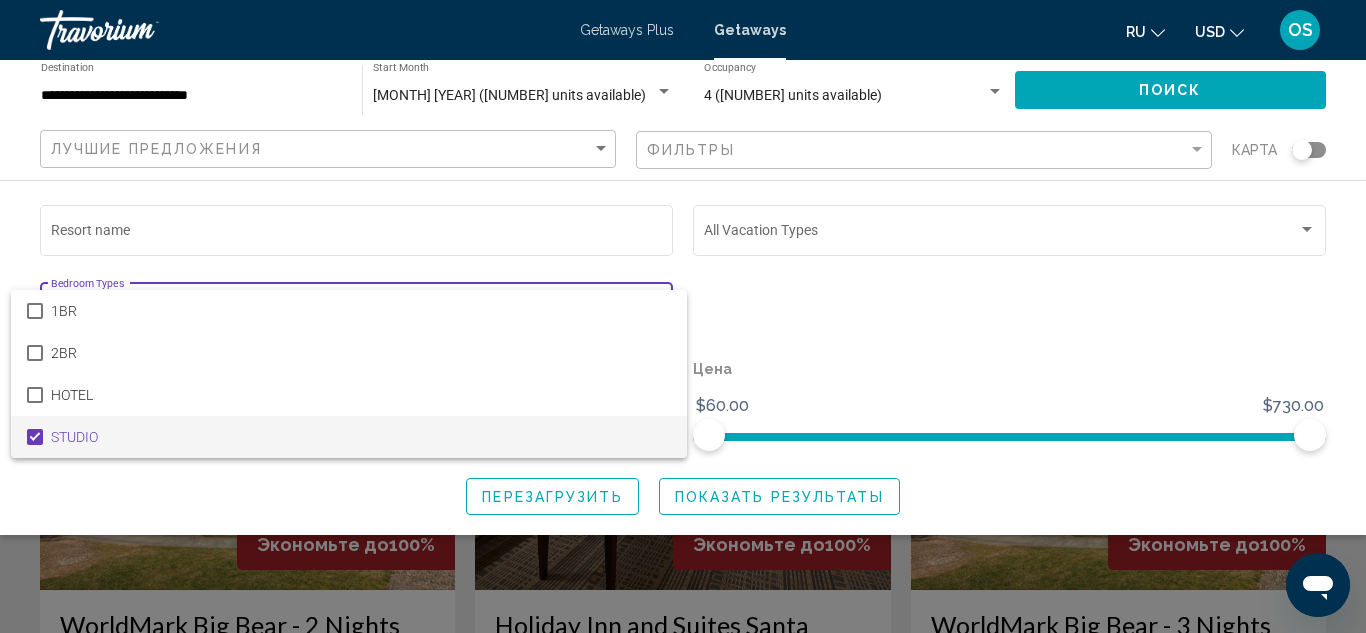 click at bounding box center (683, 316) 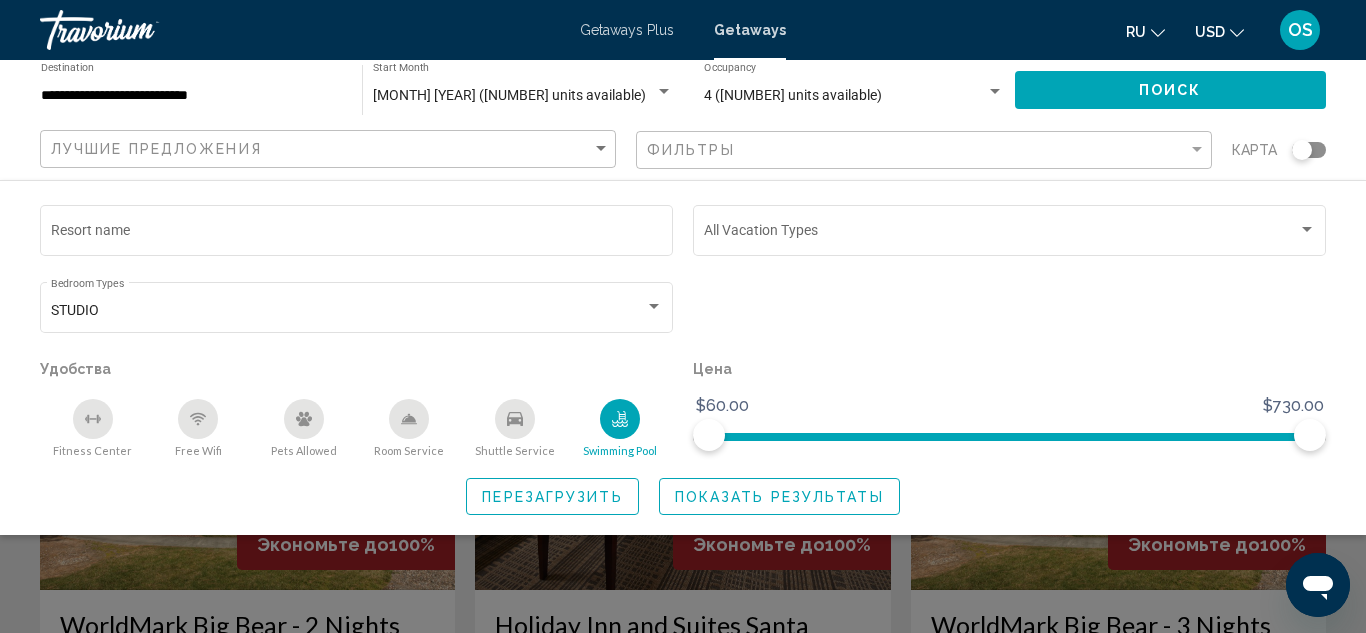 click 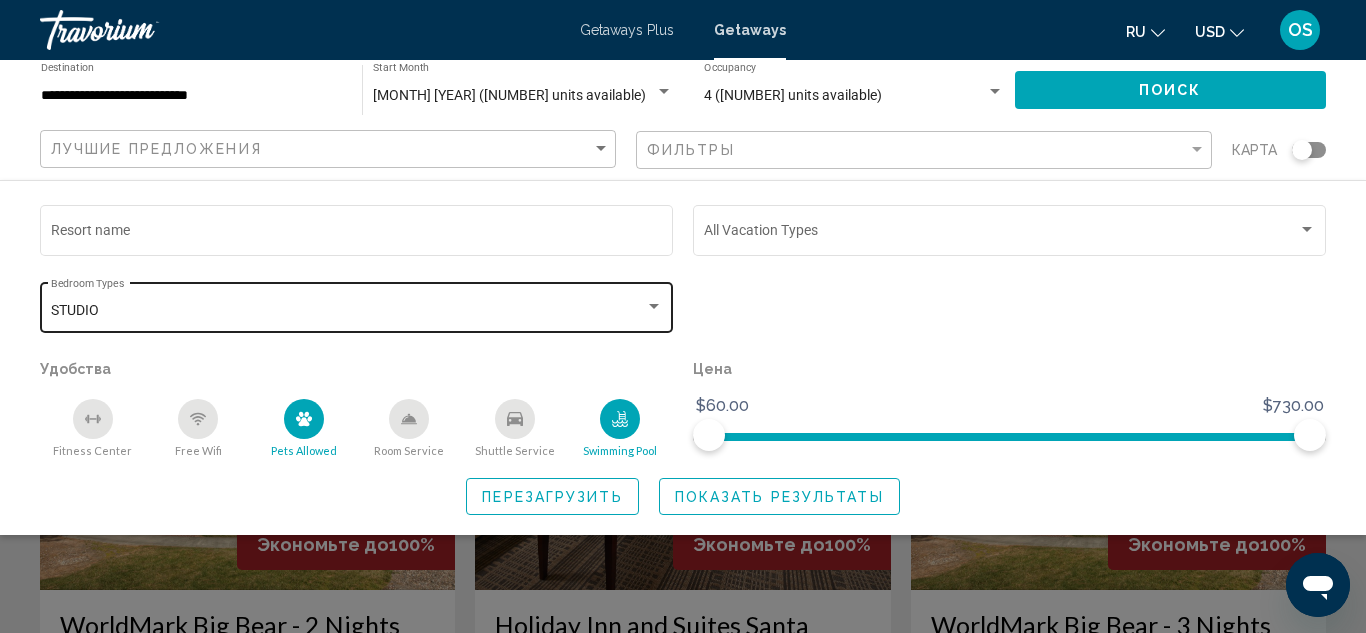 click on "STUDIO Bedroom Types All Bedroom Types" 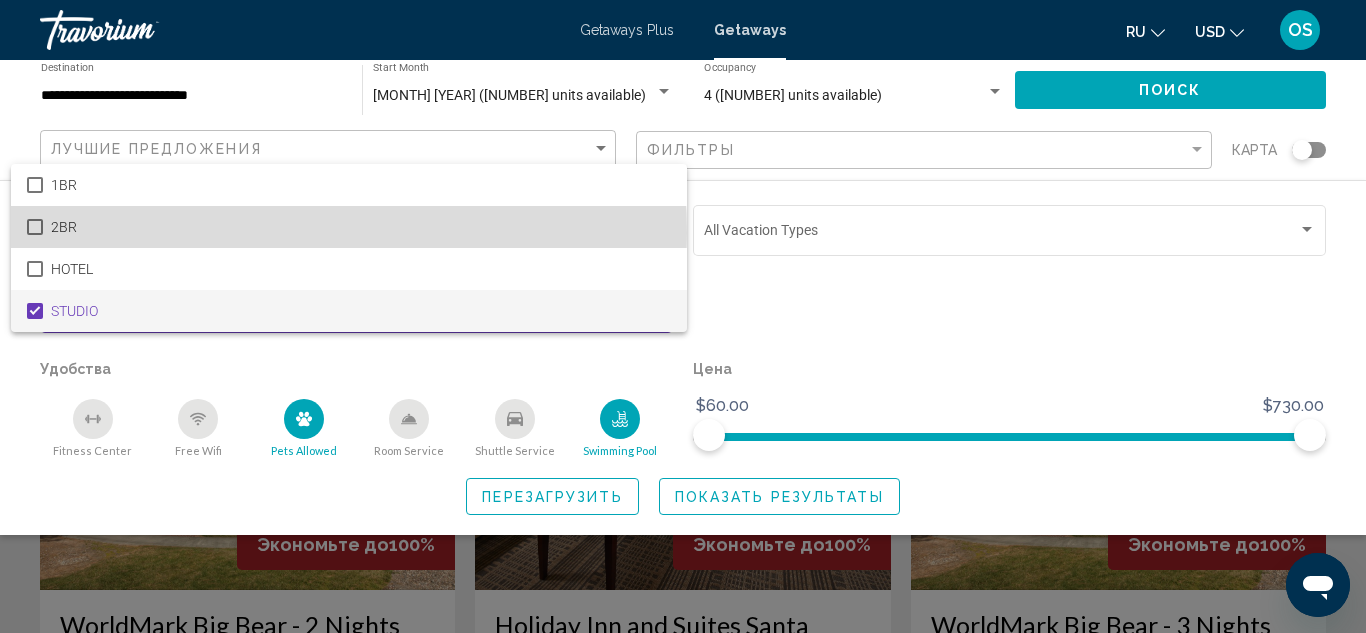 click on "2BR" at bounding box center (361, 227) 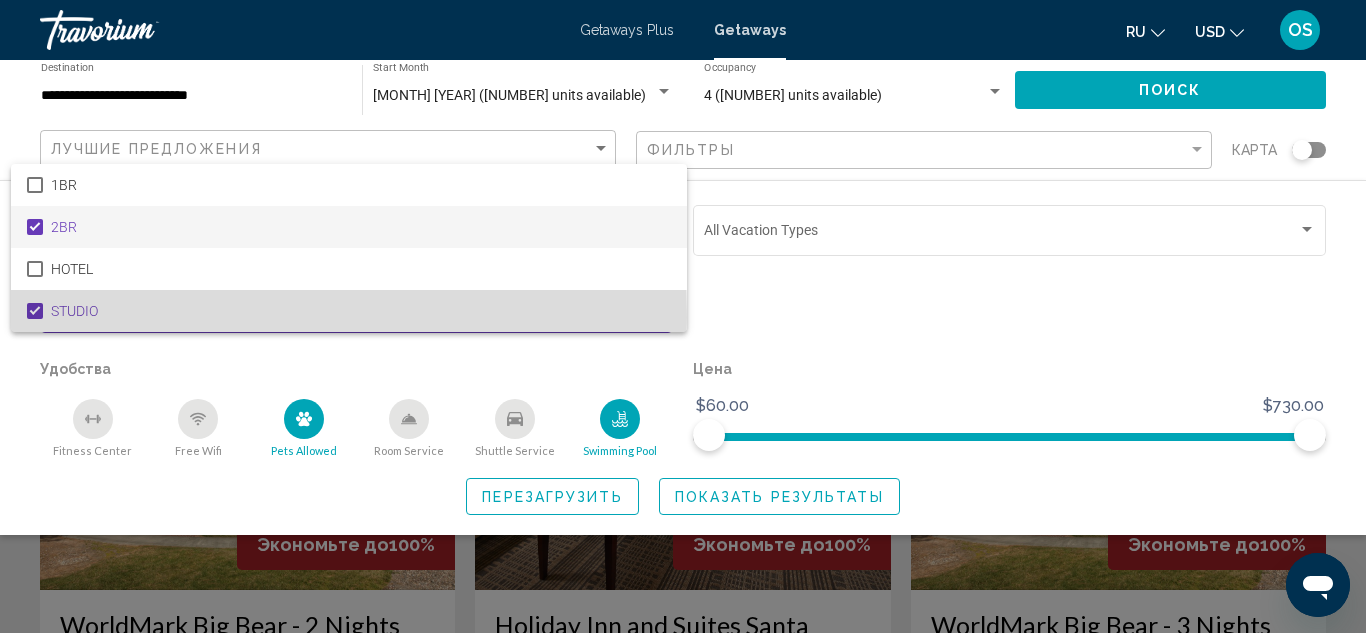 click at bounding box center (35, 311) 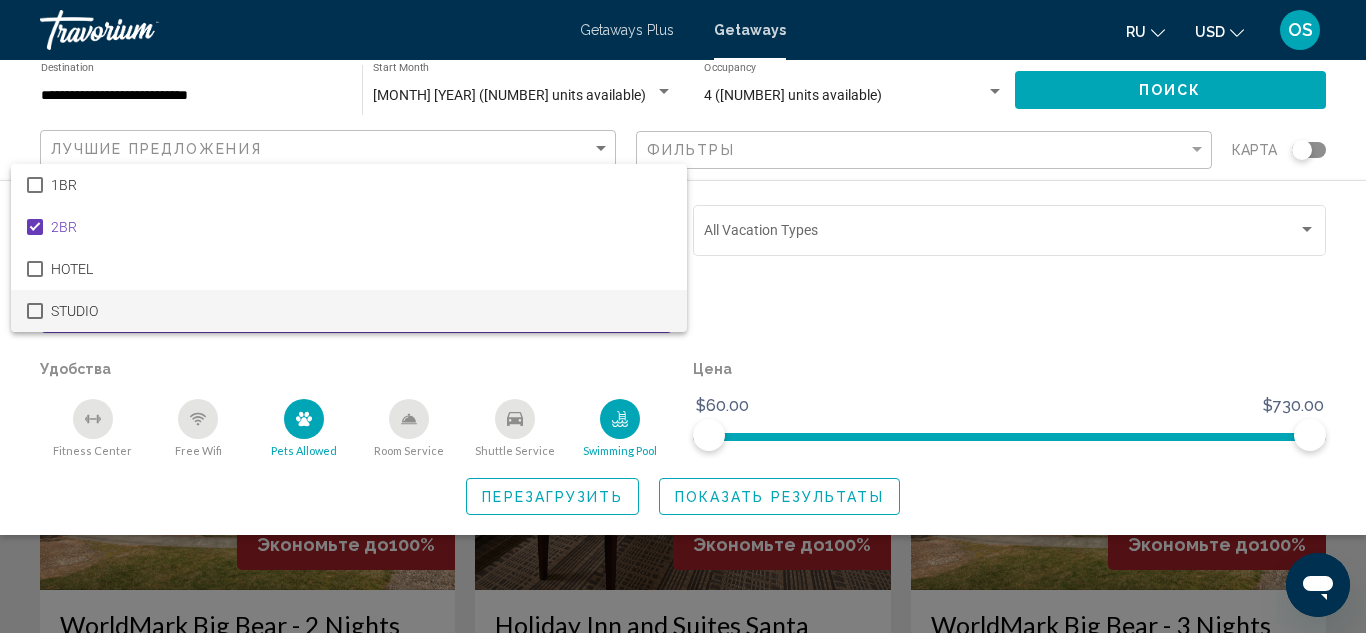 click at bounding box center [683, 316] 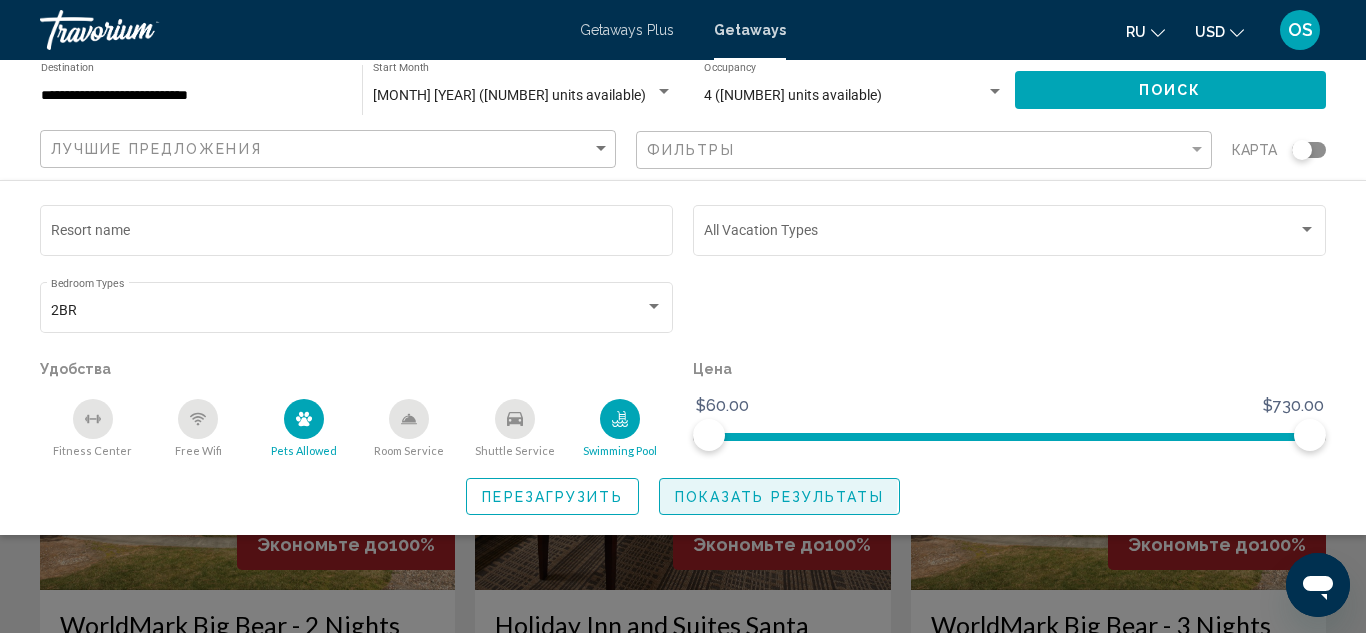 click on "Показать результаты" 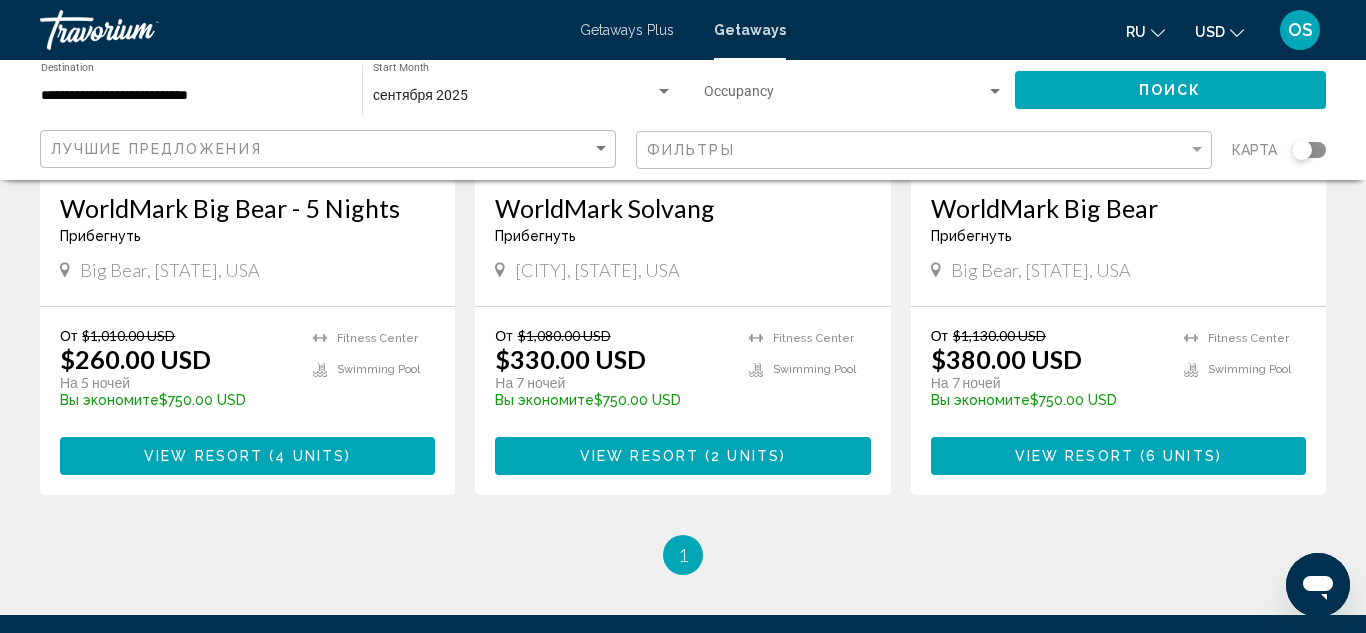 scroll, scrollTop: 1082, scrollLeft: 0, axis: vertical 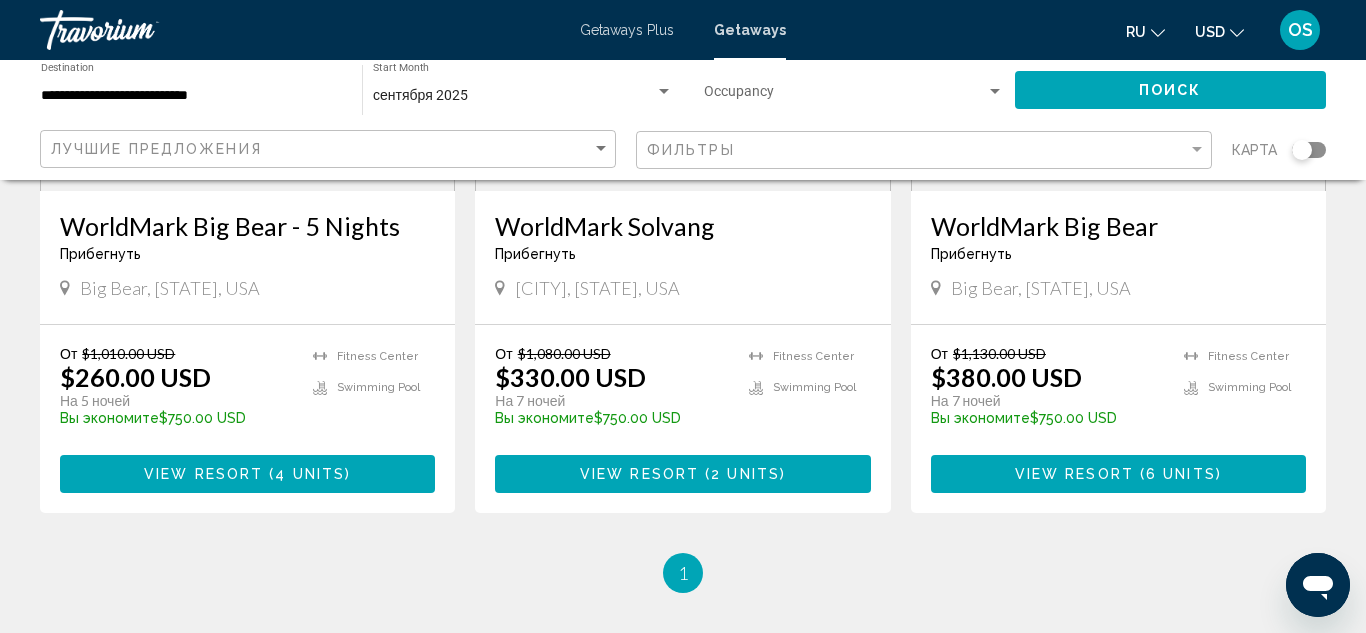click on "WorldMark Big Bear - 5 Nights" at bounding box center (247, 226) 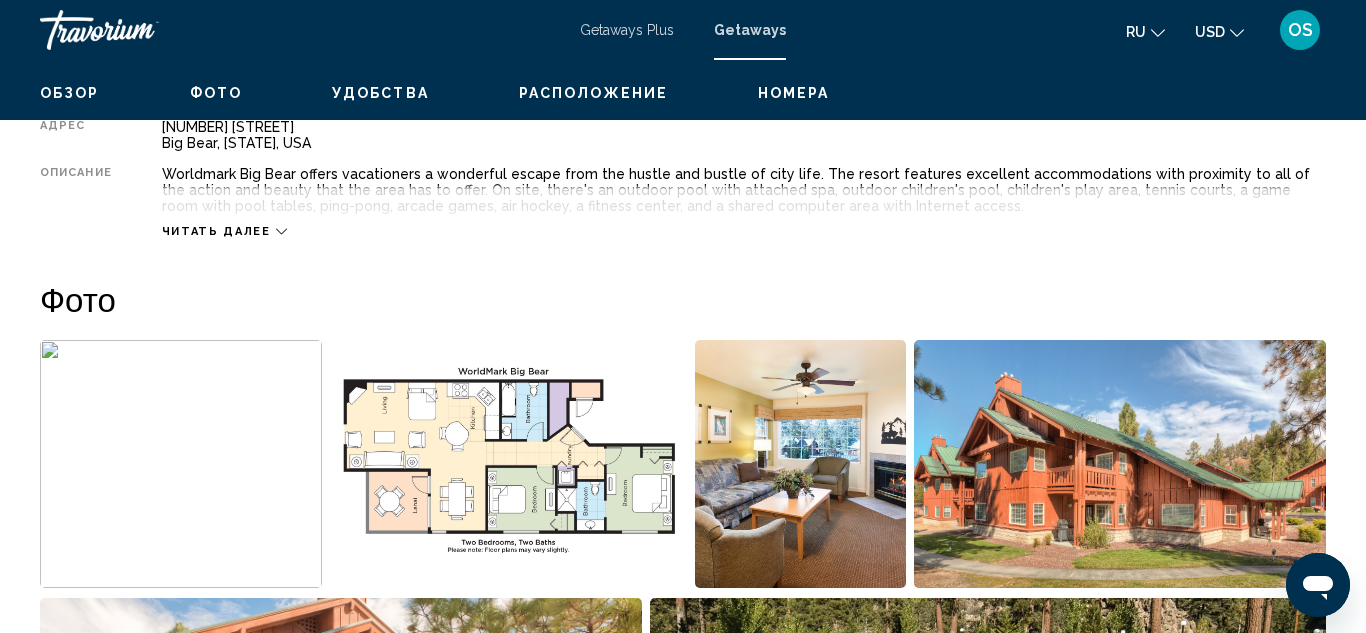 scroll, scrollTop: 218, scrollLeft: 0, axis: vertical 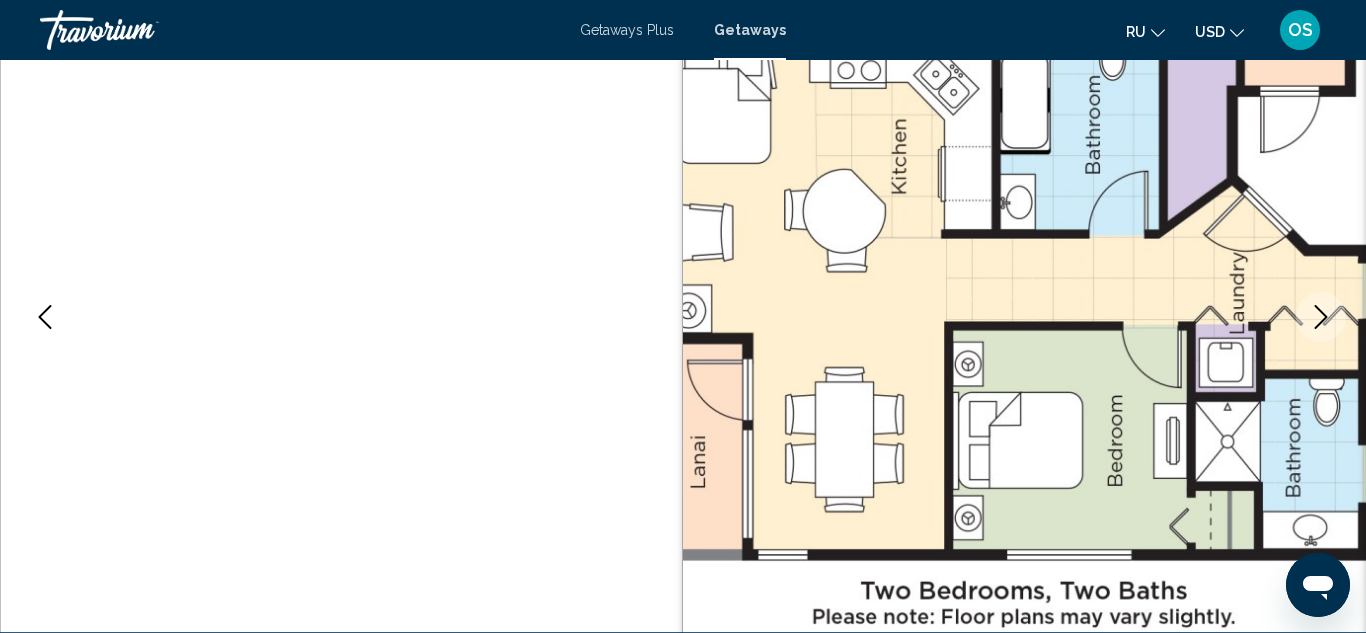 click at bounding box center [341, 317] 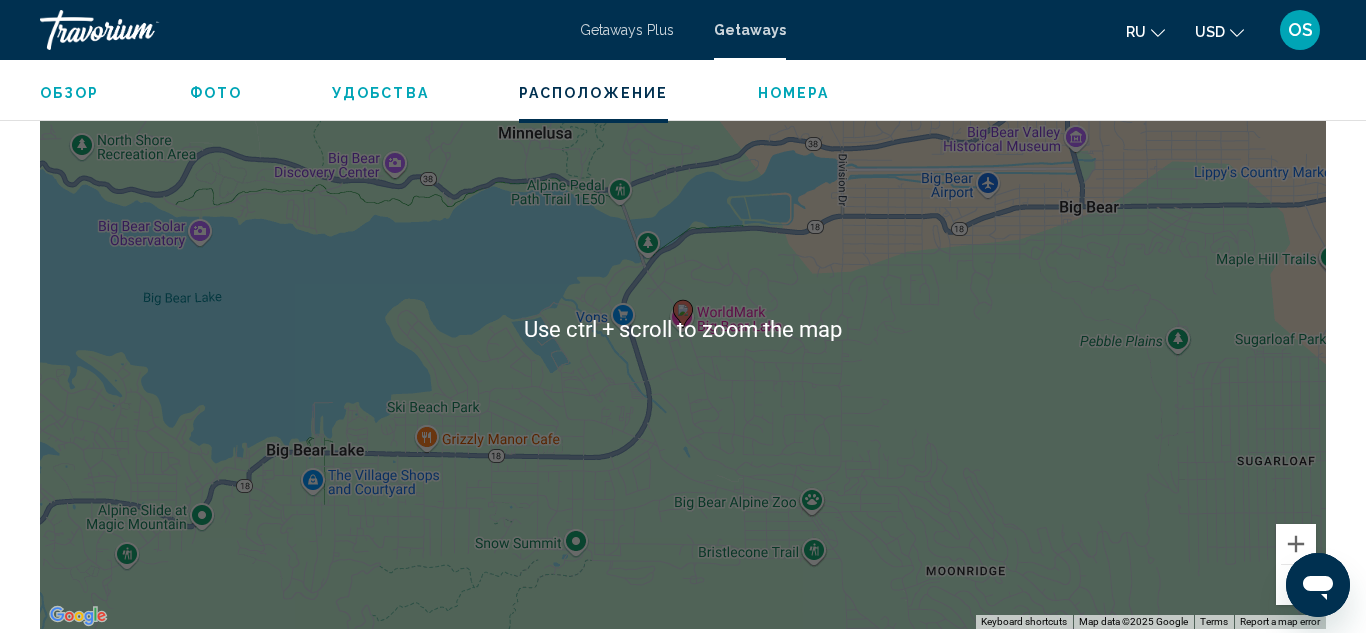 scroll, scrollTop: 3193, scrollLeft: 0, axis: vertical 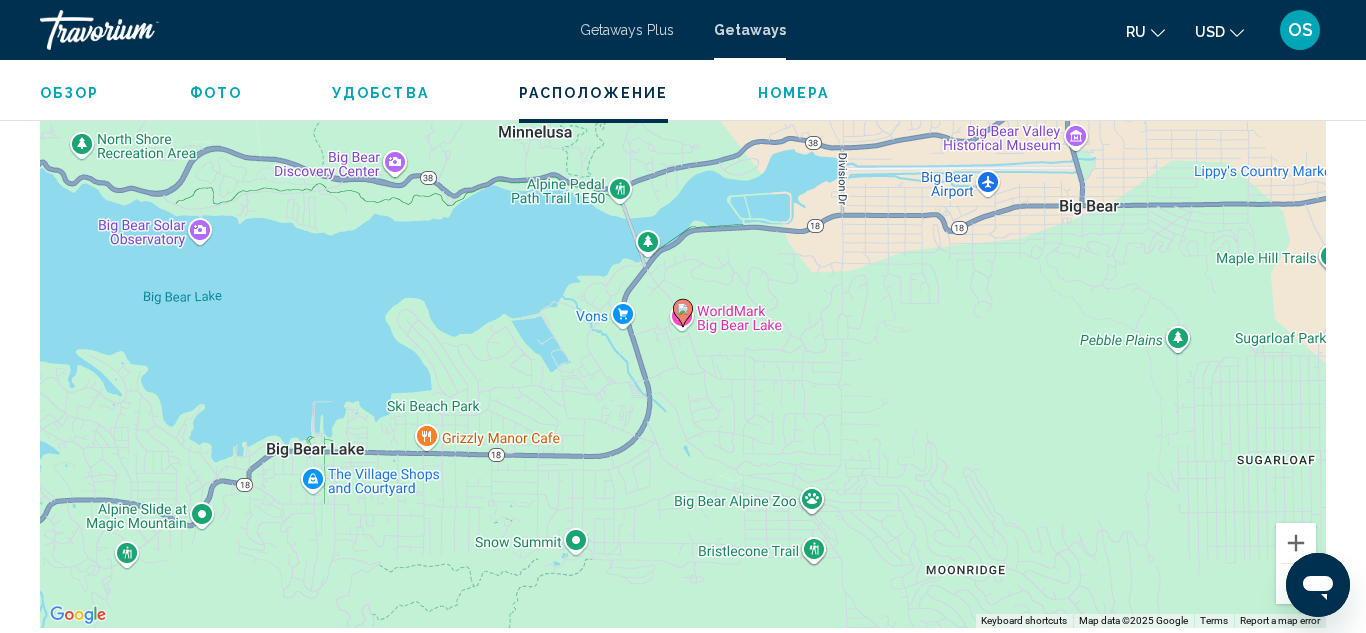 click at bounding box center [1296, 584] 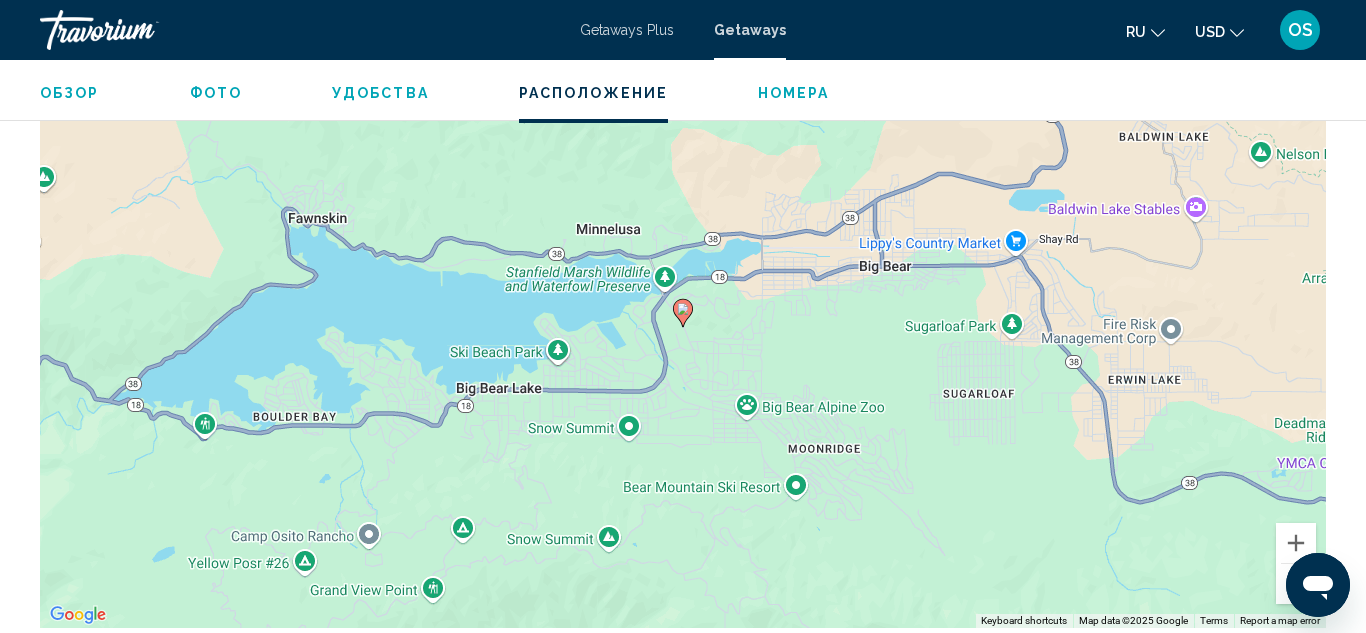 click at bounding box center [1318, 585] 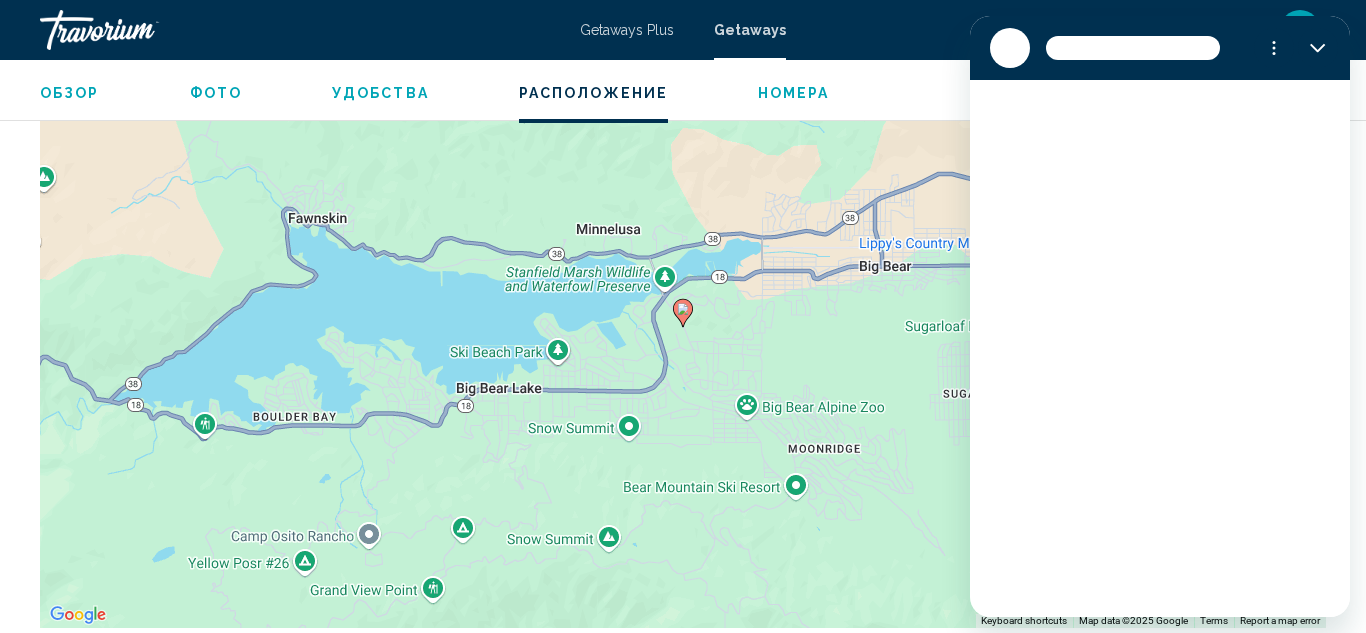 scroll, scrollTop: 0, scrollLeft: 0, axis: both 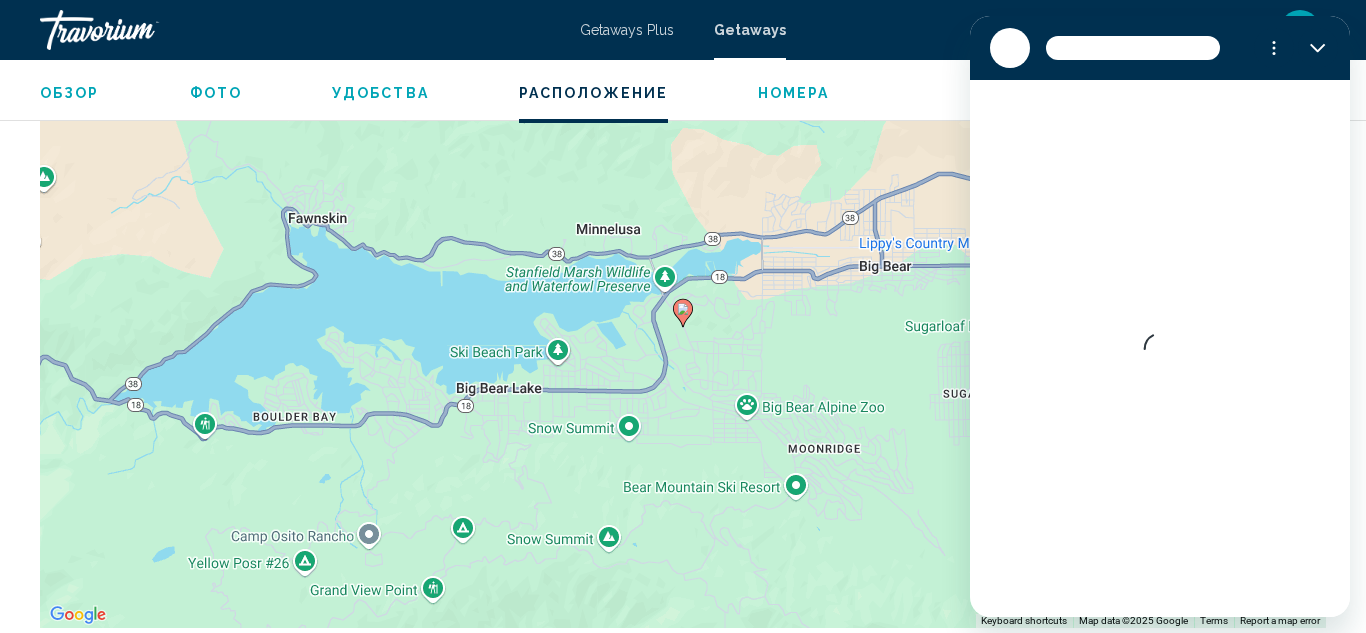 click on "To activate drag with keyboard, press Alt + Enter. Once in keyboard drag state, use the arrow keys to move the marker. To complete the drag, press the Enter key. To cancel, press Escape." at bounding box center (683, 328) 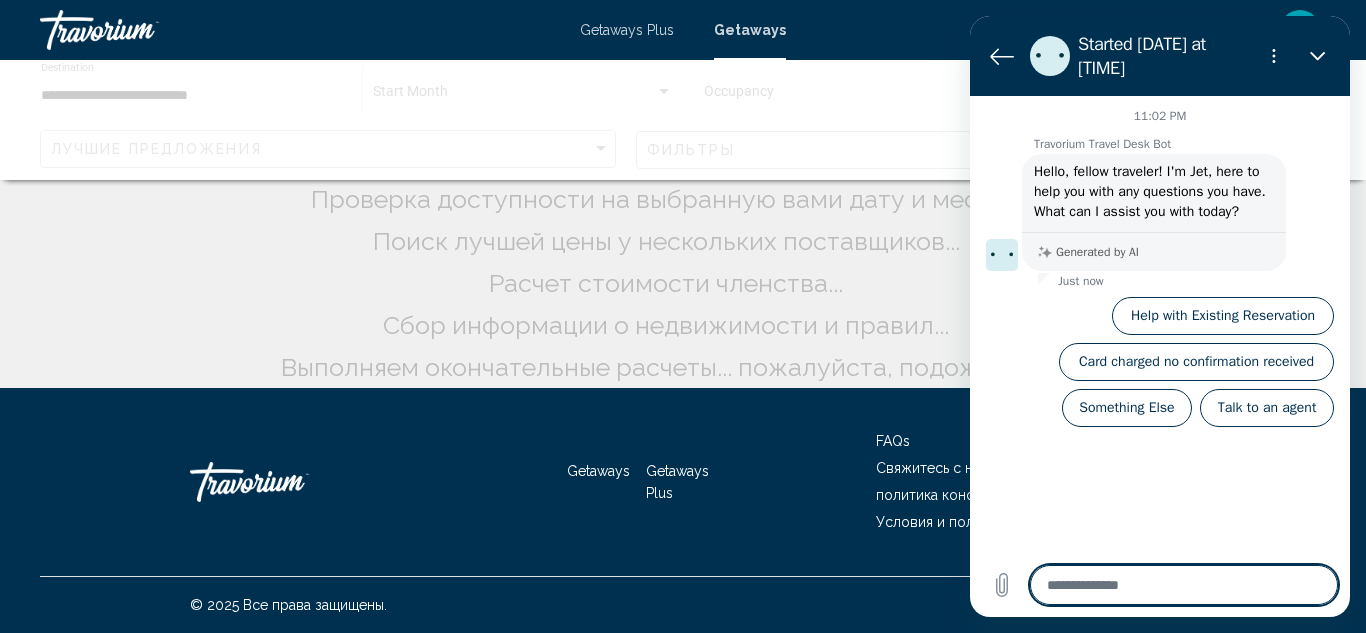 scroll, scrollTop: 0, scrollLeft: 0, axis: both 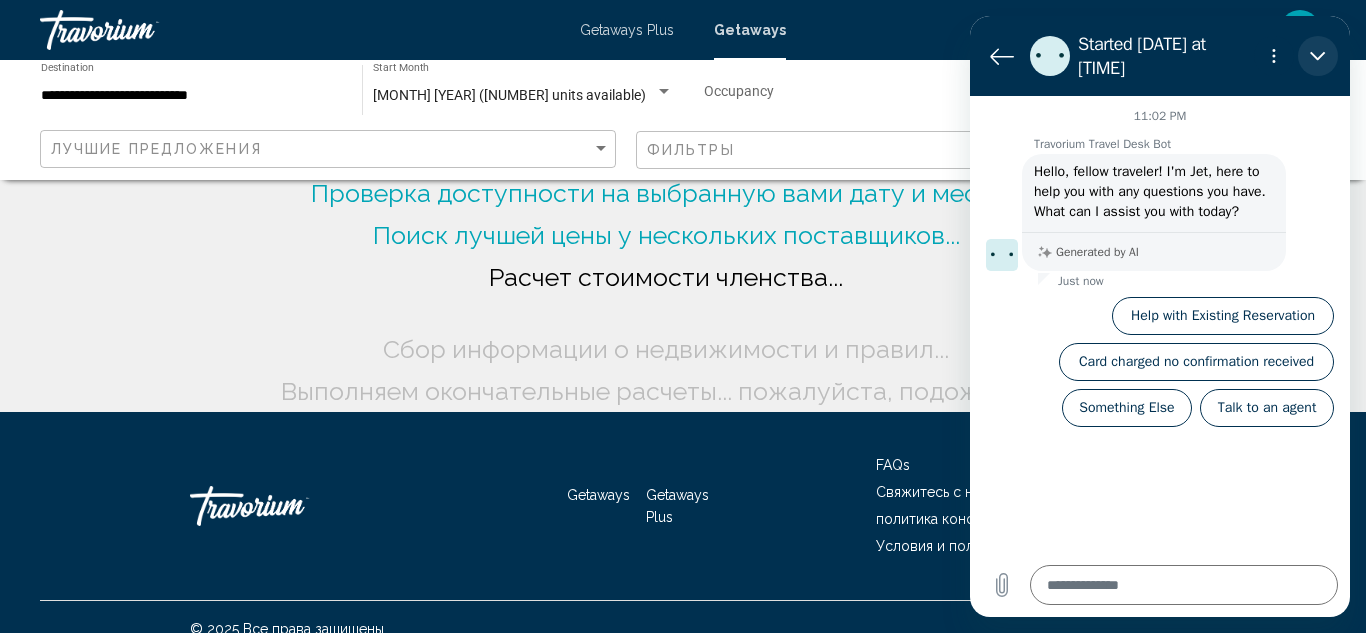 click at bounding box center (1318, 56) 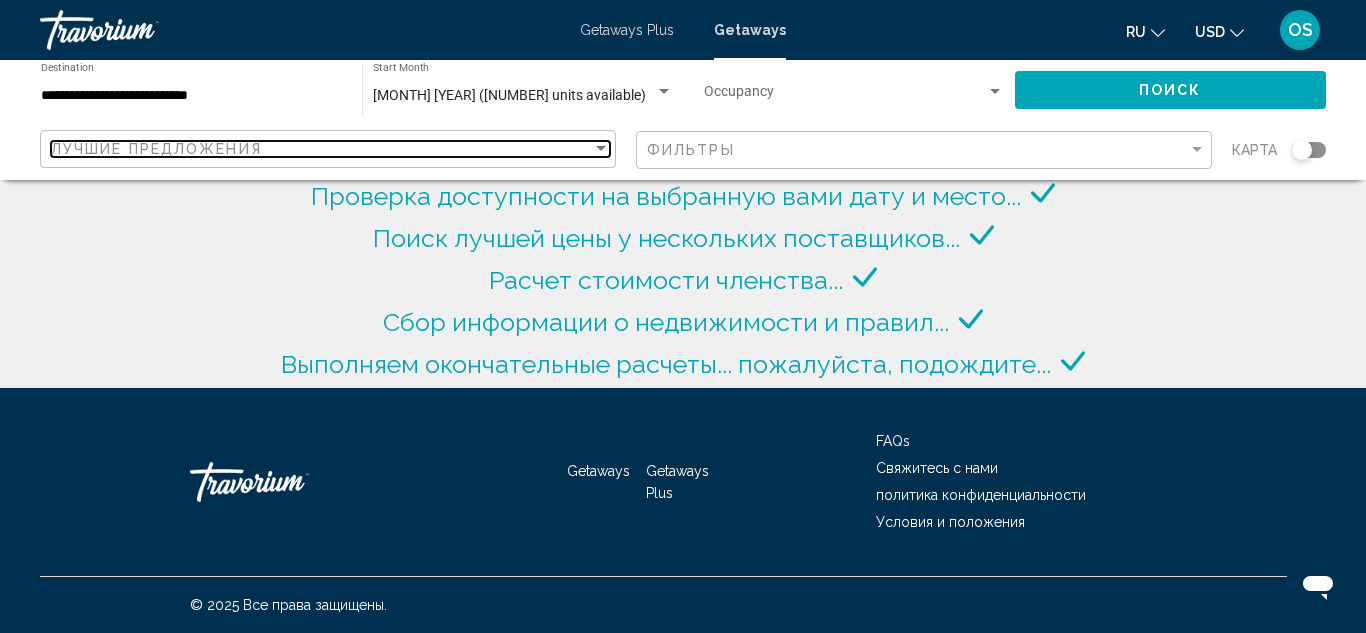 click on "Лучшие предложения" at bounding box center [321, 149] 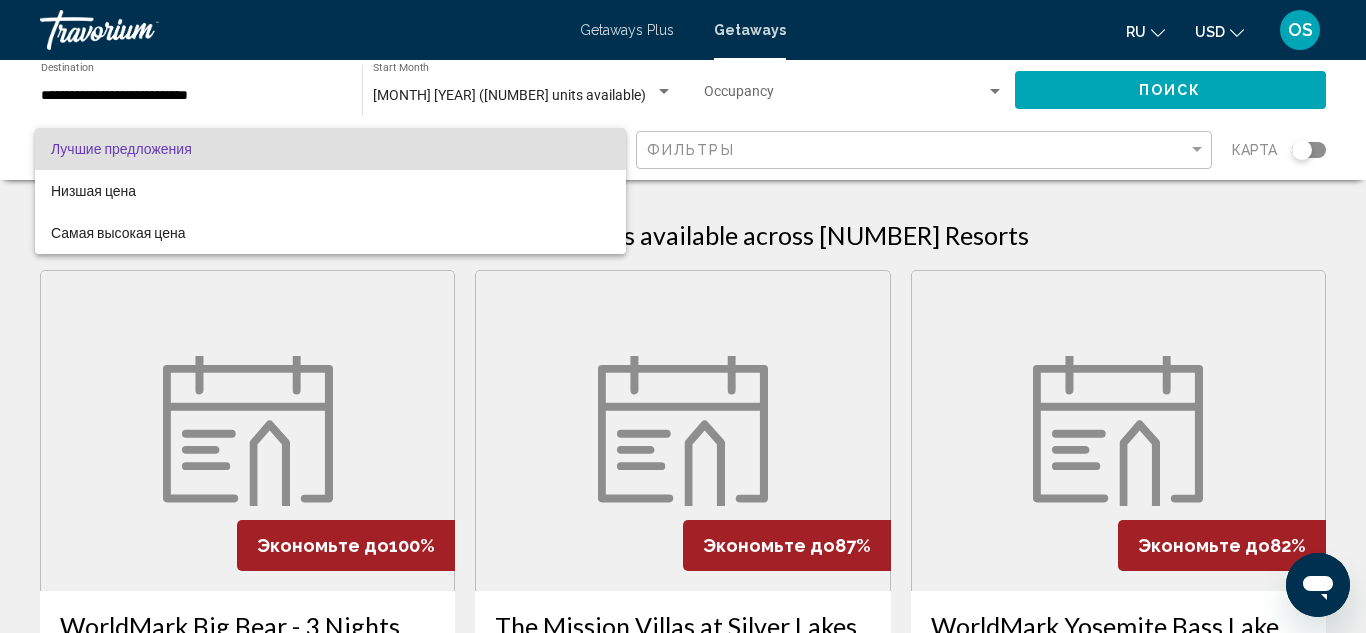 click at bounding box center [683, 316] 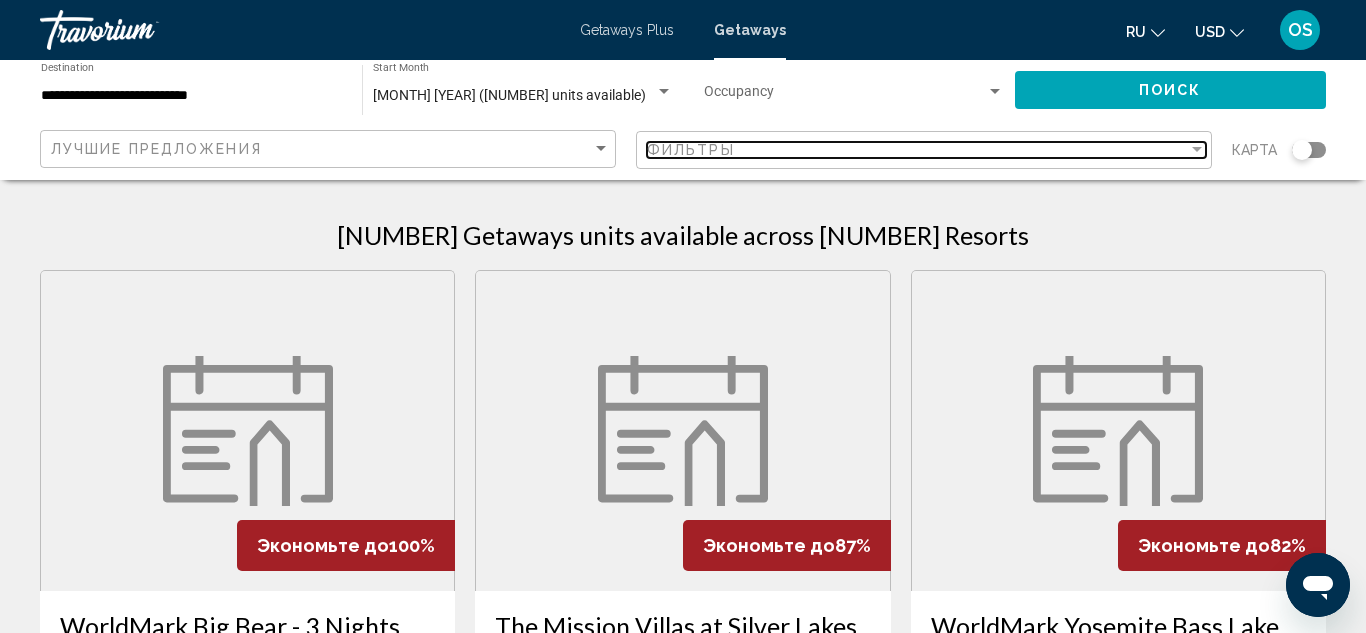 click on "Фильтры" at bounding box center (917, 150) 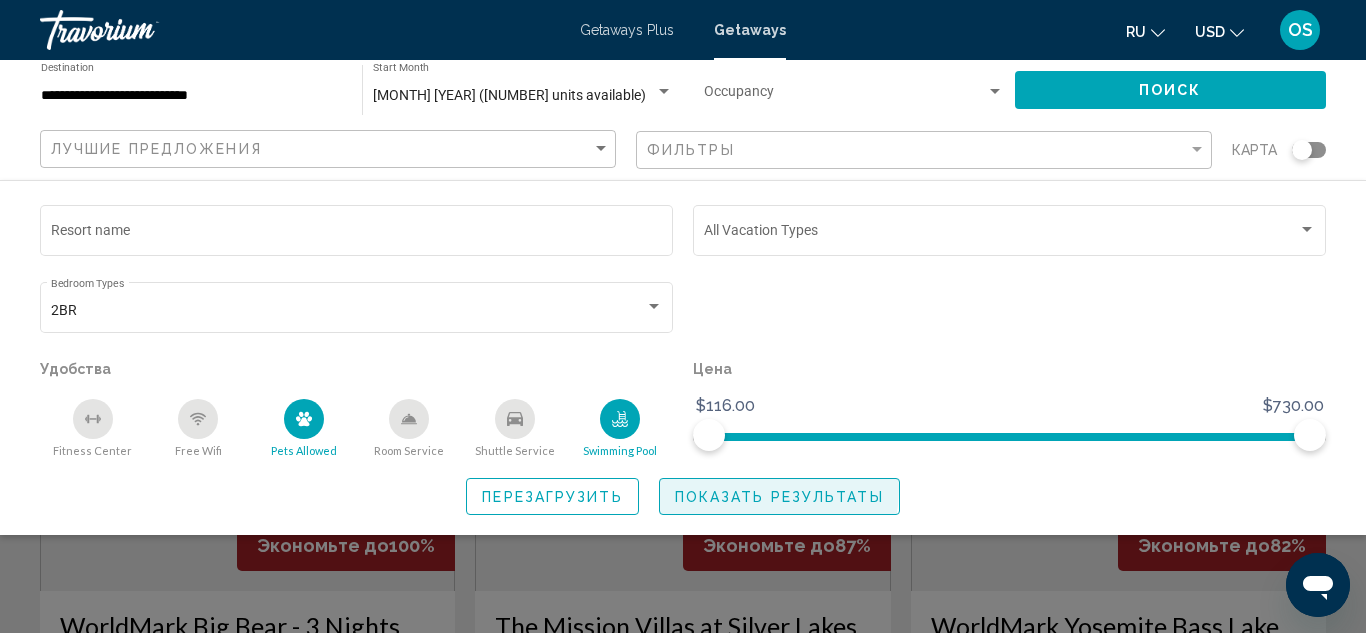 click on "Показать результаты" 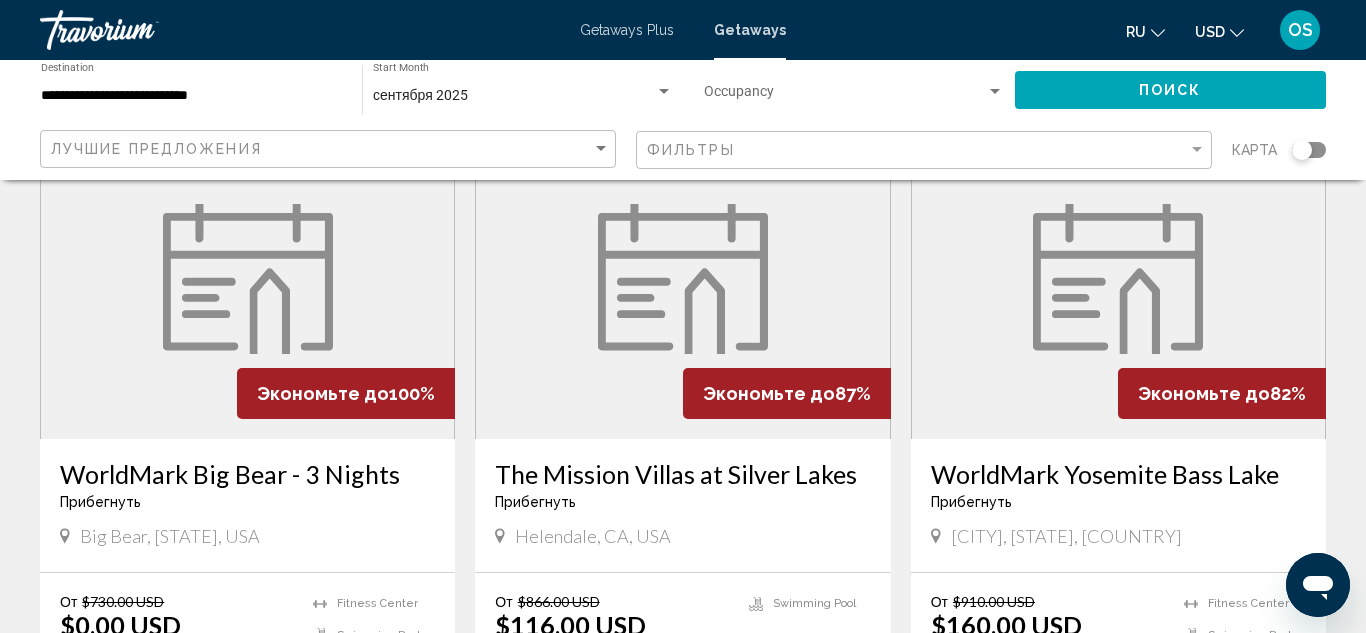 scroll, scrollTop: 0, scrollLeft: 0, axis: both 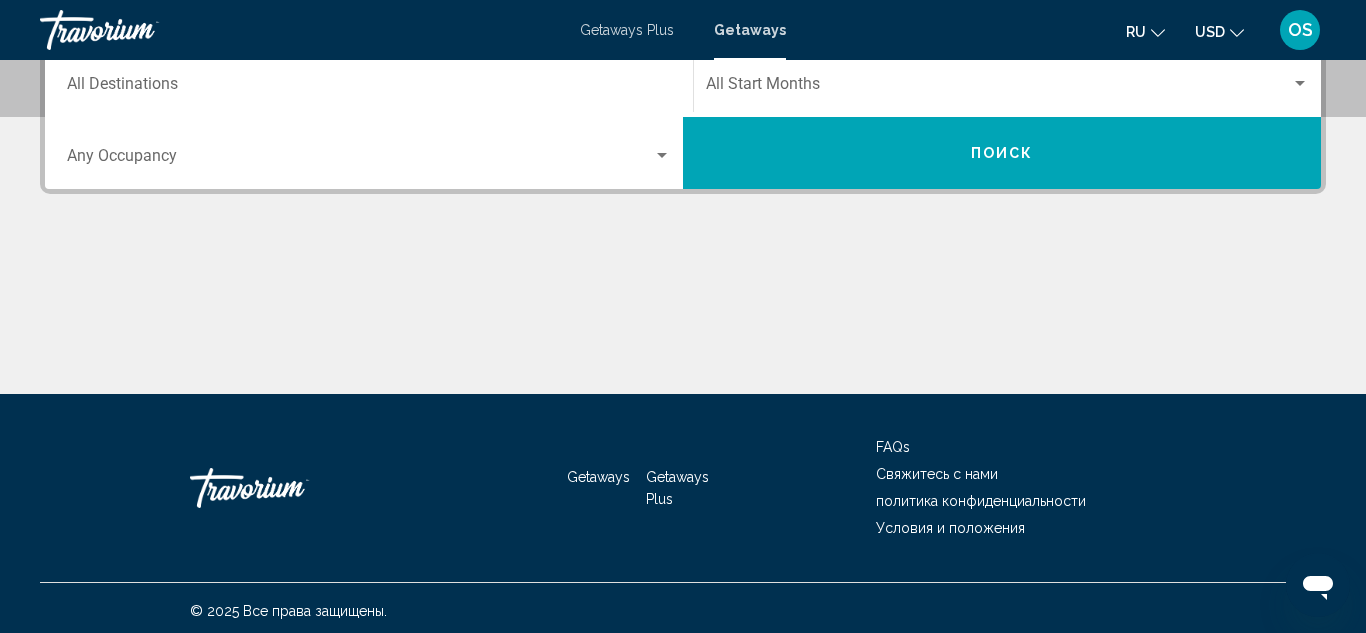 click on "Destination All Destinations" at bounding box center [369, 81] 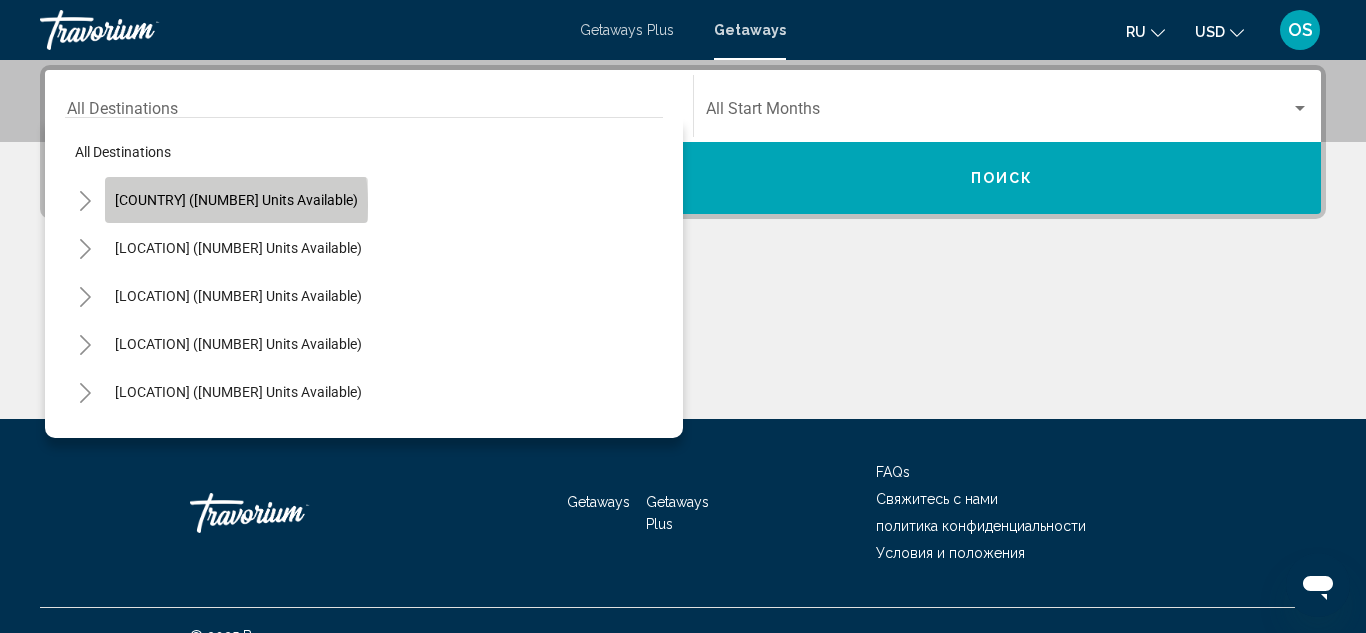 click on "[COUNTRY] ([NUMBER] units available)" 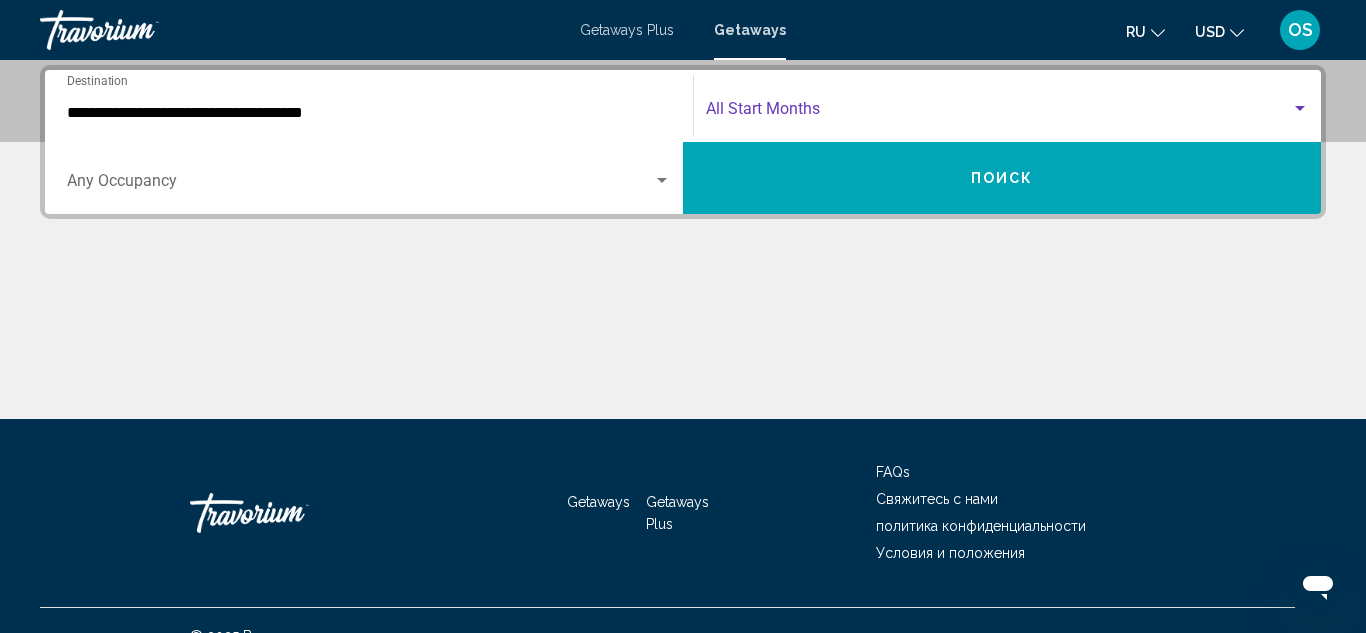 click at bounding box center (998, 113) 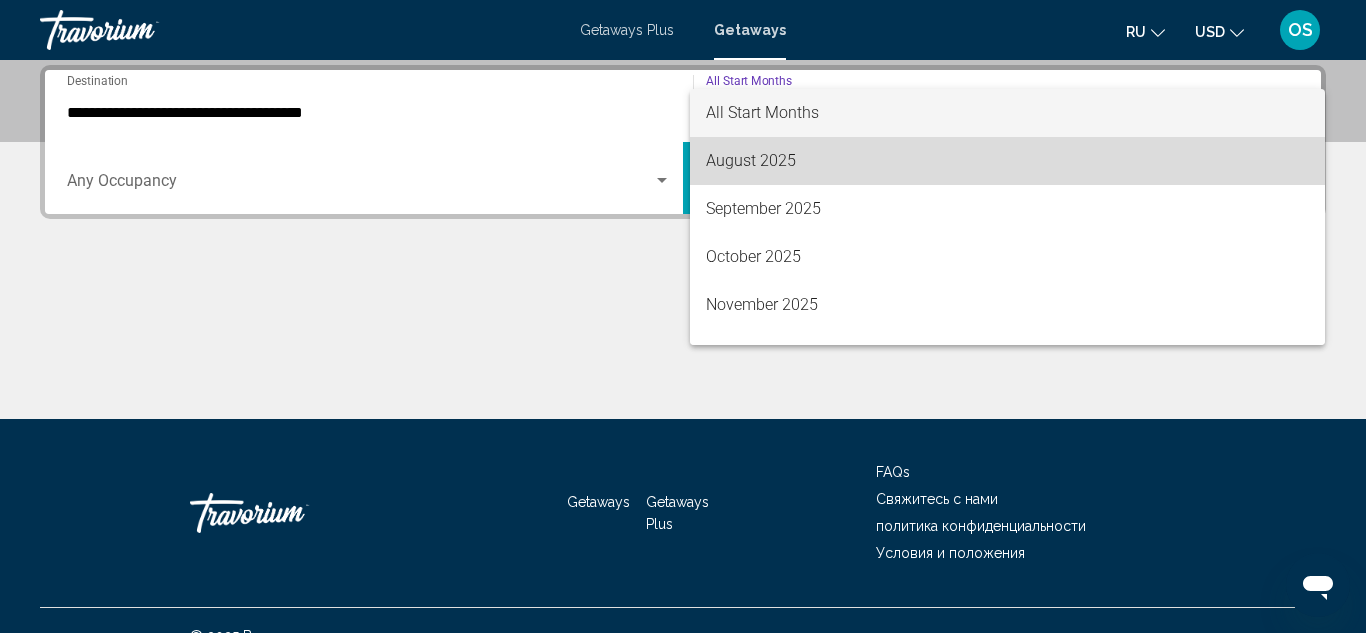 click on "August 2025" at bounding box center (1007, 161) 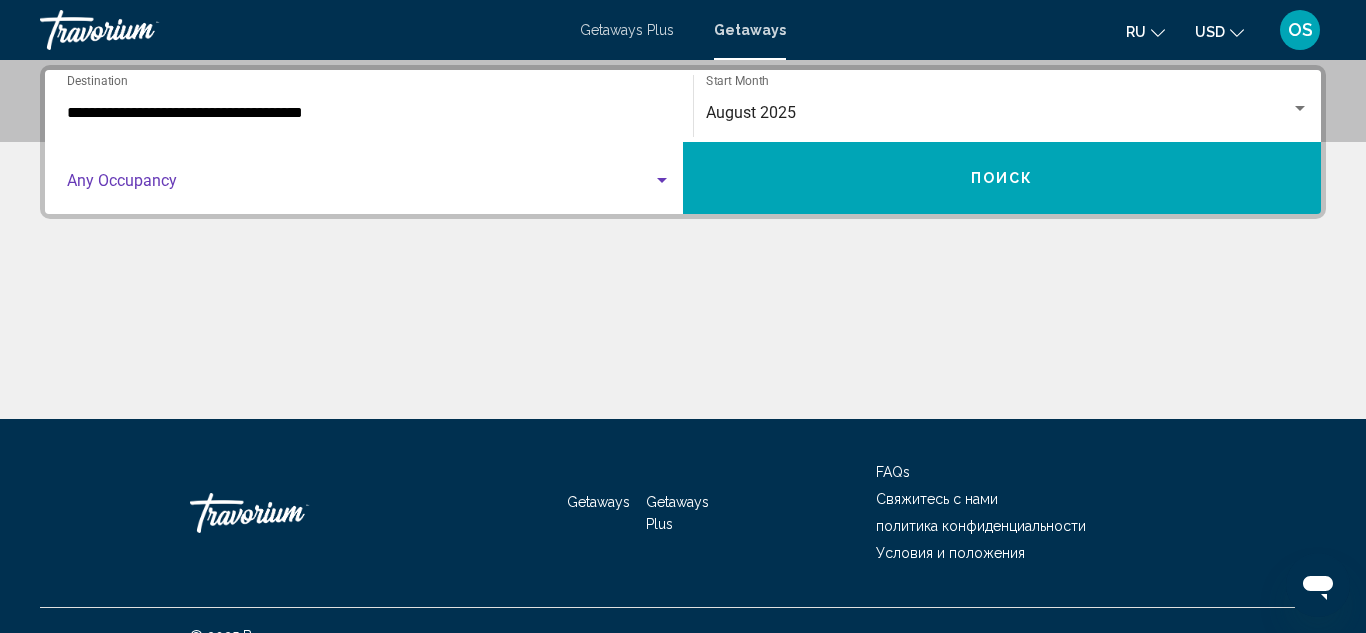 click at bounding box center (662, 180) 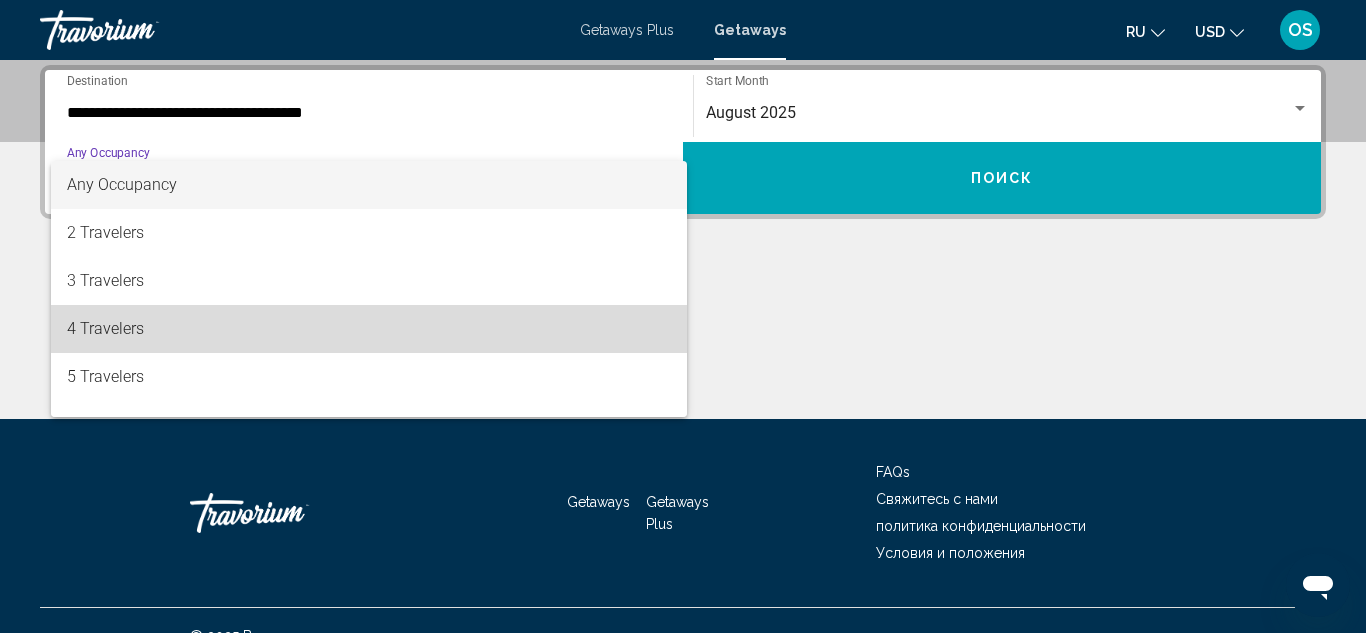 click on "4 Travelers" at bounding box center (369, 329) 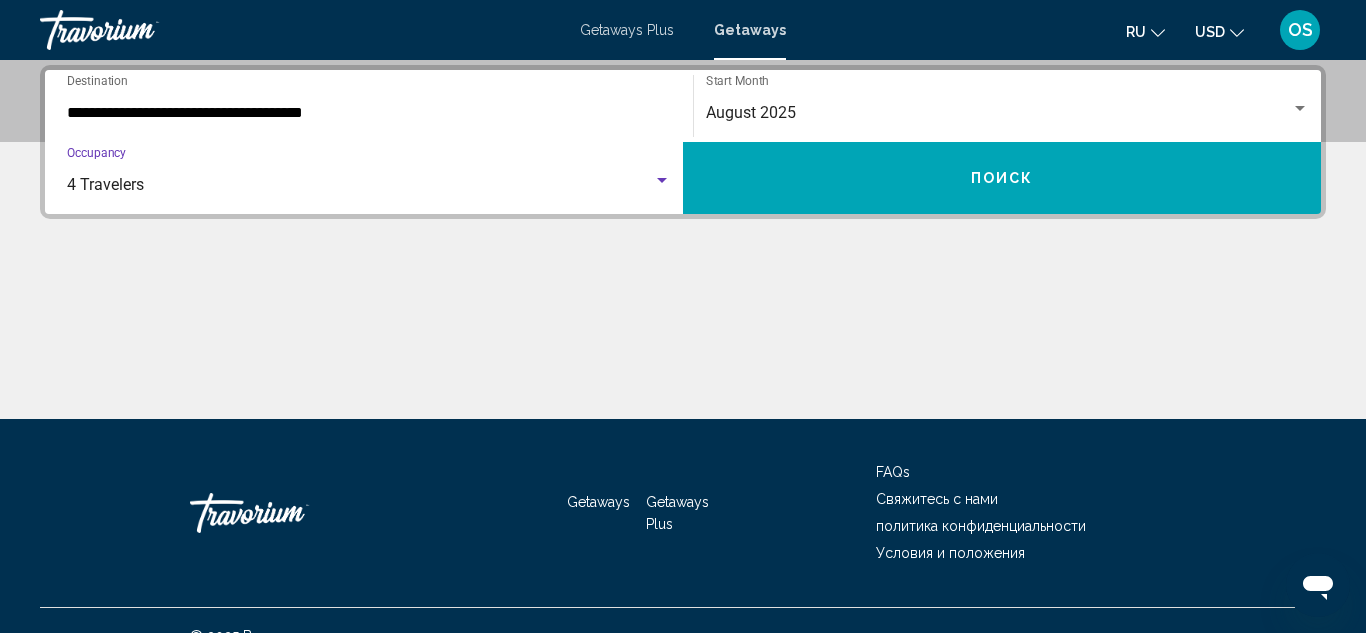 click on "Поиск" at bounding box center [1002, 178] 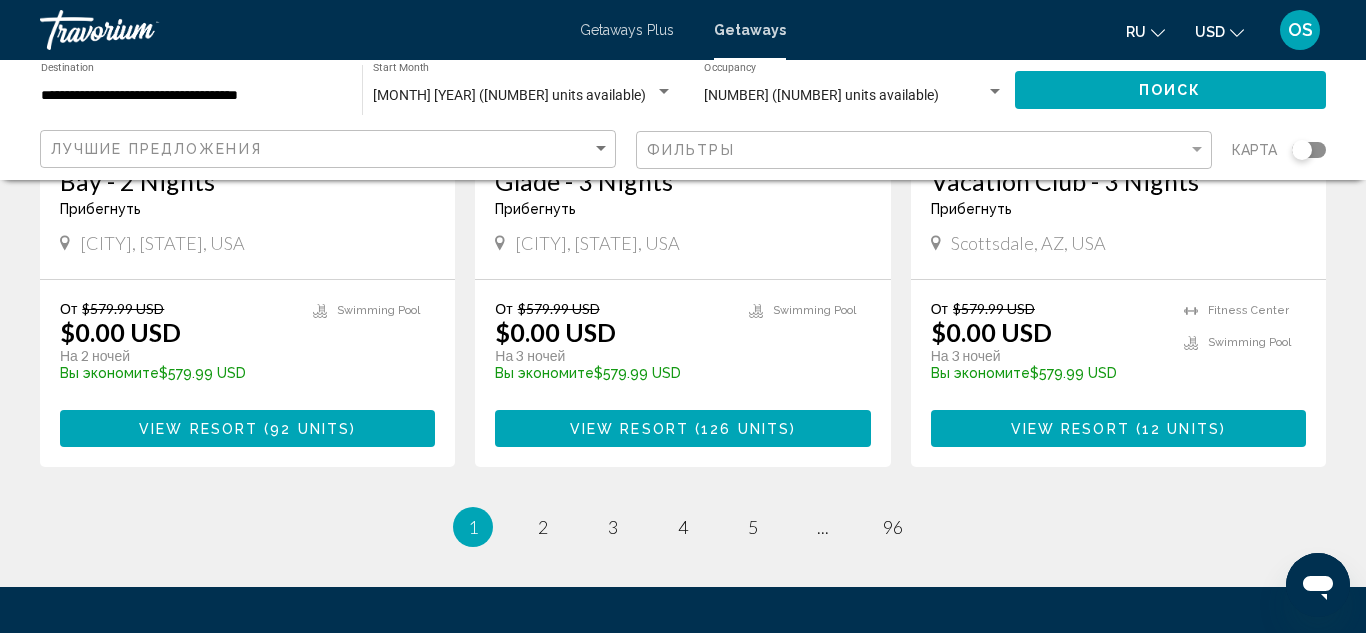 scroll, scrollTop: 2613, scrollLeft: 0, axis: vertical 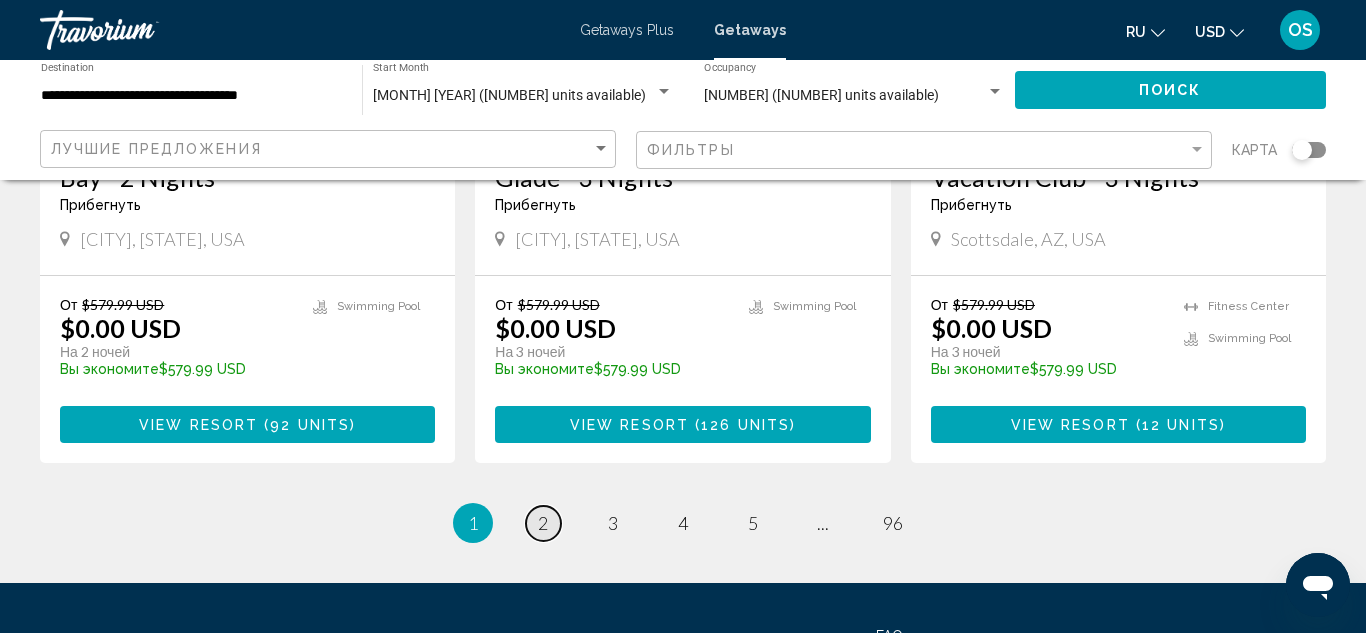 click on "2" at bounding box center [543, 523] 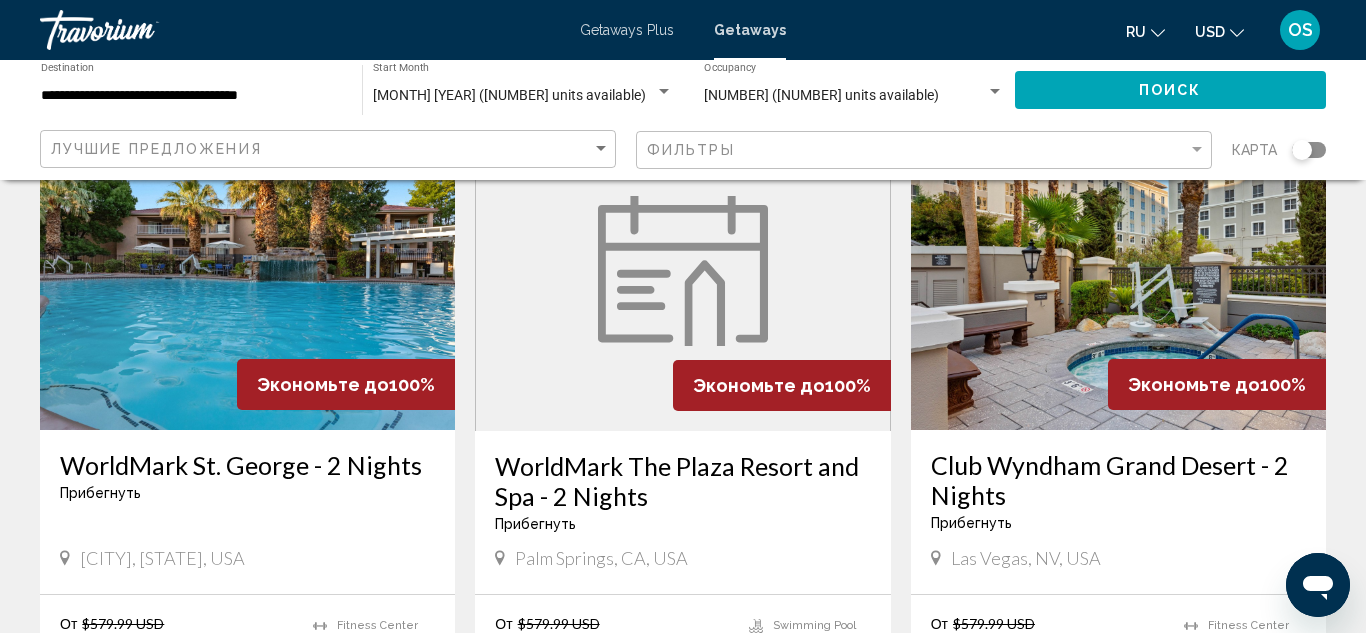 scroll, scrollTop: 2291, scrollLeft: 0, axis: vertical 